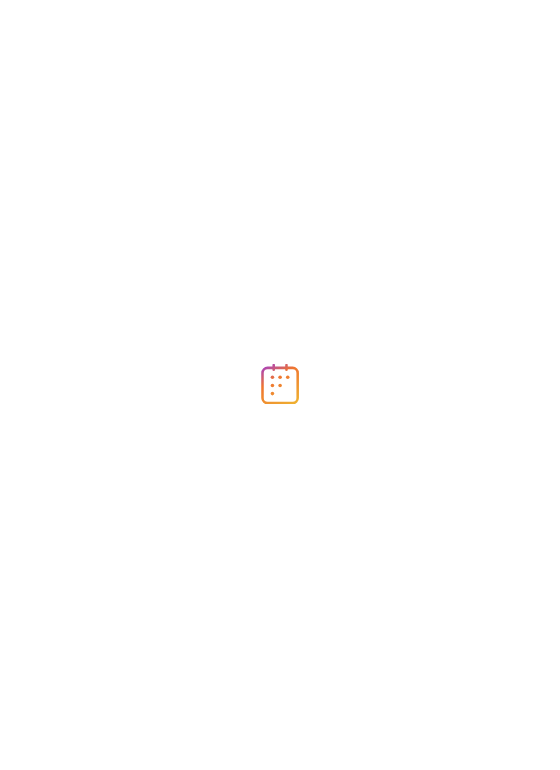 scroll, scrollTop: 0, scrollLeft: 0, axis: both 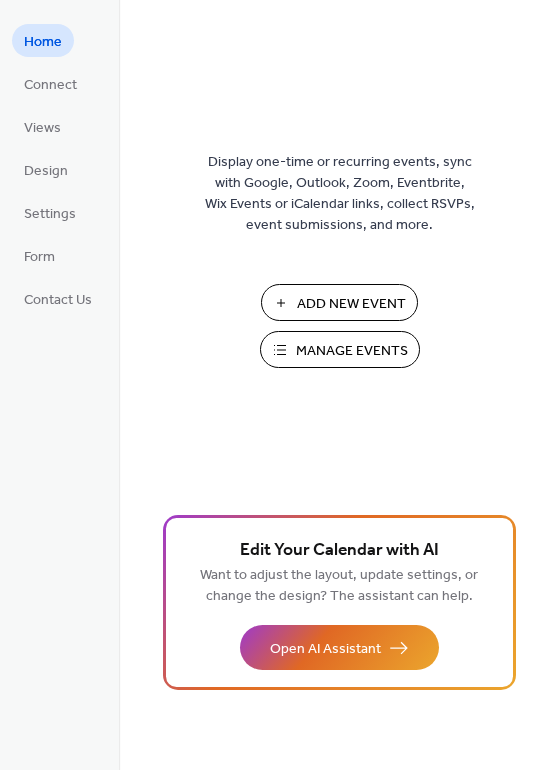 click on "Add New Event" at bounding box center (339, 302) 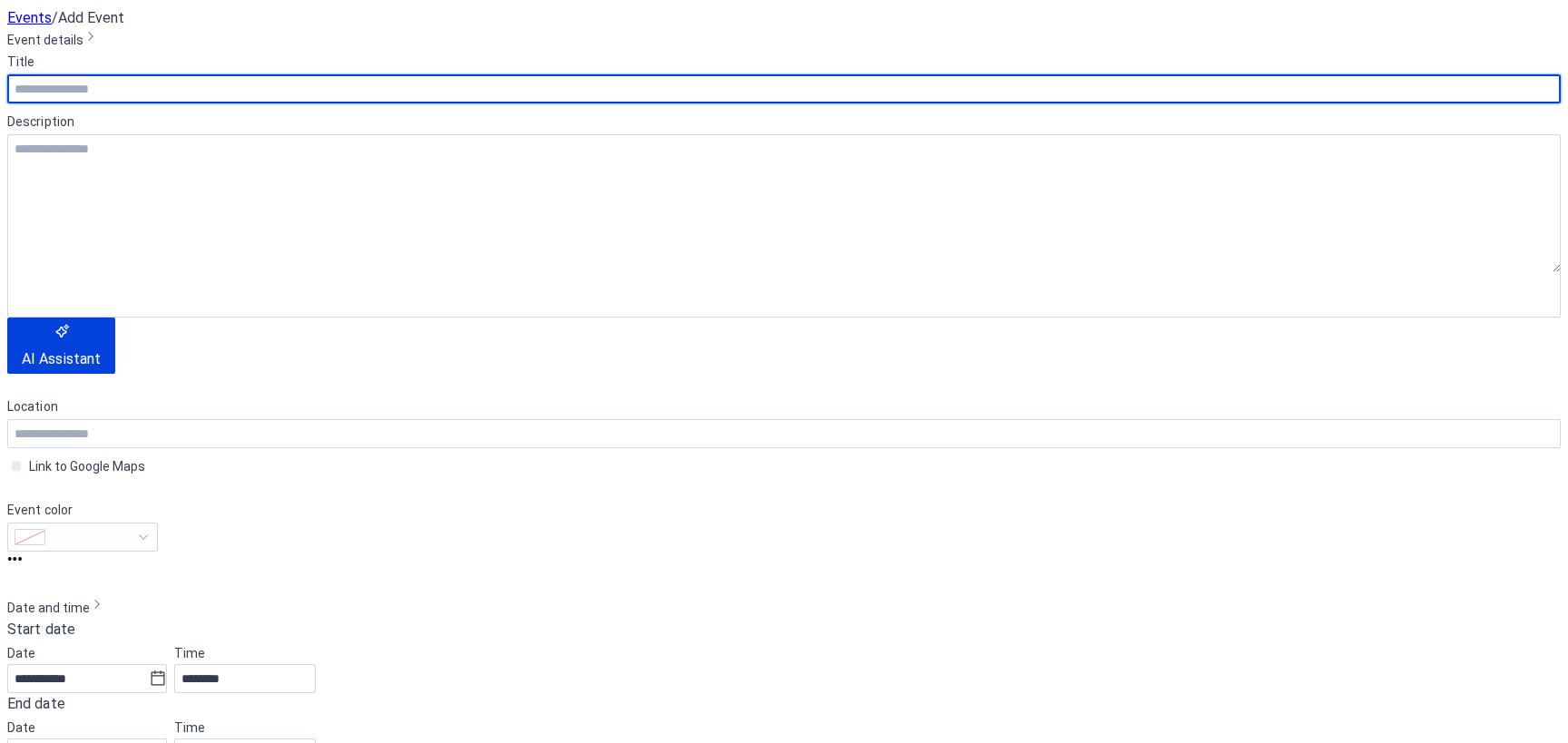 scroll, scrollTop: 0, scrollLeft: 0, axis: both 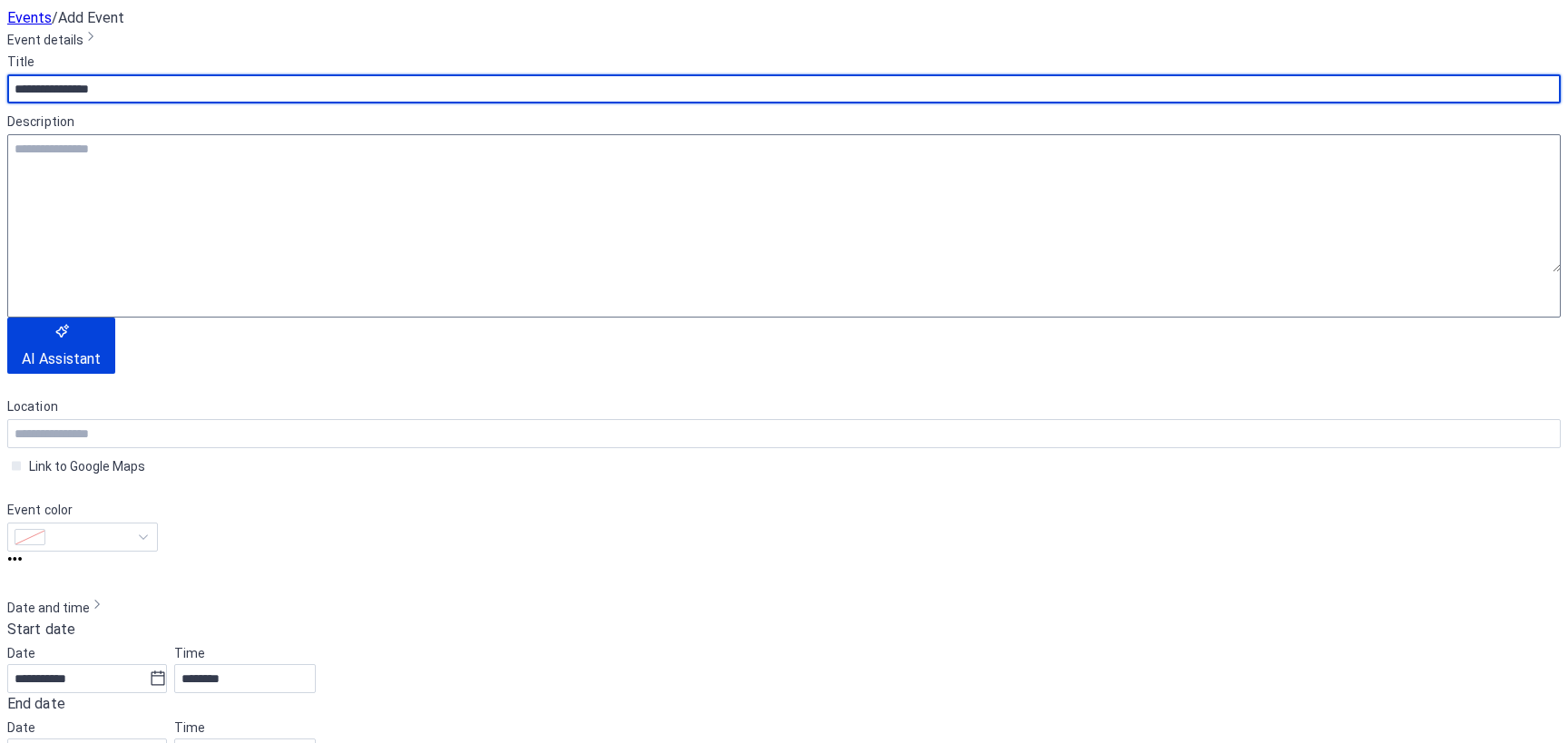 type on "**********" 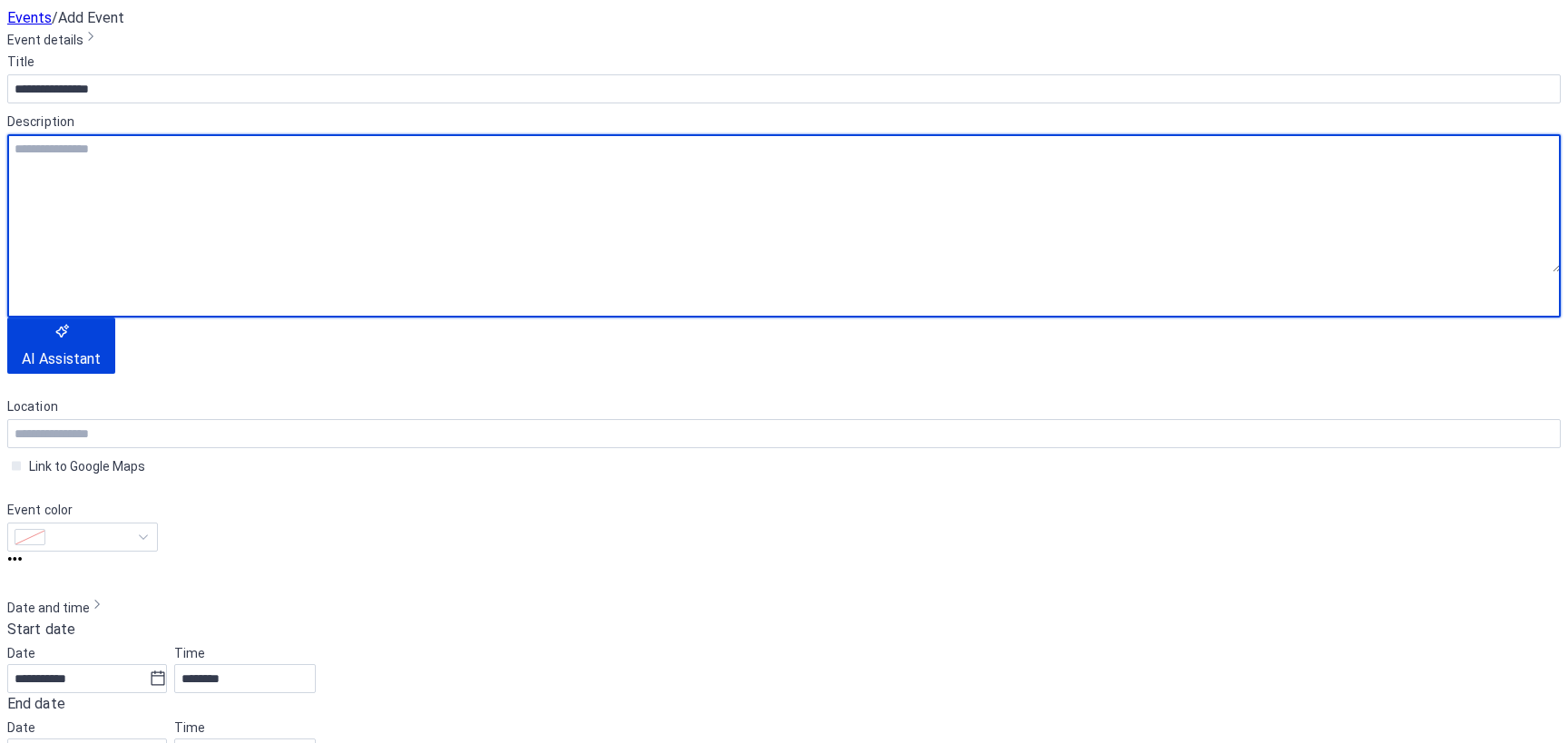 click at bounding box center [784, 203] 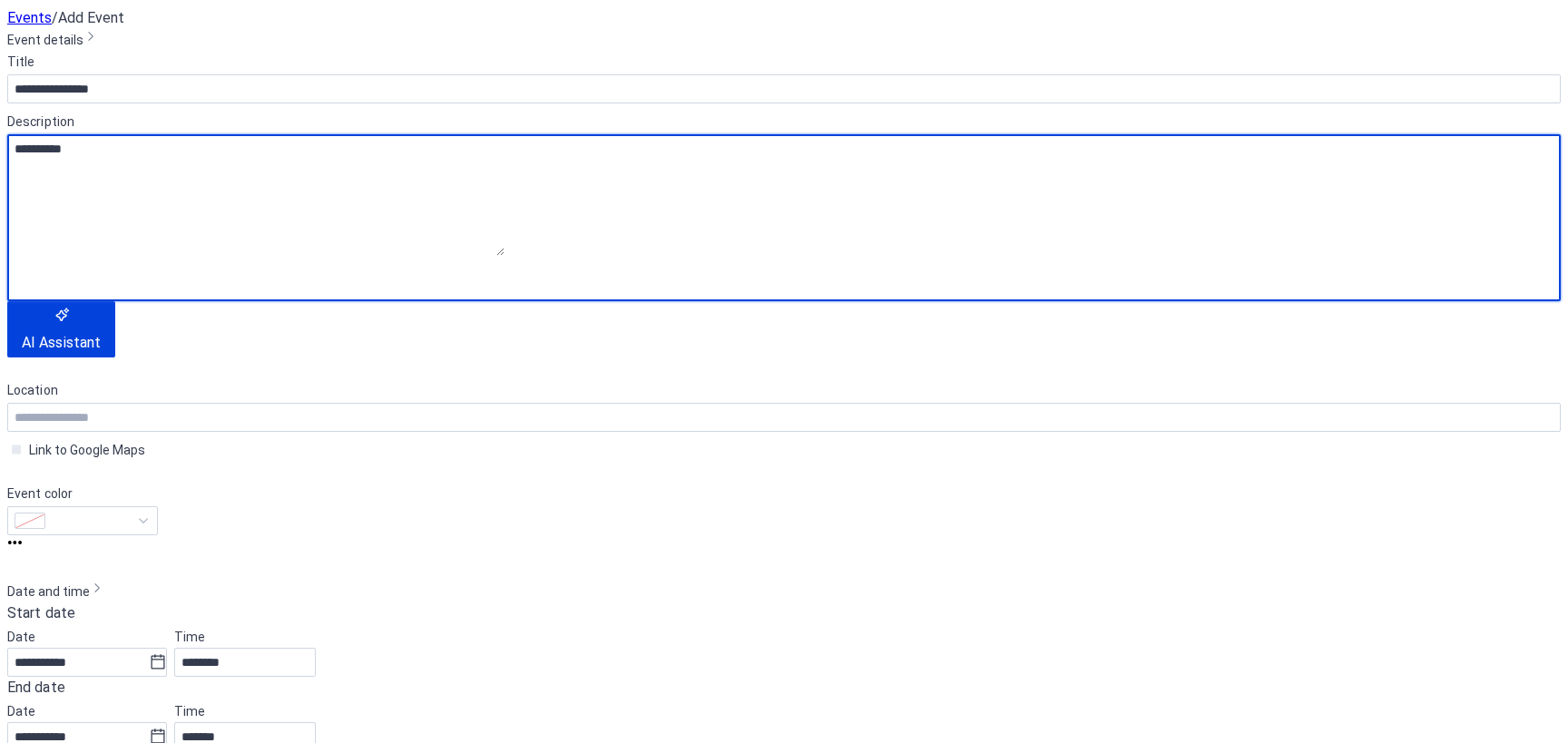 scroll, scrollTop: 181, scrollLeft: 0, axis: vertical 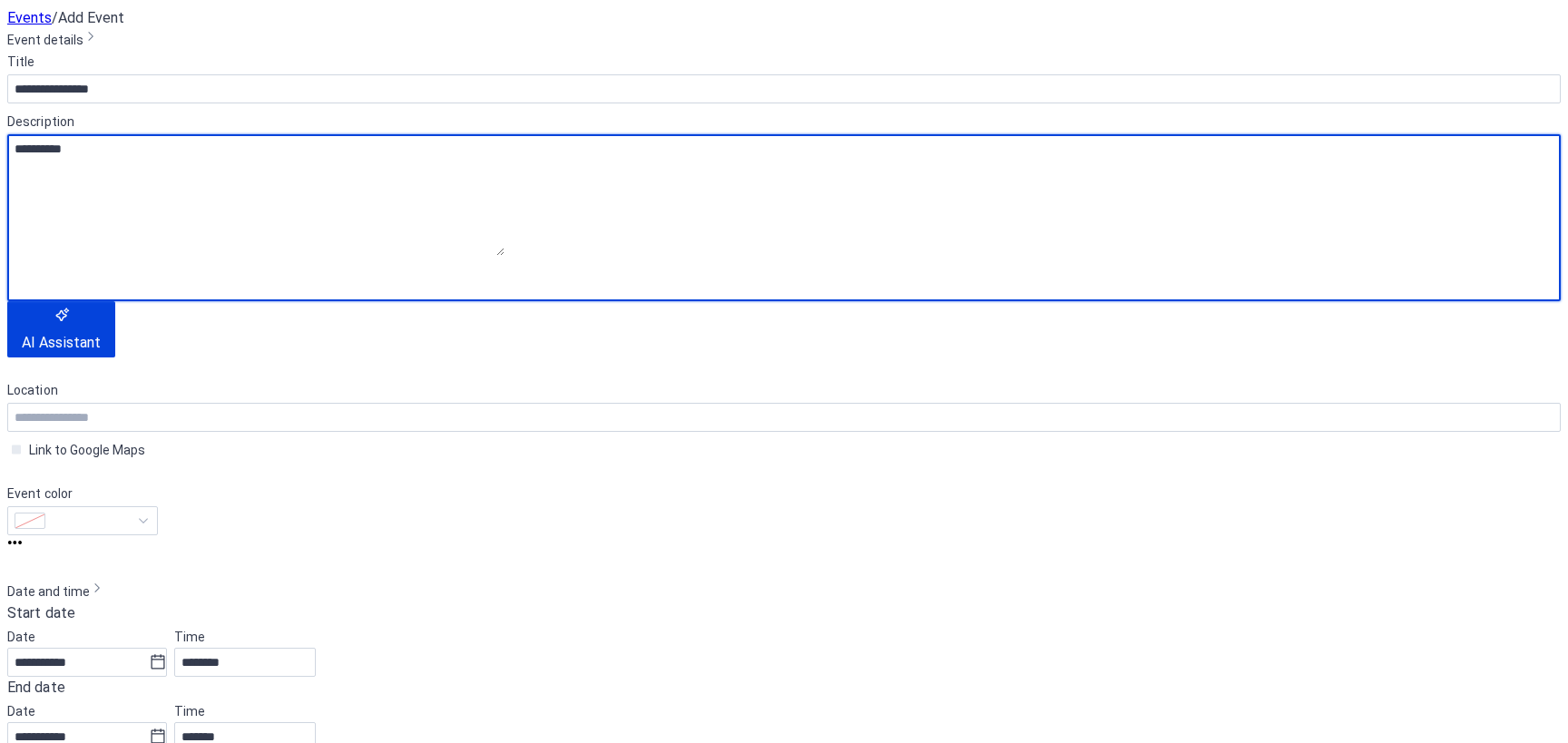 type on "**********" 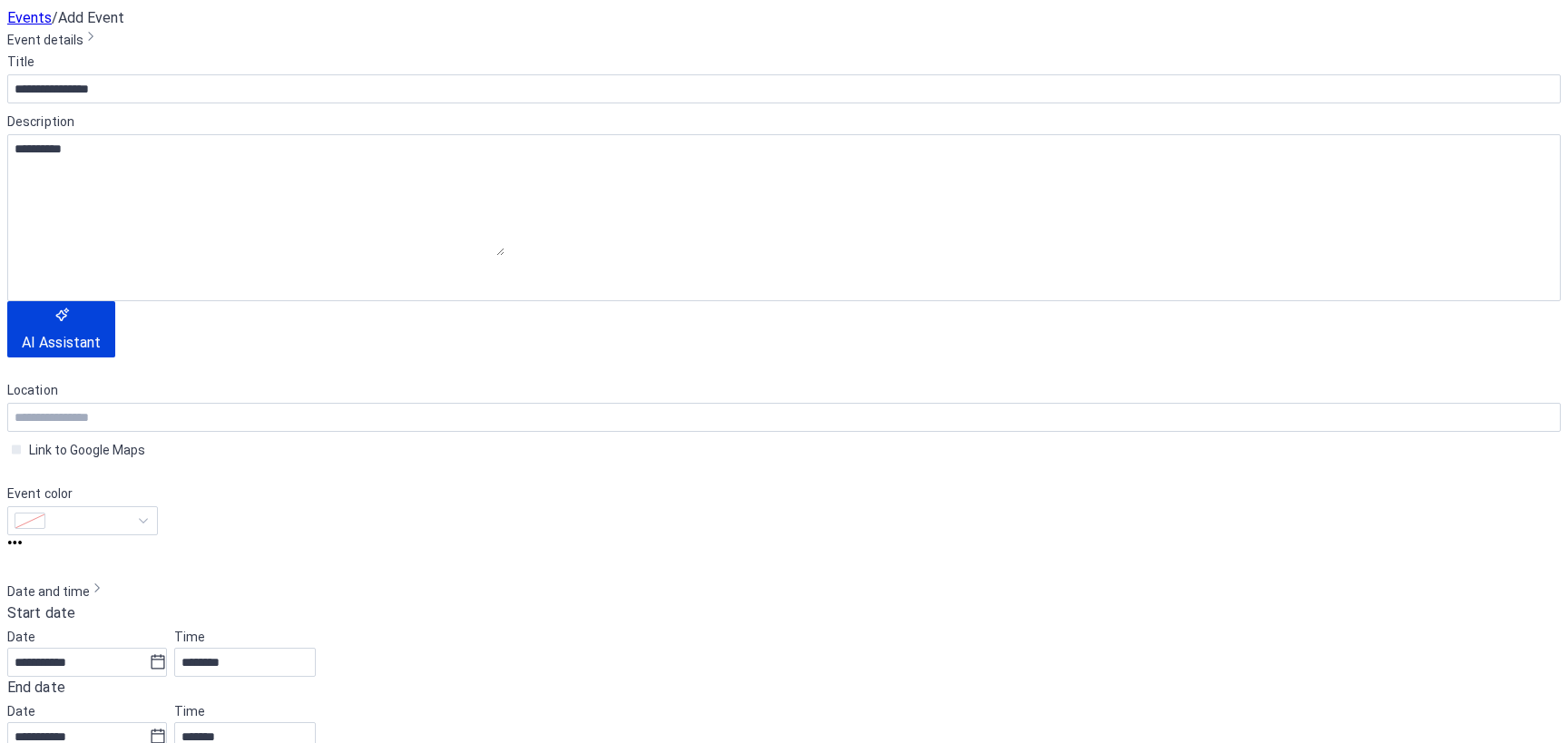 click at bounding box center (16, 805) 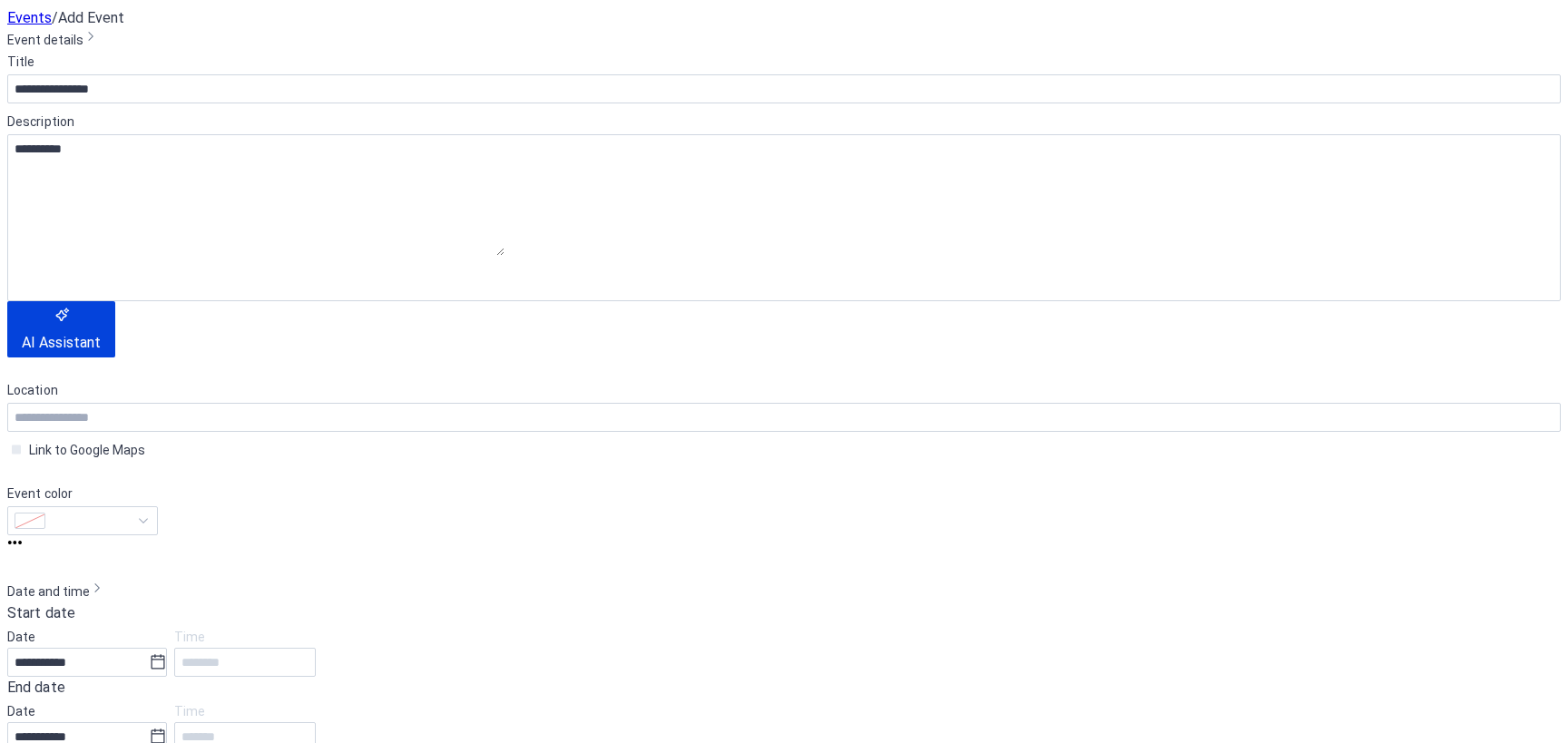 scroll, scrollTop: 363, scrollLeft: 0, axis: vertical 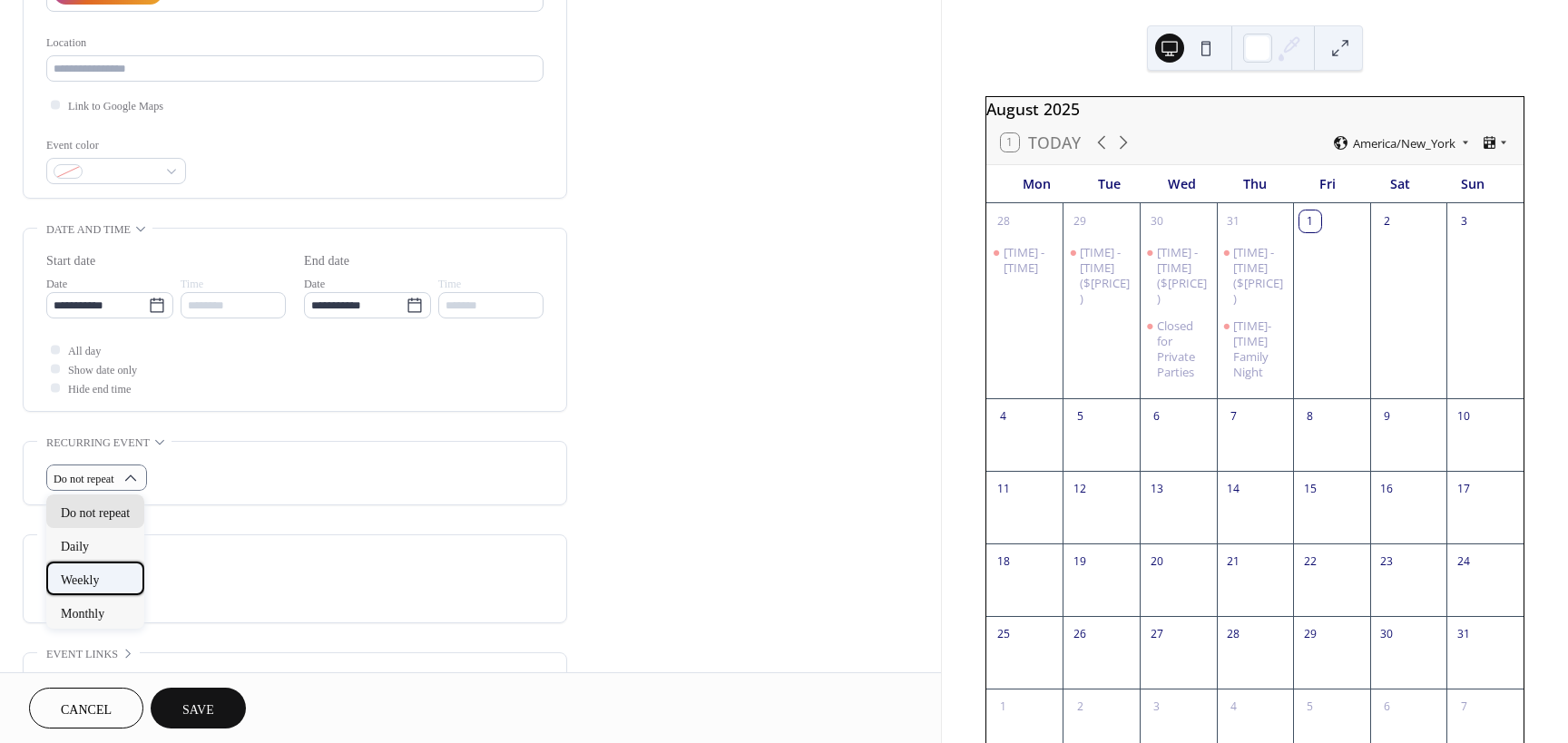 click on "Weekly" at bounding box center [95, 578] 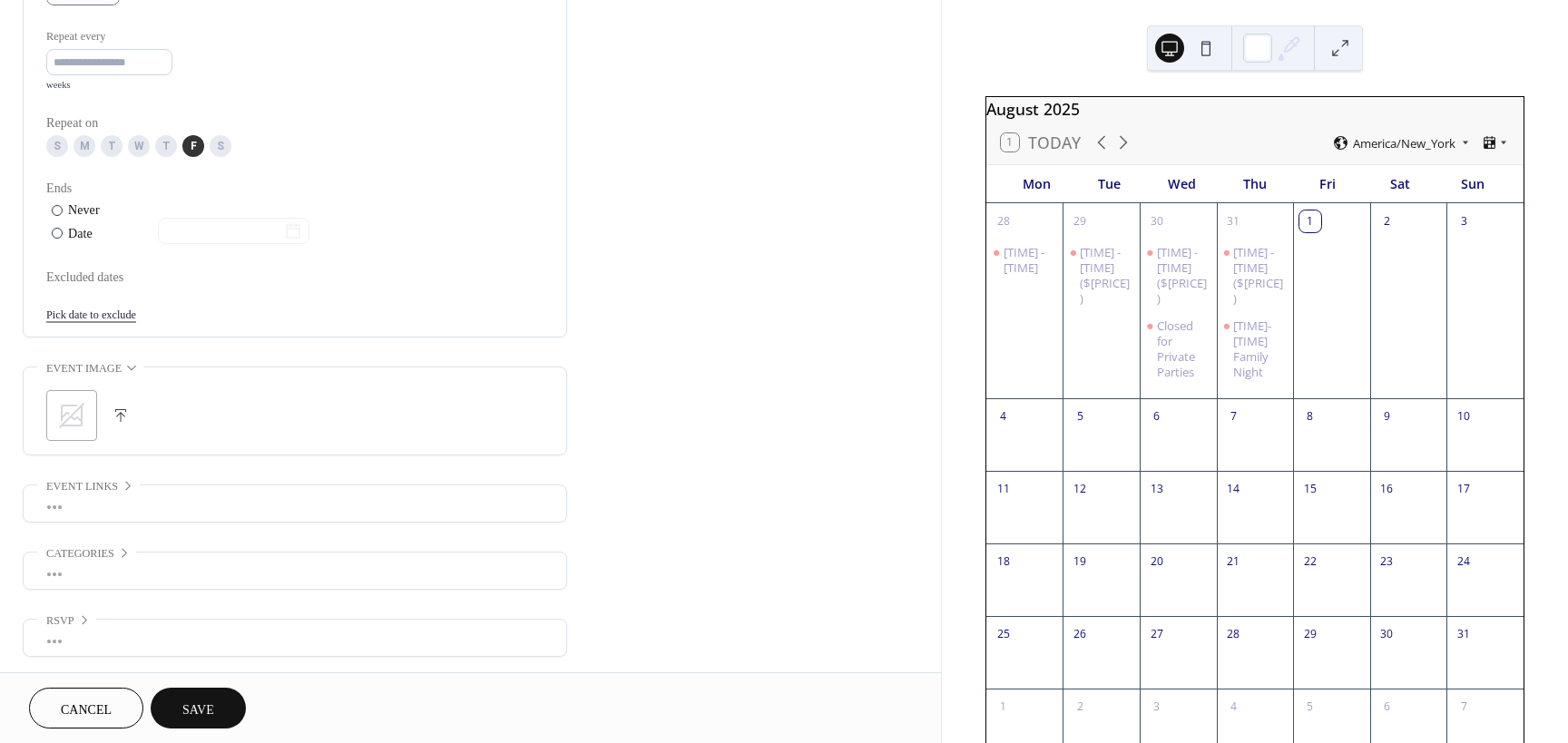 scroll, scrollTop: 850, scrollLeft: 0, axis: vertical 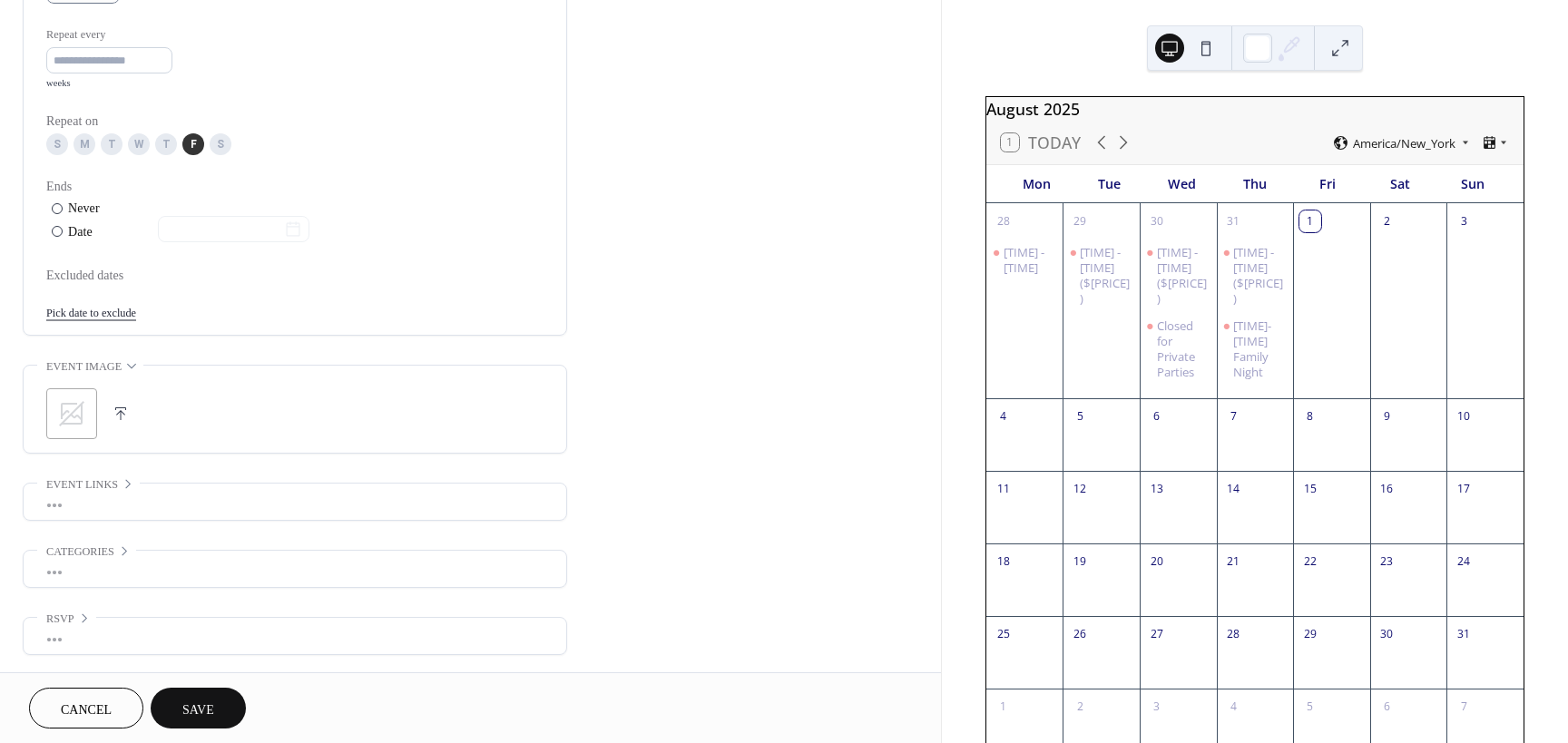 click on "Save" at bounding box center (194, 709) 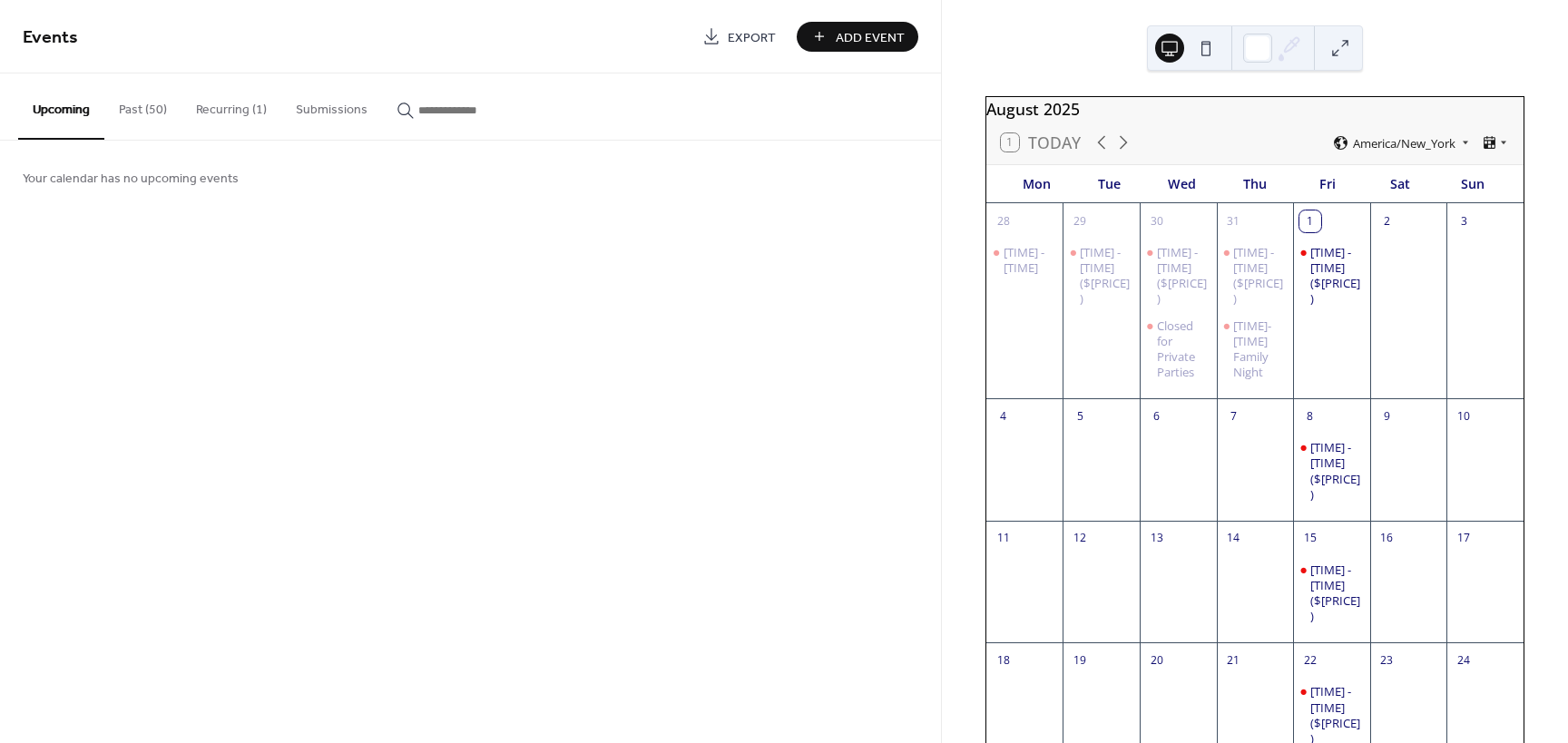 click on "Add Event" at bounding box center (870, 37) 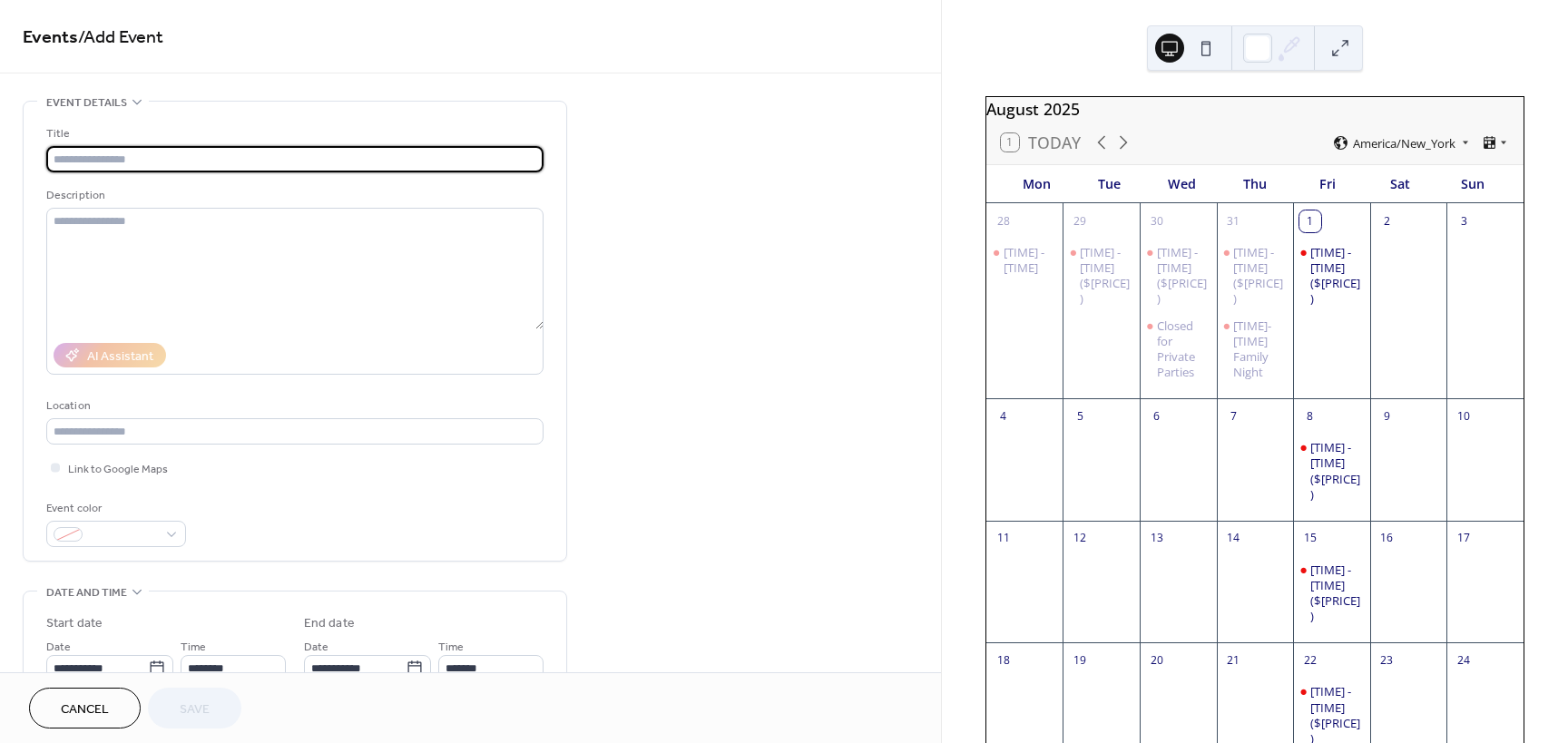 click at bounding box center [295, 159] 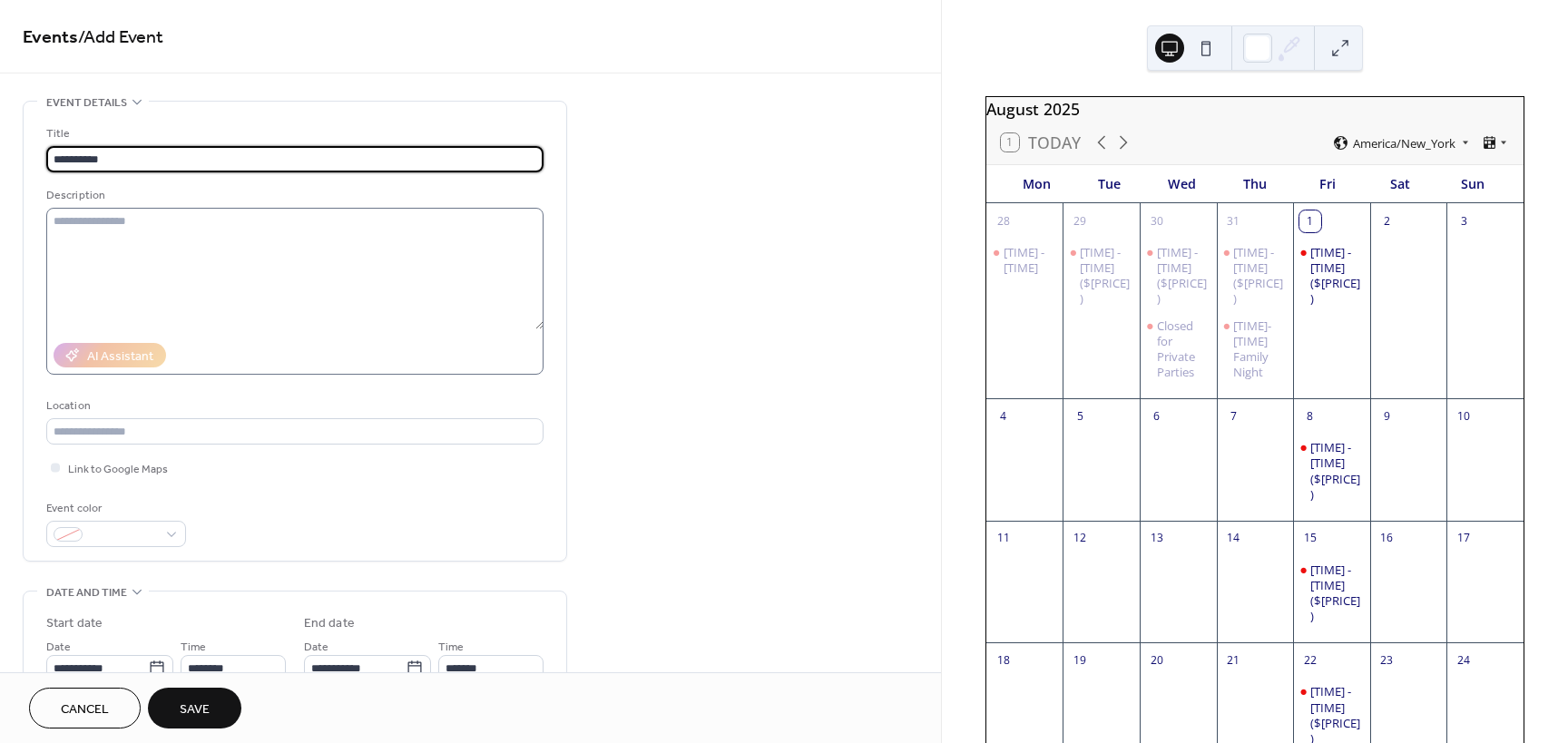 type on "**********" 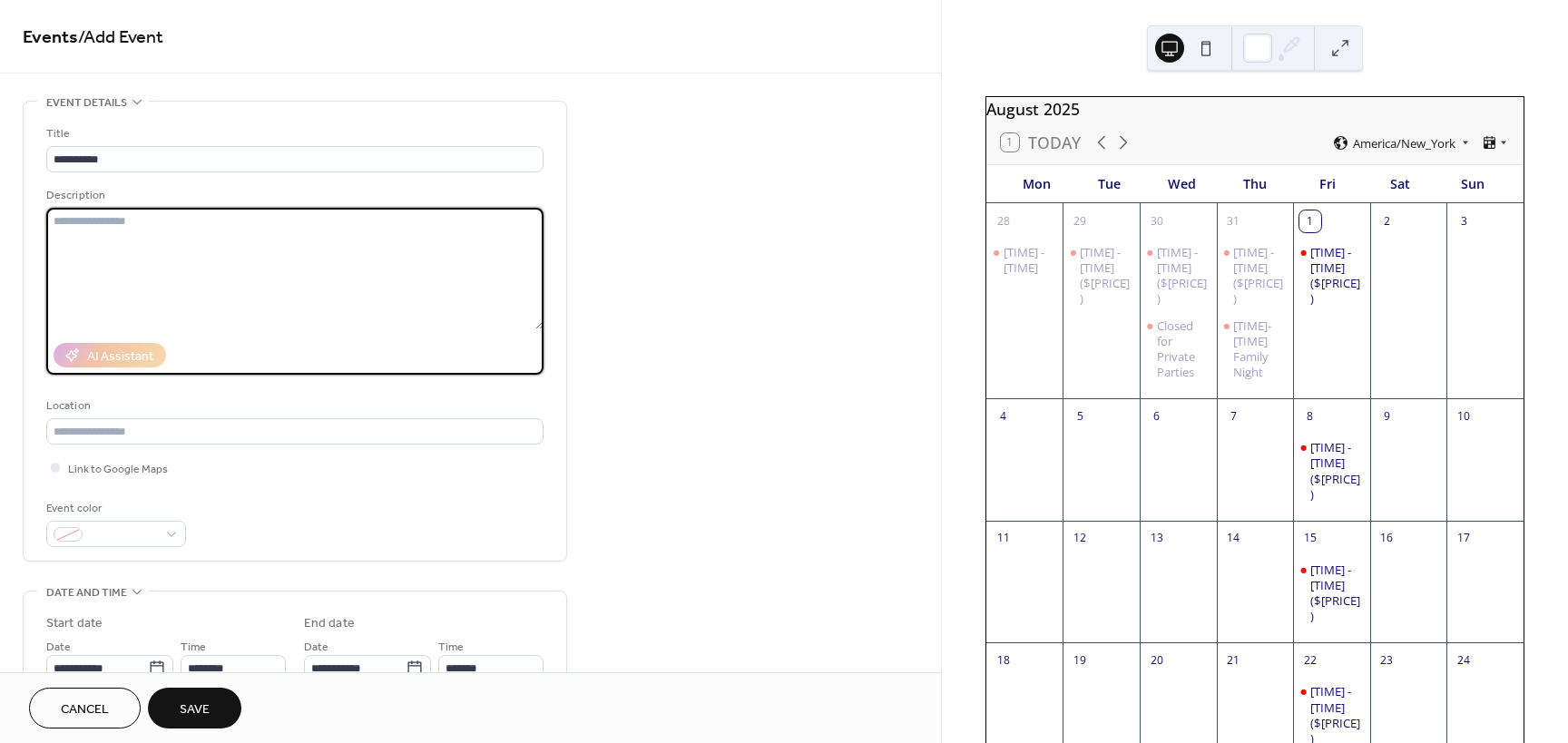 click at bounding box center [295, 269] 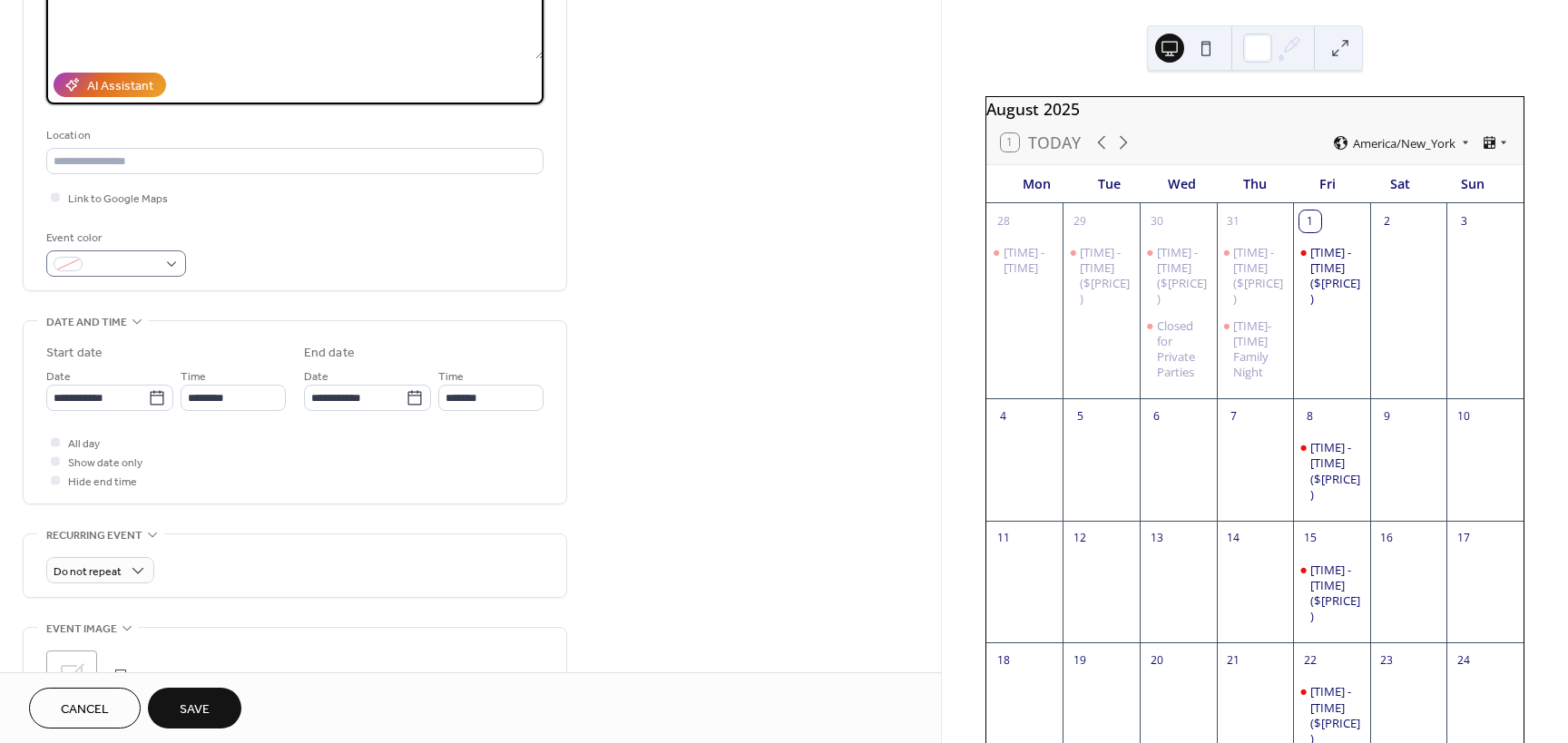 scroll, scrollTop: 272, scrollLeft: 0, axis: vertical 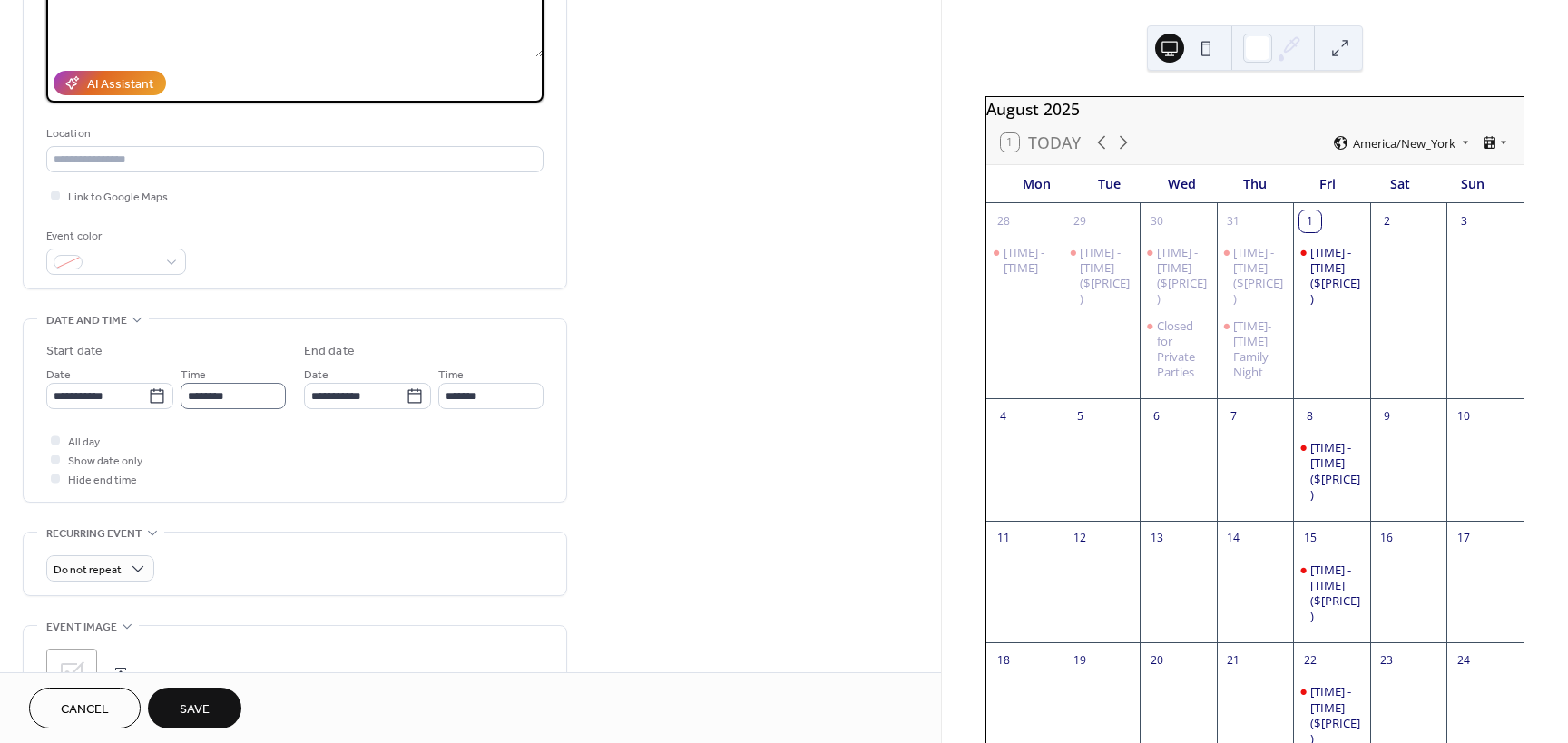 type on "**********" 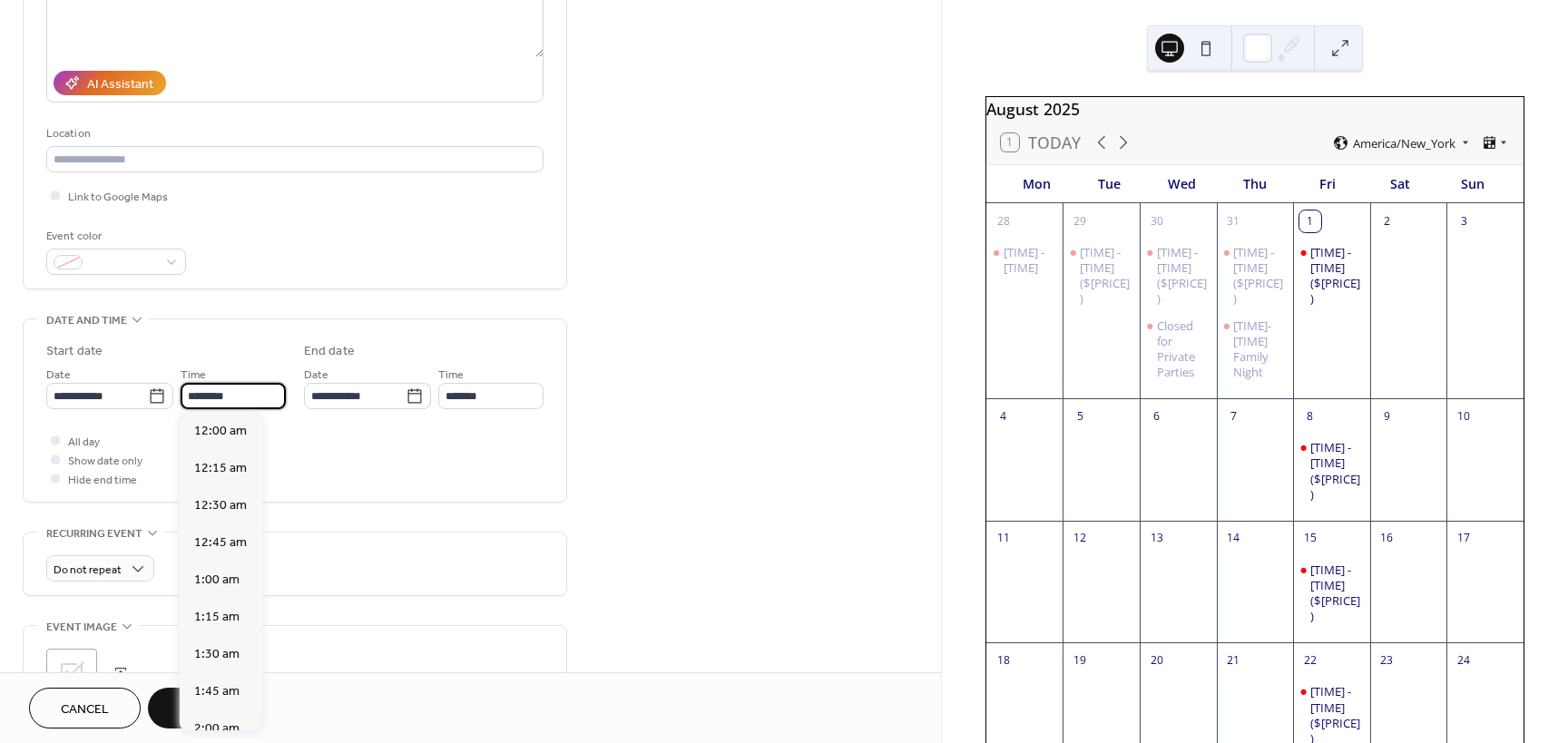click on "********" at bounding box center (233, 396) 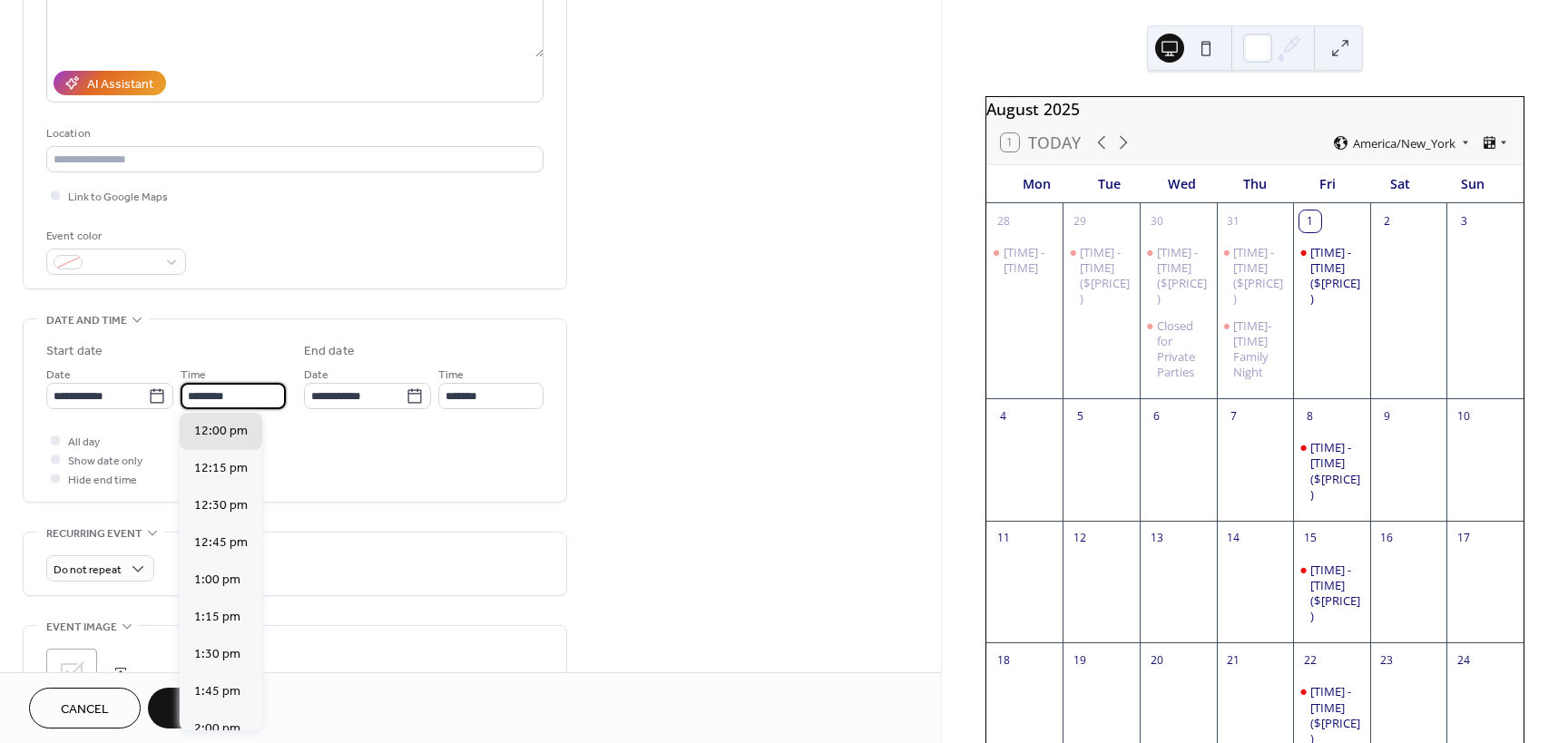 drag, startPoint x: 237, startPoint y: 396, endPoint x: 184, endPoint y: 401, distance: 53.23533 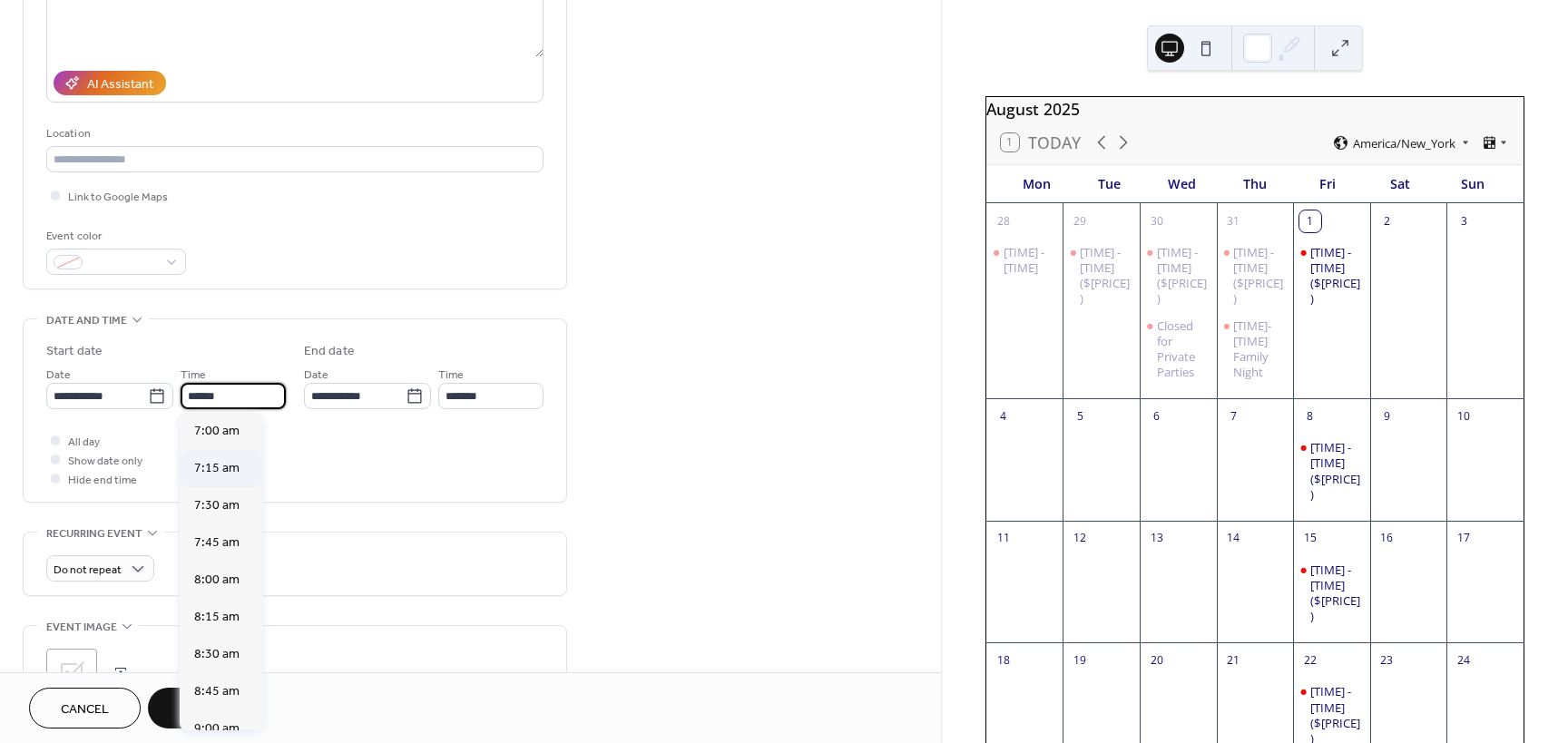 scroll, scrollTop: 2827, scrollLeft: 0, axis: vertical 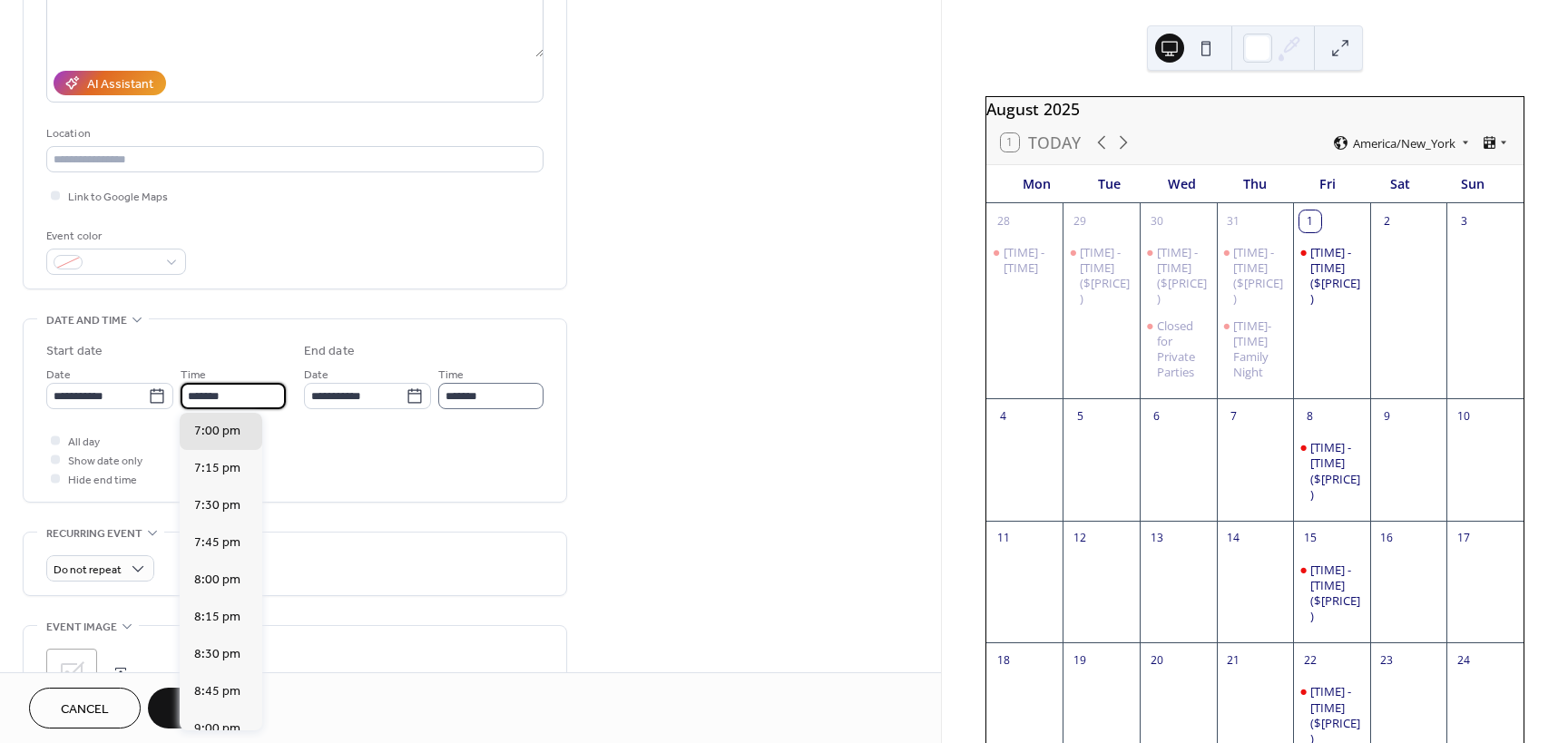 type on "*******" 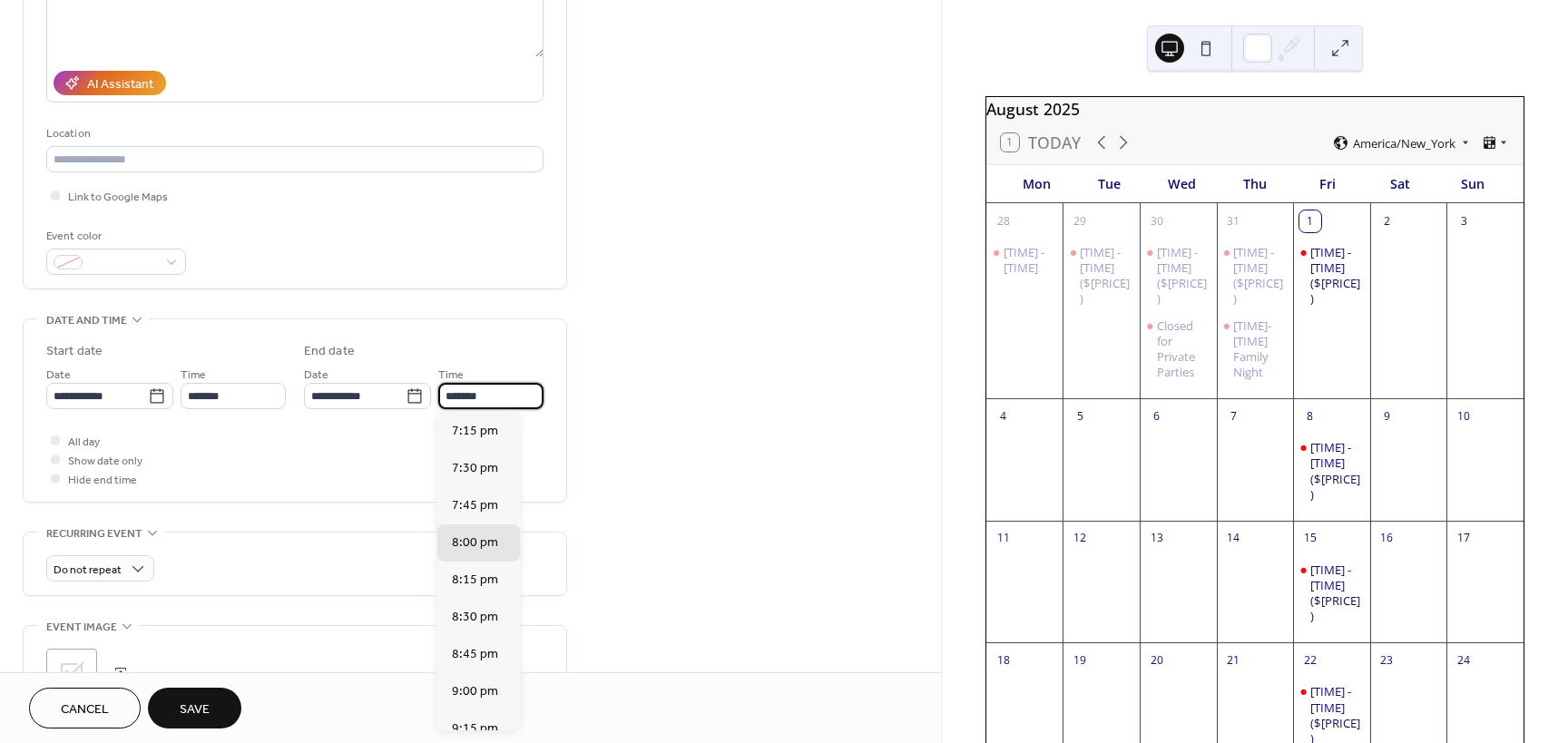 drag, startPoint x: 483, startPoint y: 398, endPoint x: 504, endPoint y: 395, distance: 21.213203 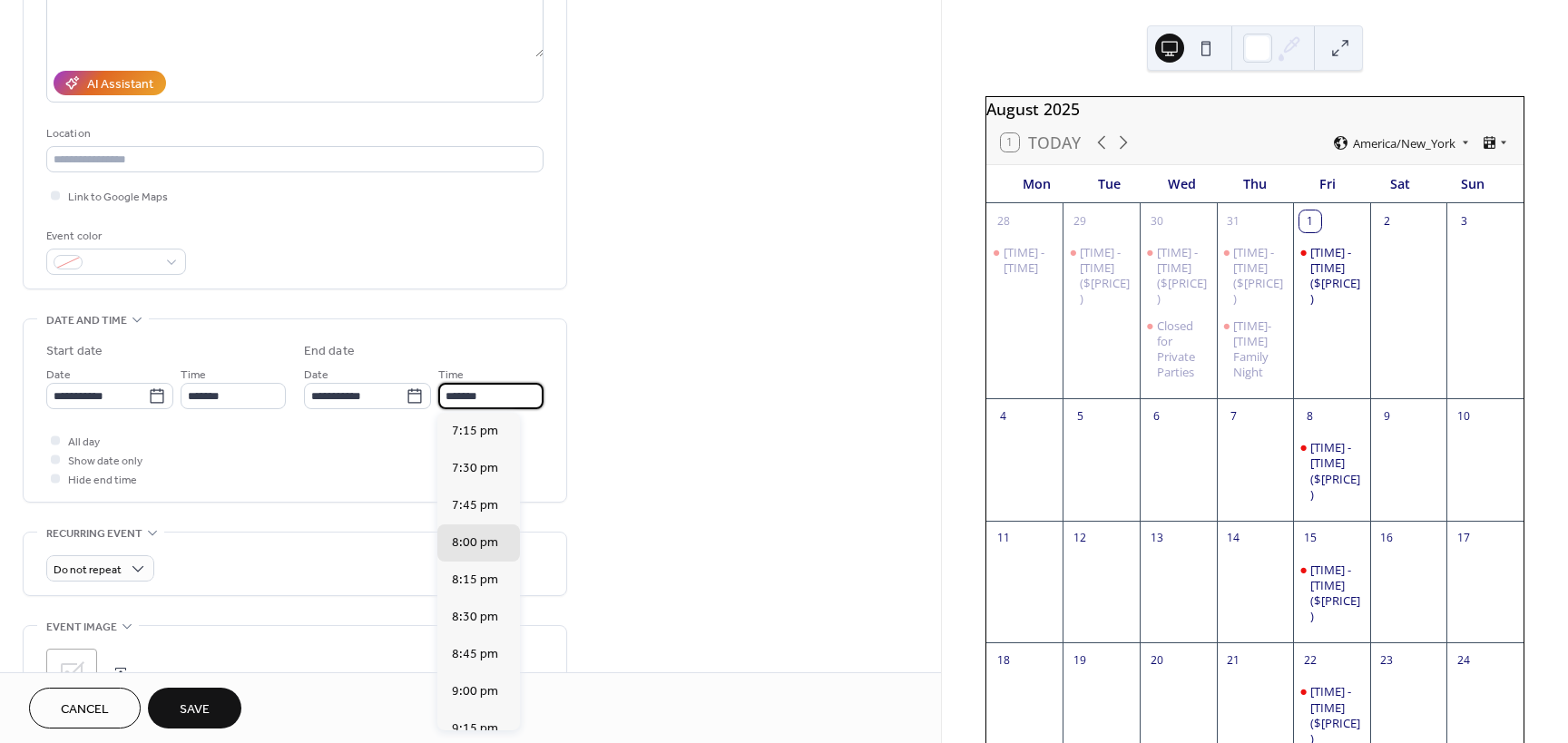 click on "*******" at bounding box center [491, 396] 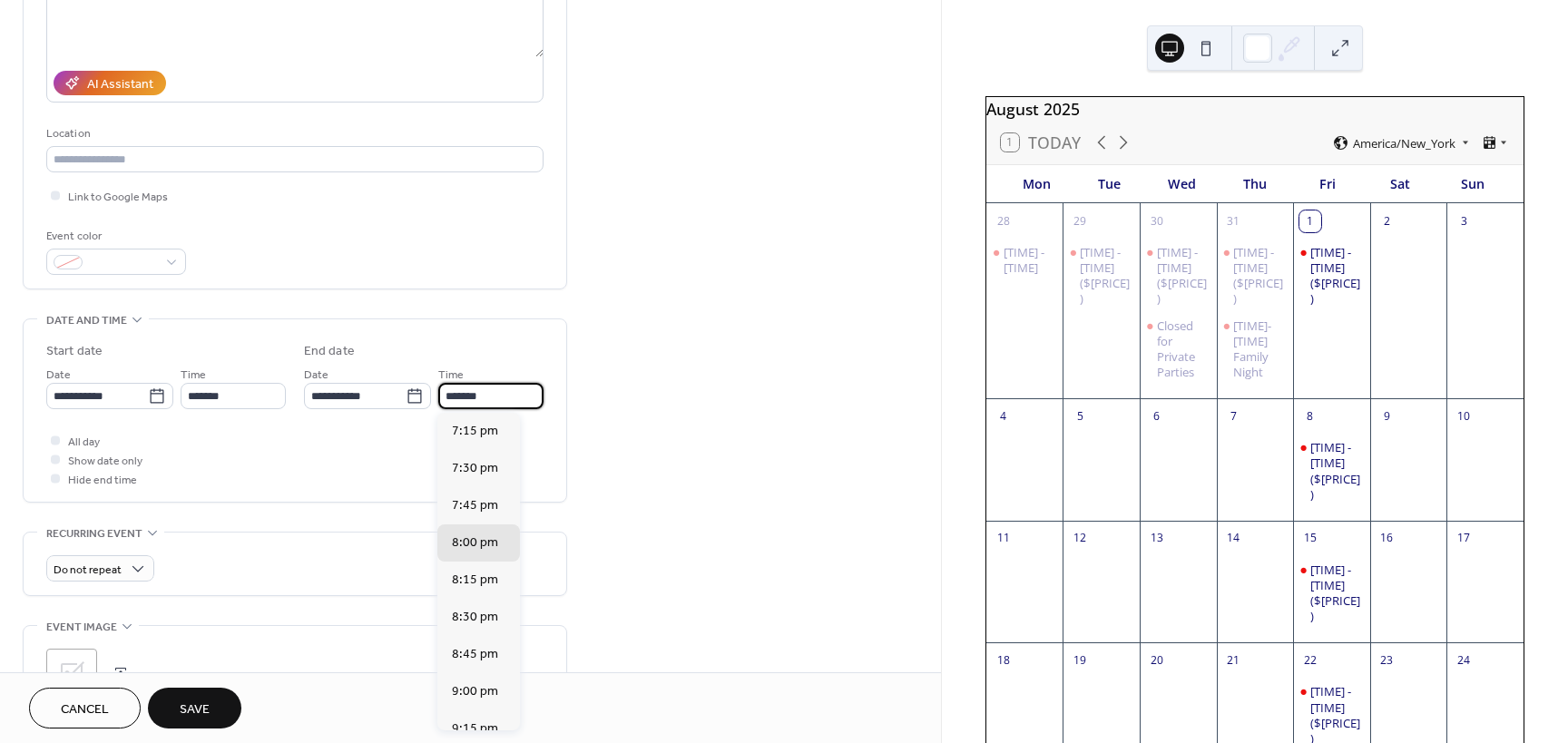 drag, startPoint x: 449, startPoint y: 396, endPoint x: 437, endPoint y: 399, distance: 12.369317 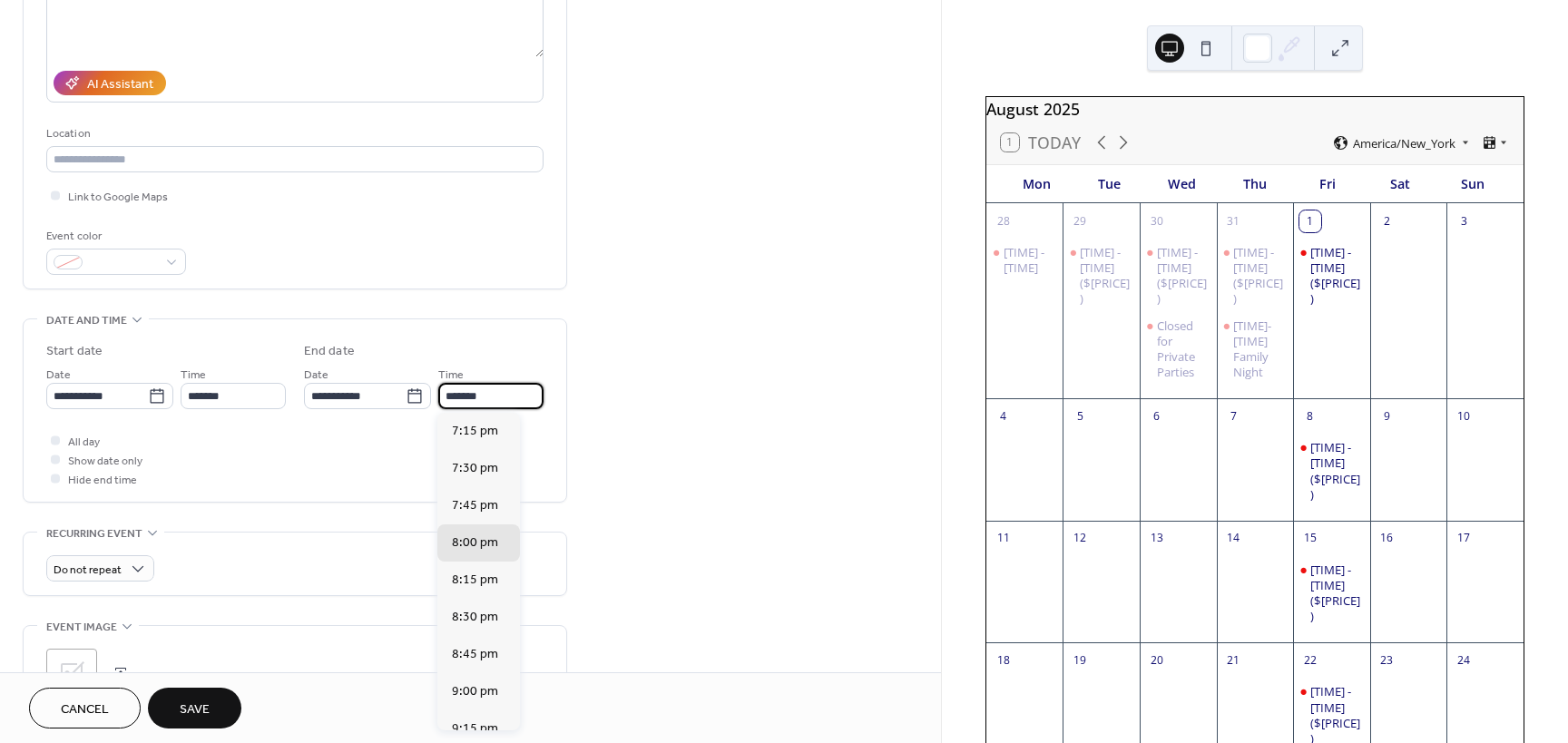 click on "*******" at bounding box center [491, 396] 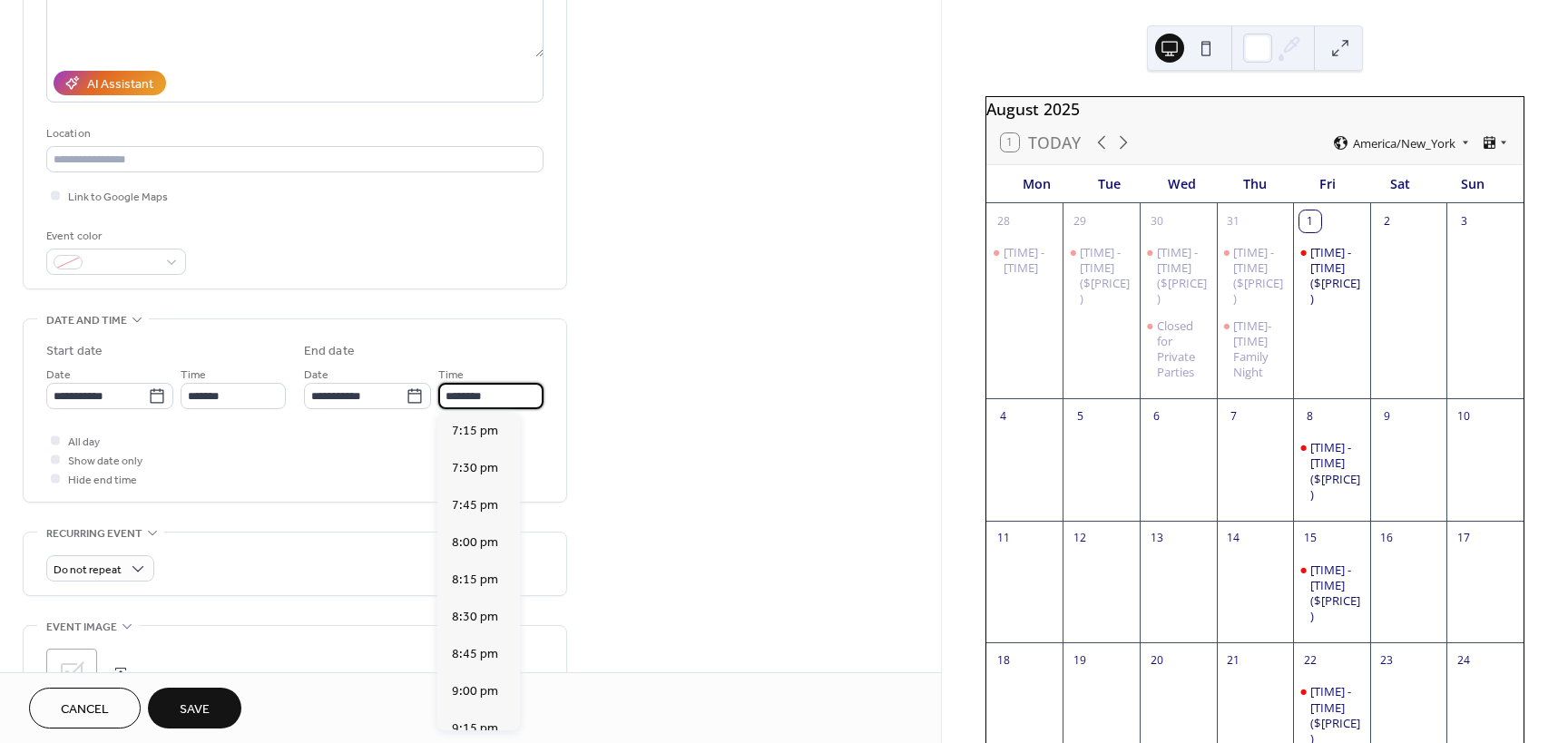 scroll, scrollTop: 389, scrollLeft: 0, axis: vertical 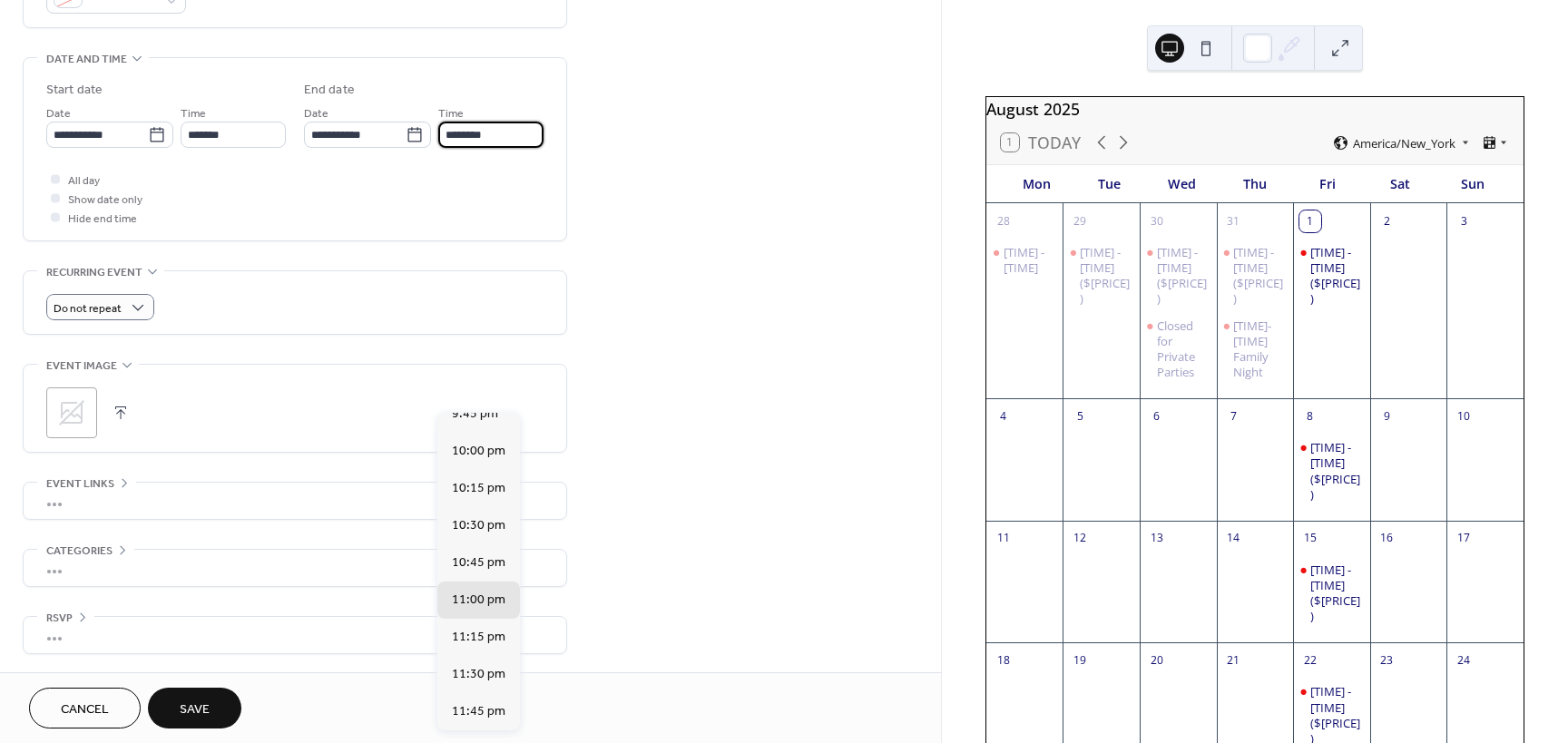 type on "********" 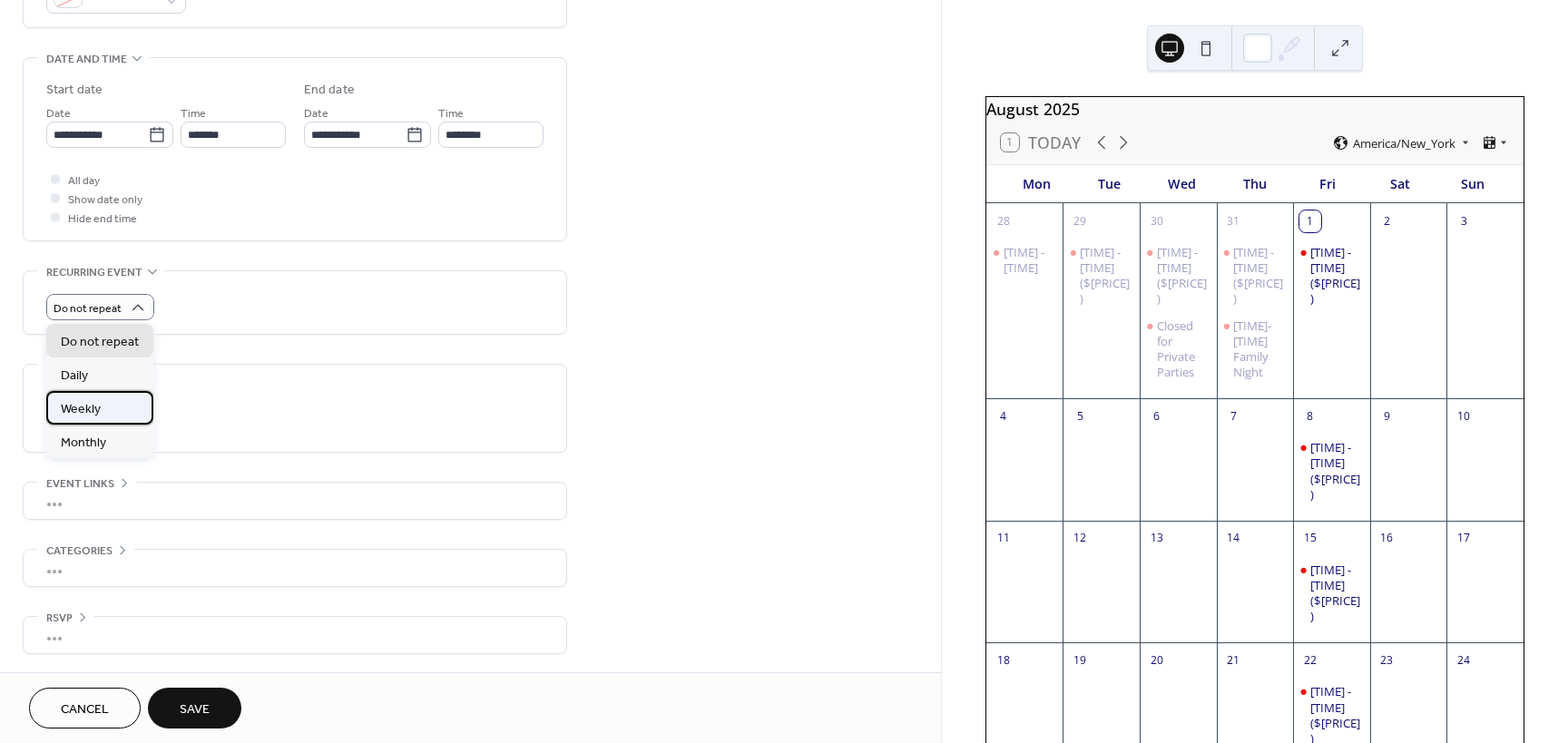 click on "Weekly" at bounding box center (100, 407) 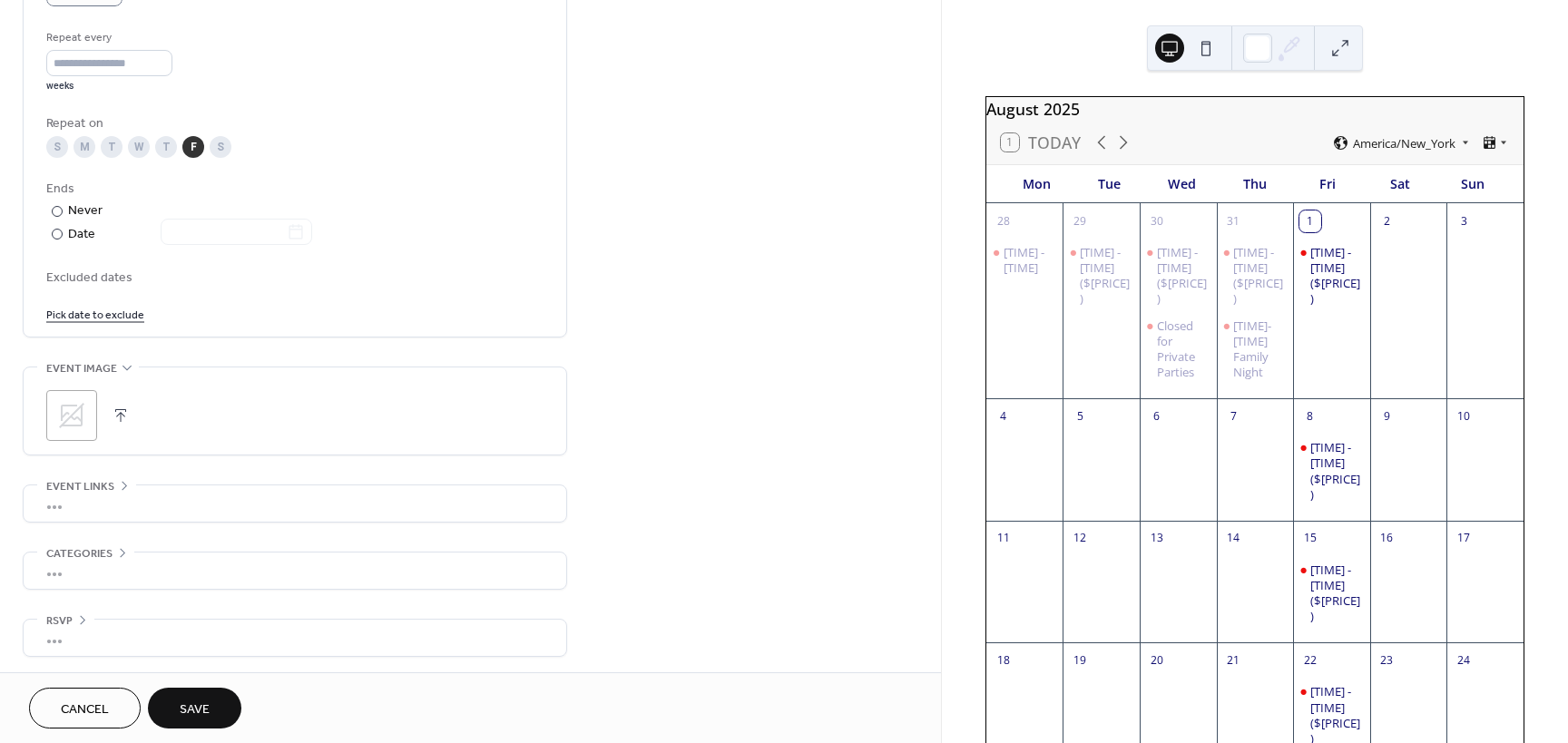 scroll, scrollTop: 850, scrollLeft: 0, axis: vertical 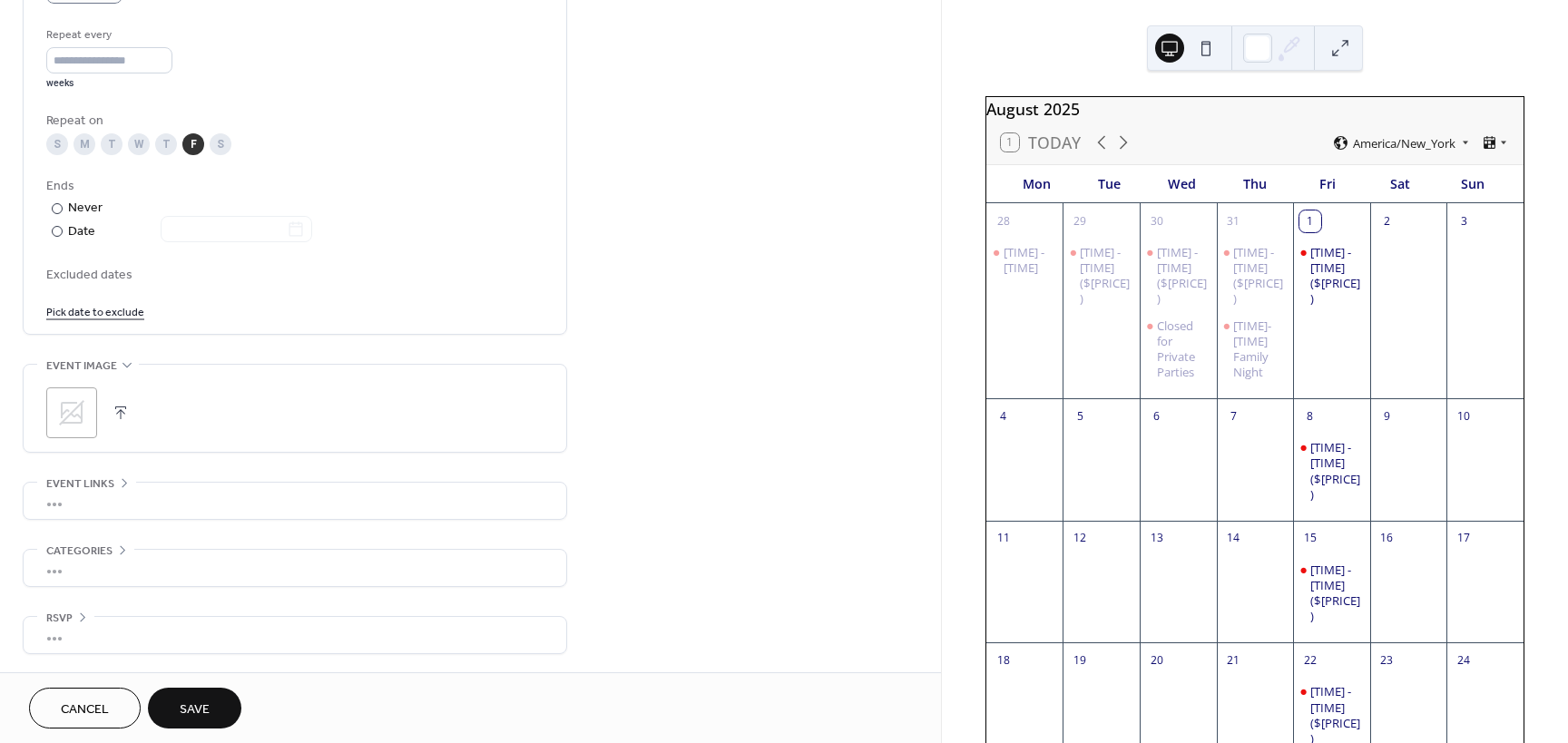 click on "Save" at bounding box center (194, 709) 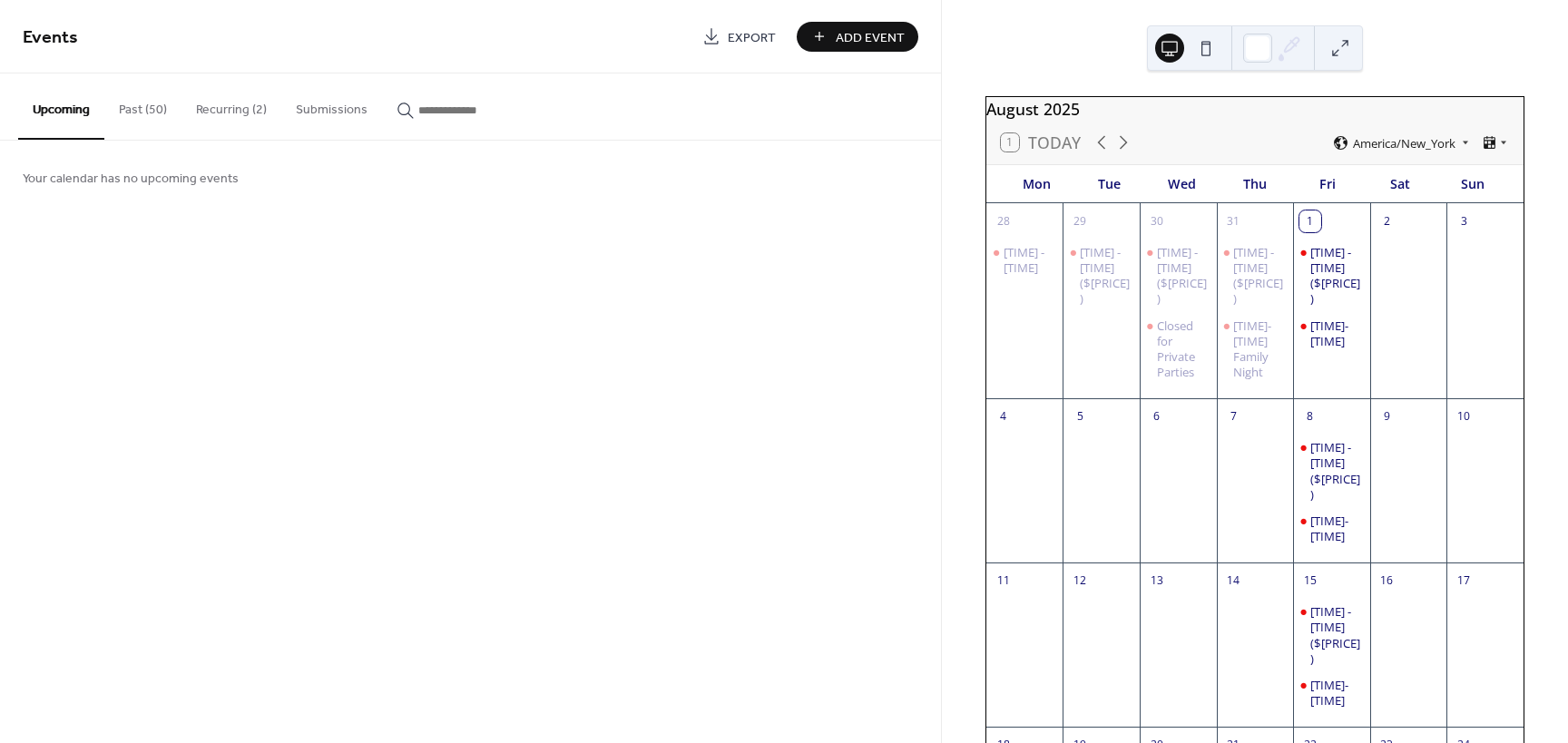 click on "Add Event" at bounding box center [870, 37] 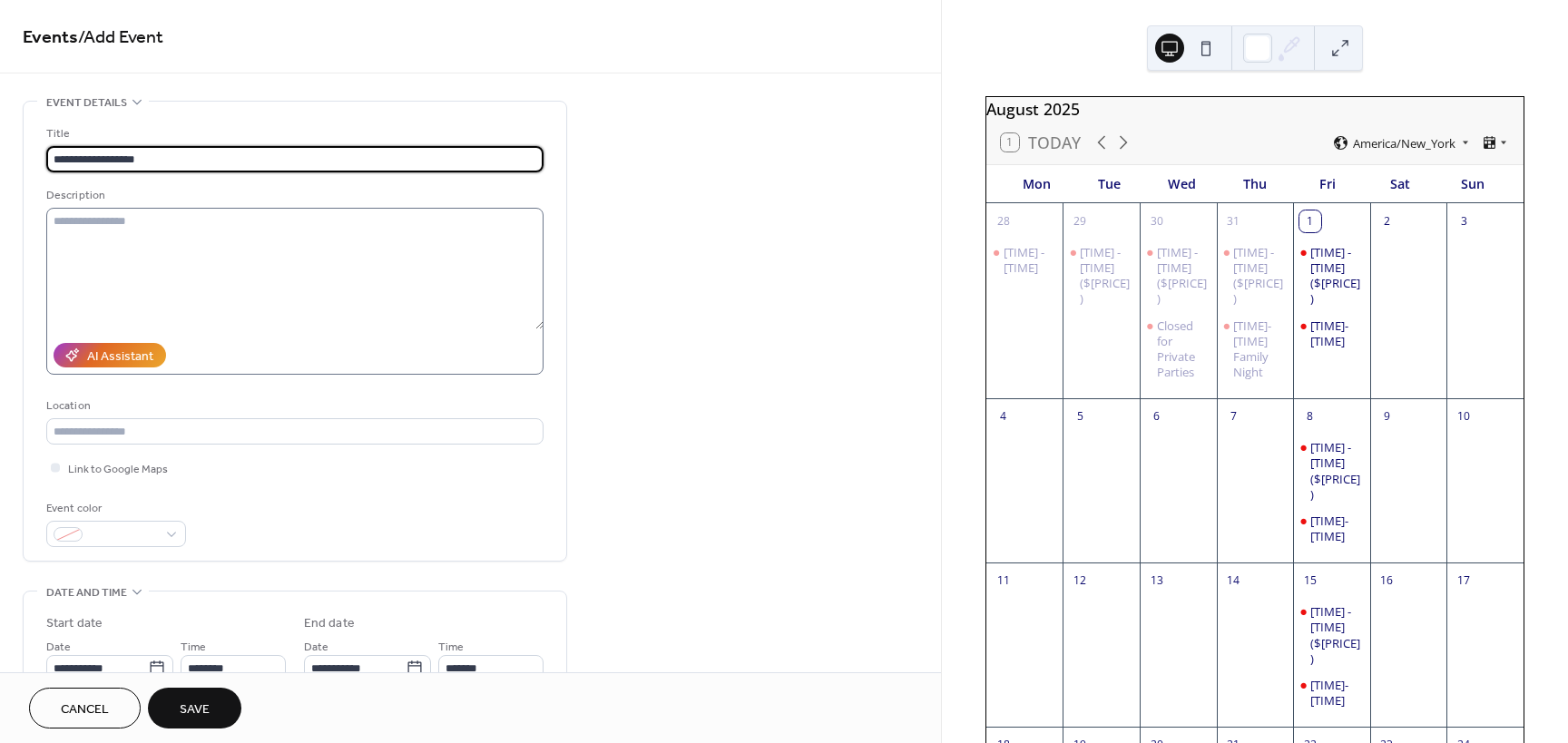 type on "**********" 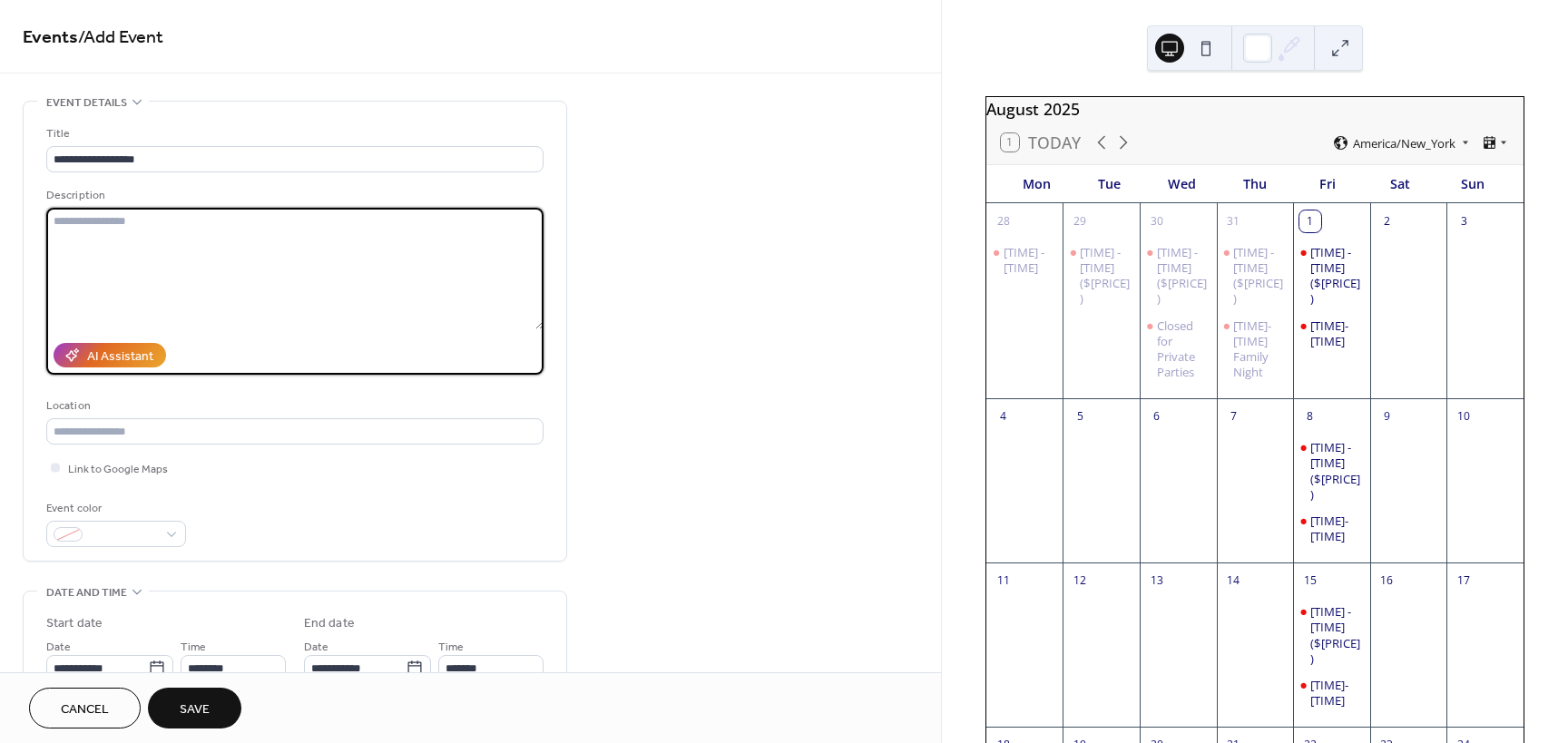 click at bounding box center (295, 269) 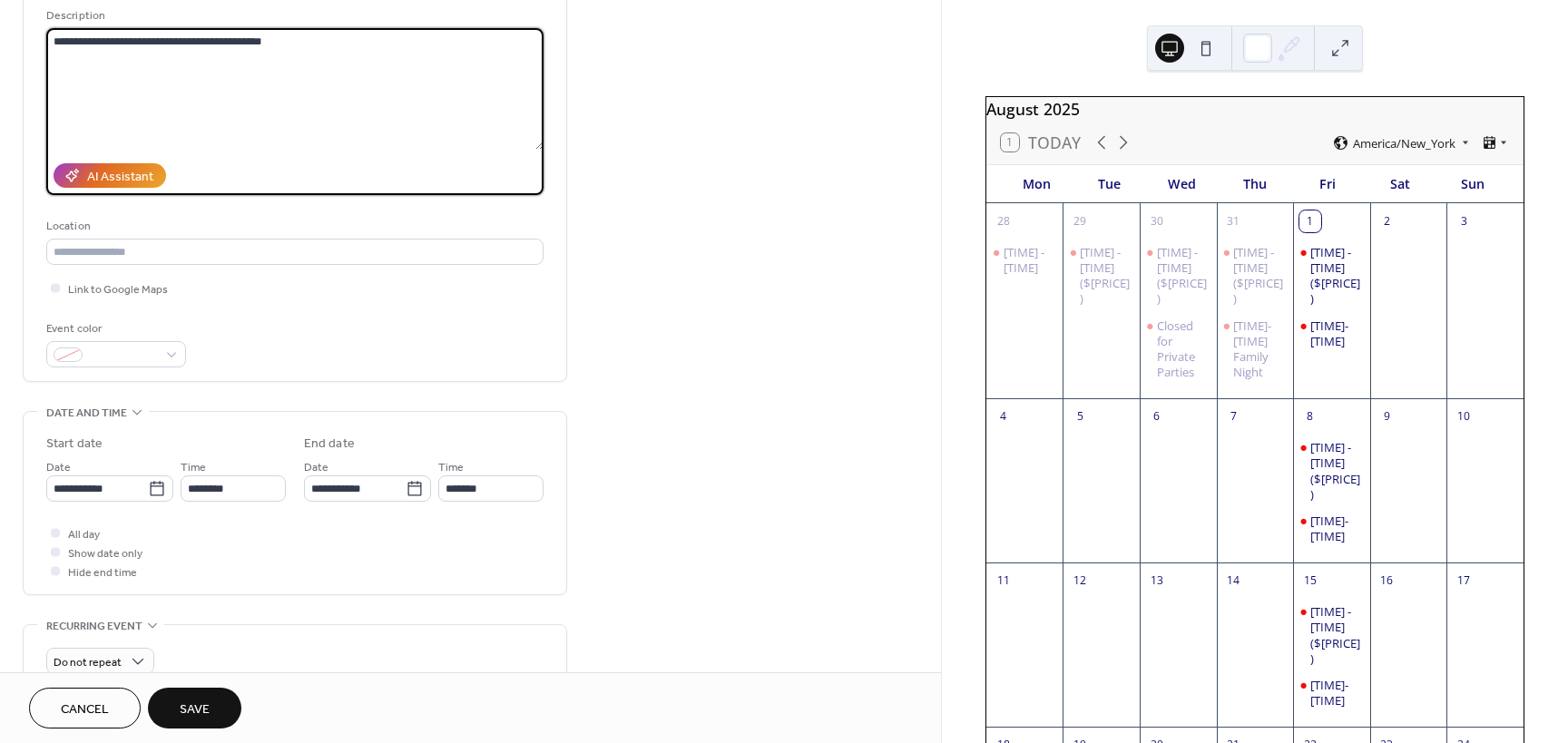 scroll, scrollTop: 181, scrollLeft: 0, axis: vertical 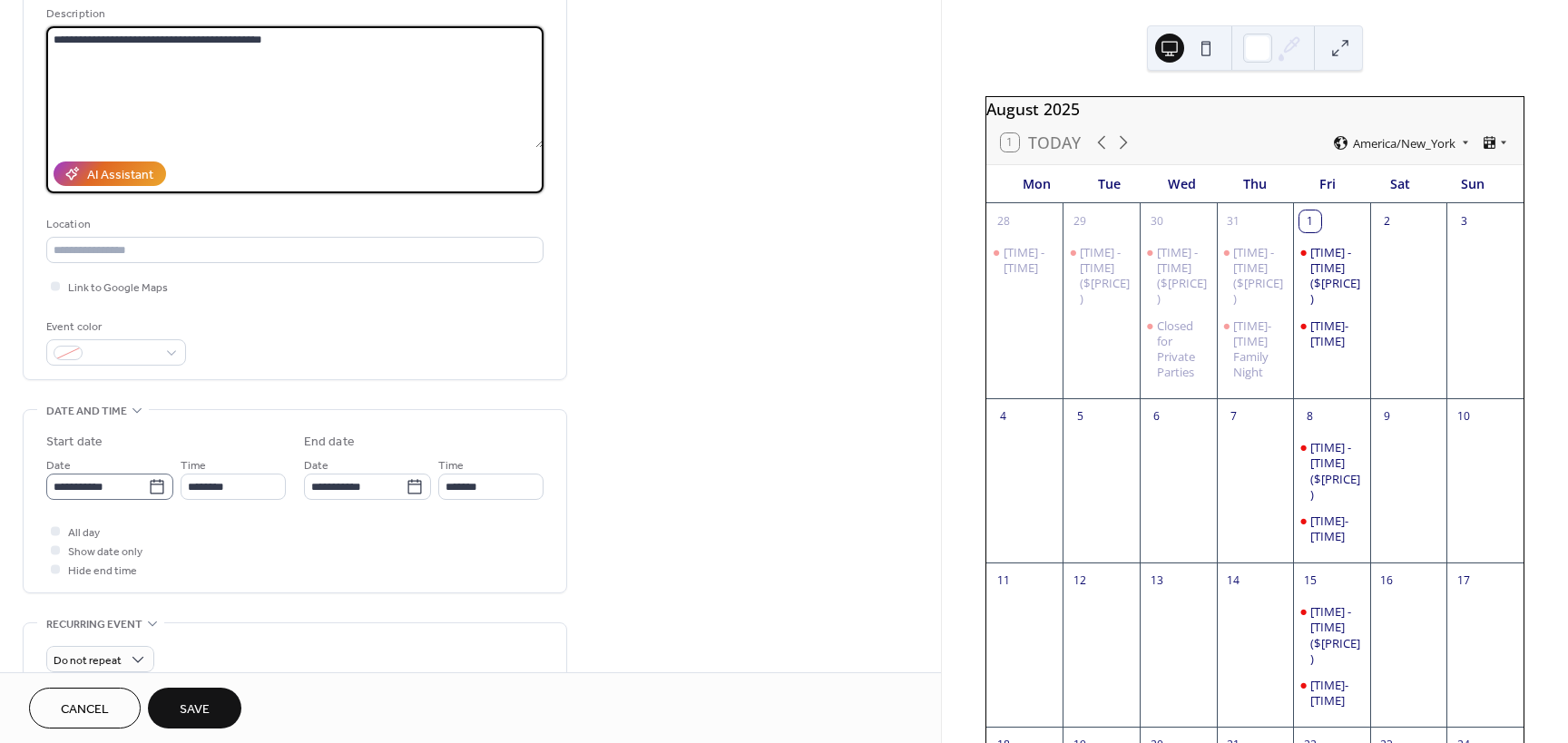 type on "**********" 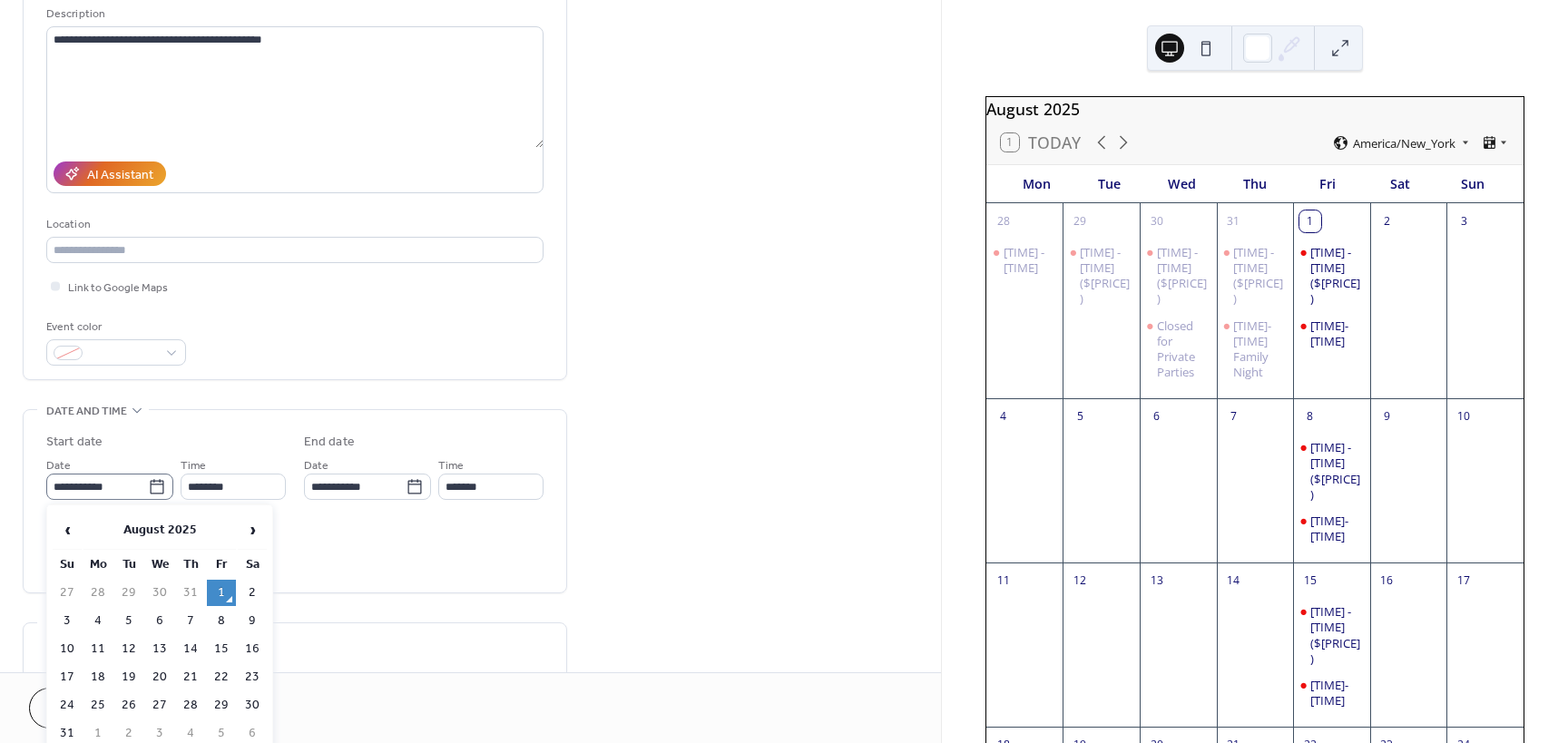 click on "**********" at bounding box center [110, 486] 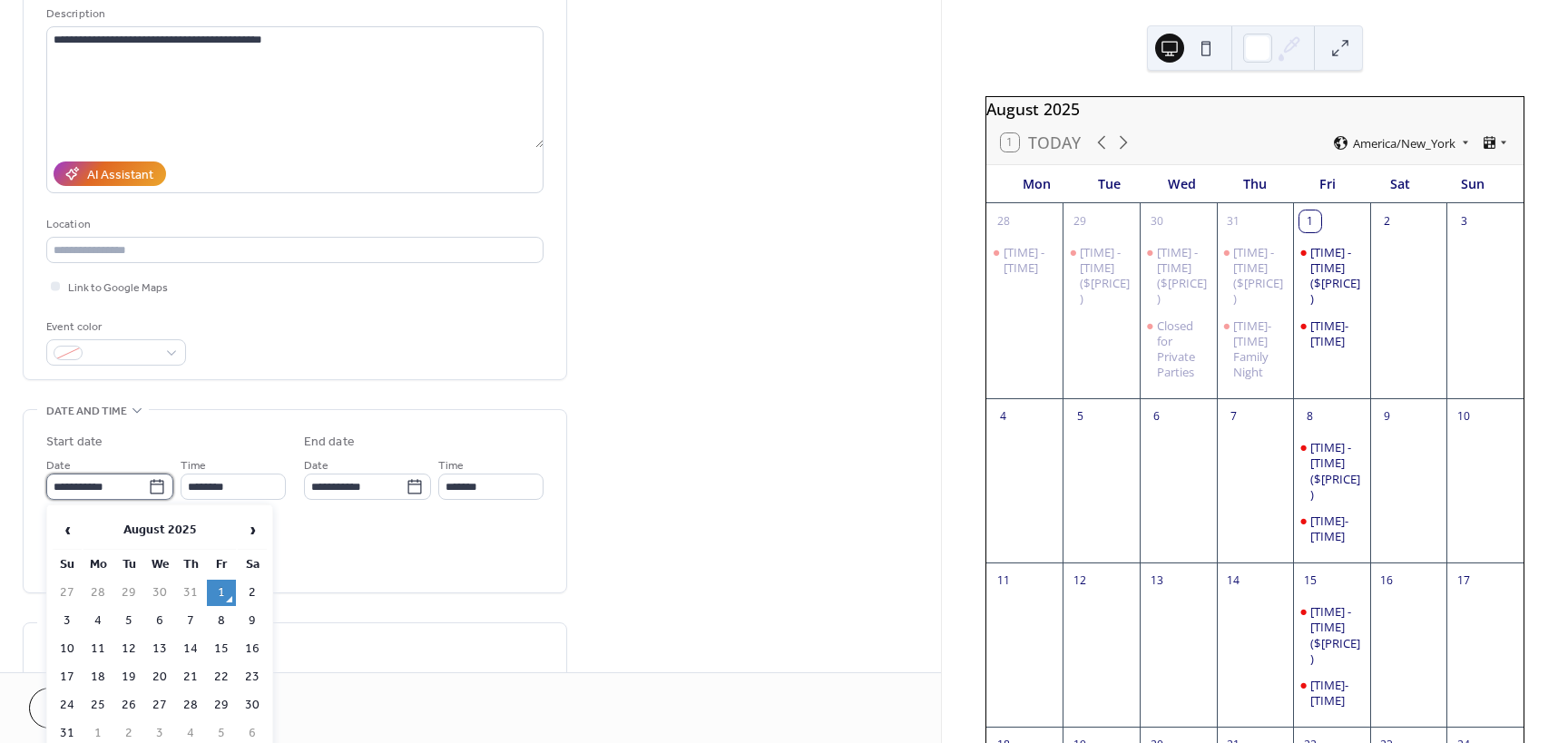 click on "**********" at bounding box center (97, 486) 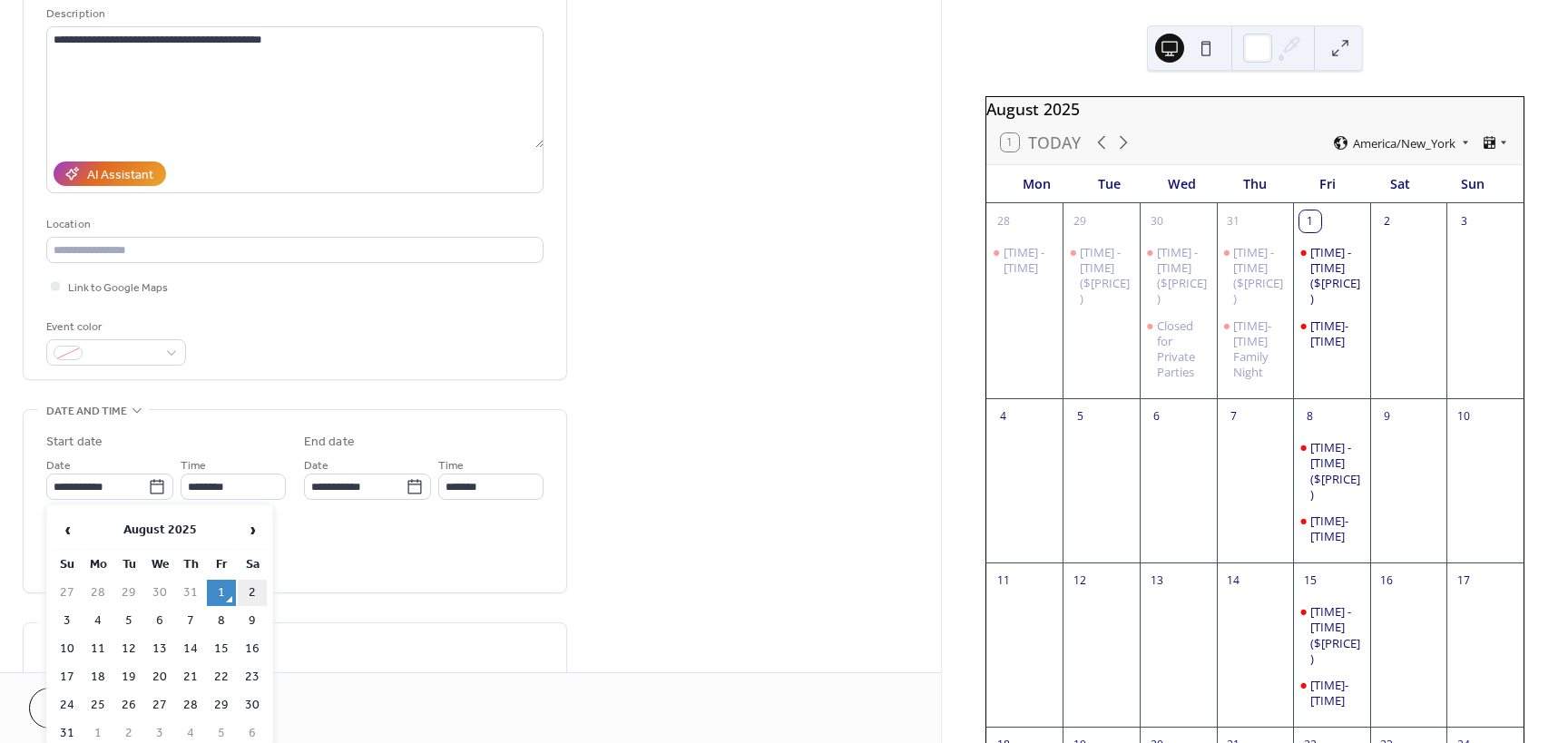 click on "2" at bounding box center [252, 592] 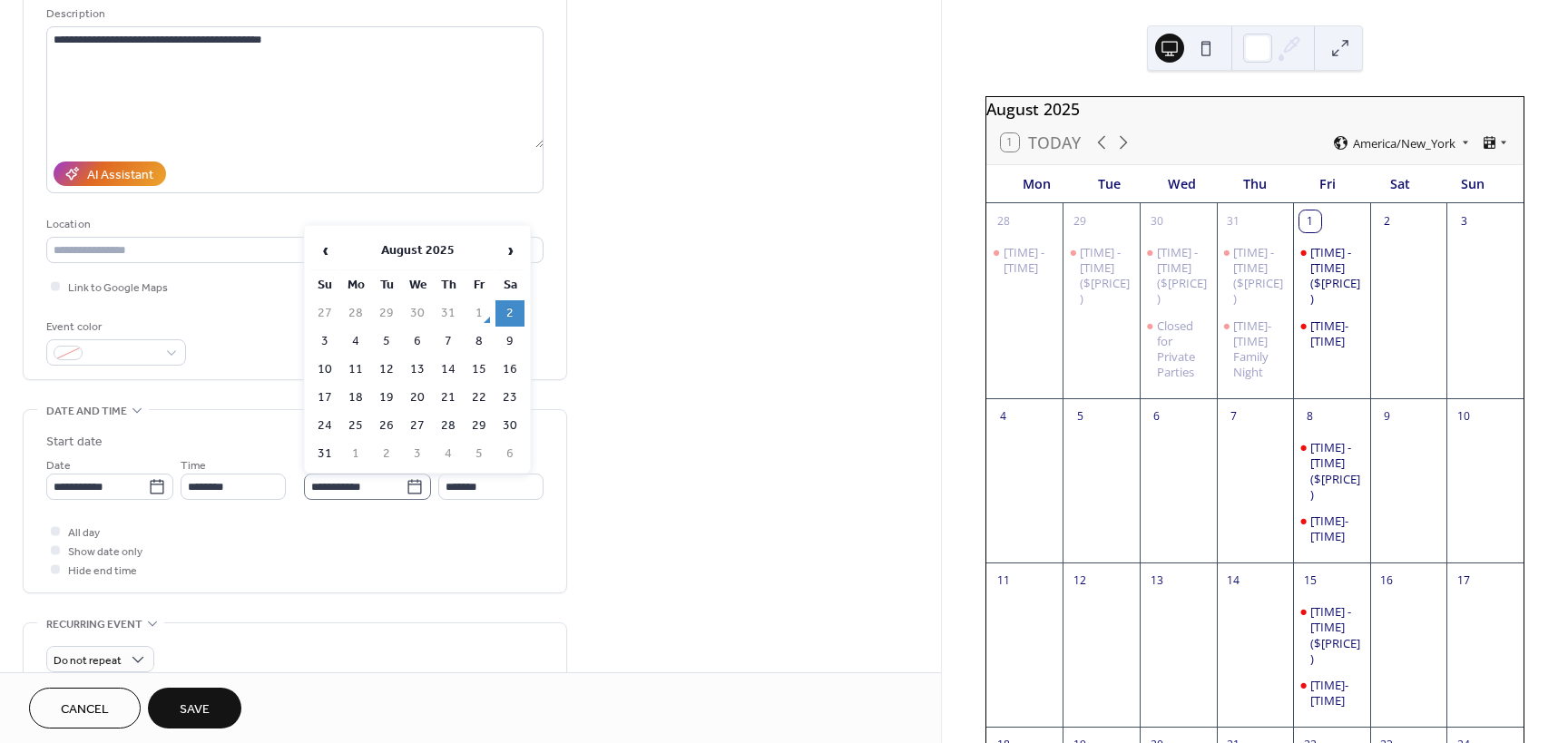 click 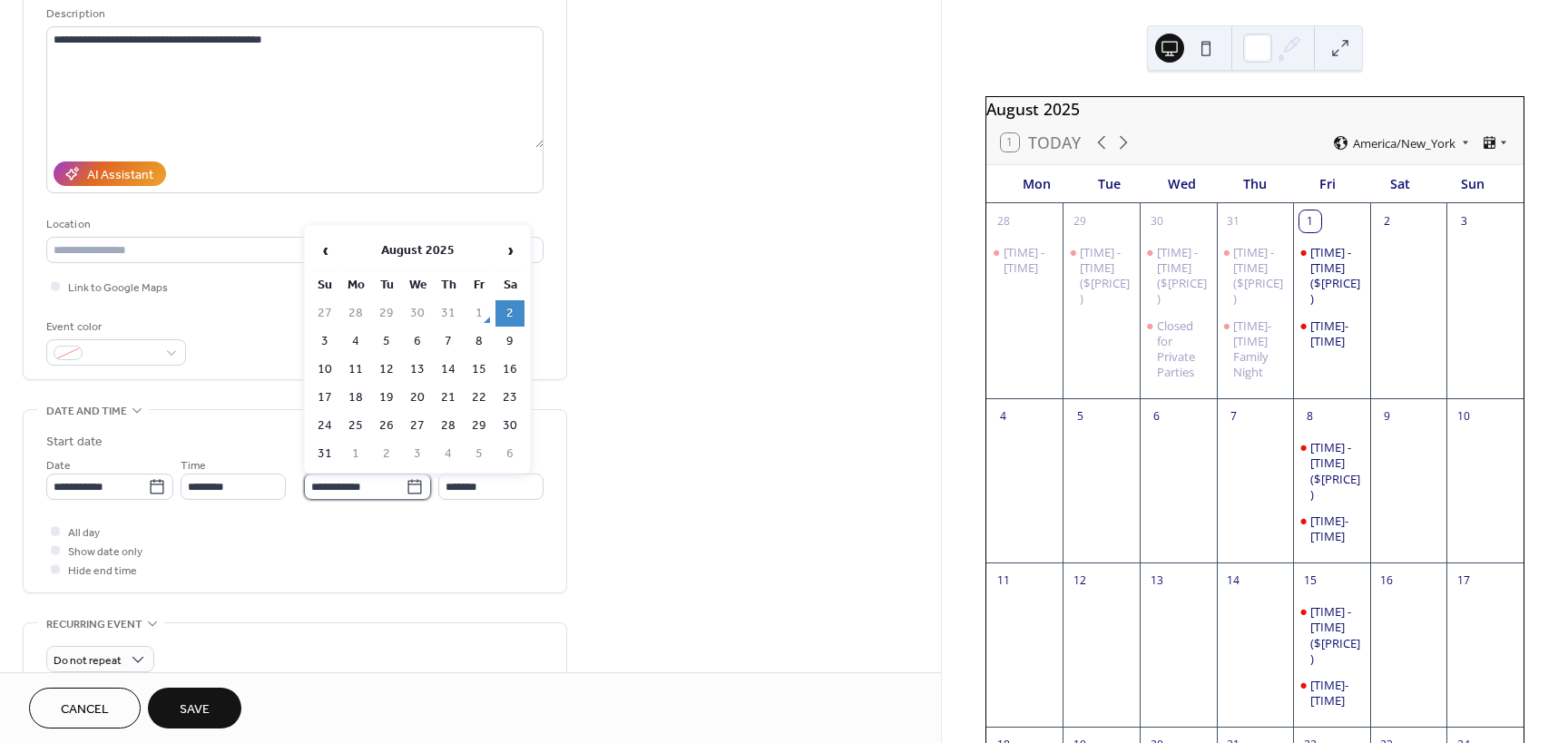 click on "**********" at bounding box center [355, 486] 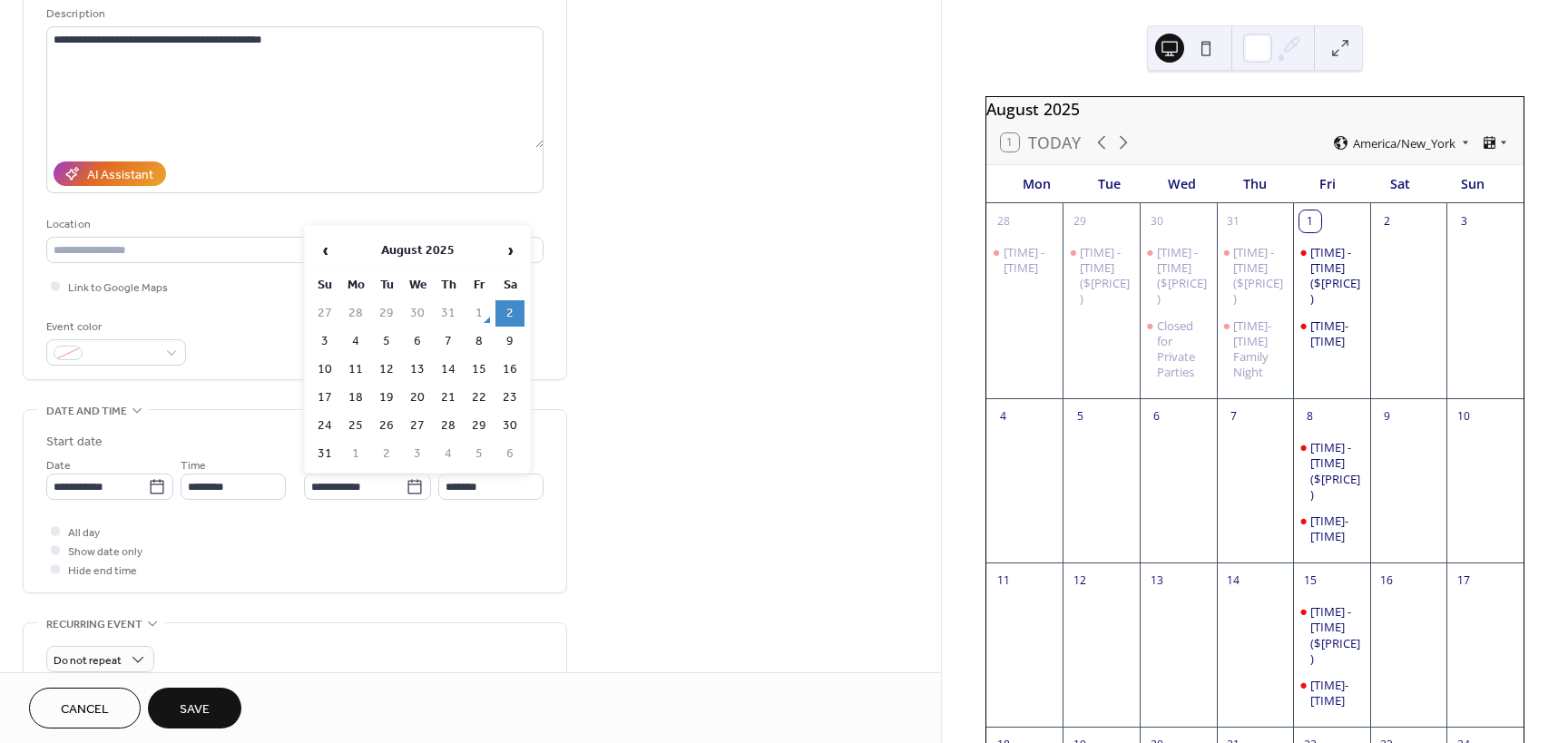 click on "2" at bounding box center (510, 313) 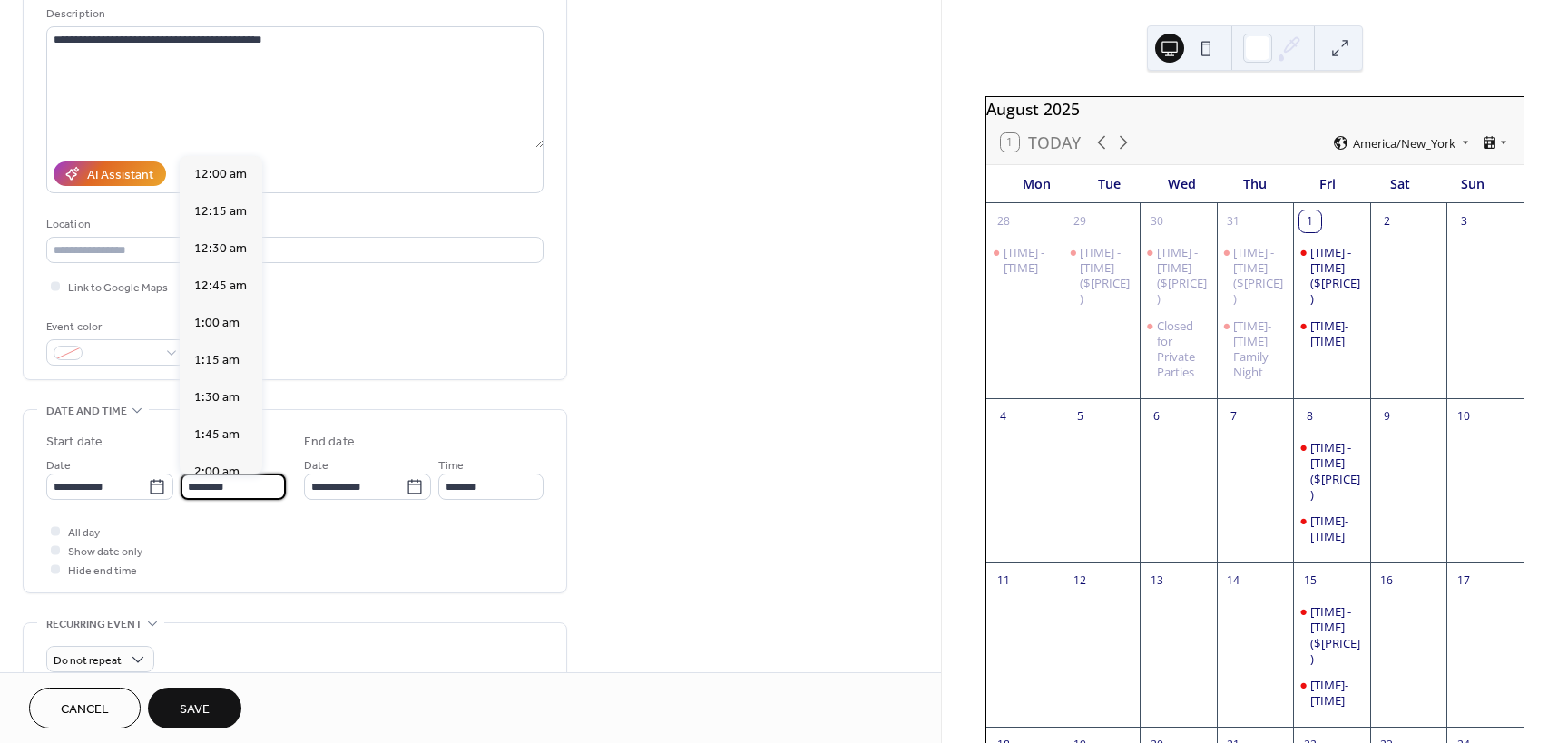 scroll, scrollTop: 1785, scrollLeft: 0, axis: vertical 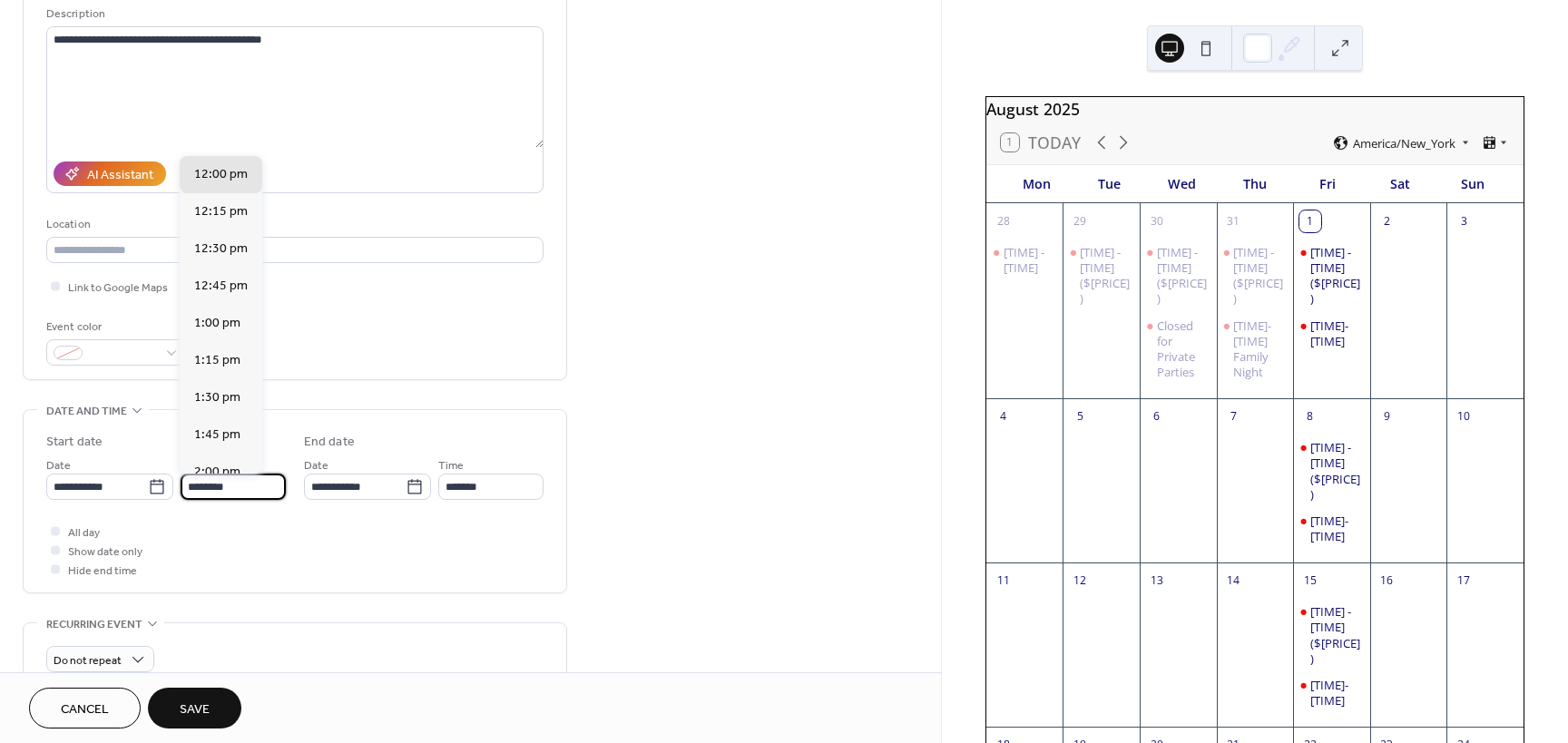 drag, startPoint x: 245, startPoint y: 484, endPoint x: 185, endPoint y: 485, distance: 60.008333 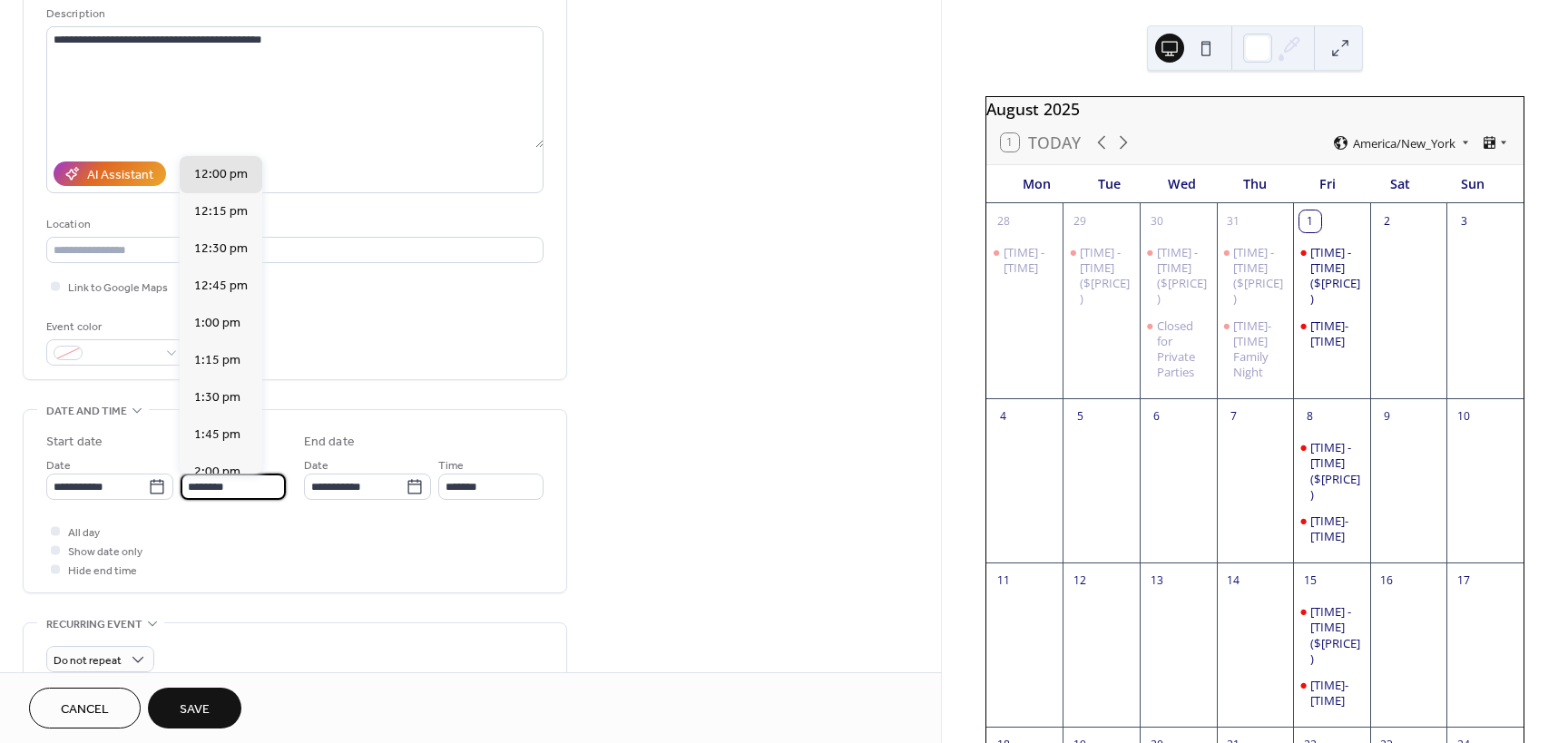 click on "********" at bounding box center (233, 486) 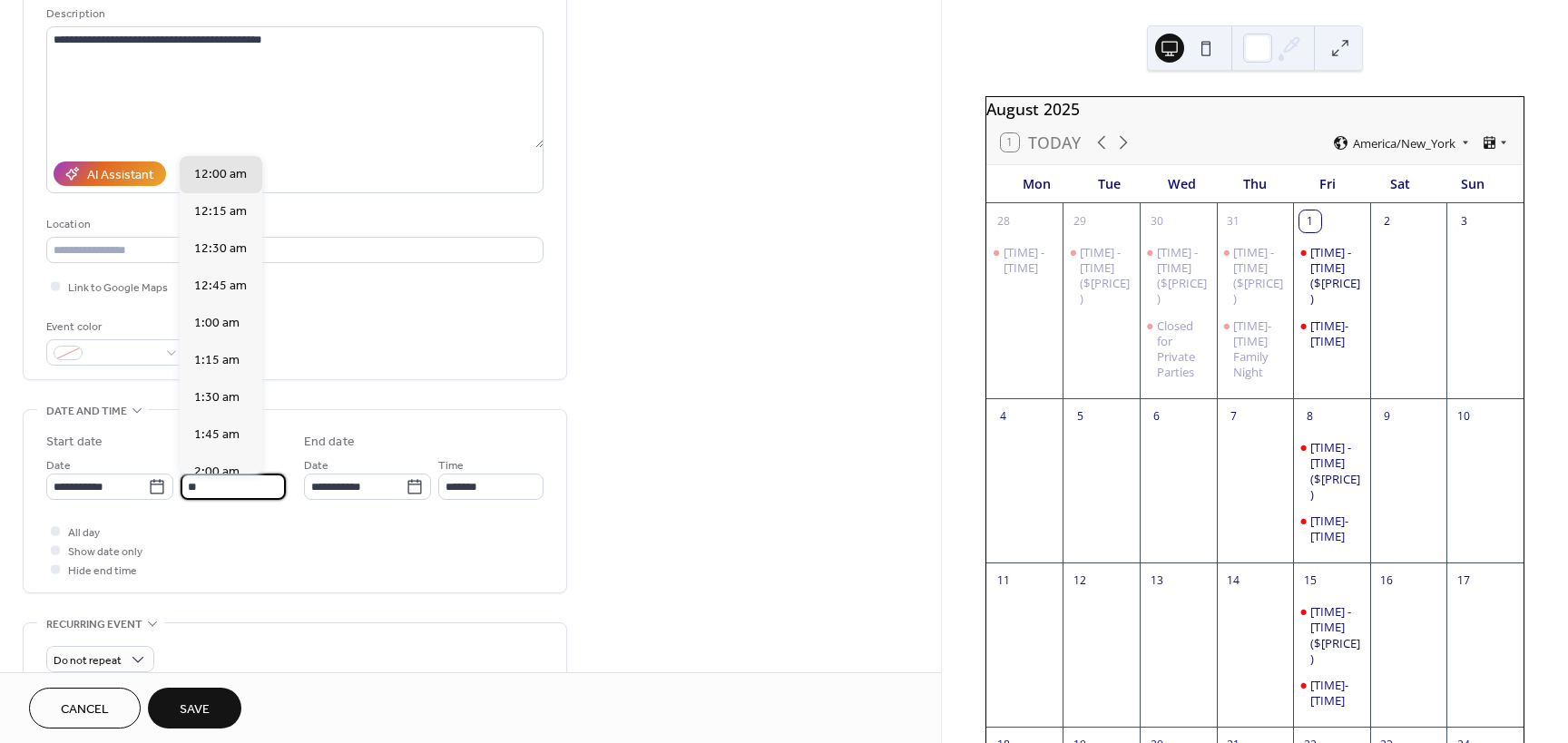 scroll, scrollTop: 1488, scrollLeft: 0, axis: vertical 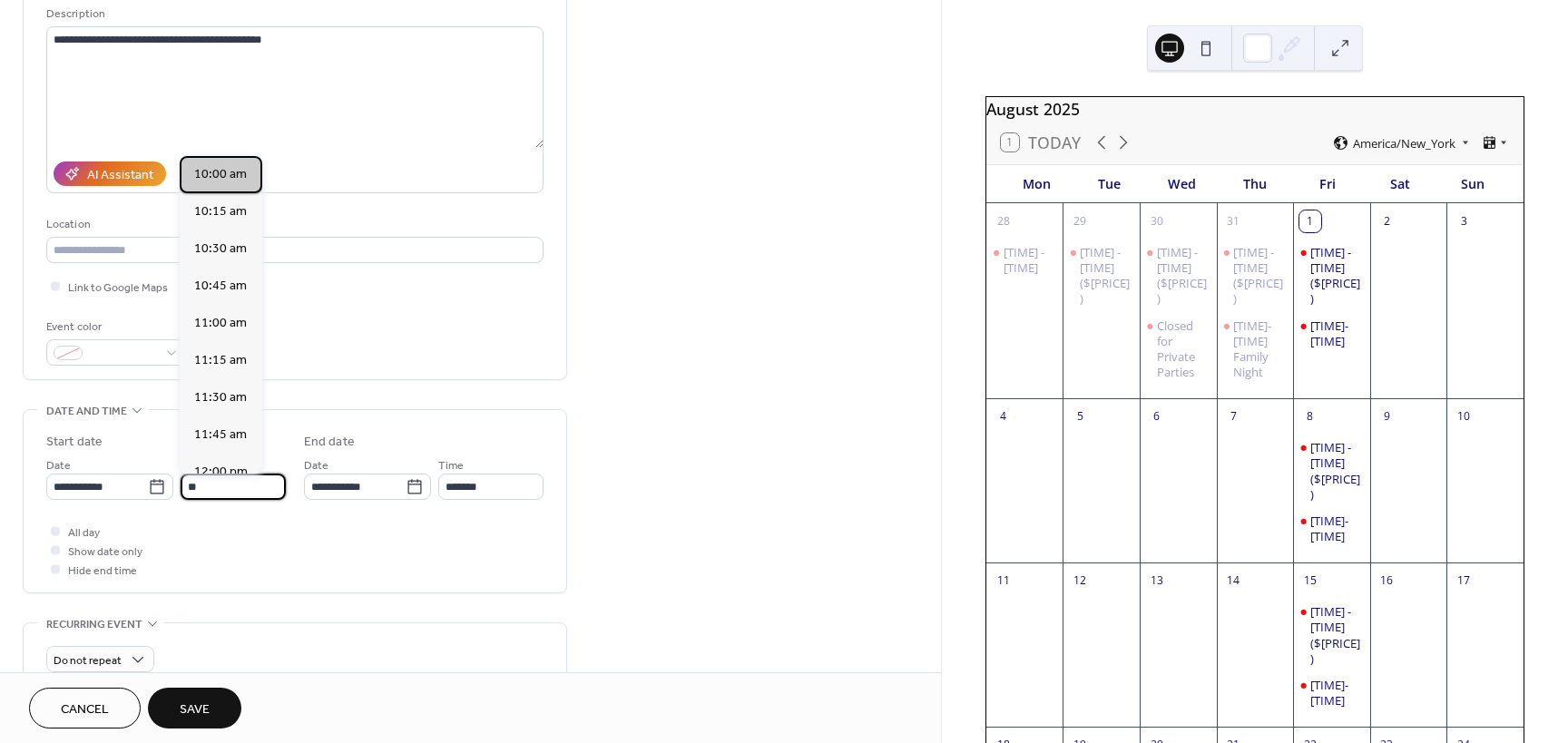 click on "10:00 am" at bounding box center [220, 174] 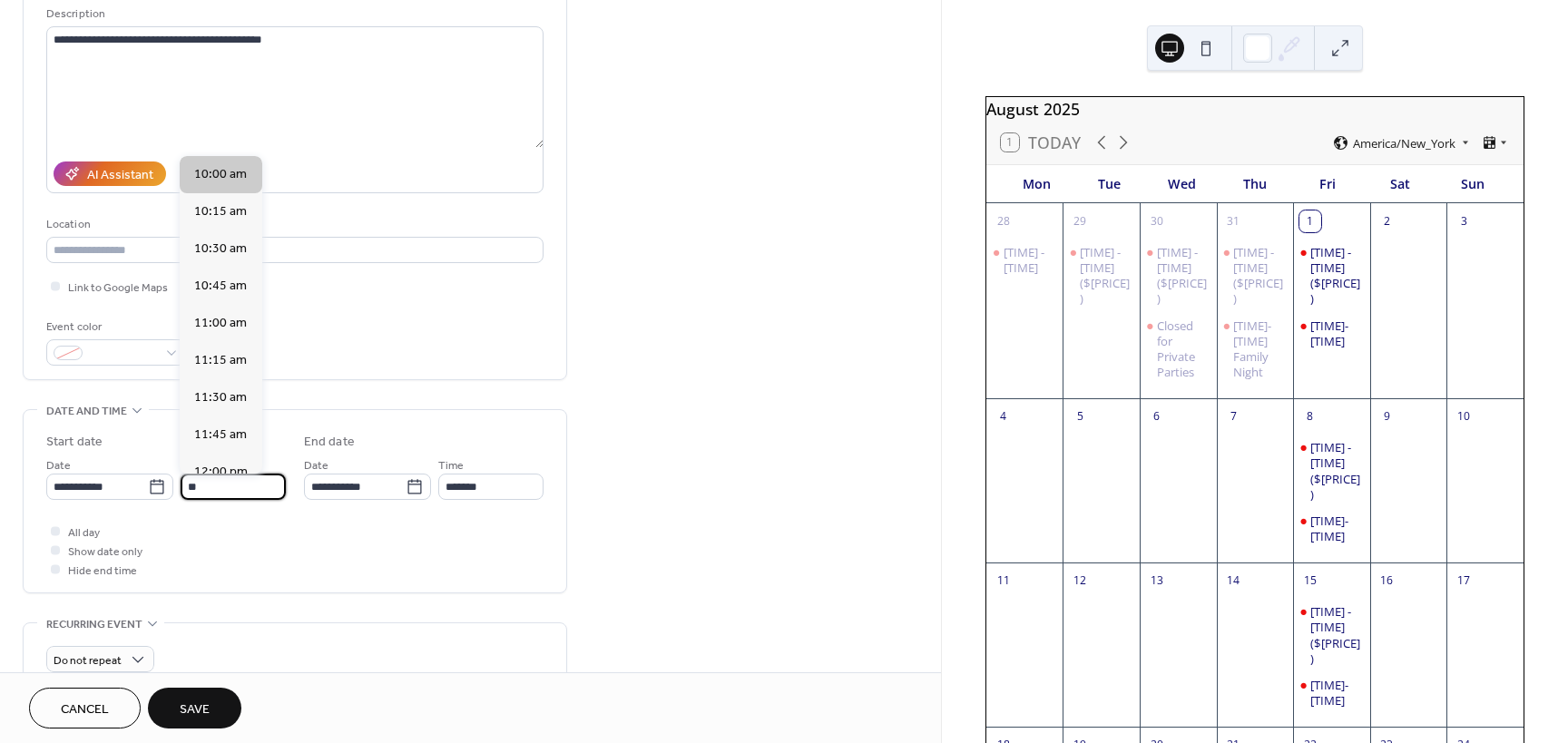 type on "********" 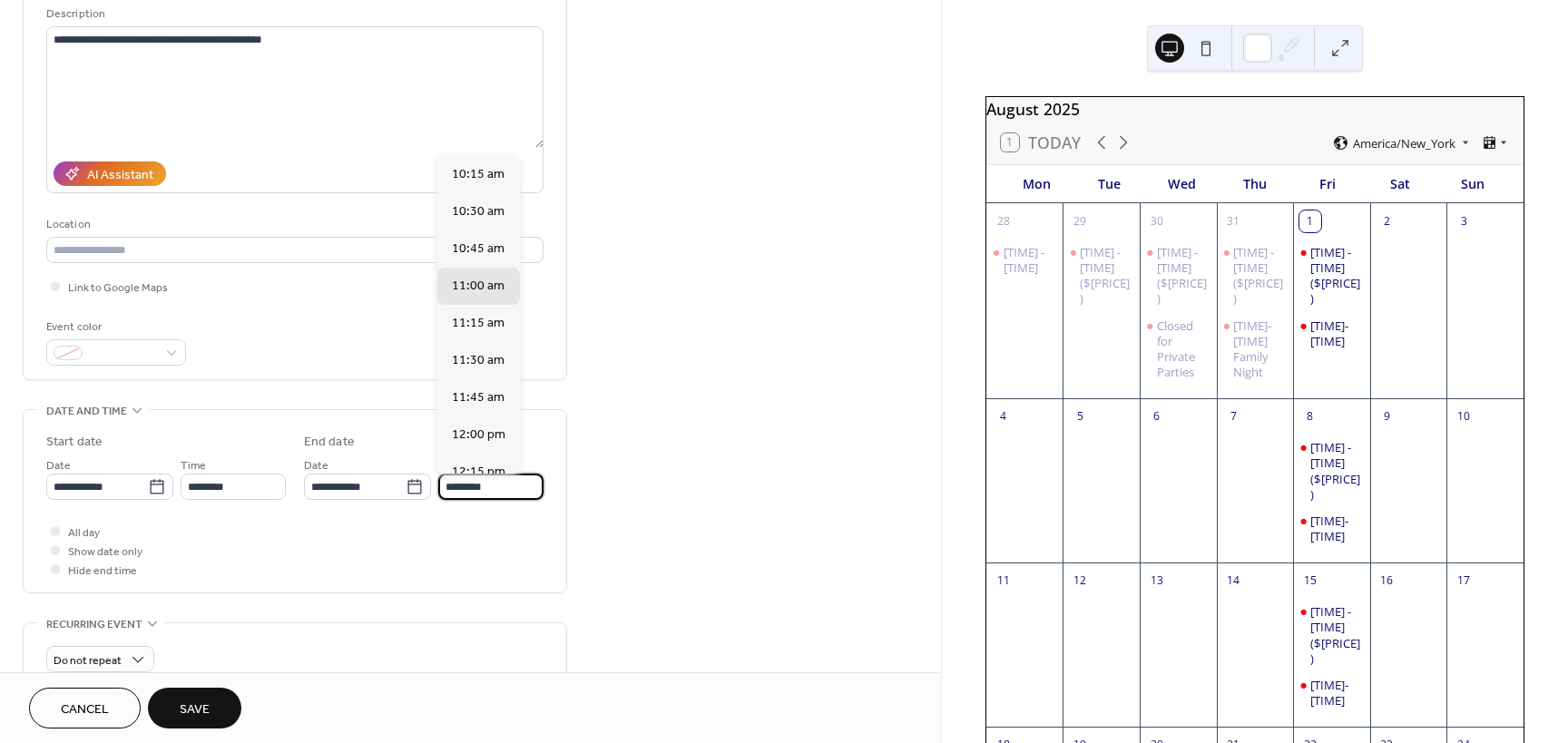 drag, startPoint x: 493, startPoint y: 490, endPoint x: 446, endPoint y: 492, distance: 47.04253 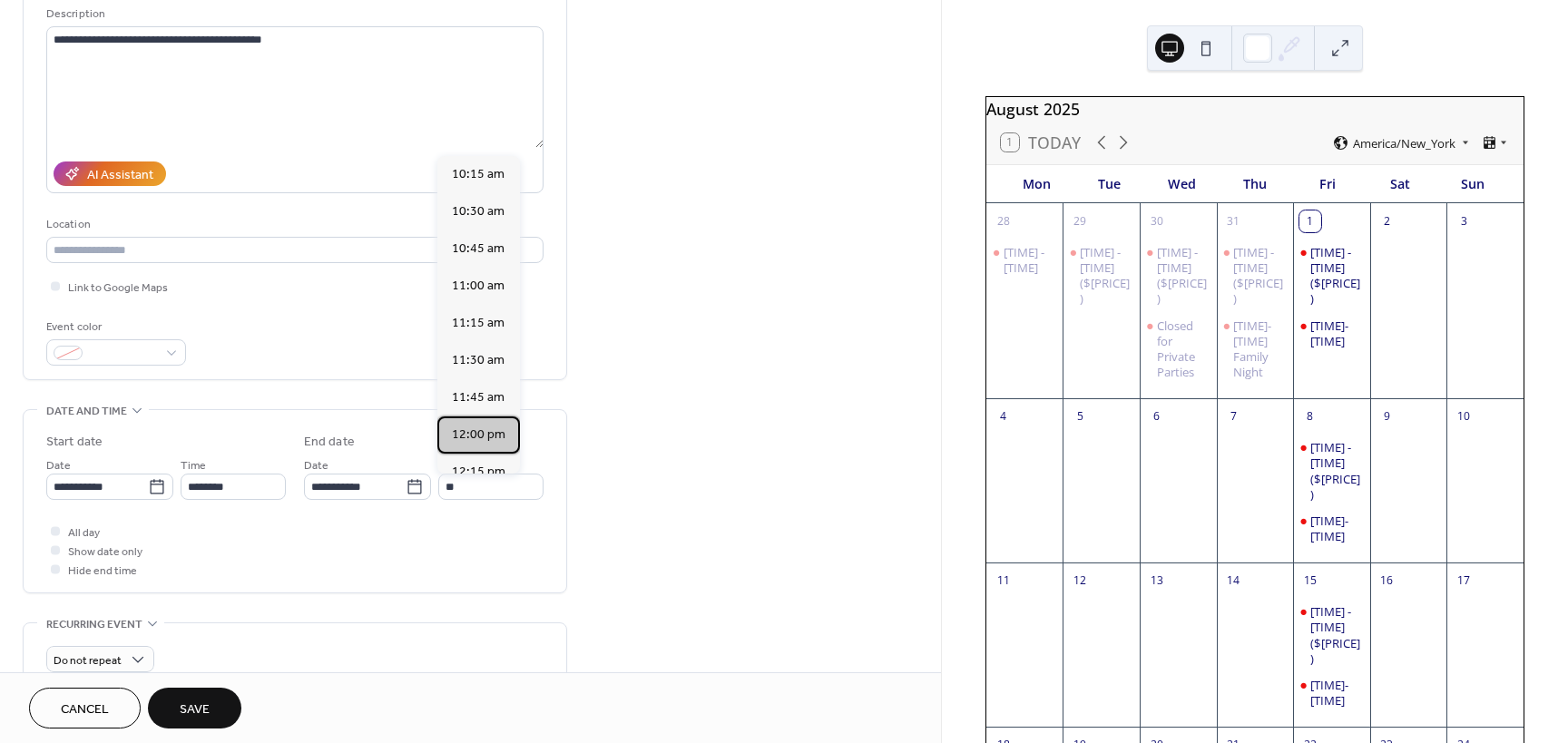 click on "12:00 pm" at bounding box center [478, 435] 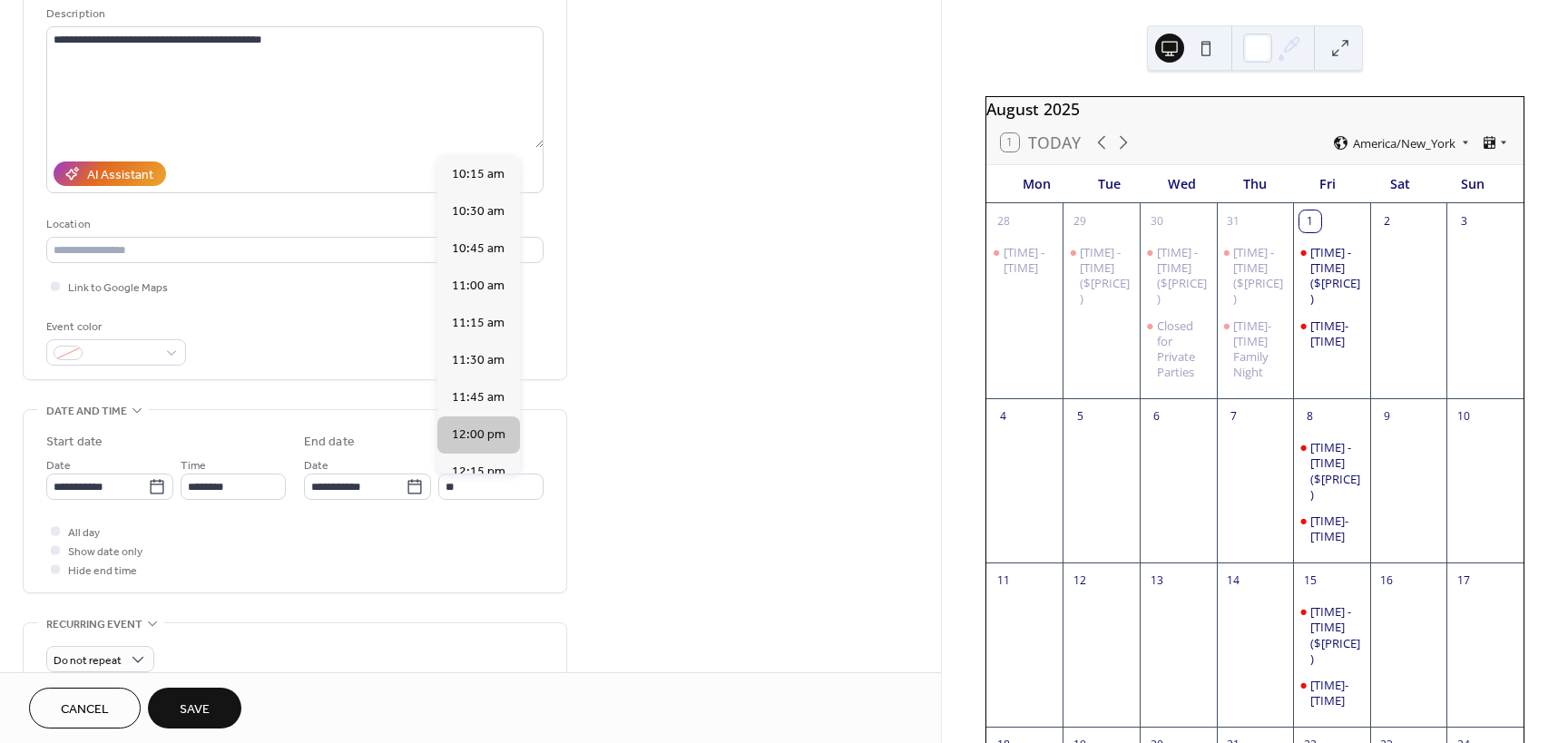 type on "********" 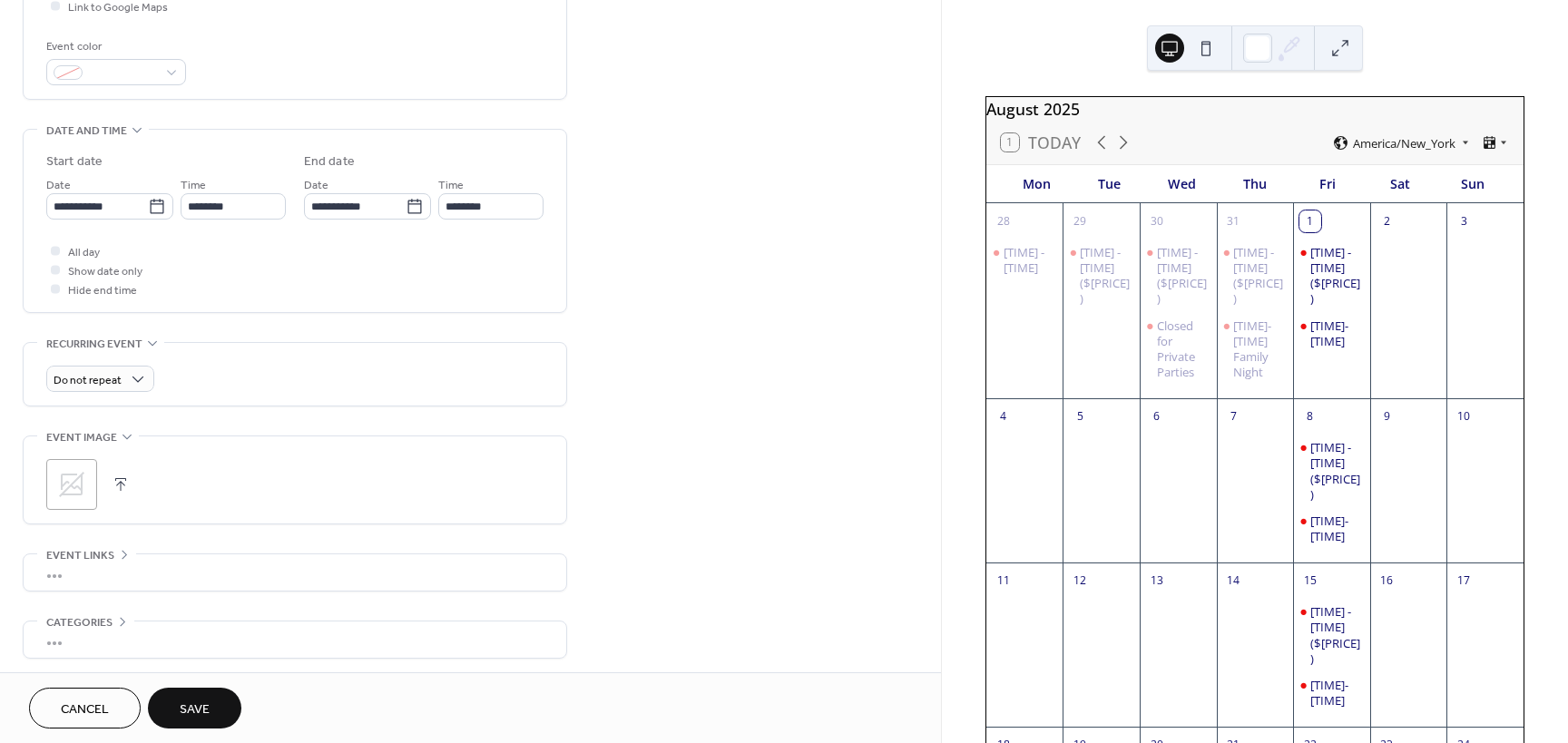 scroll, scrollTop: 533, scrollLeft: 0, axis: vertical 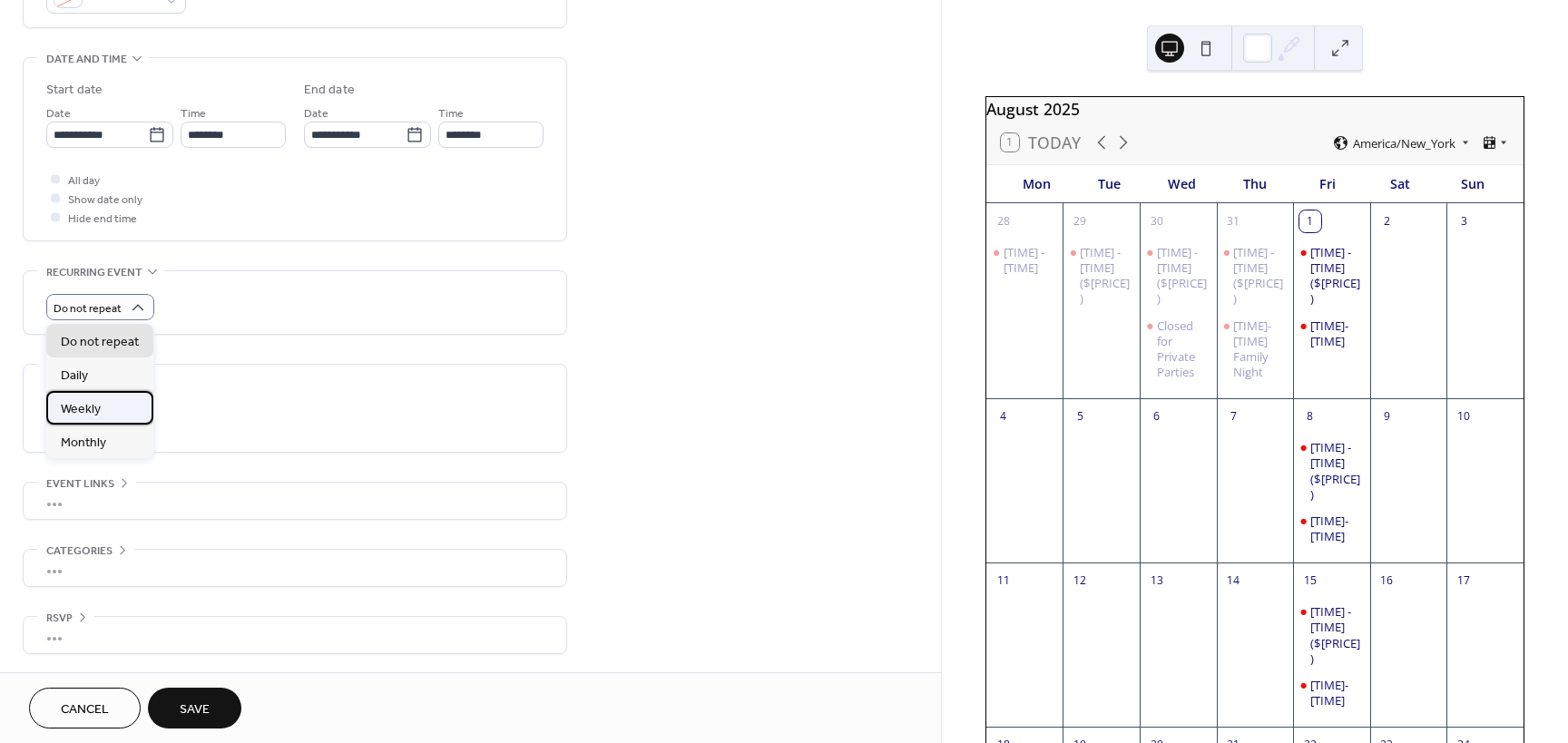 click on "Weekly" at bounding box center [100, 407] 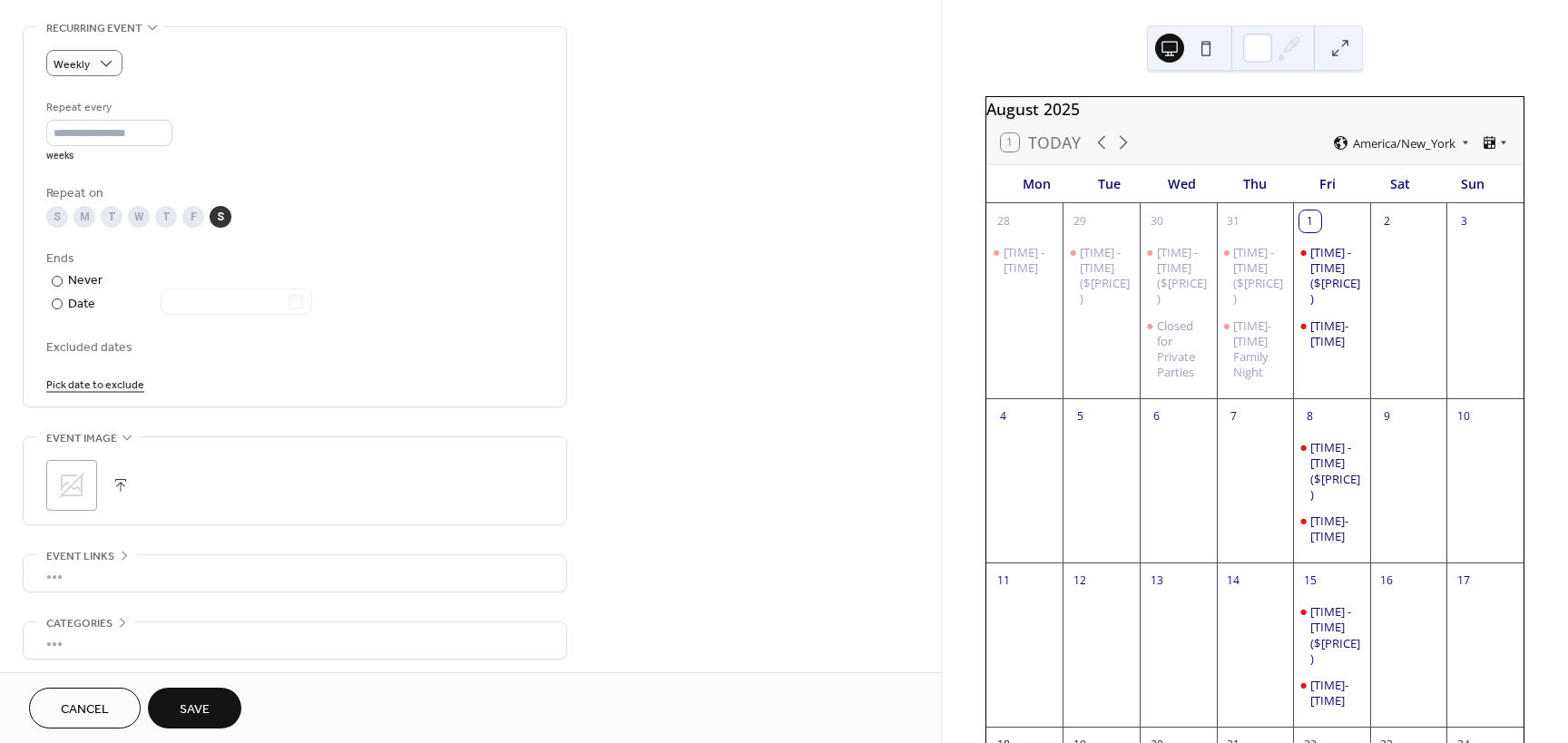 scroll, scrollTop: 850, scrollLeft: 0, axis: vertical 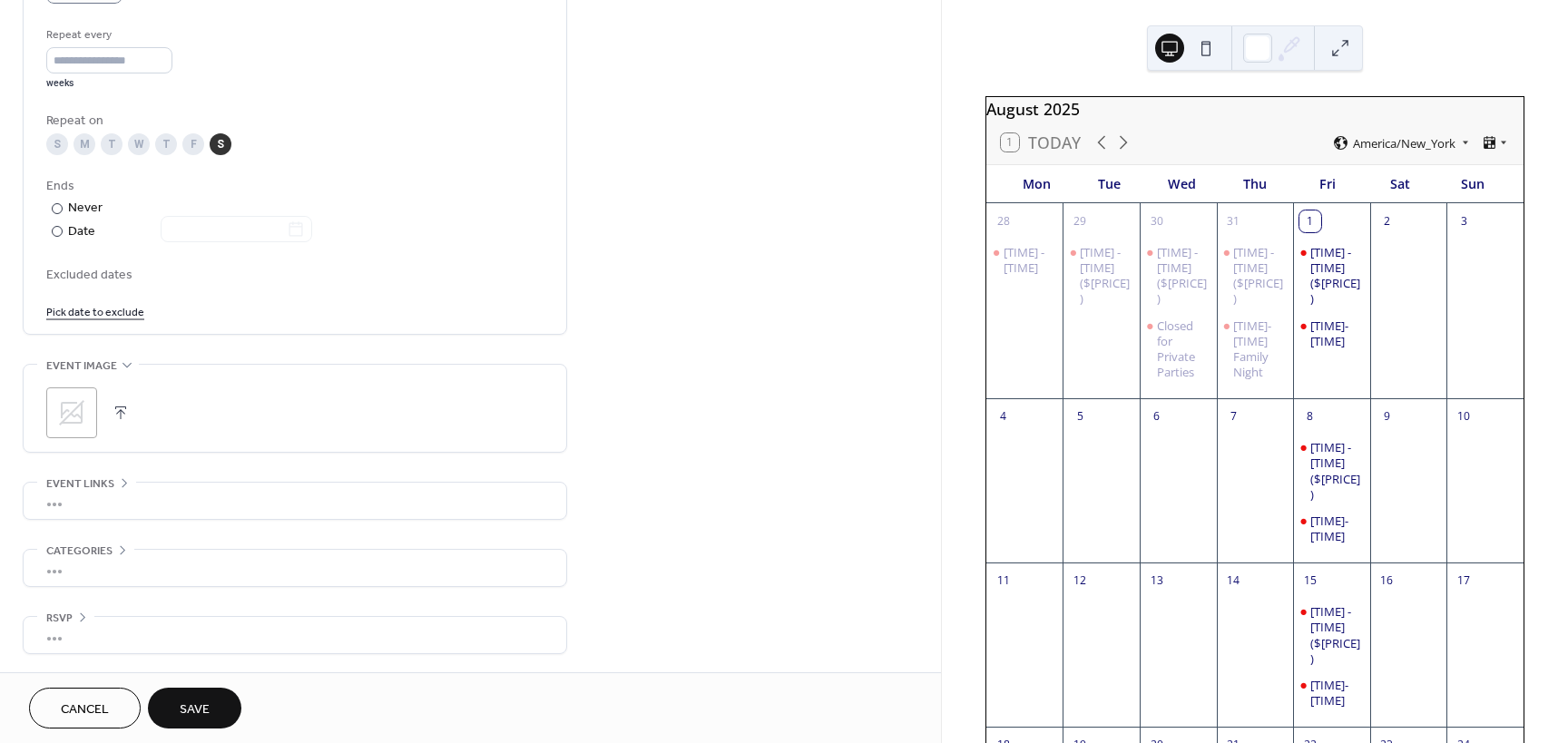 click on "Save" at bounding box center (194, 709) 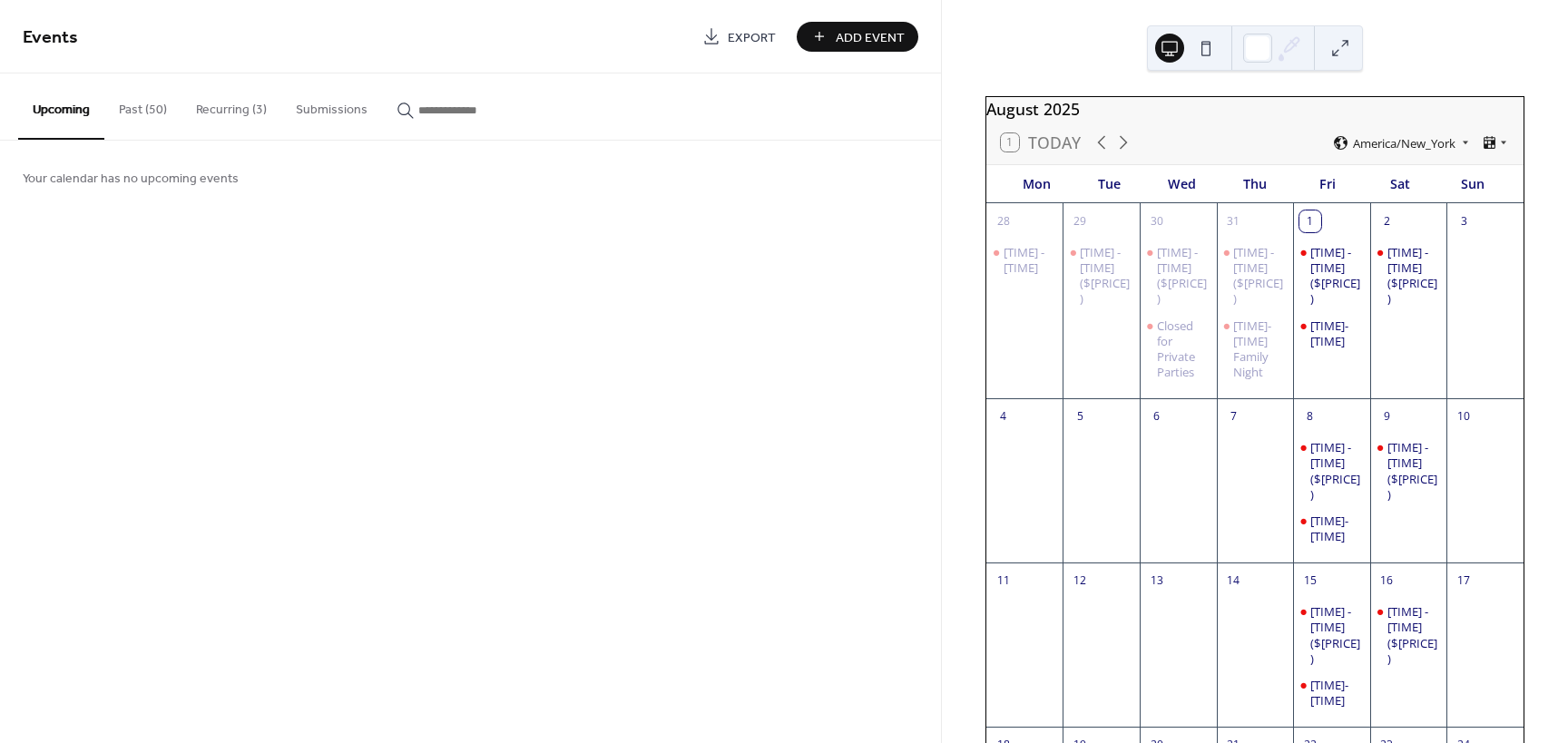 click on "Add Event" at bounding box center (870, 37) 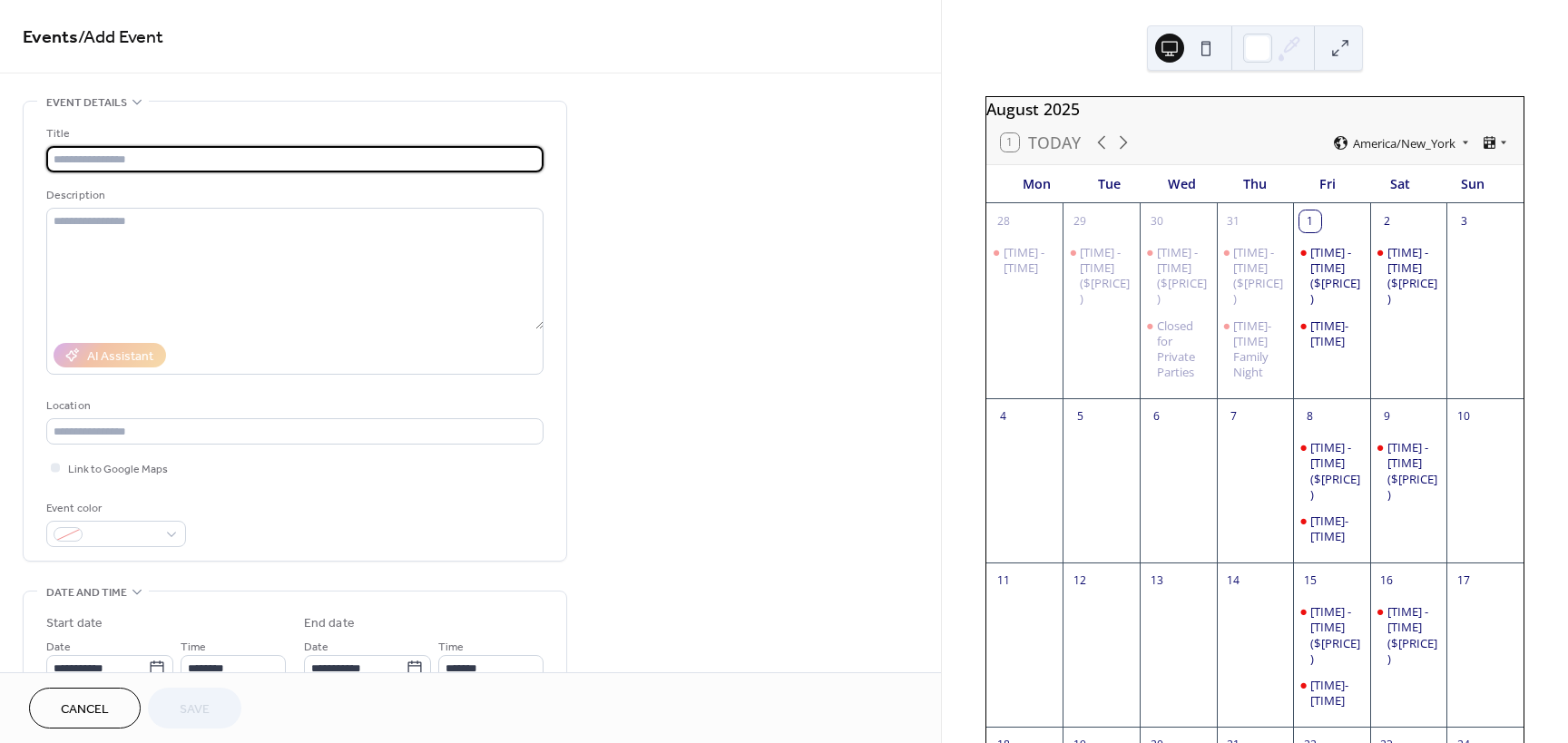 click at bounding box center [295, 159] 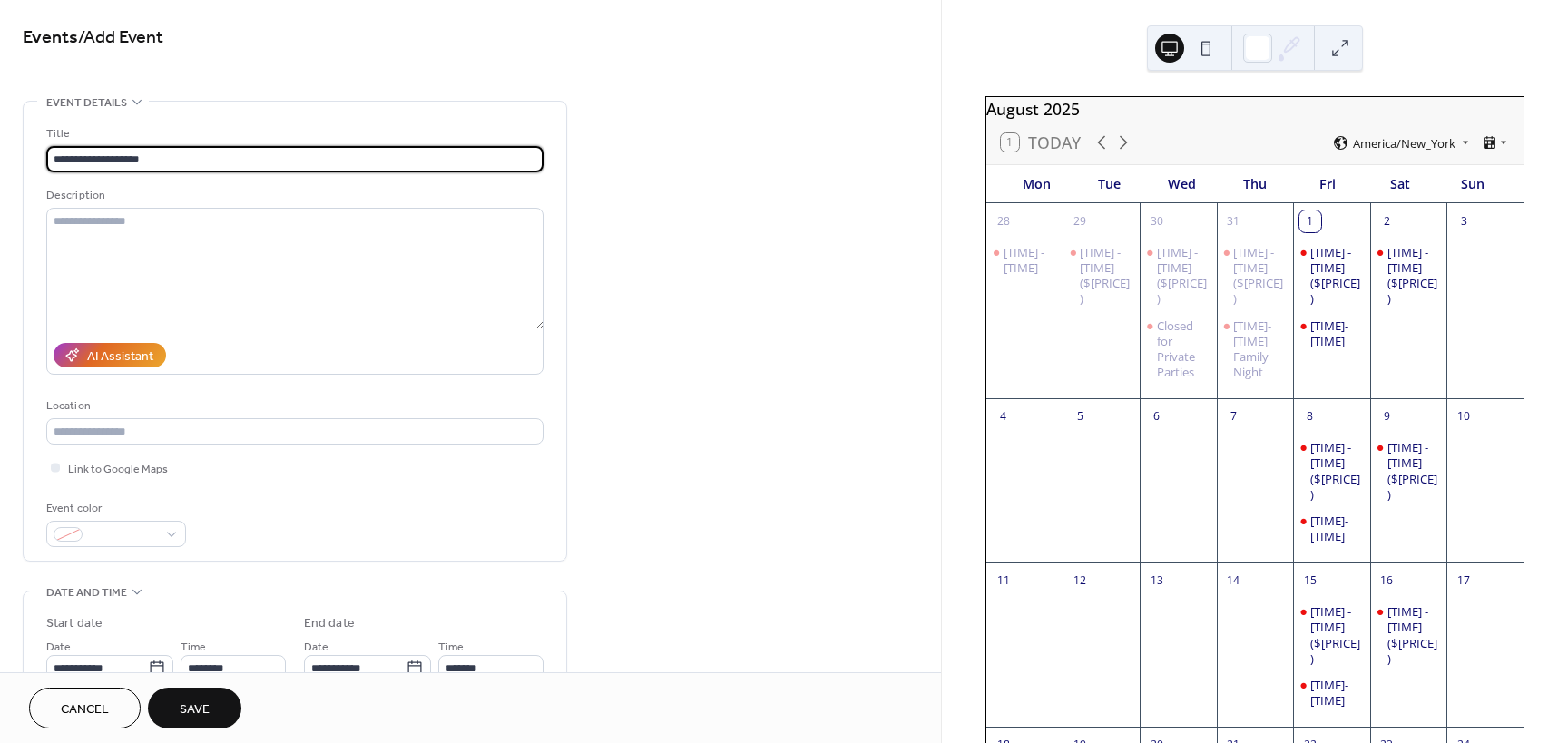 drag, startPoint x: 198, startPoint y: 154, endPoint x: 40, endPoint y: 160, distance: 158.11388 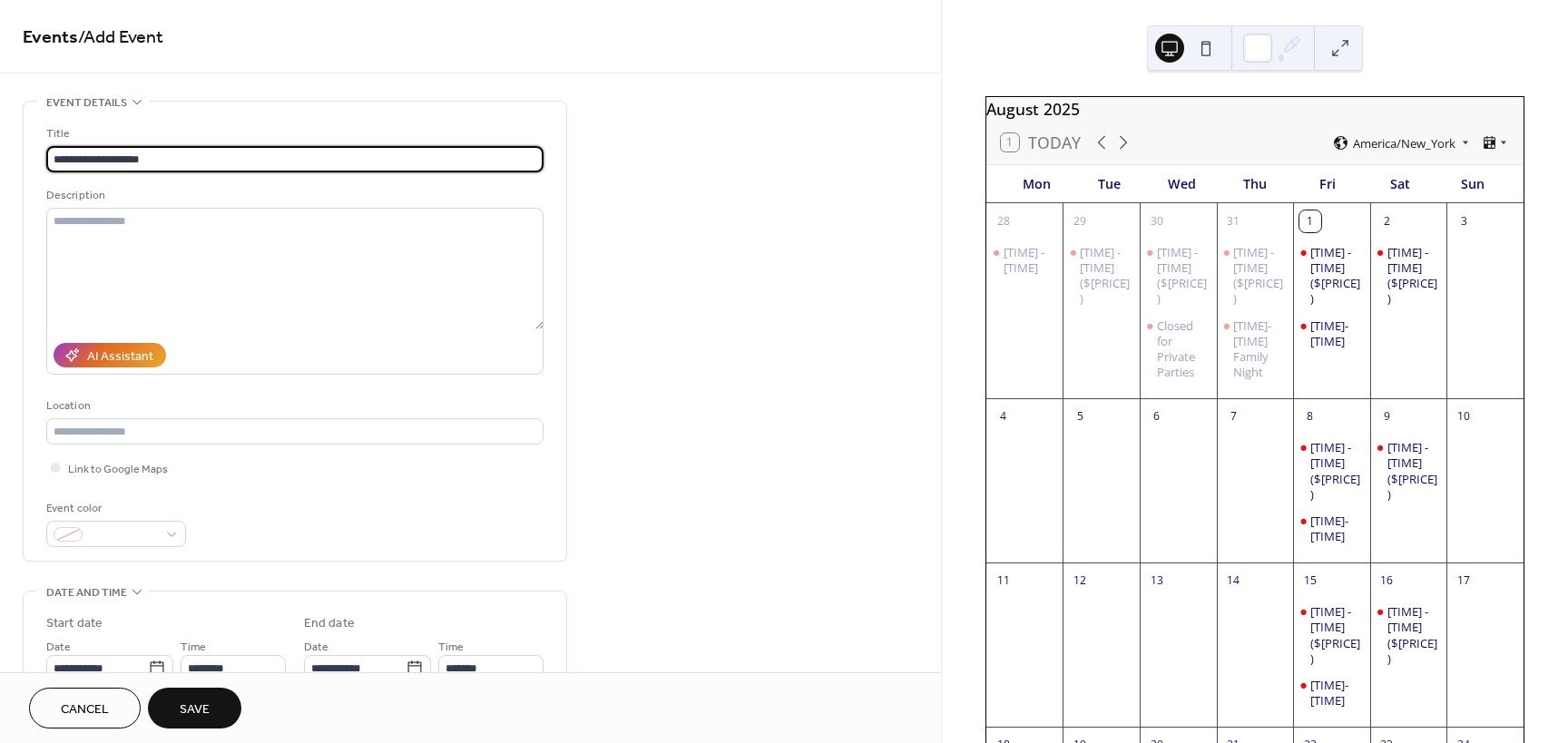 click on "**********" at bounding box center [295, 331] 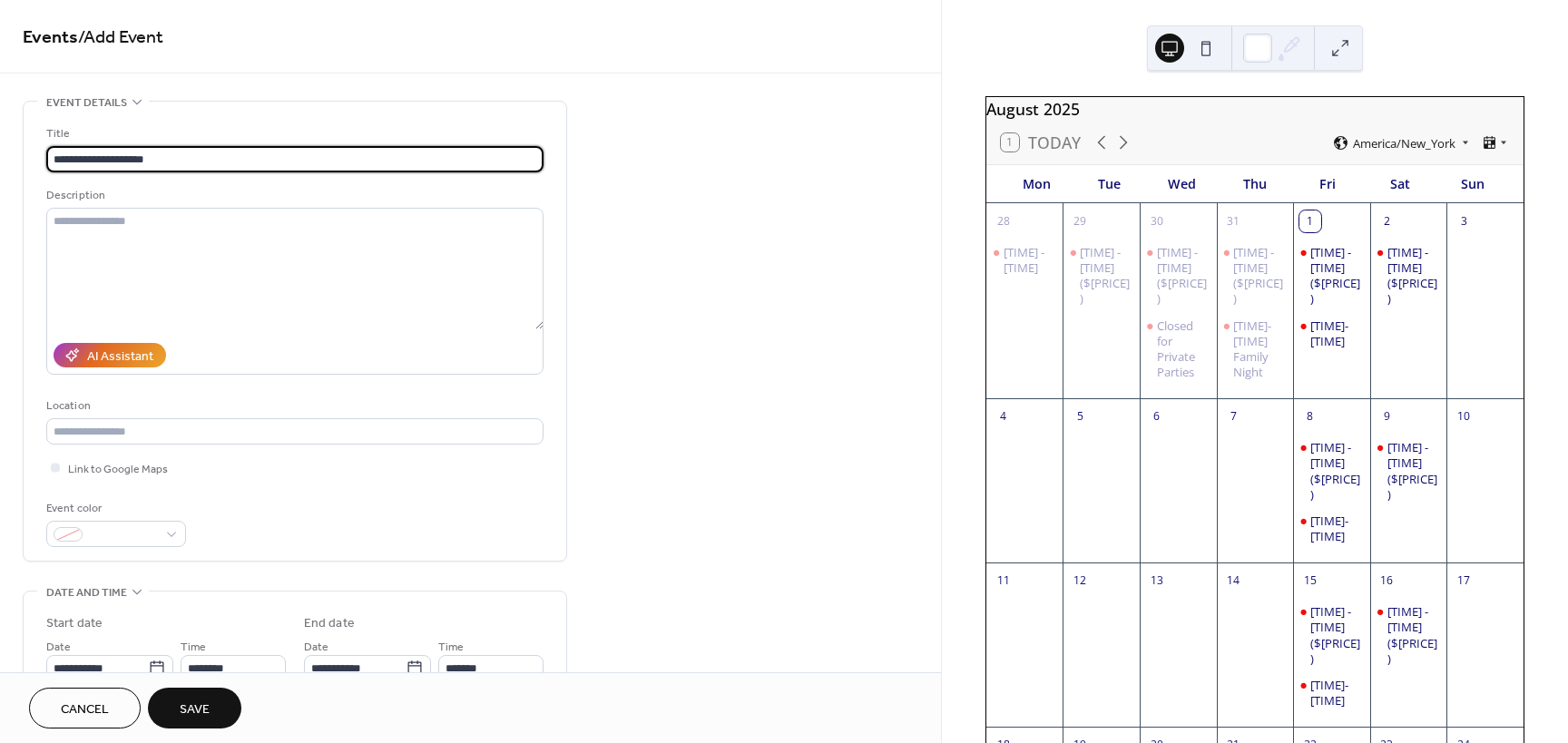 drag, startPoint x: 180, startPoint y: 162, endPoint x: 37, endPoint y: 156, distance: 143.12582 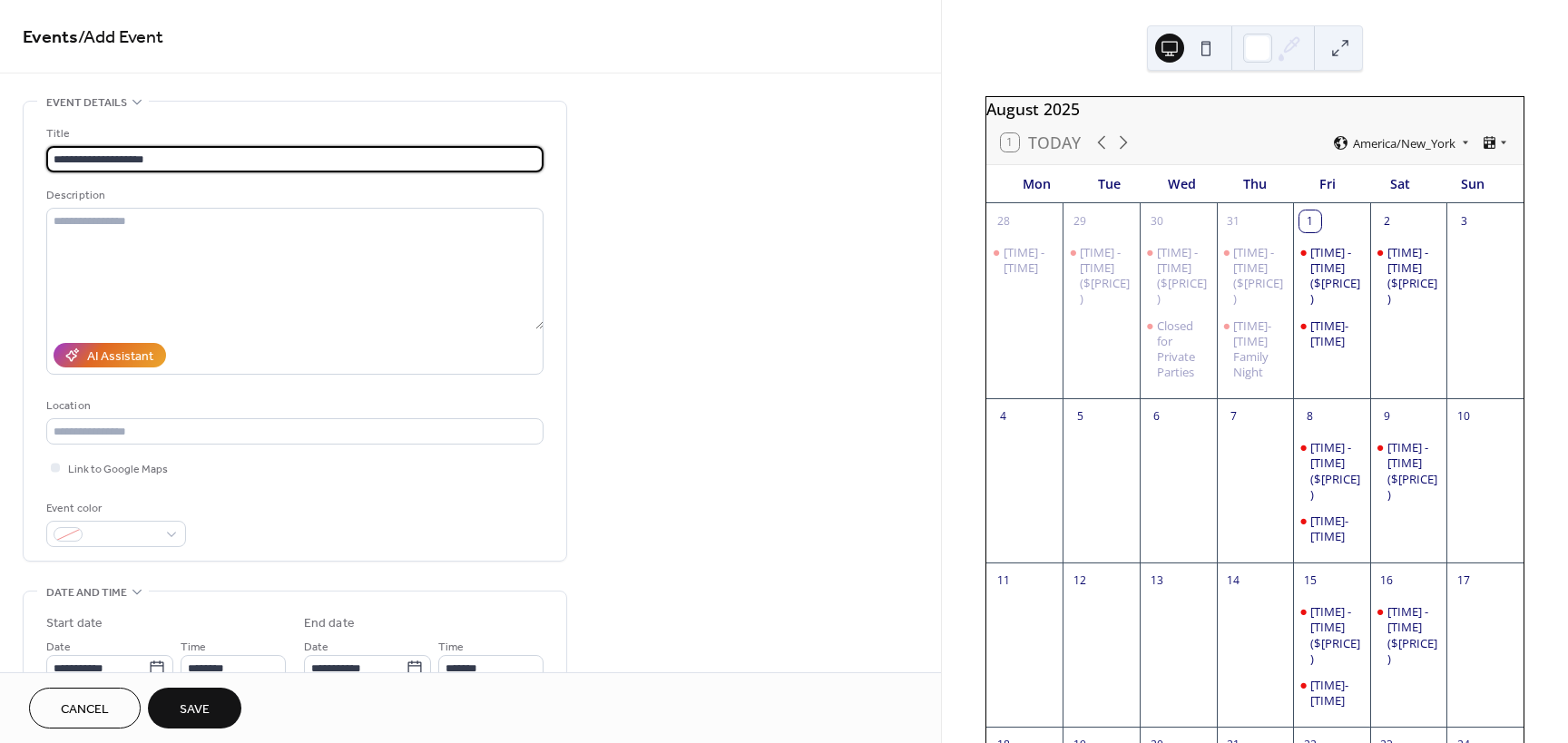 click on "**********" at bounding box center [295, 331] 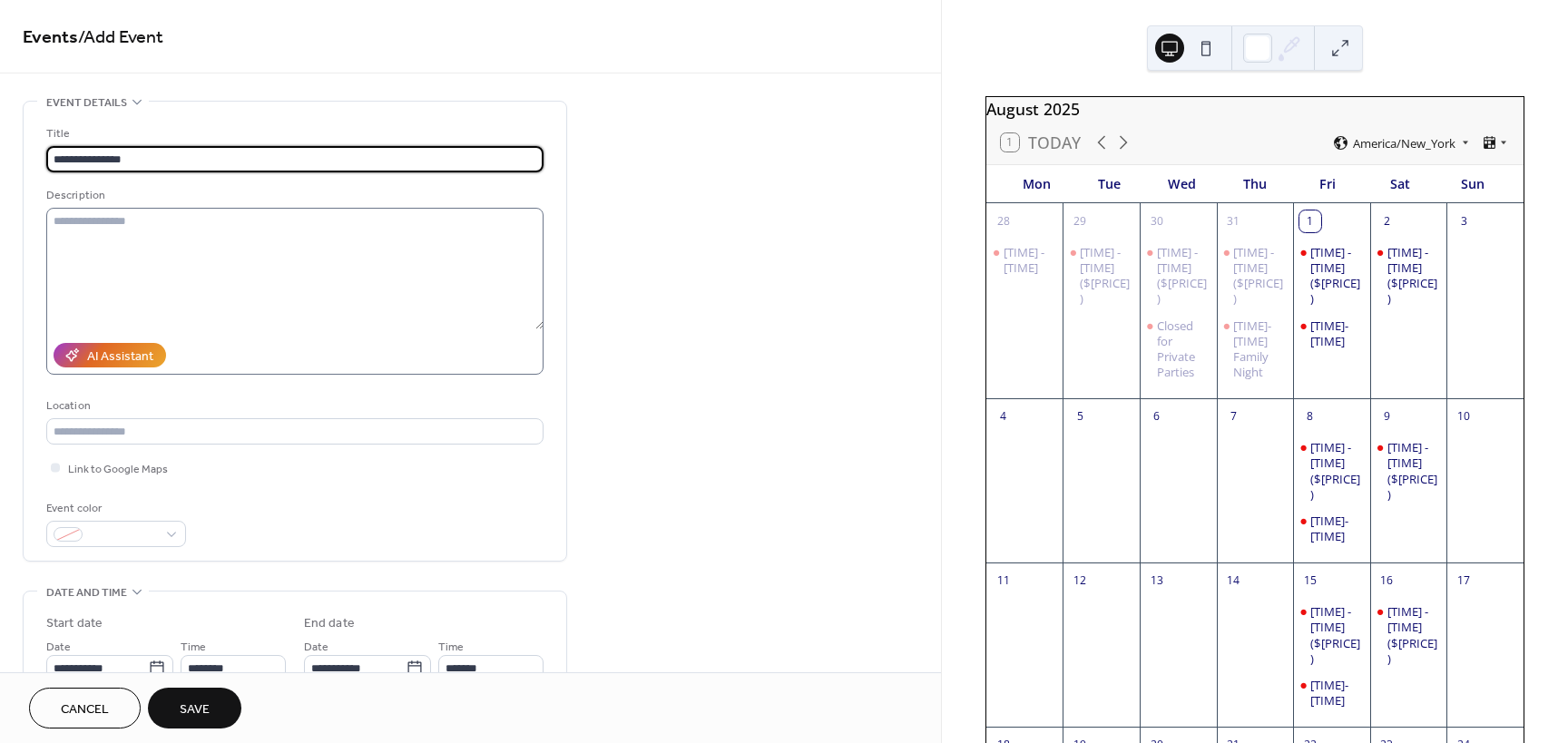 type on "**********" 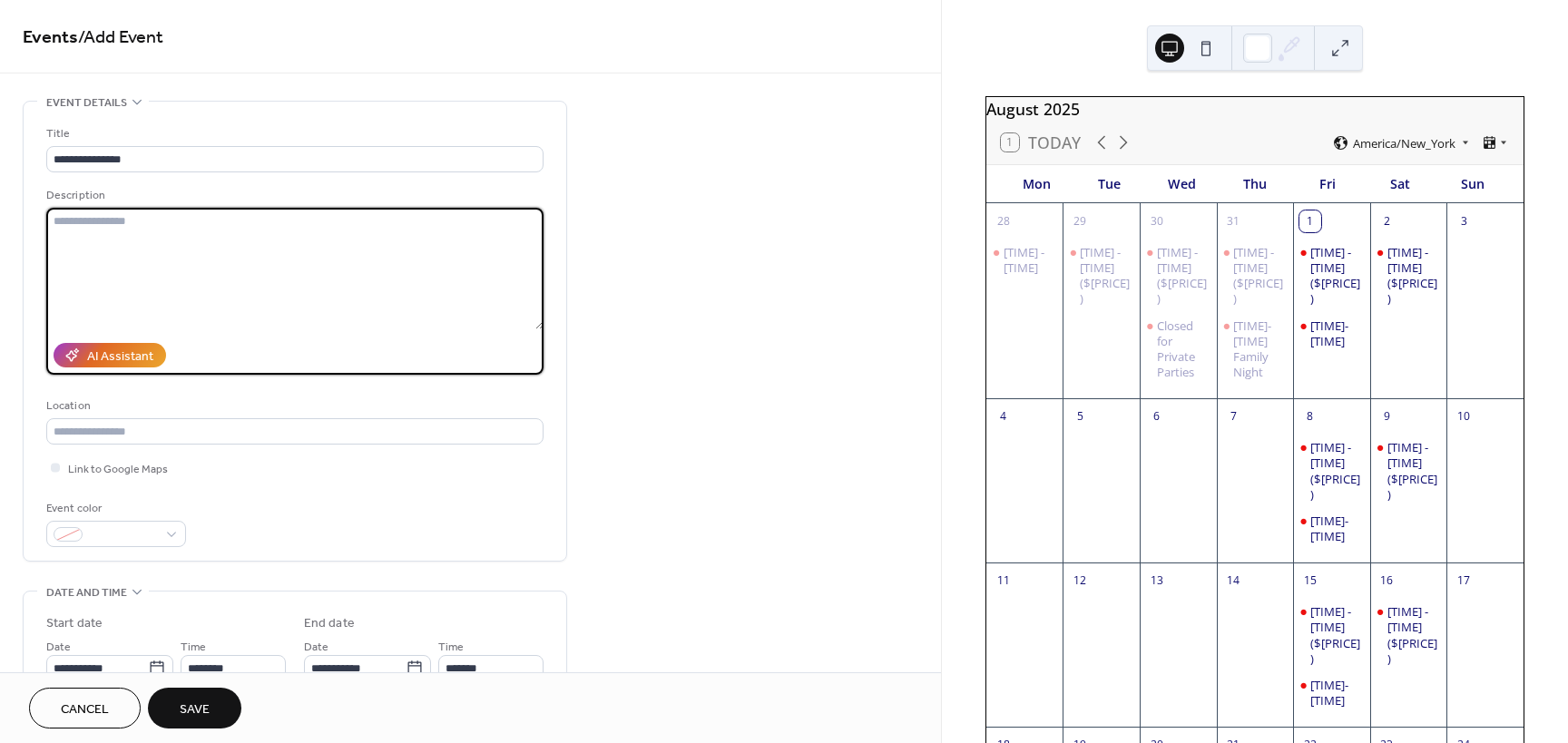click at bounding box center (295, 269) 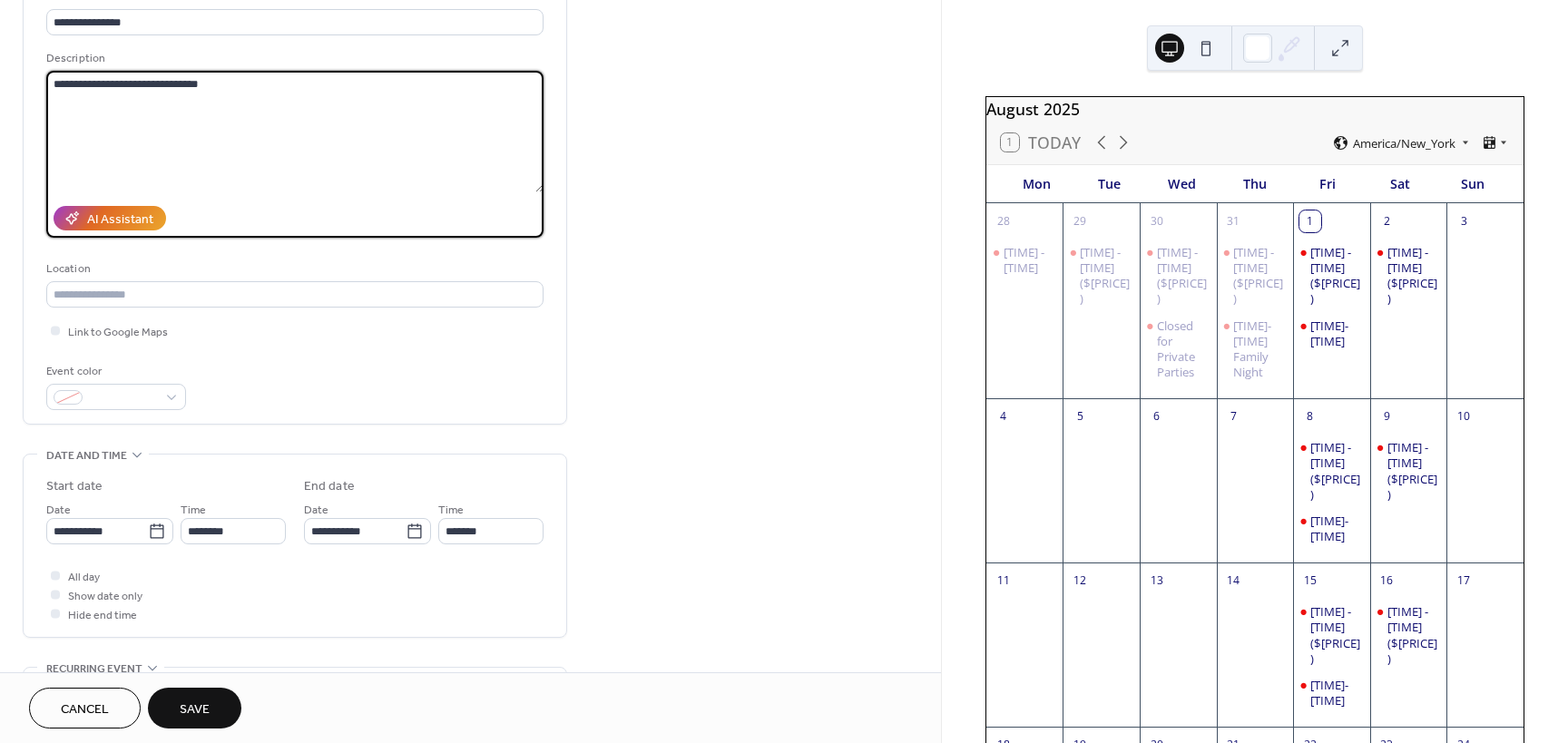 scroll, scrollTop: 181, scrollLeft: 0, axis: vertical 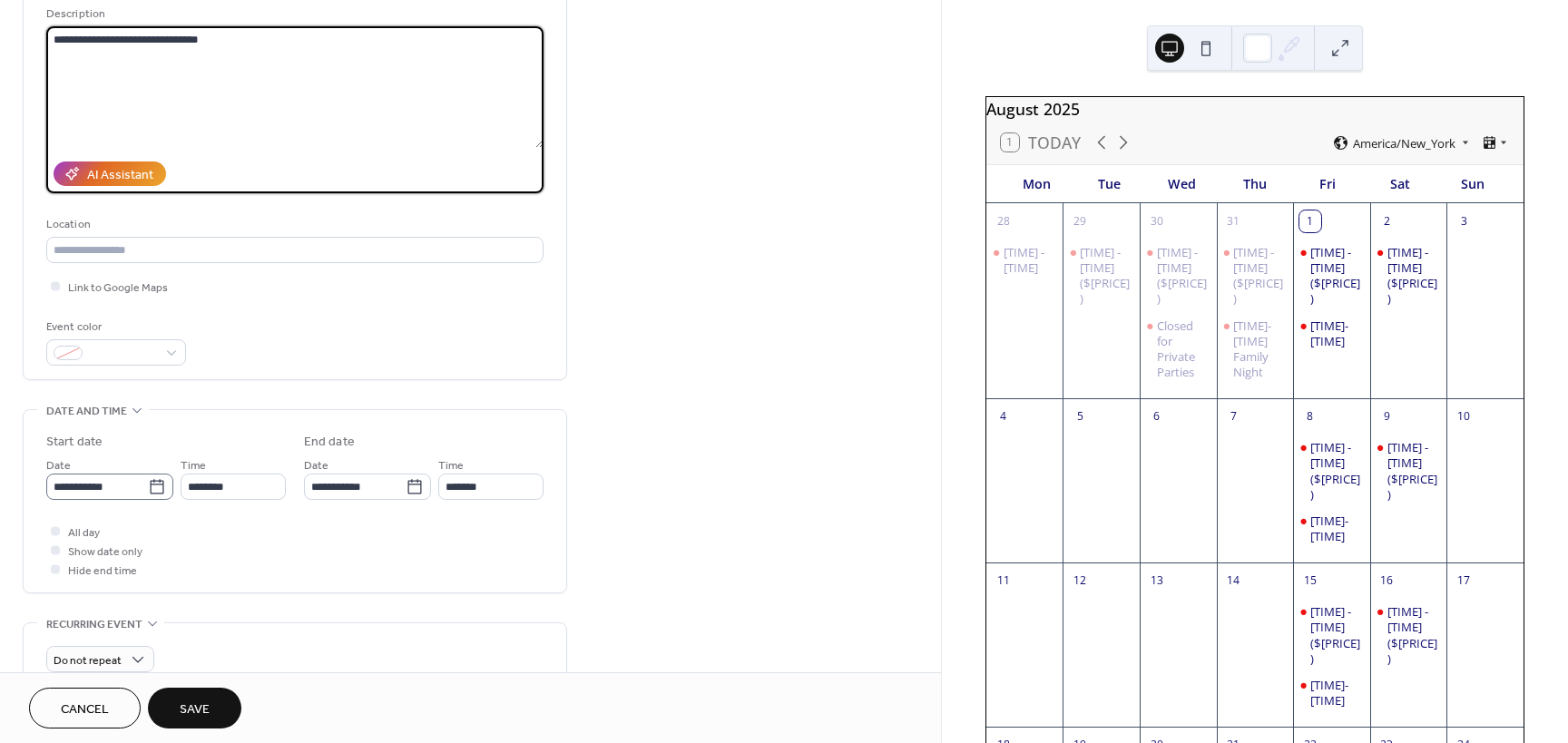type on "**********" 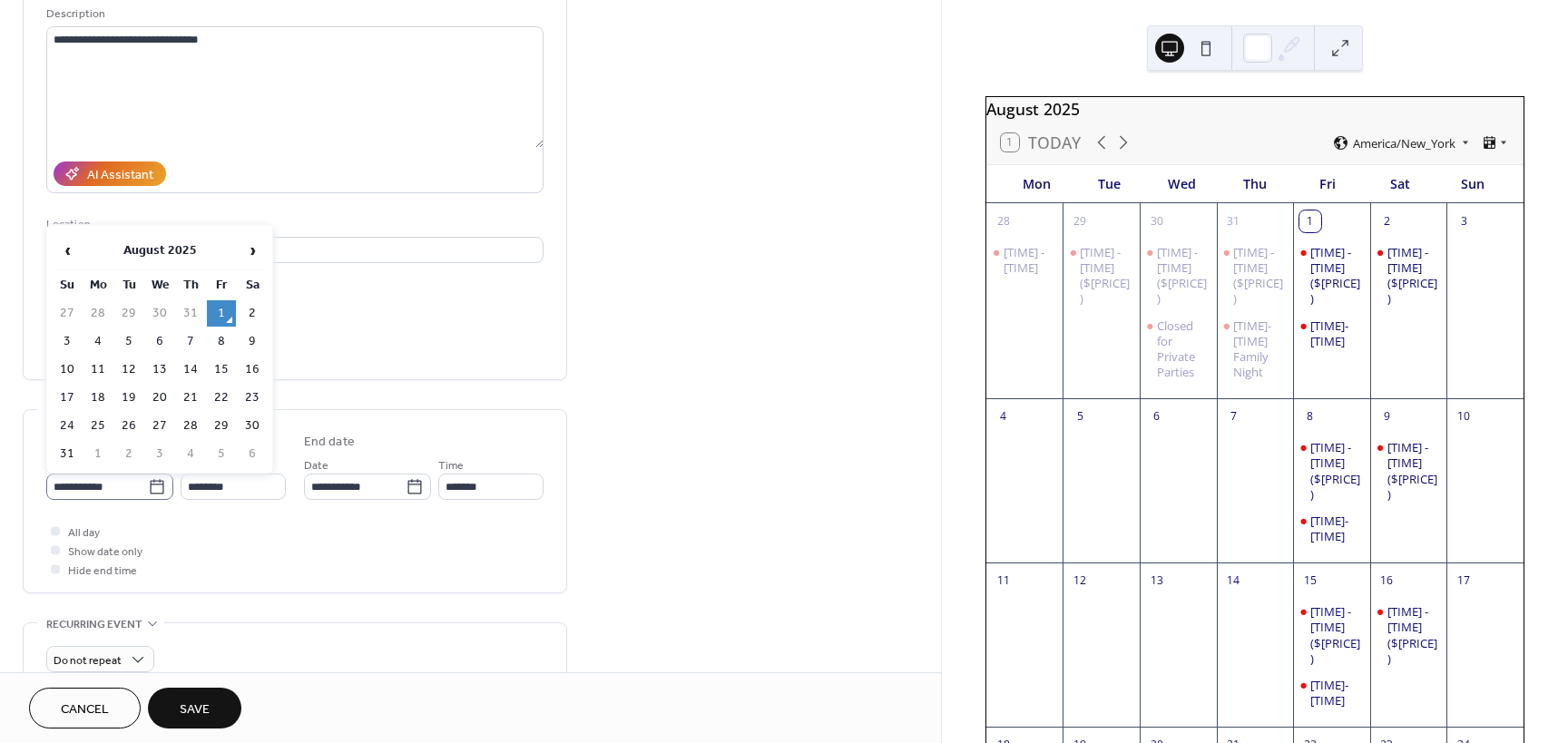 click 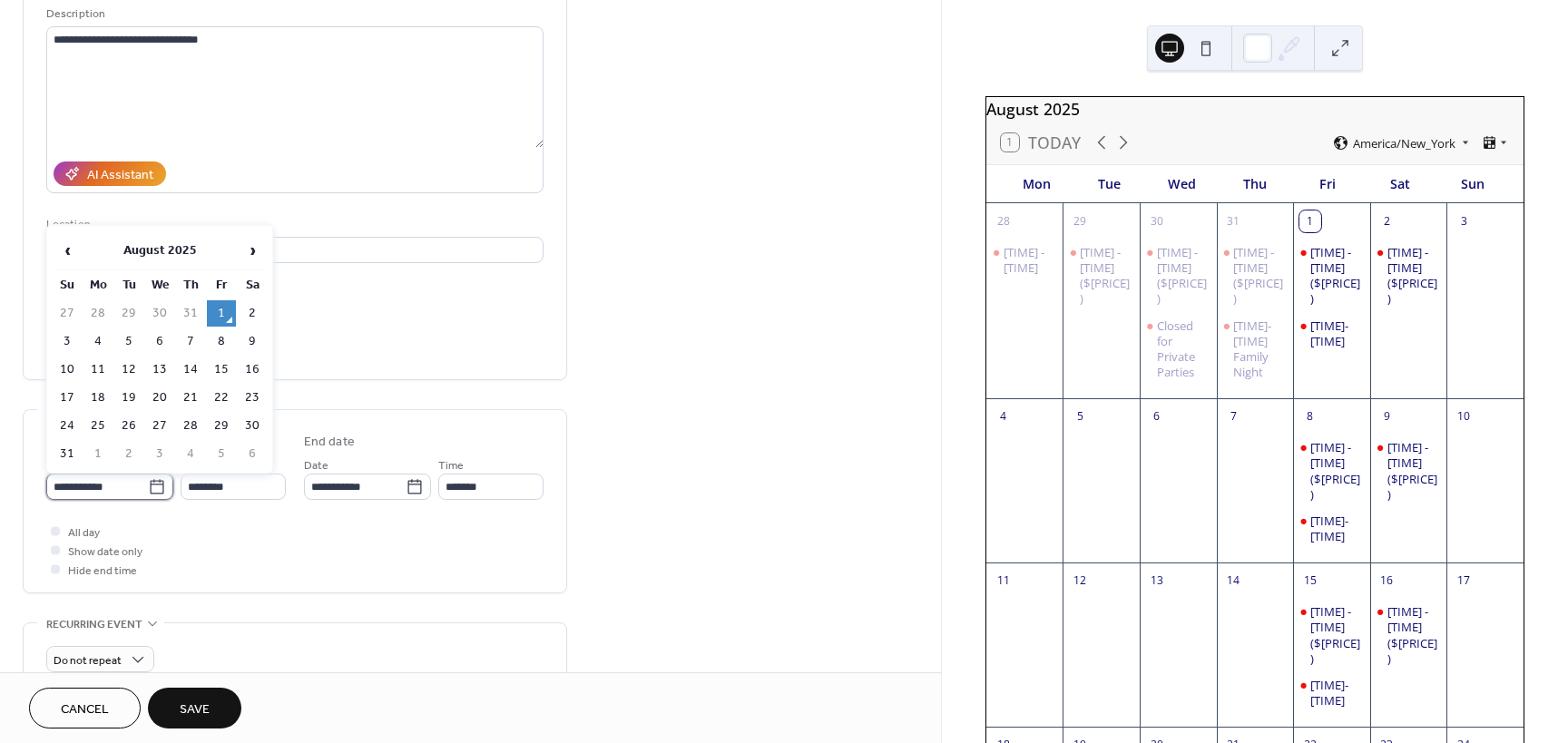 click on "**********" at bounding box center (97, 486) 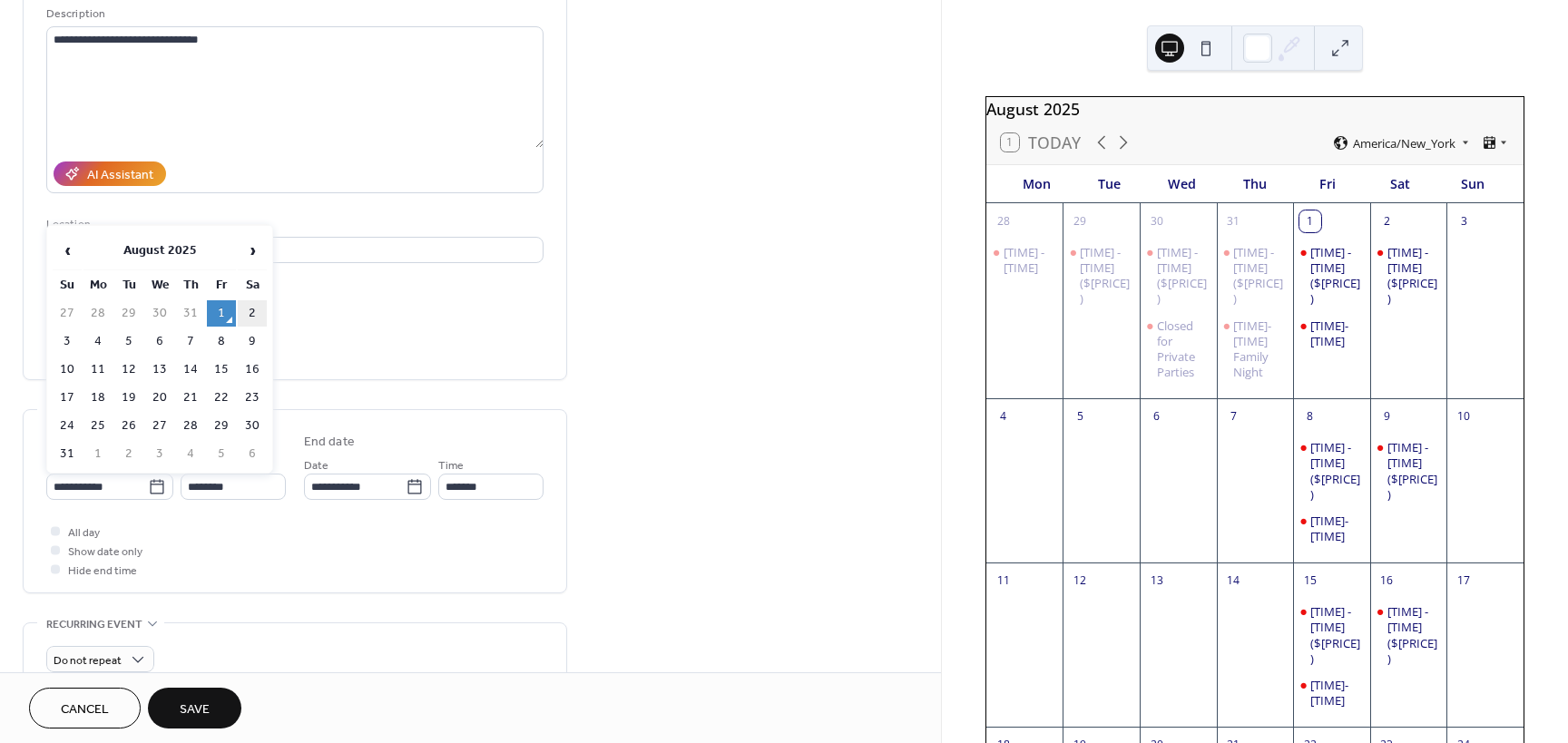 click on "2" at bounding box center (252, 313) 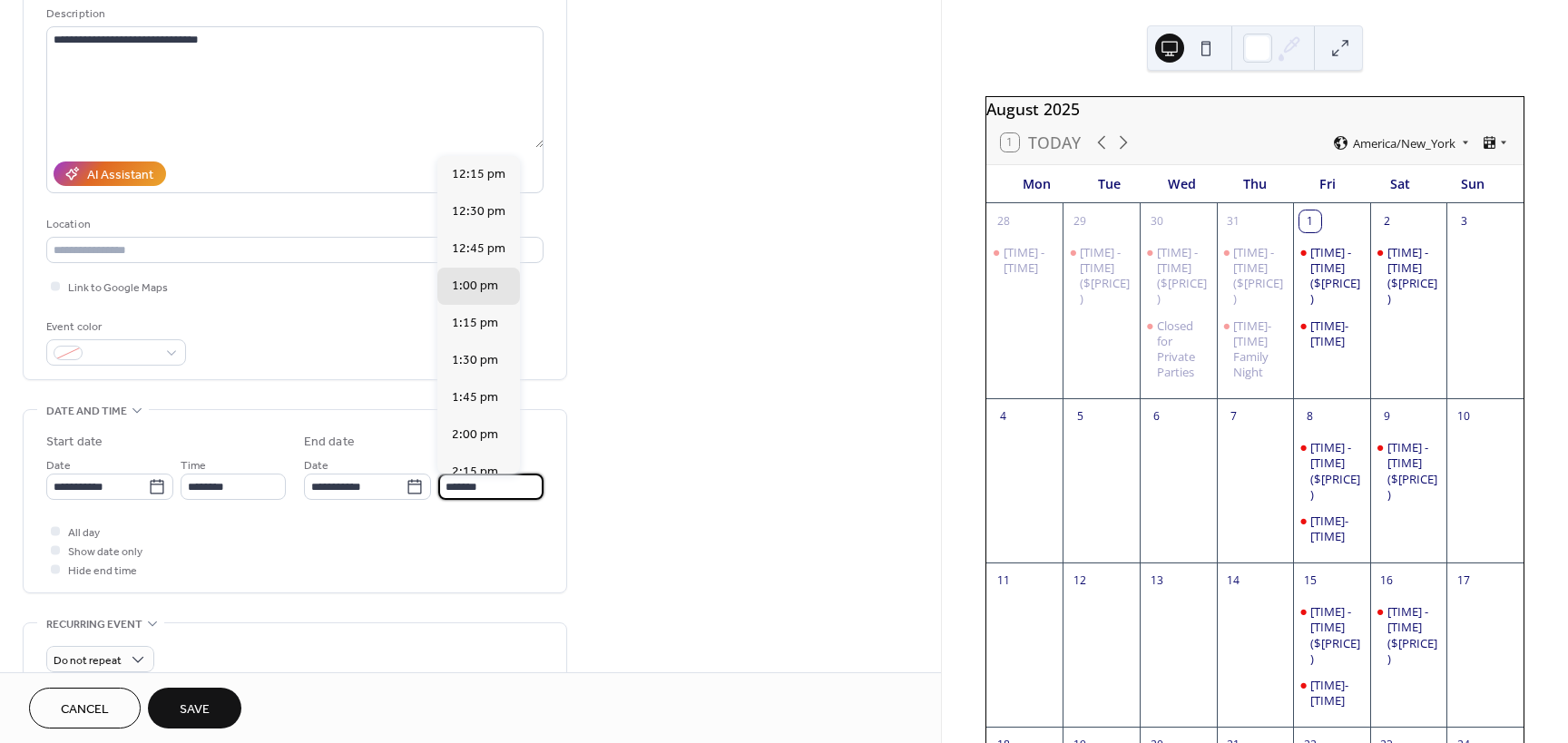 click on "*******" at bounding box center (491, 486) 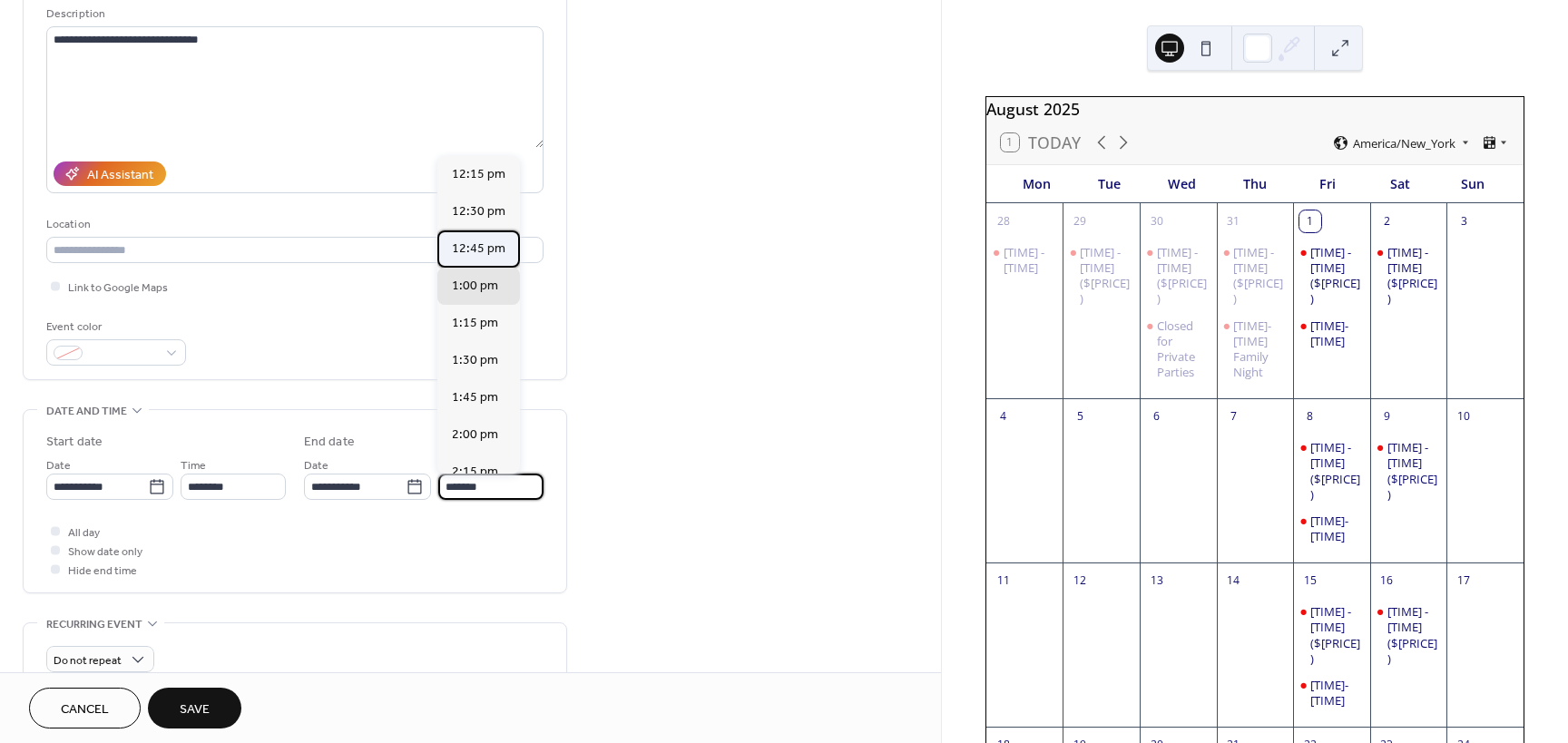 click on "12:45 pm" at bounding box center [478, 249] 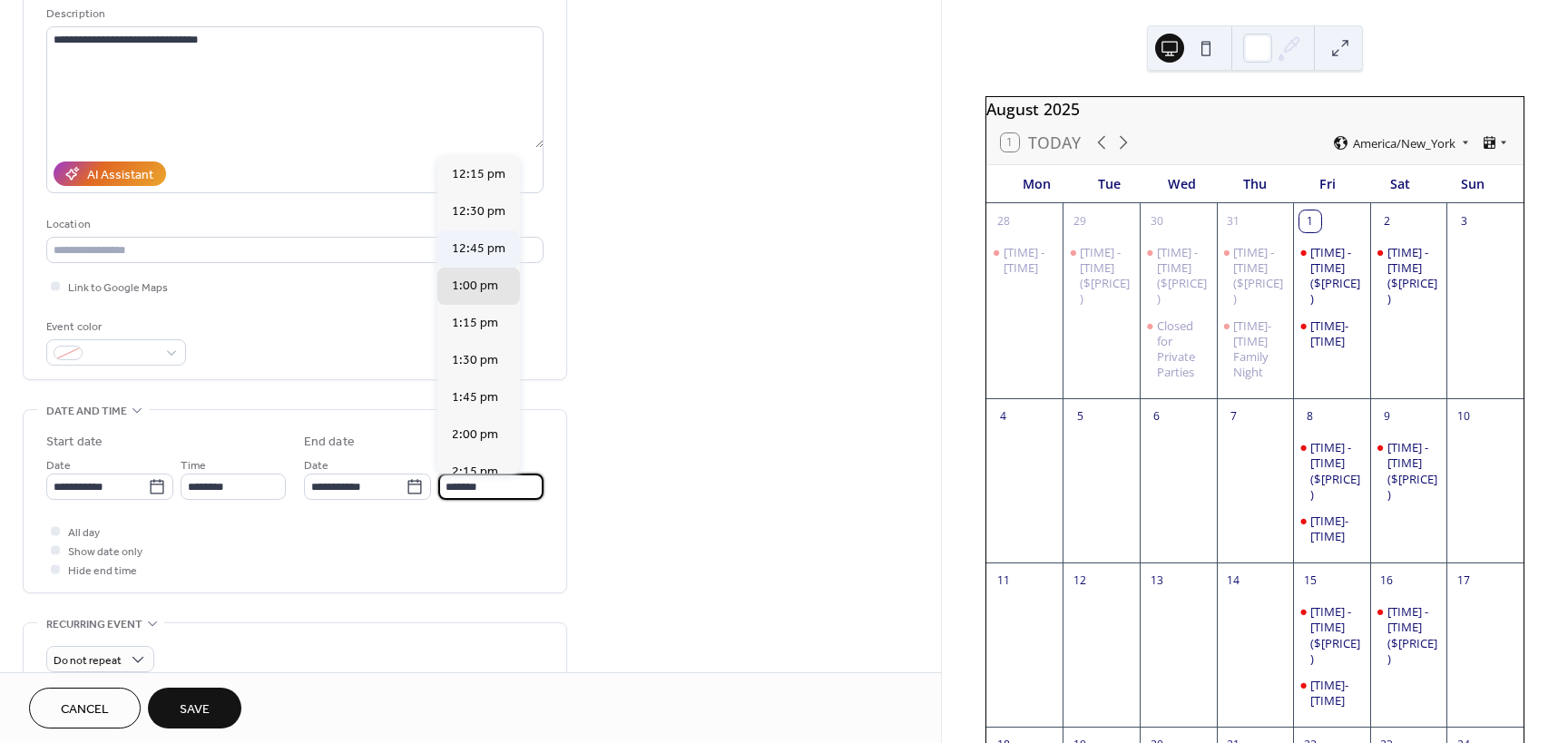 type on "********" 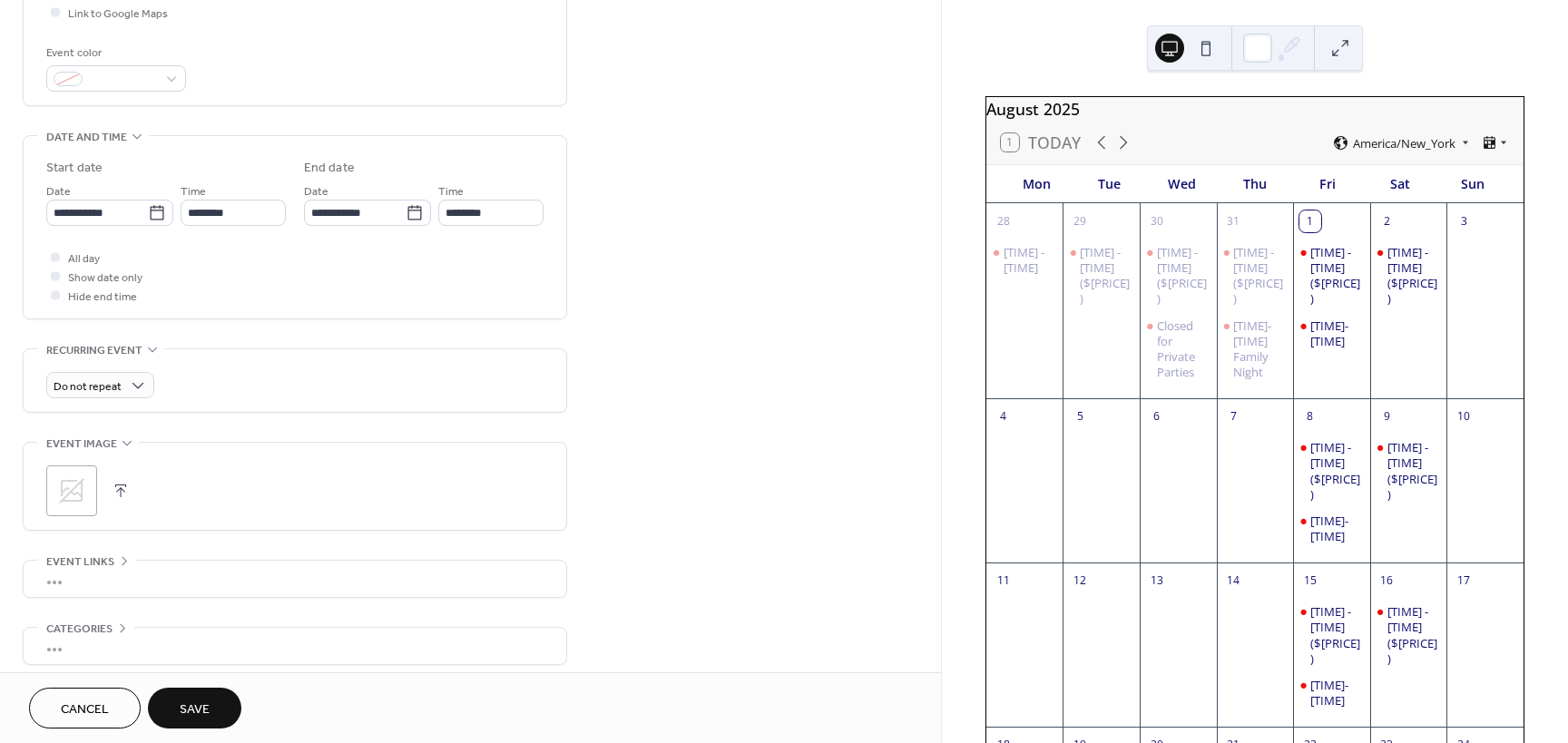 scroll, scrollTop: 533, scrollLeft: 0, axis: vertical 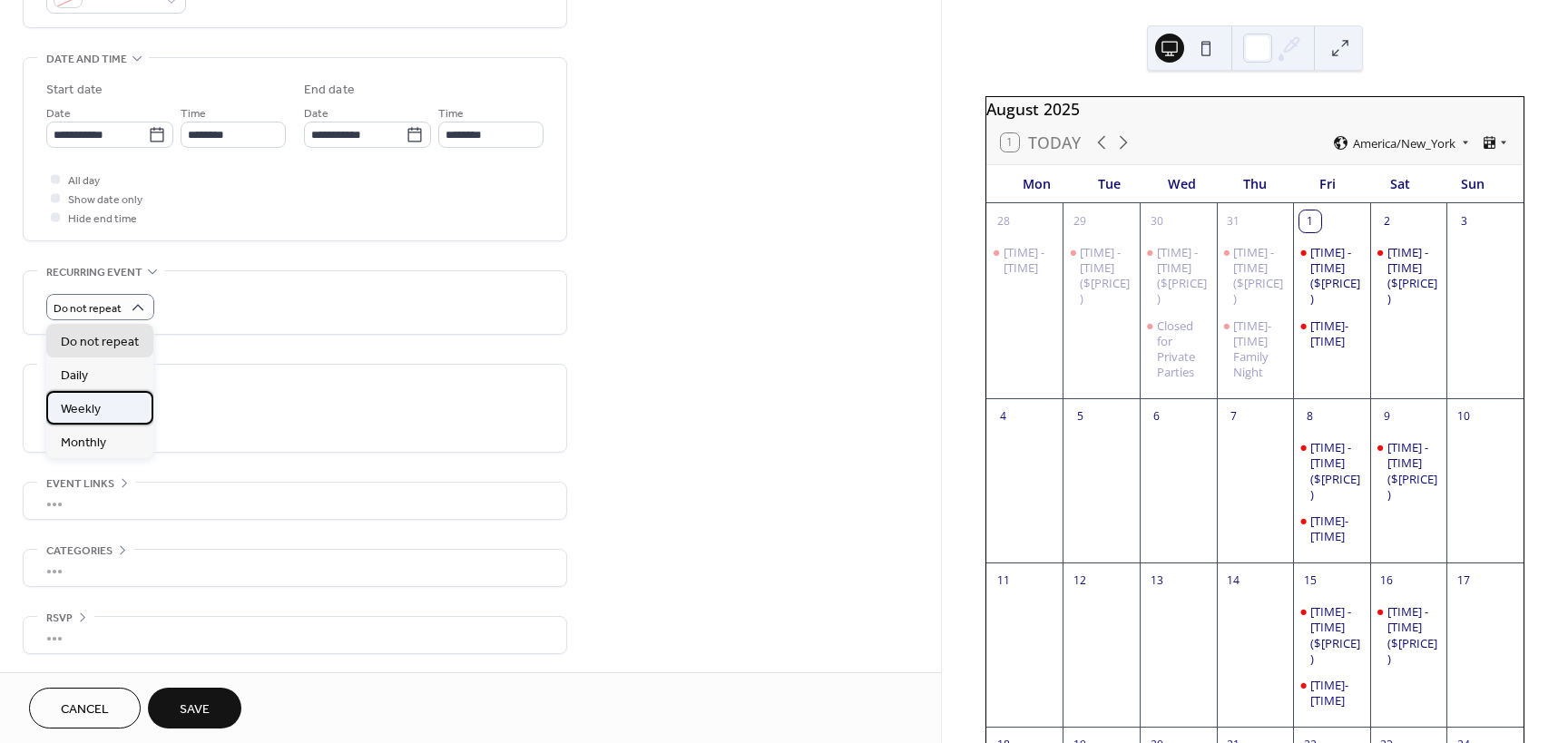 click on "Weekly" at bounding box center (100, 407) 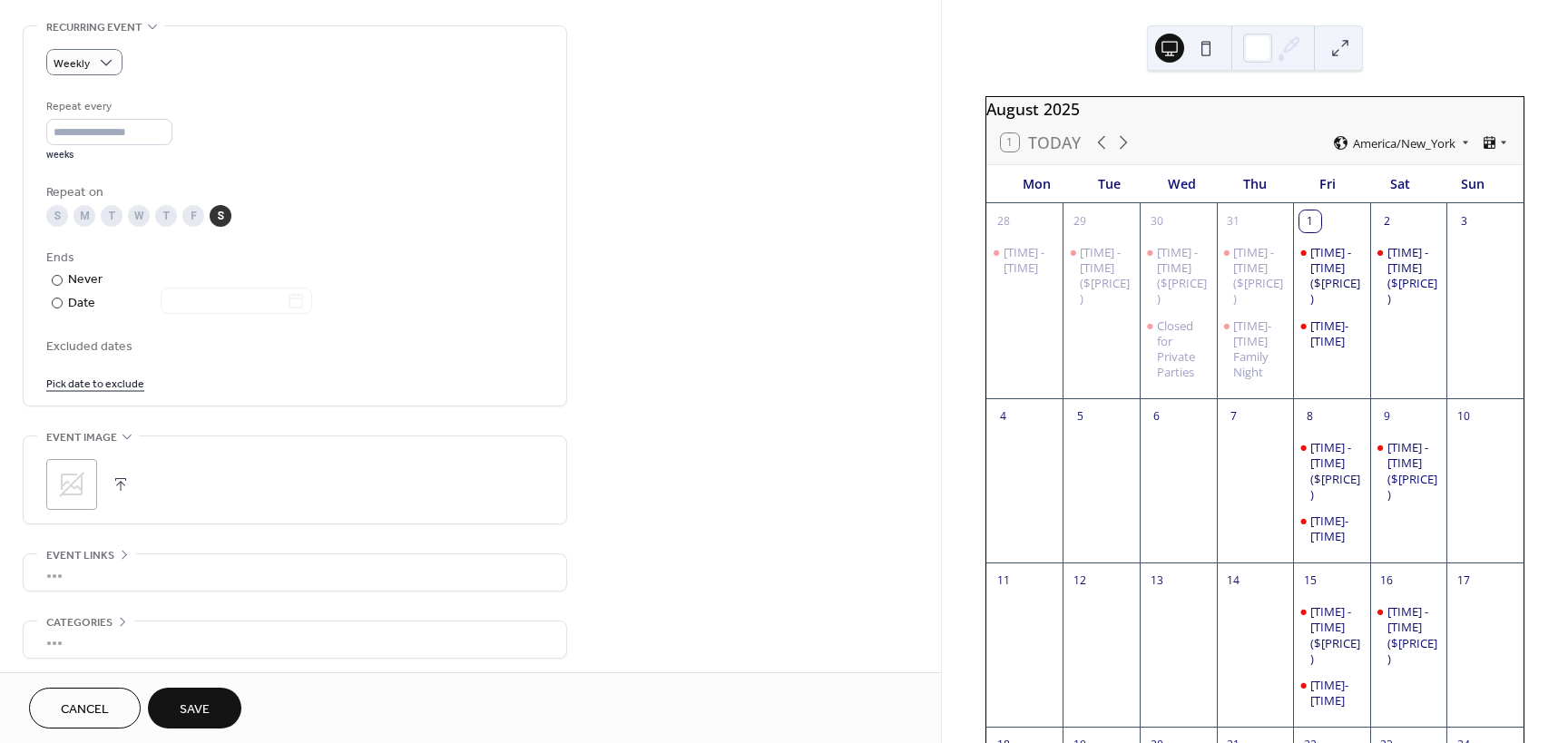scroll, scrollTop: 850, scrollLeft: 0, axis: vertical 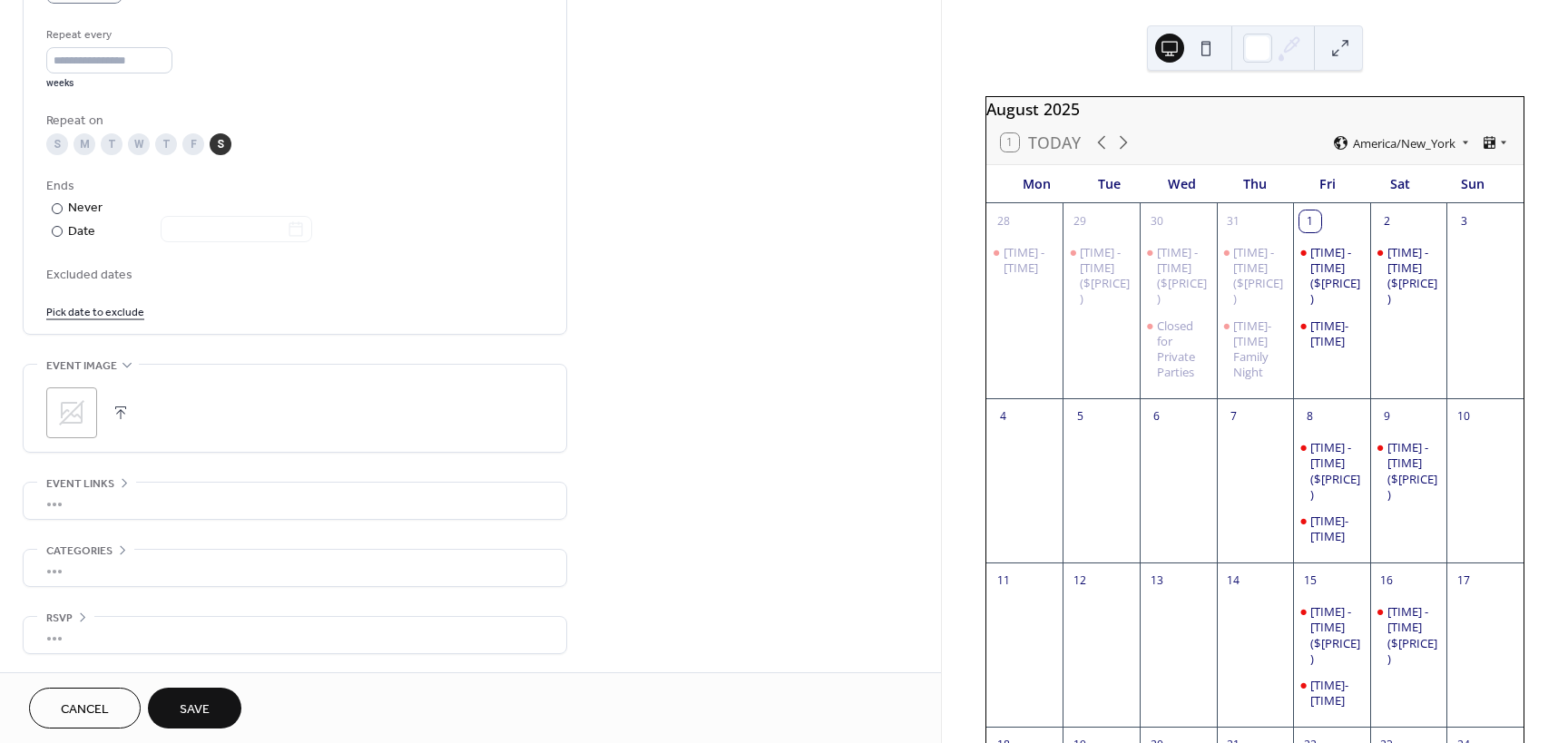 click on "Save" at bounding box center (194, 709) 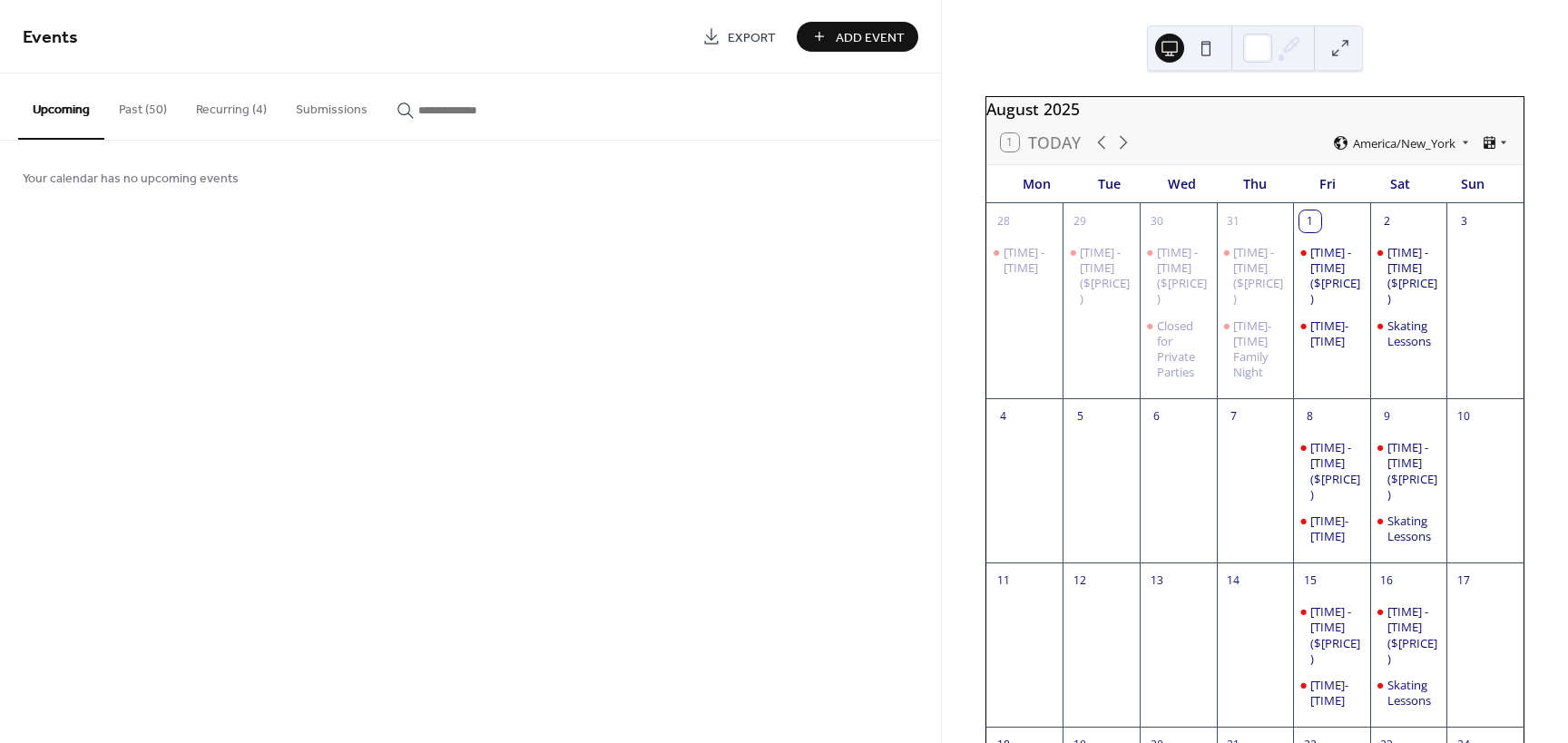 click on "Add Event" at bounding box center [870, 37] 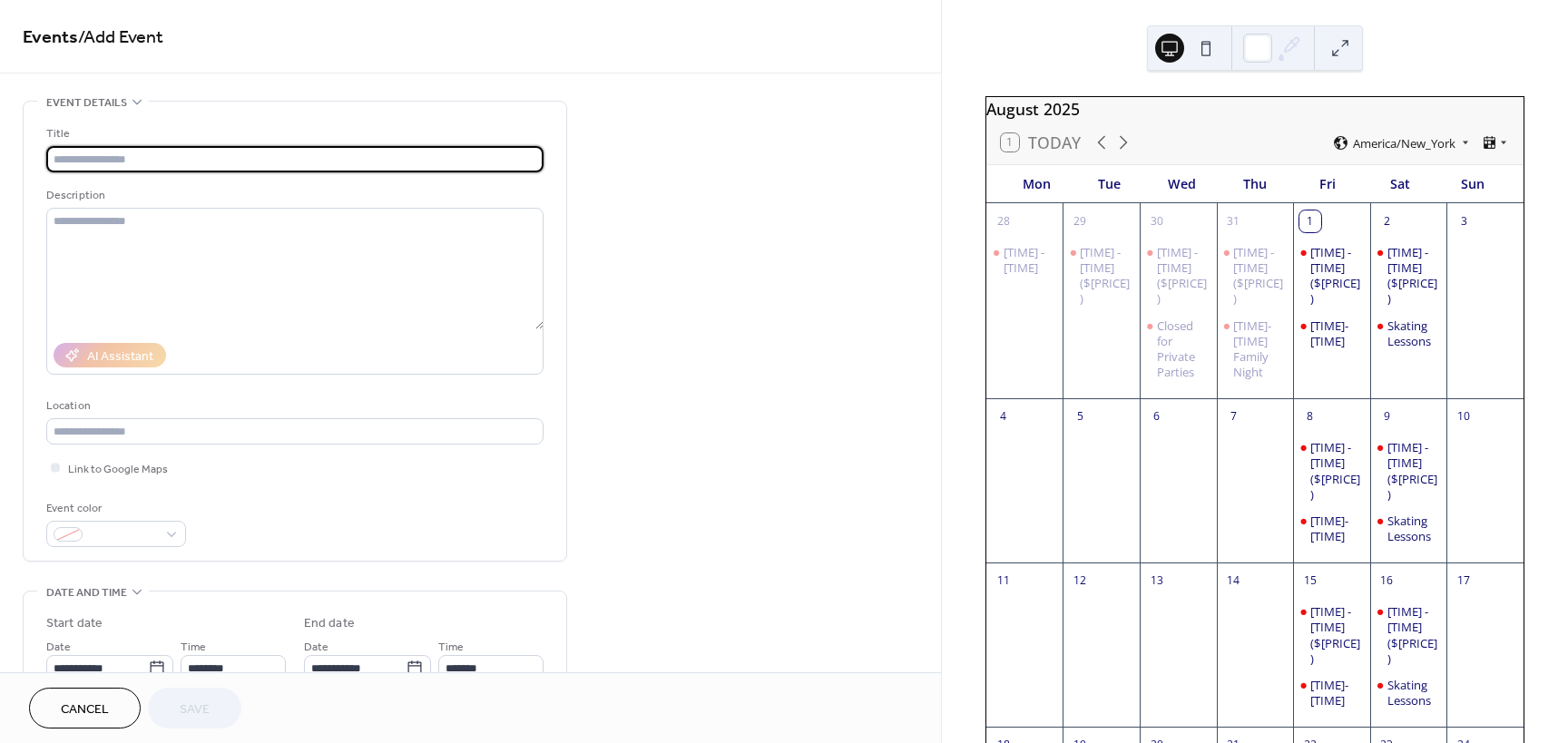 click at bounding box center (295, 159) 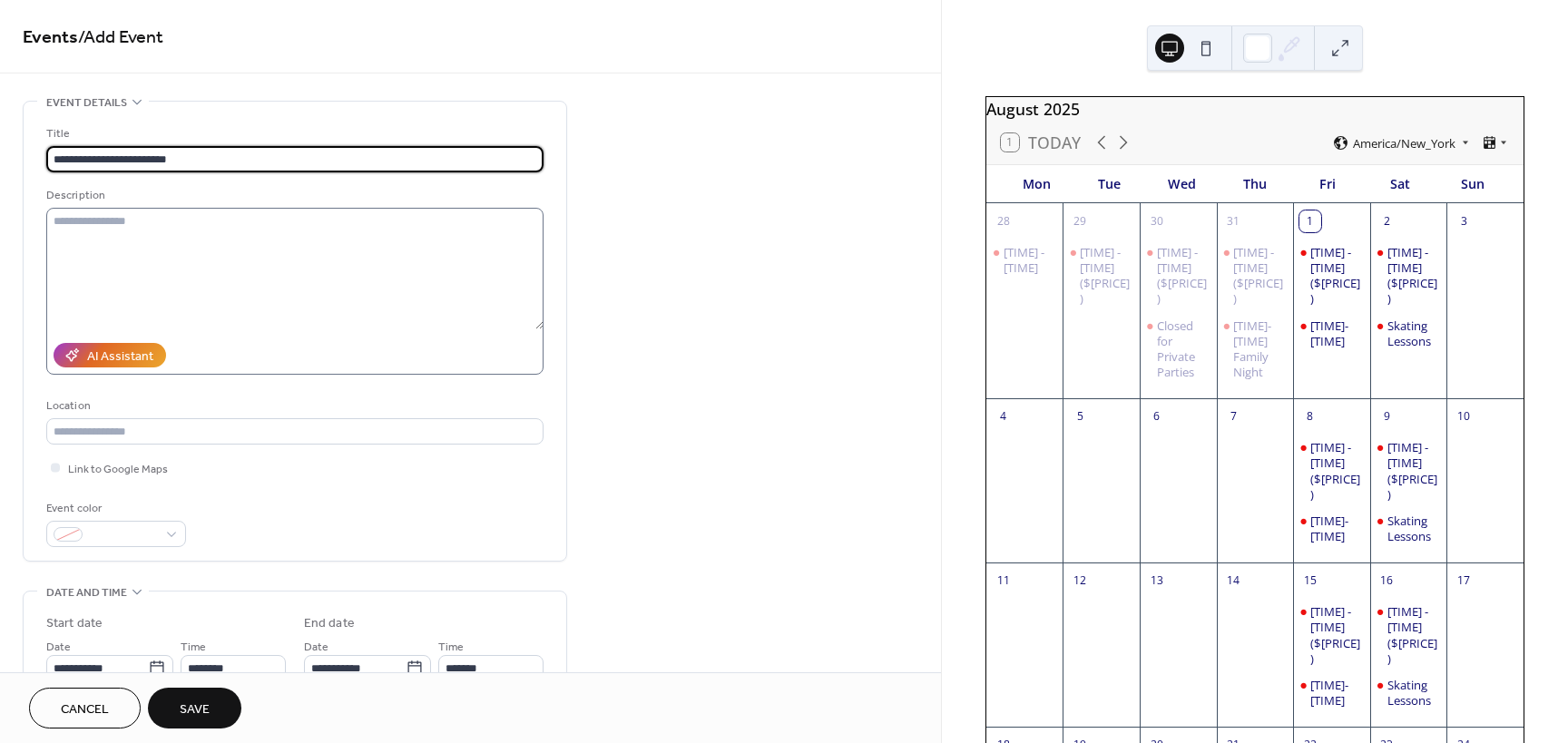 type on "**********" 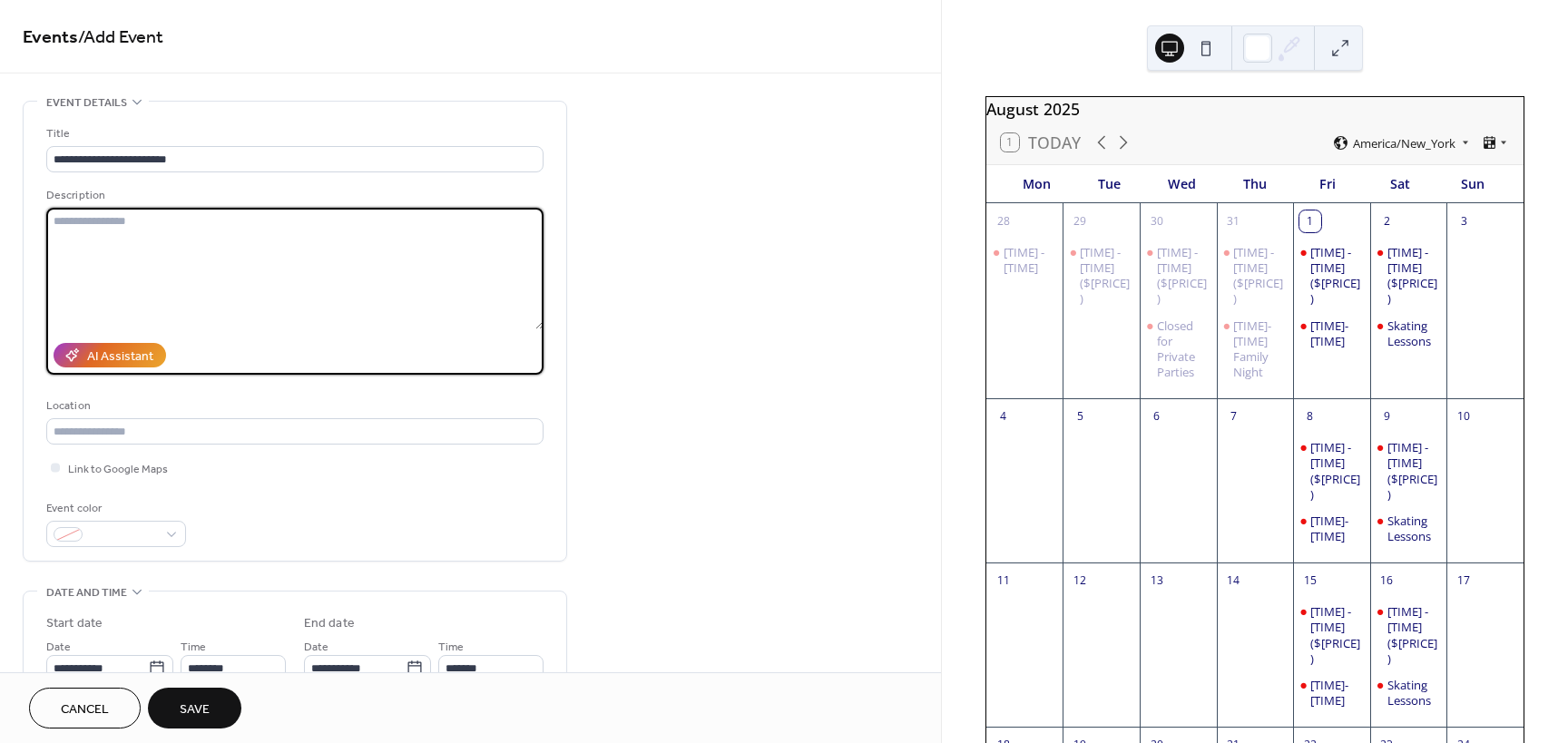 click at bounding box center [295, 269] 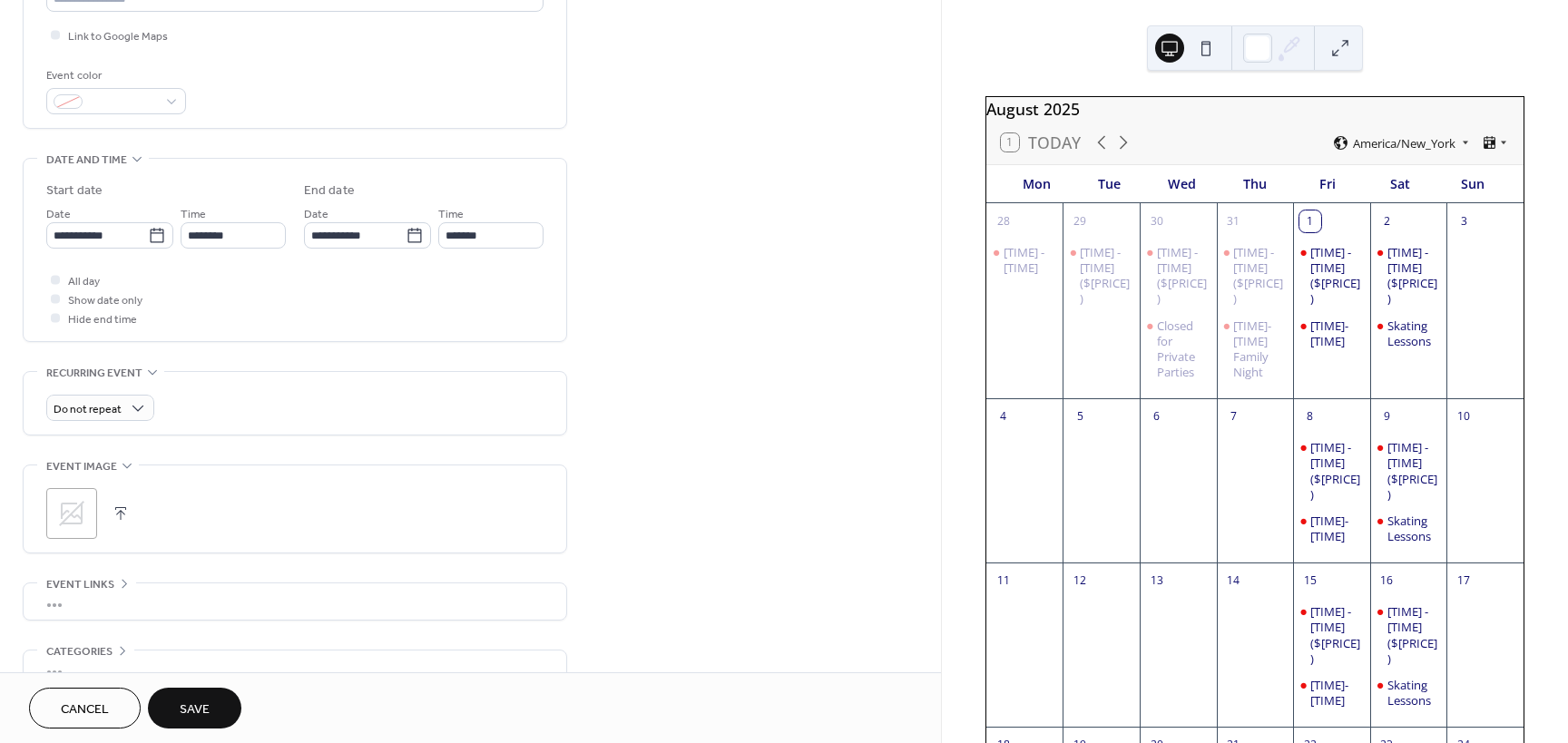 scroll, scrollTop: 454, scrollLeft: 0, axis: vertical 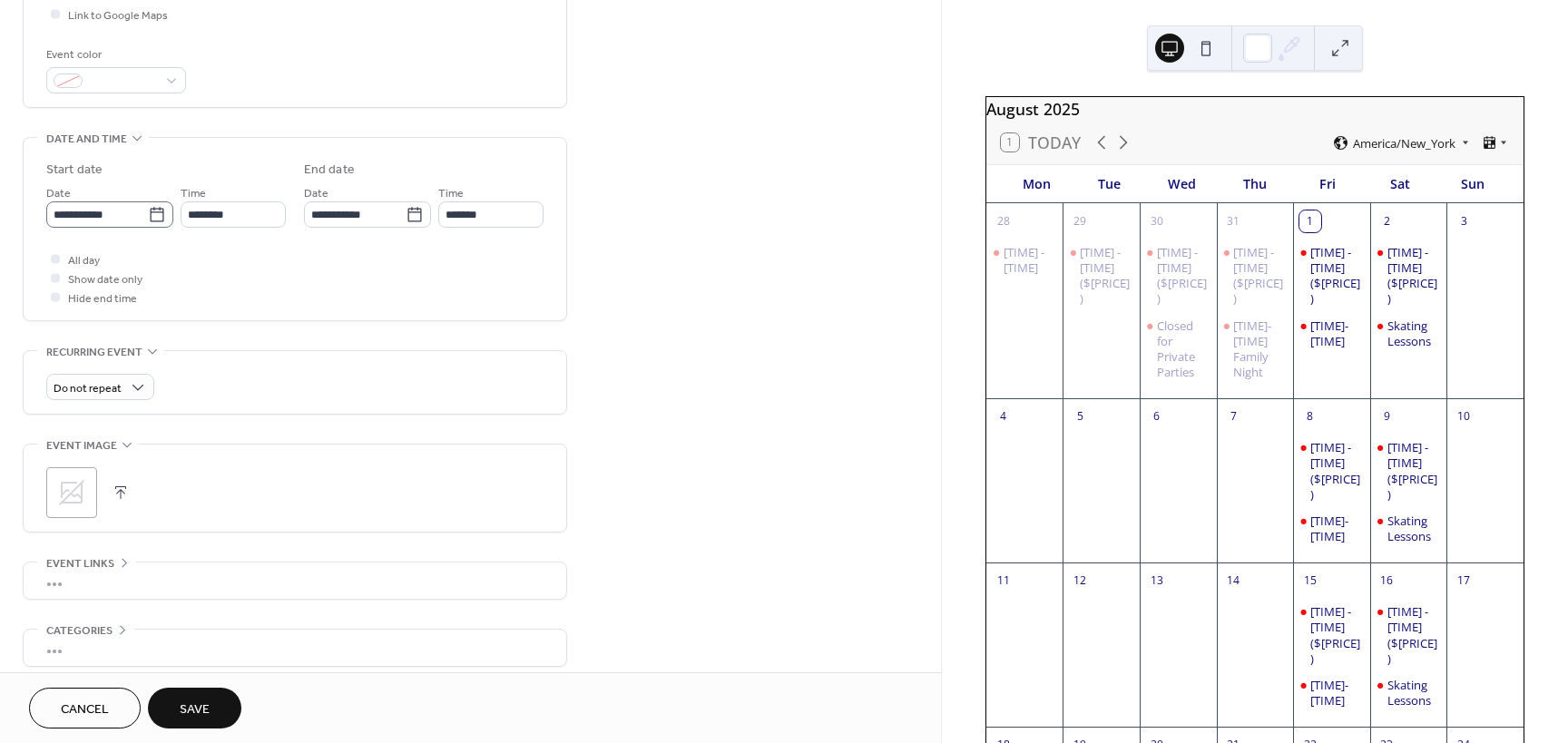 type on "**********" 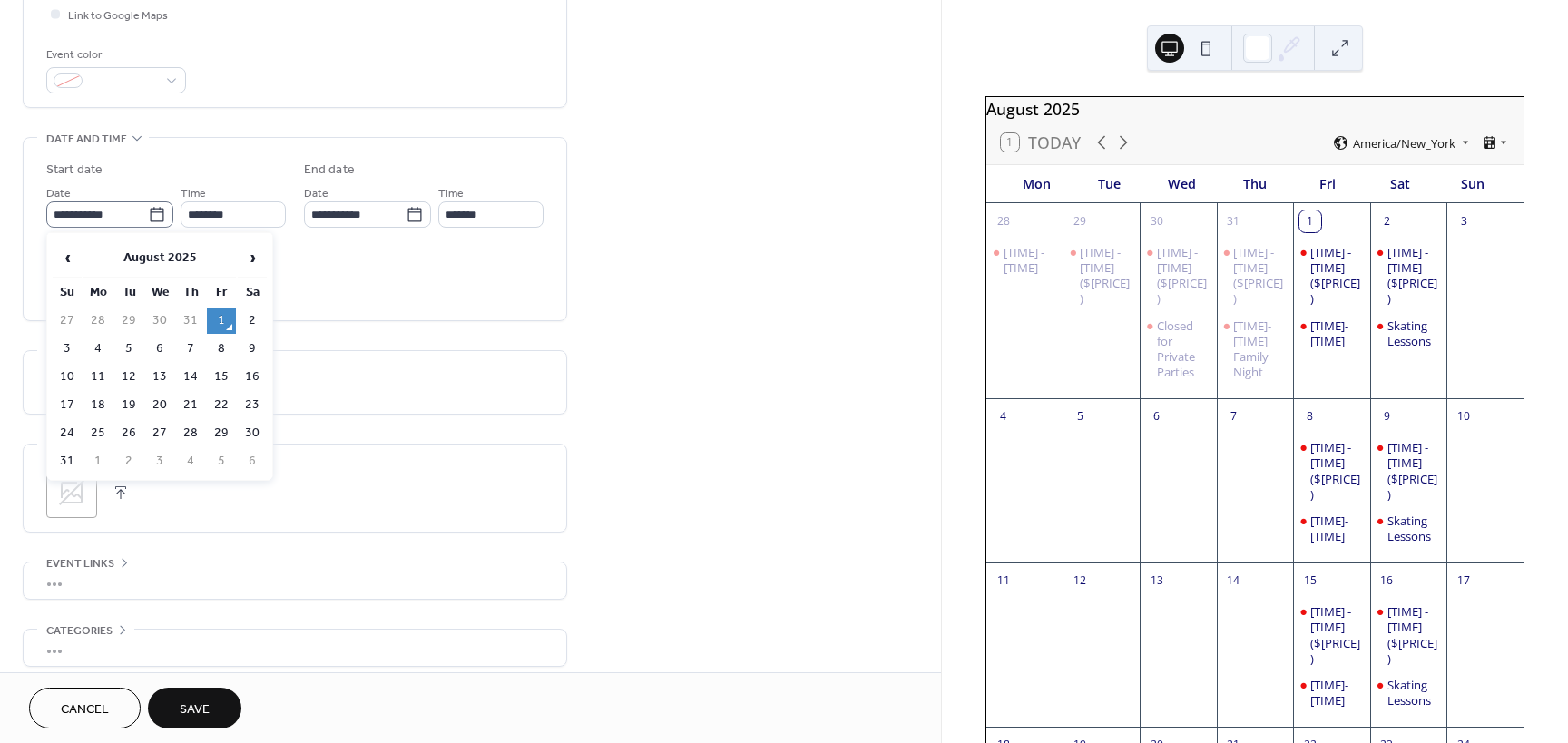 click 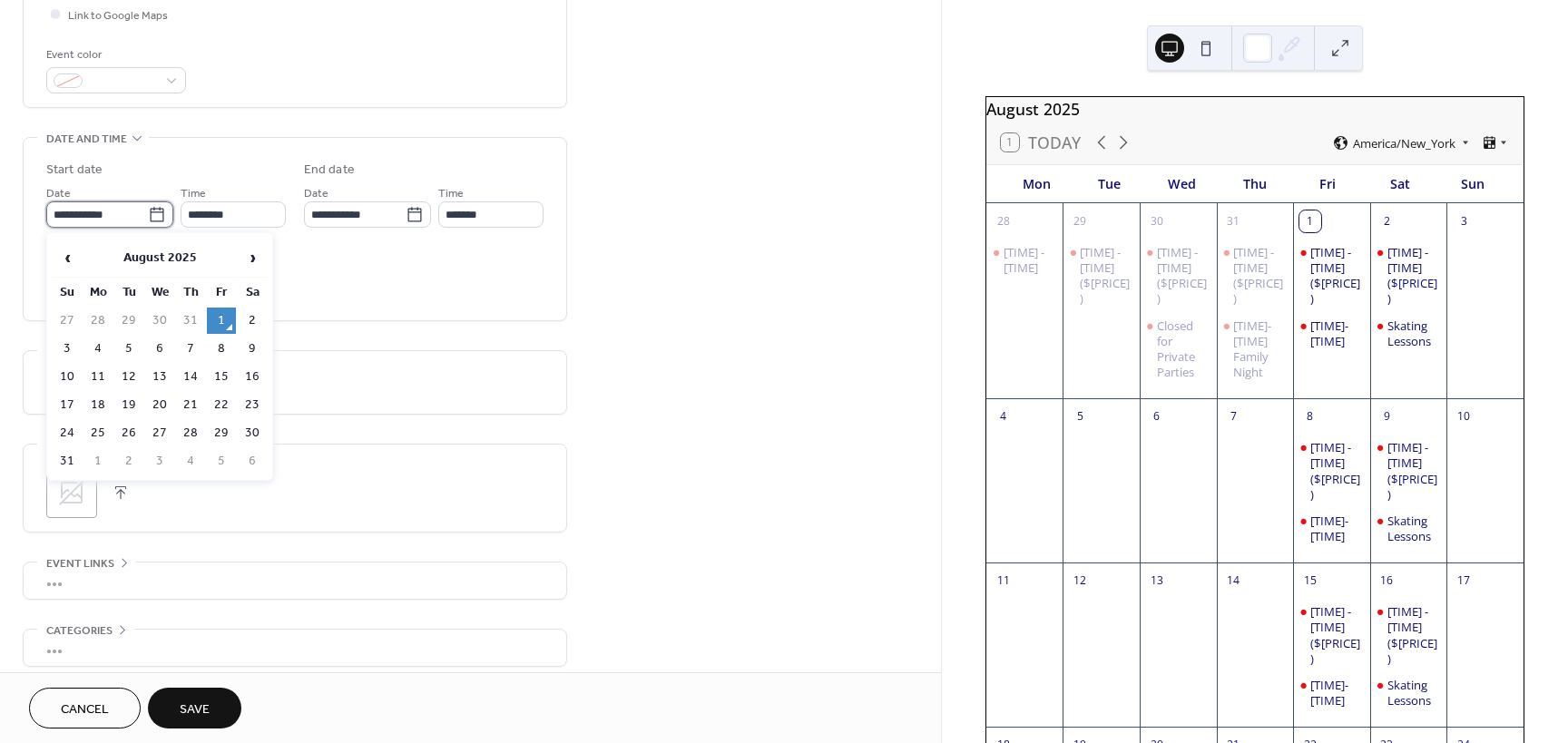 click on "**********" at bounding box center (97, 214) 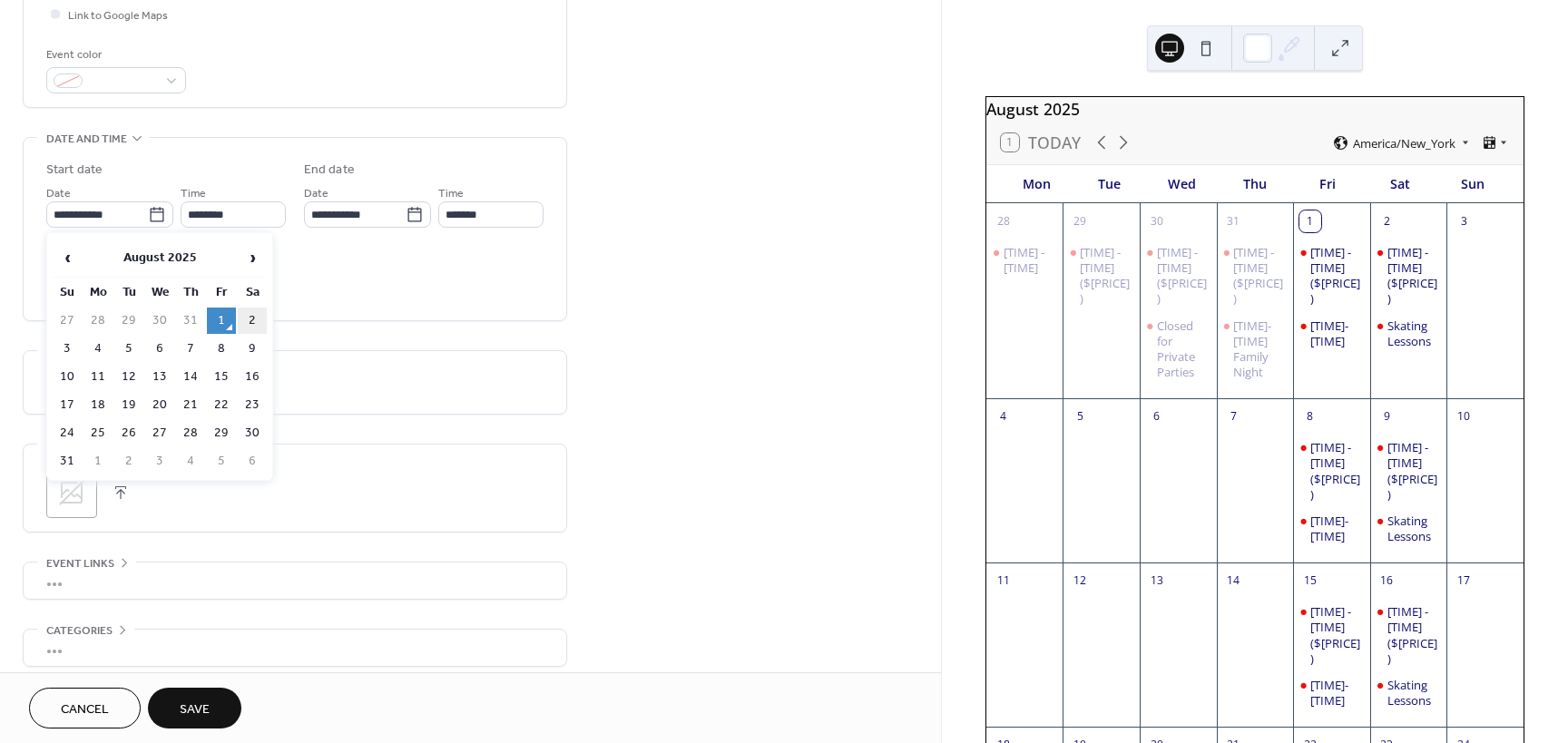 click on "2" at bounding box center (252, 320) 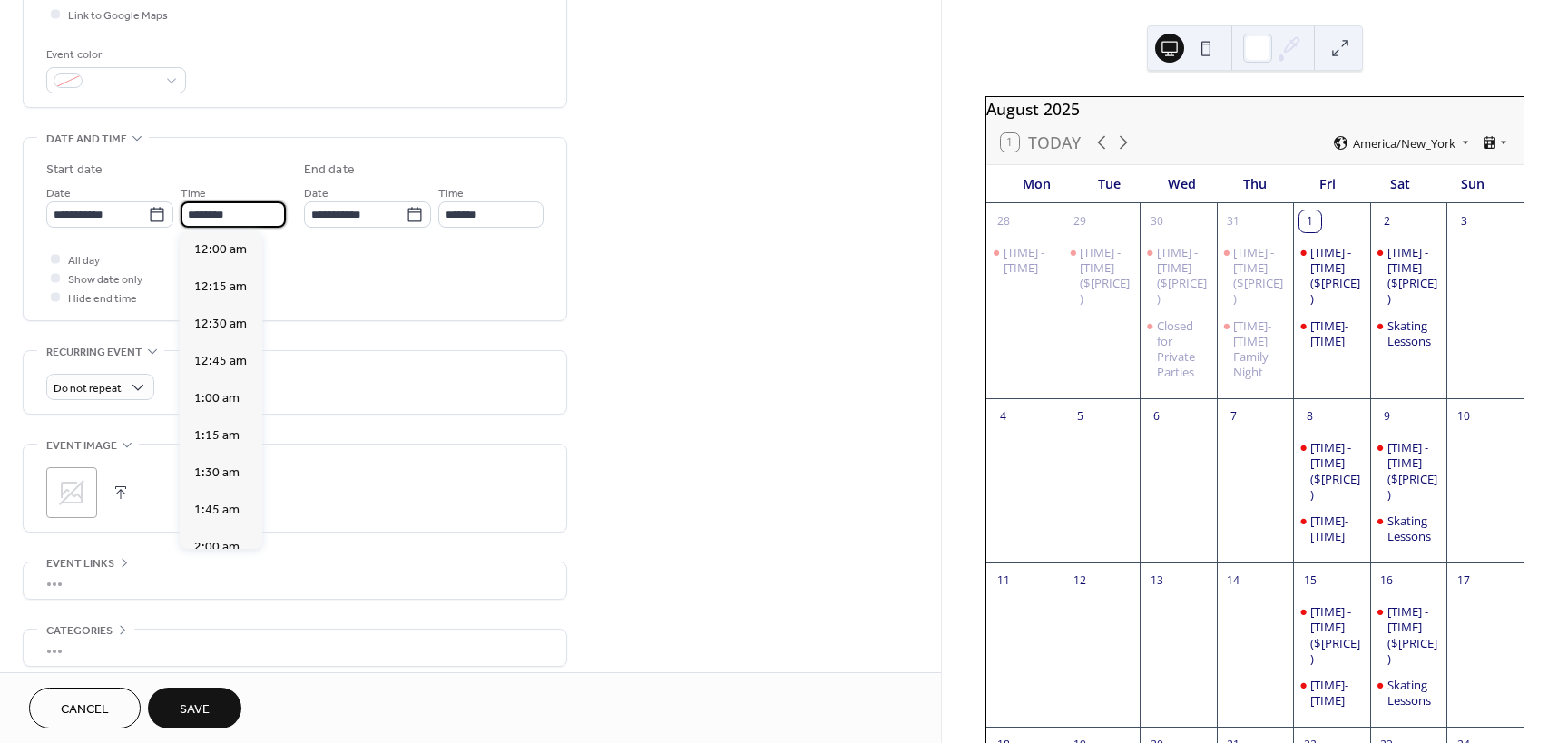 click on "********" at bounding box center (233, 214) 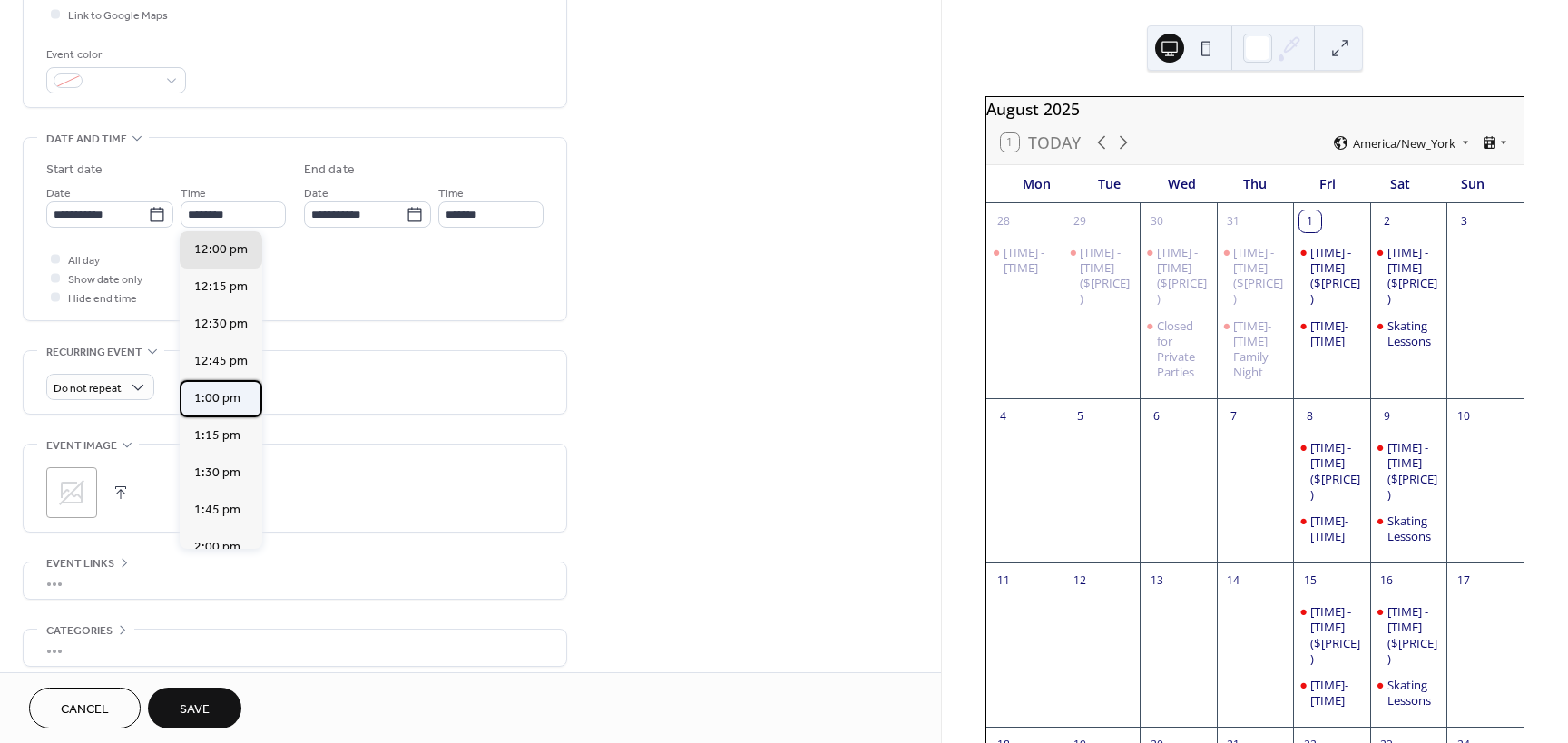 click on "1:00 pm" at bounding box center [217, 398] 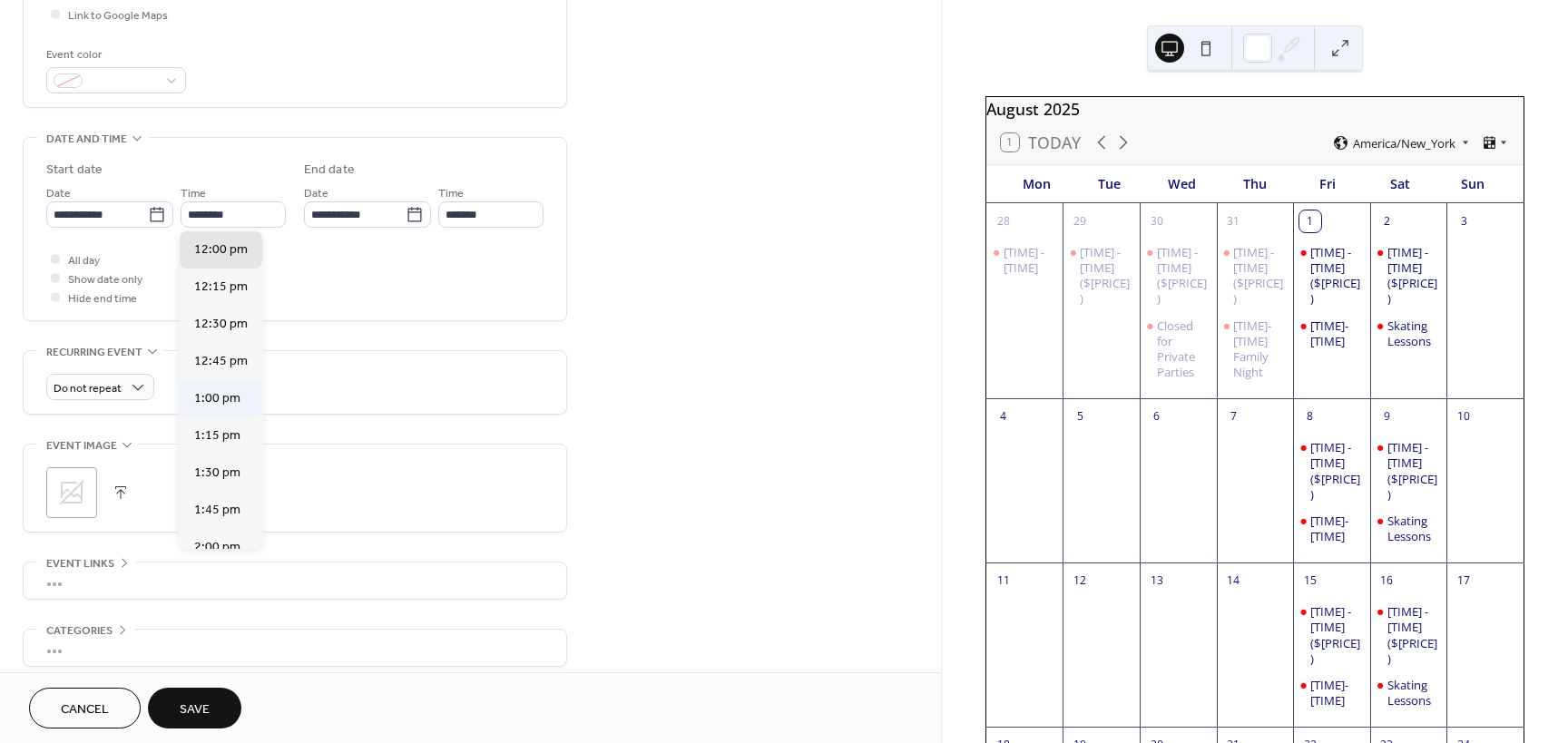 type on "*******" 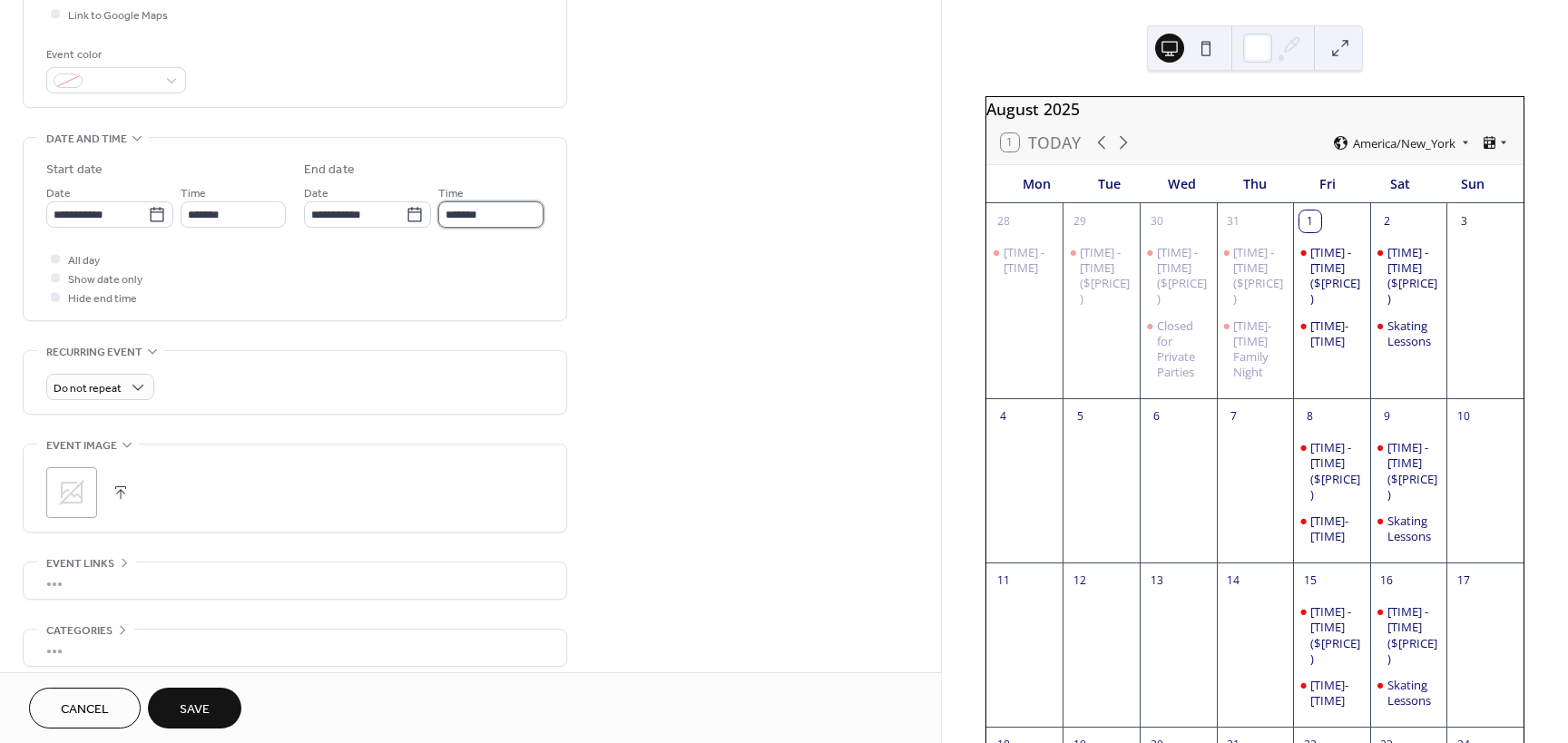 click on "*******" at bounding box center (491, 214) 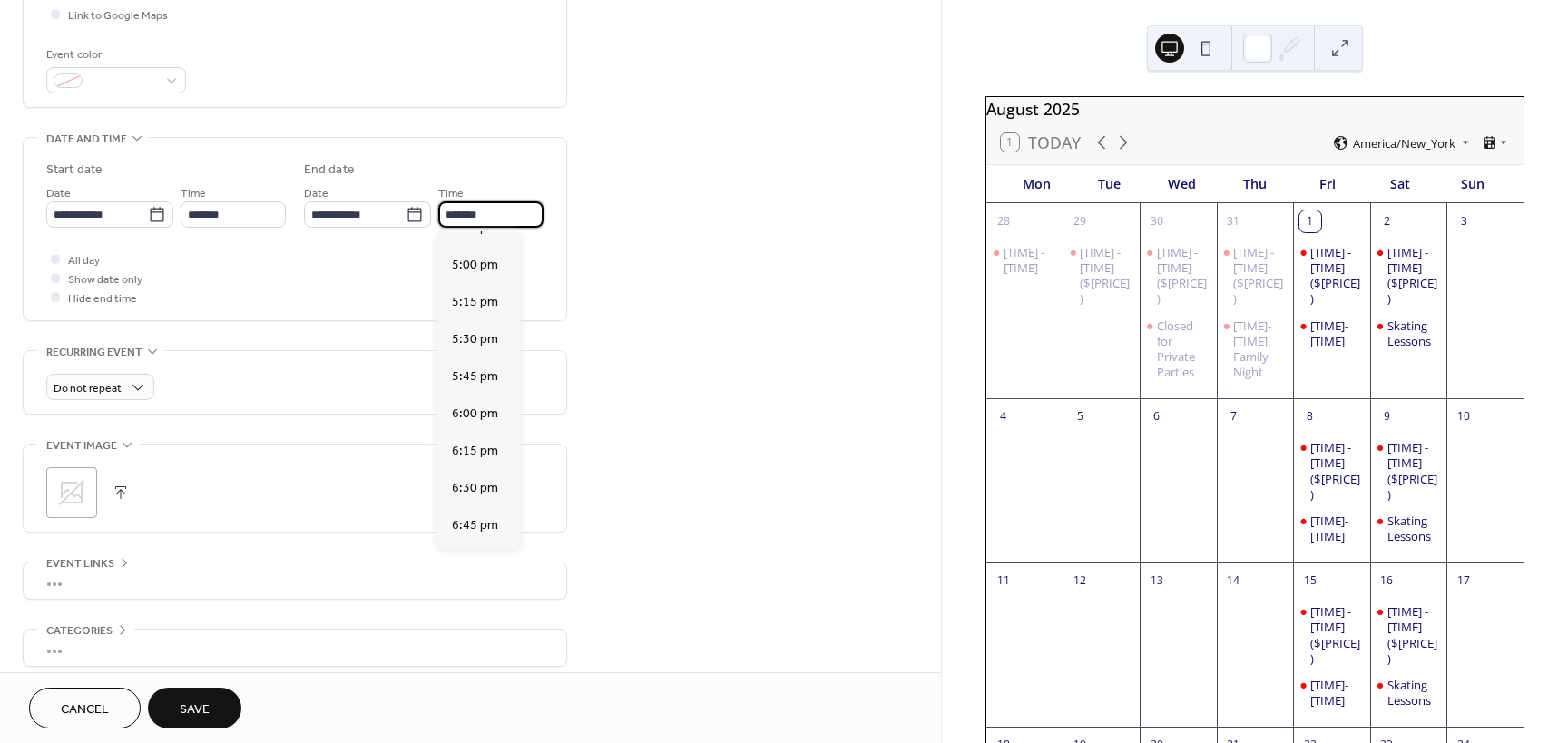 scroll, scrollTop: 544, scrollLeft: 0, axis: vertical 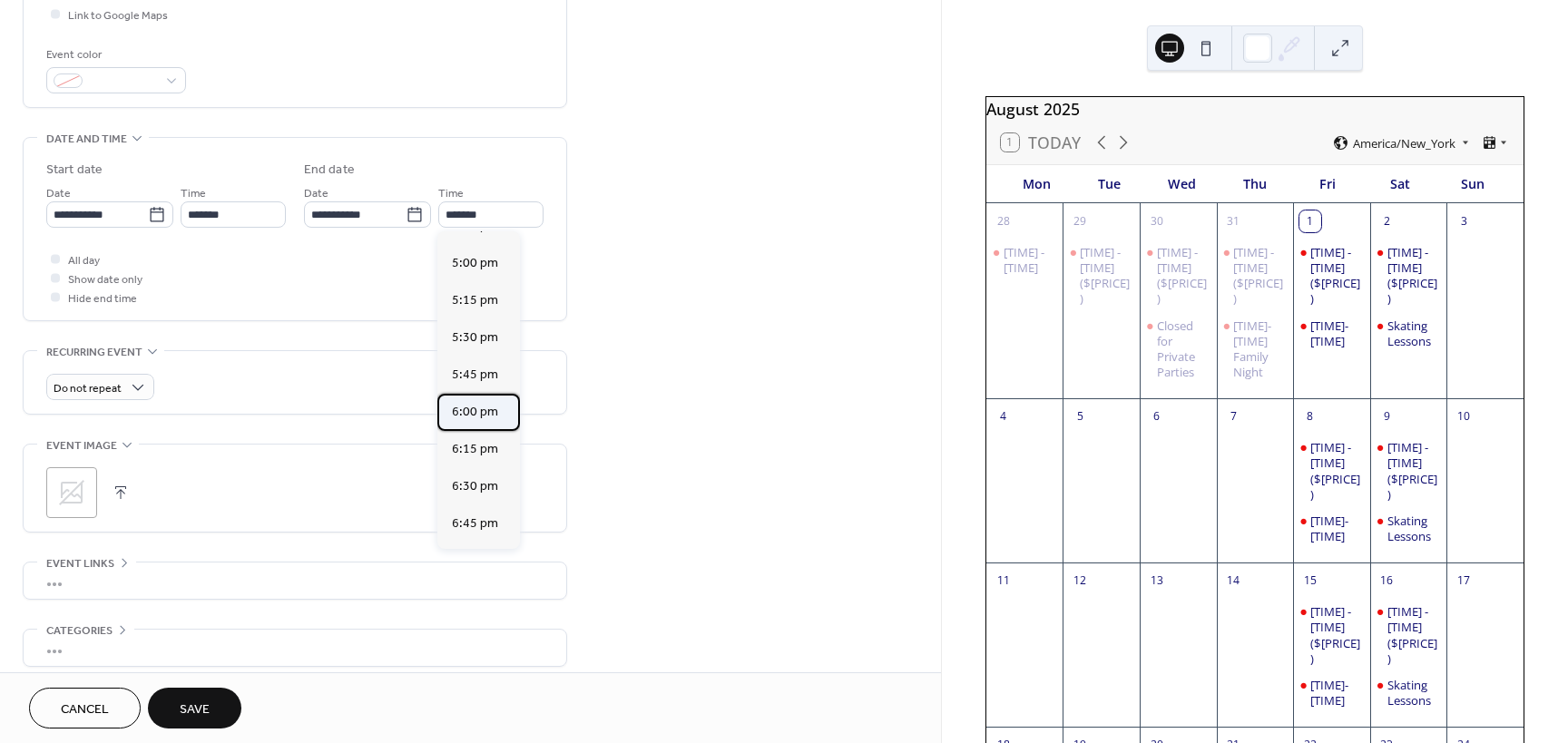 click on "6:00 pm" at bounding box center [475, 412] 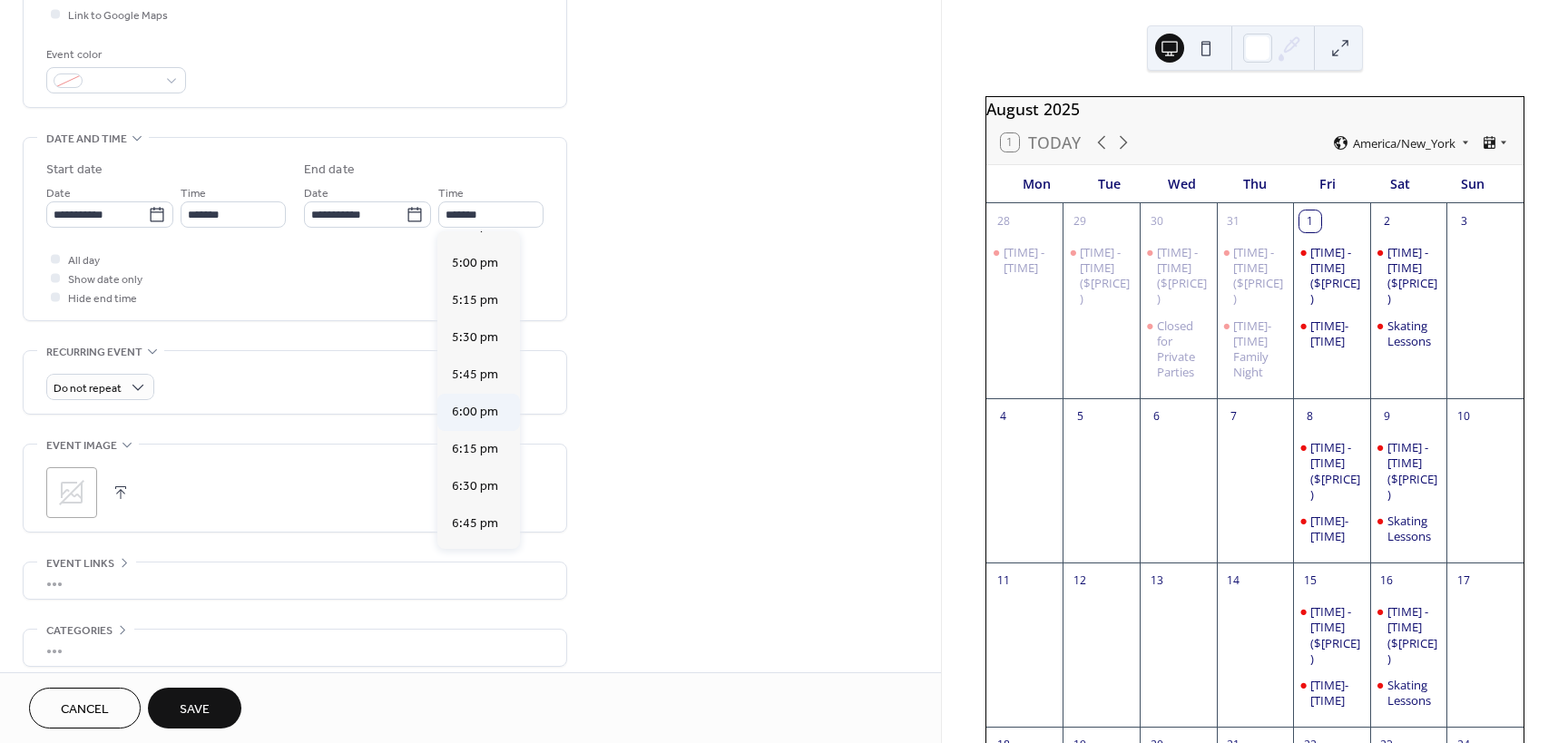 type on "*******" 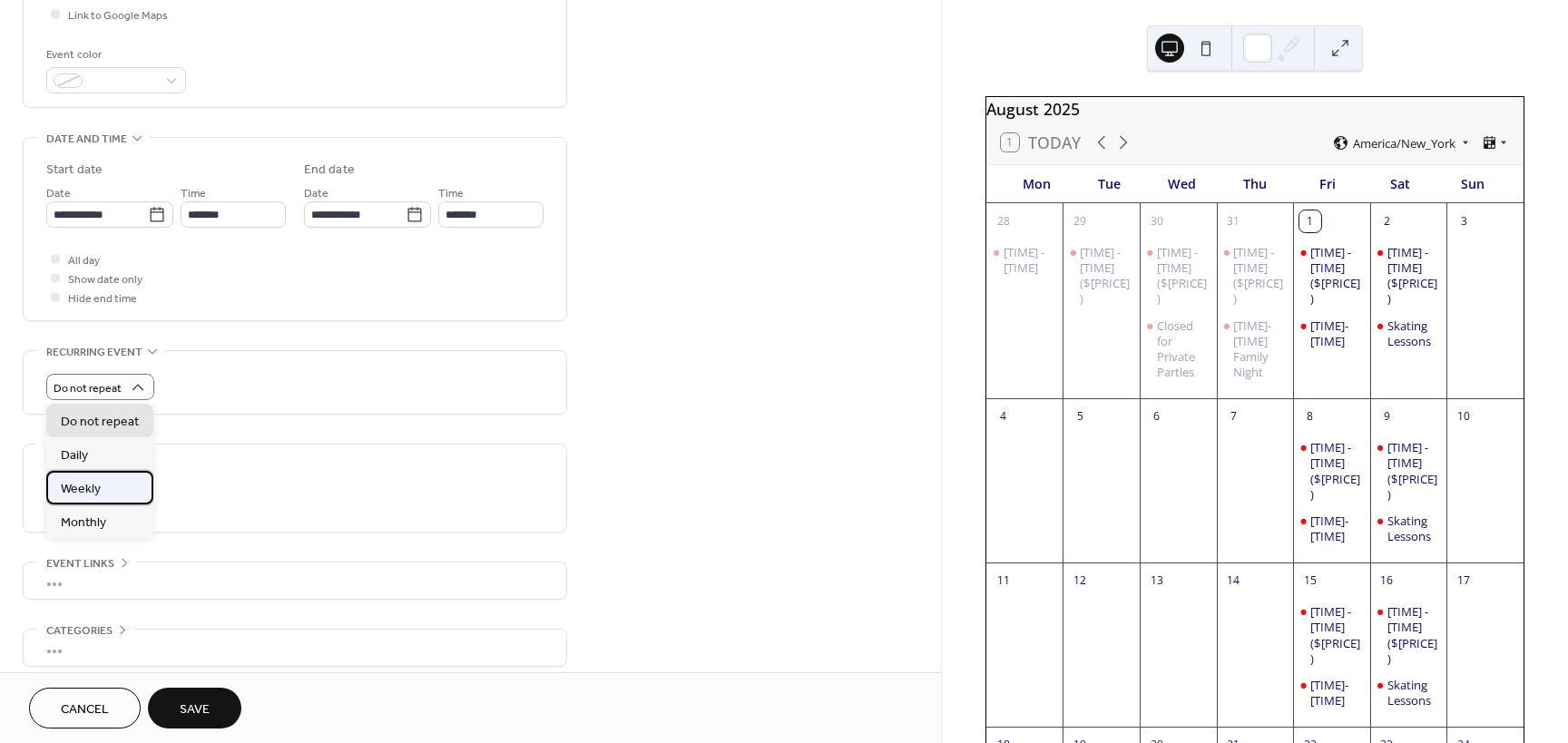 click on "Weekly" at bounding box center (100, 487) 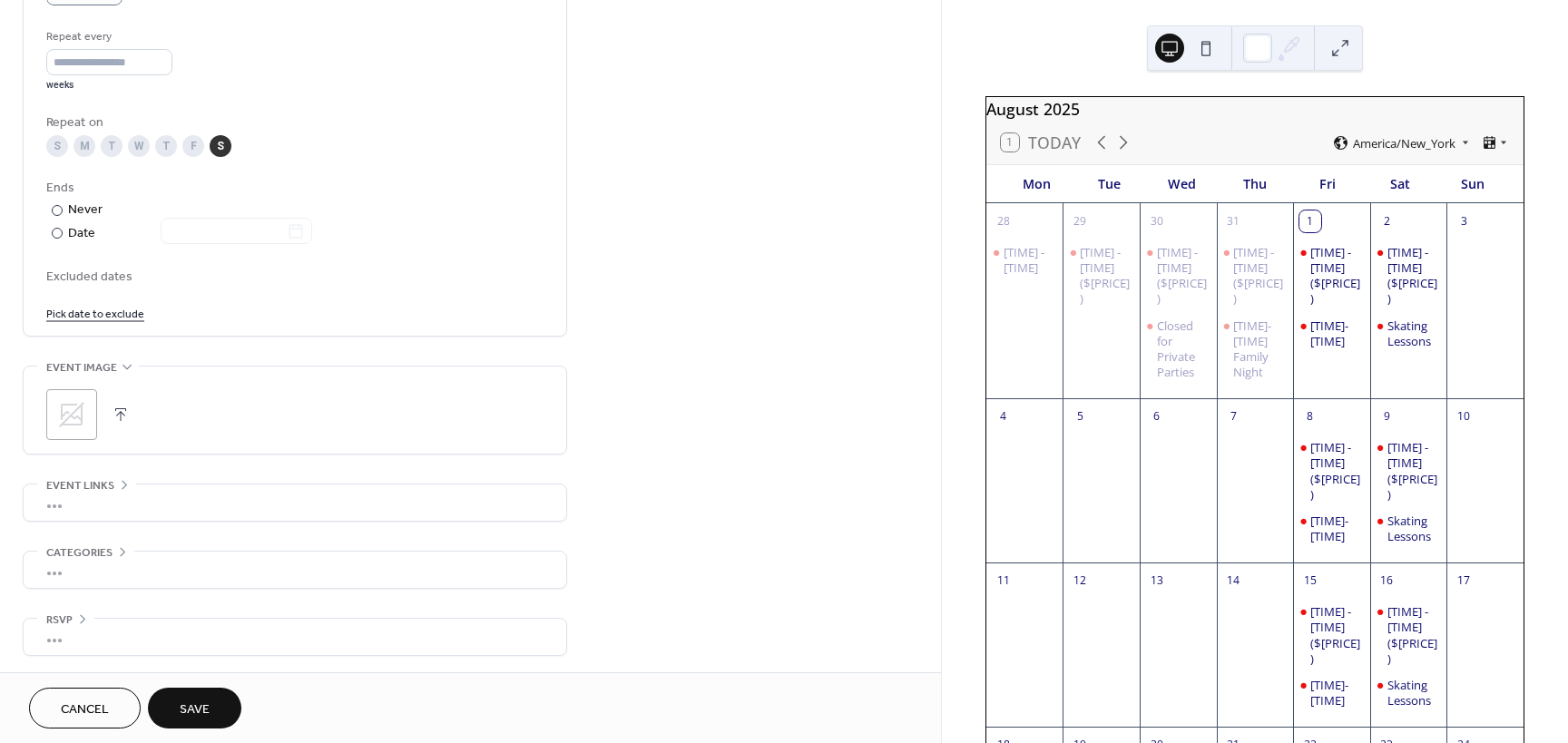 scroll, scrollTop: 850, scrollLeft: 0, axis: vertical 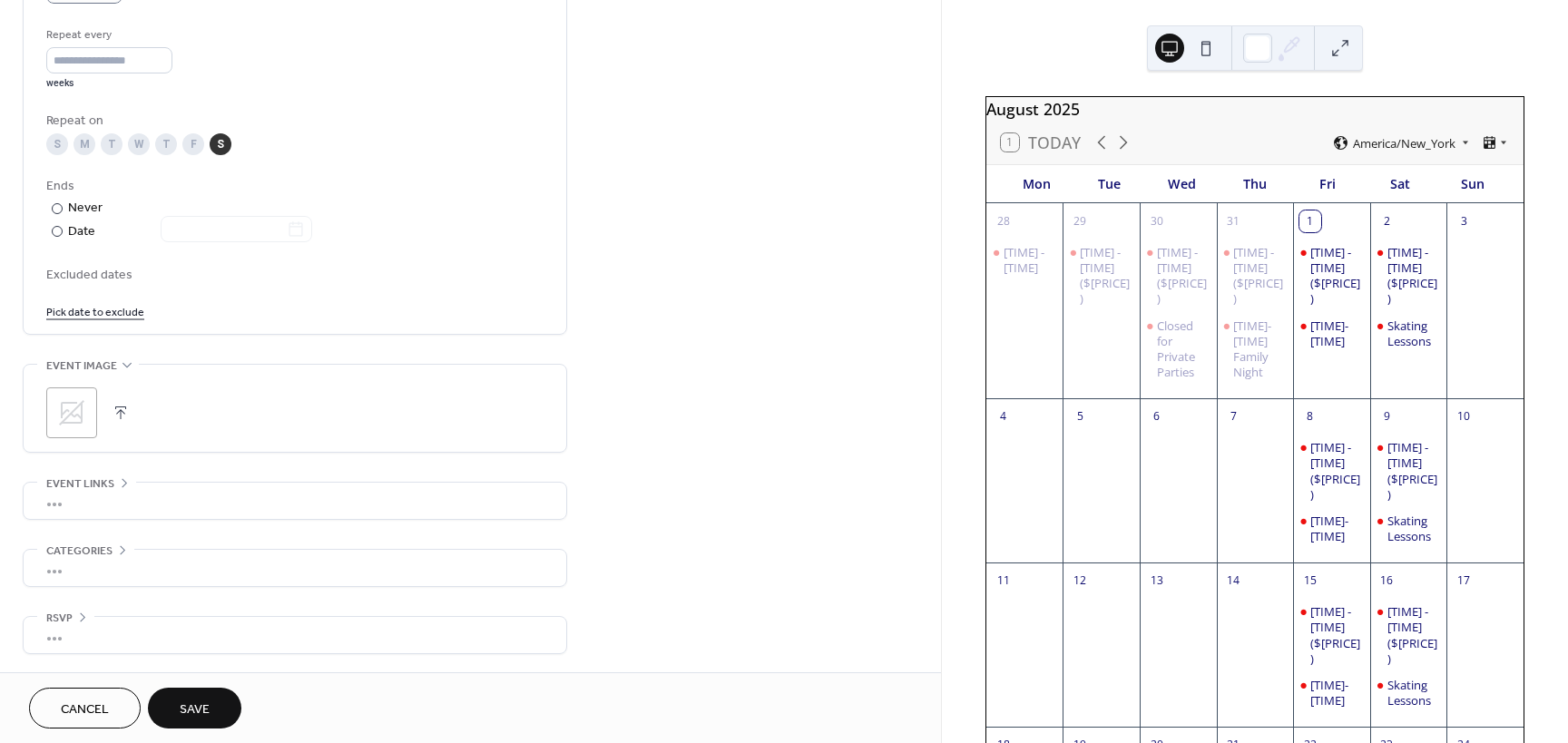 click on "Save" at bounding box center [194, 709] 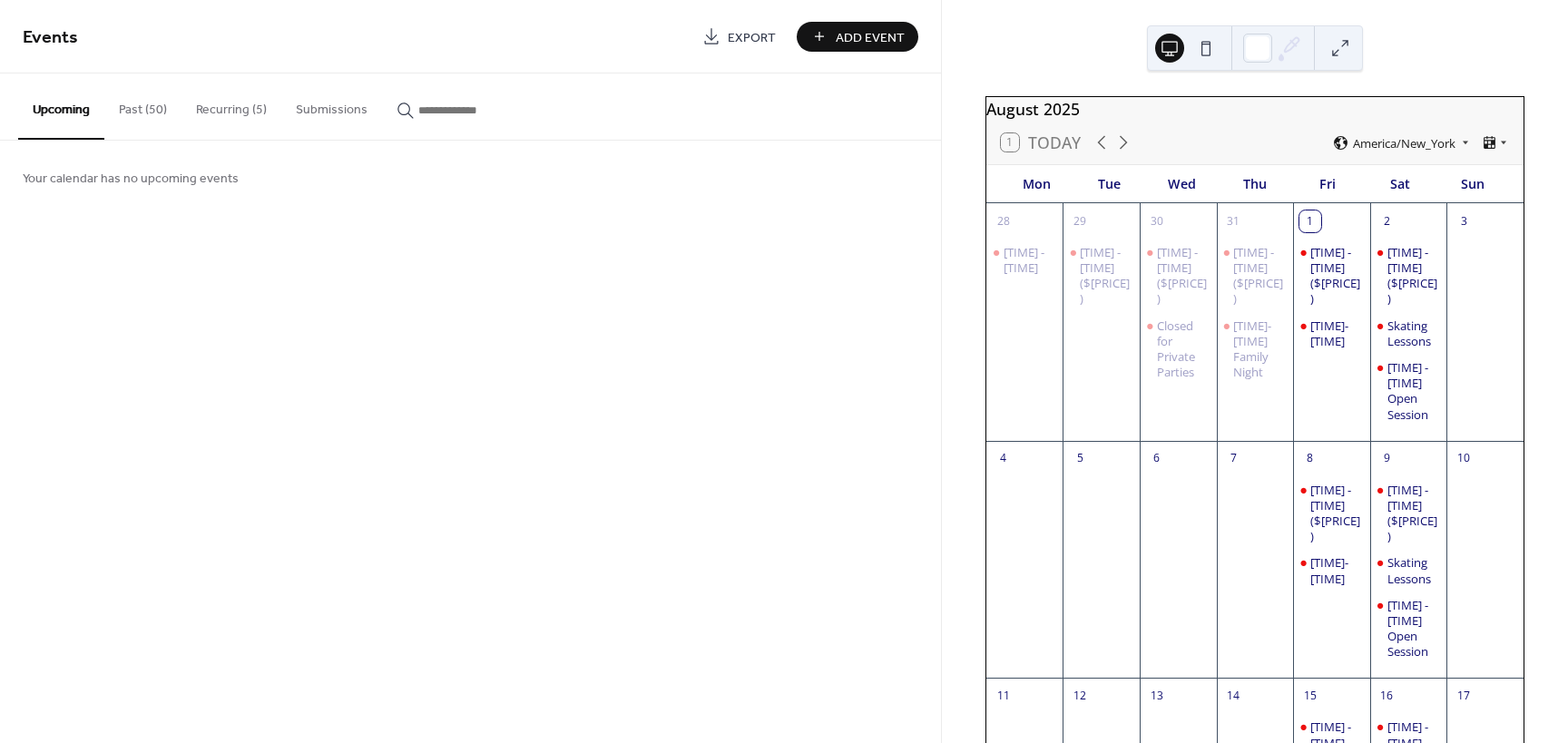 click on "Add Event" at bounding box center [870, 37] 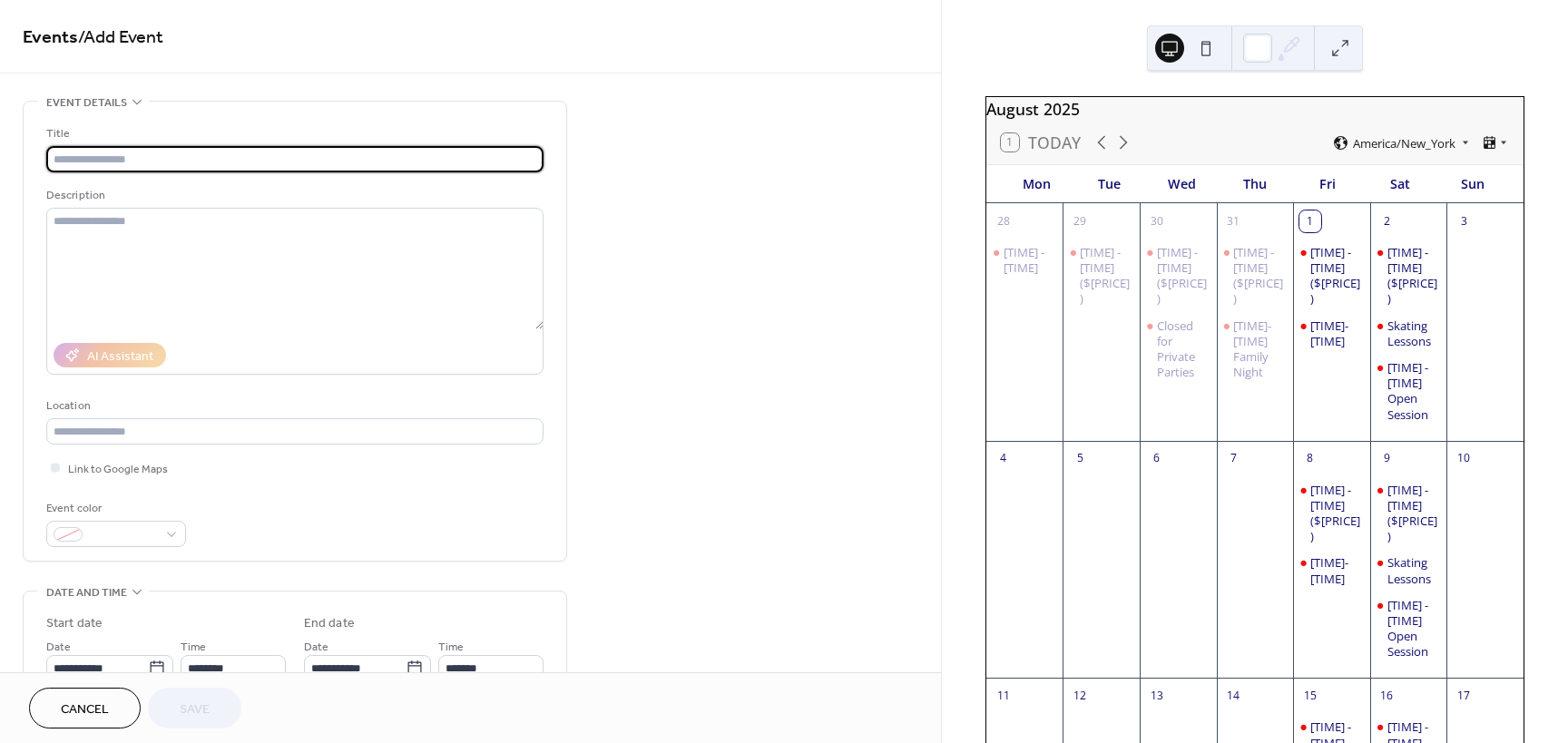 click at bounding box center [295, 159] 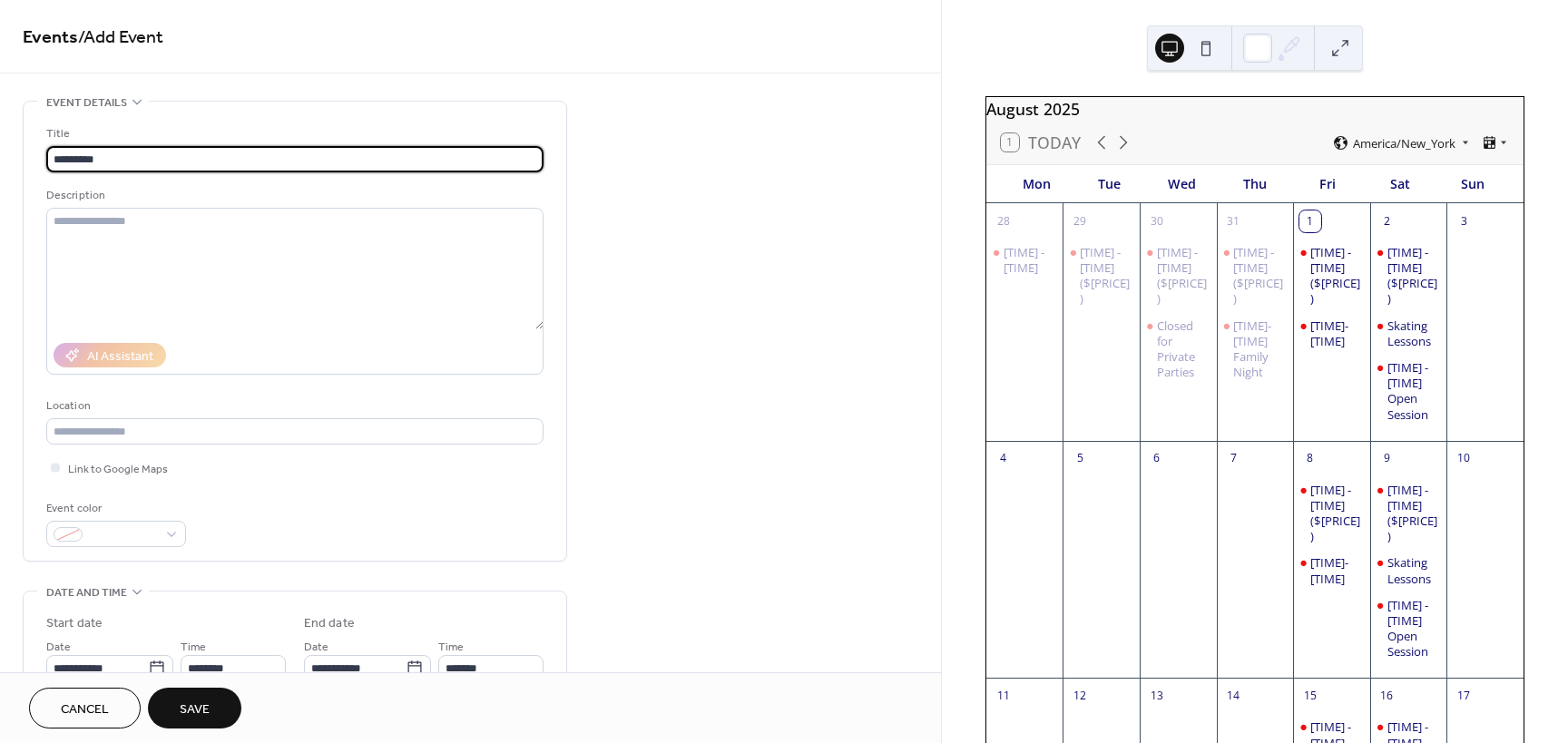 click on "*********" at bounding box center (295, 159) 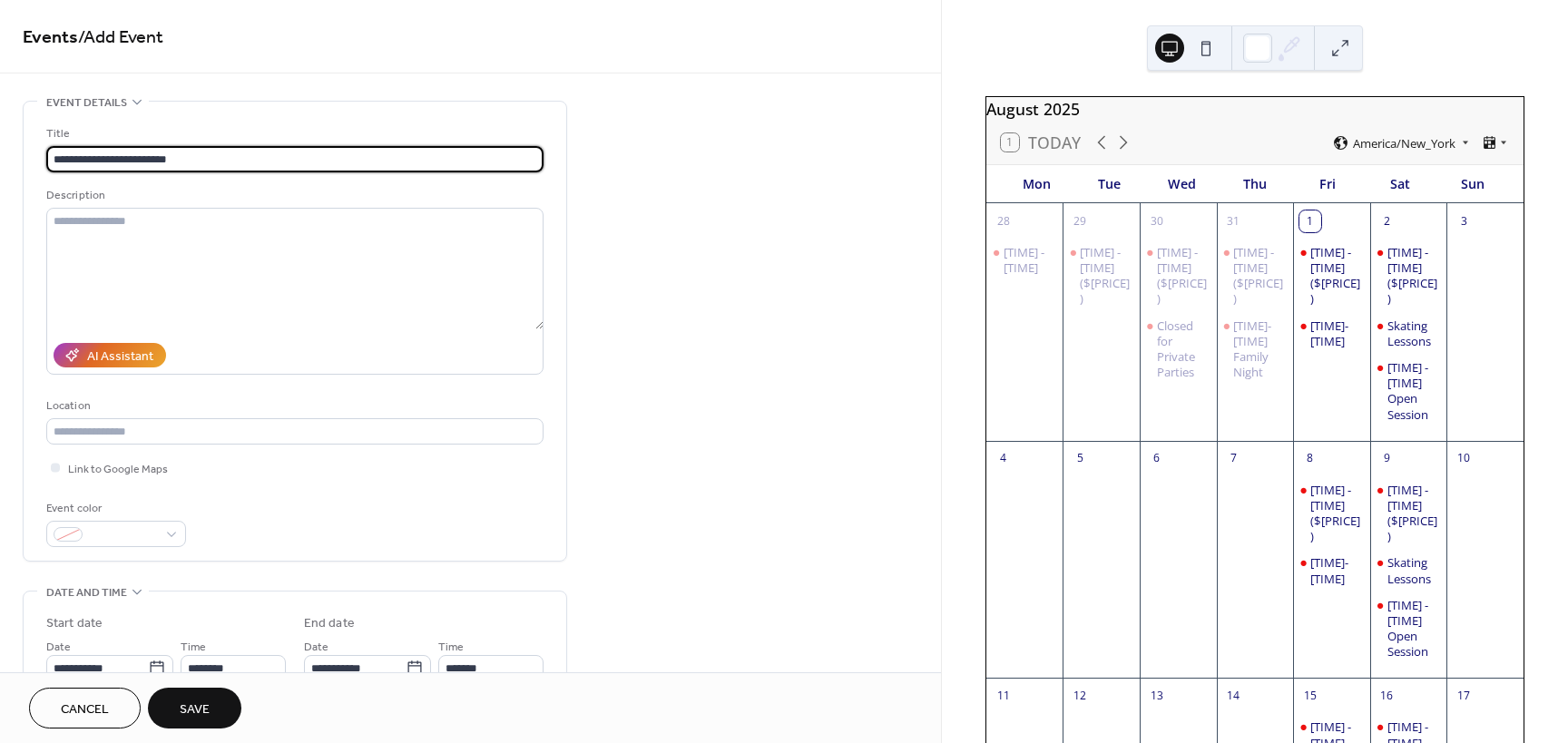click on "**********" at bounding box center [295, 159] 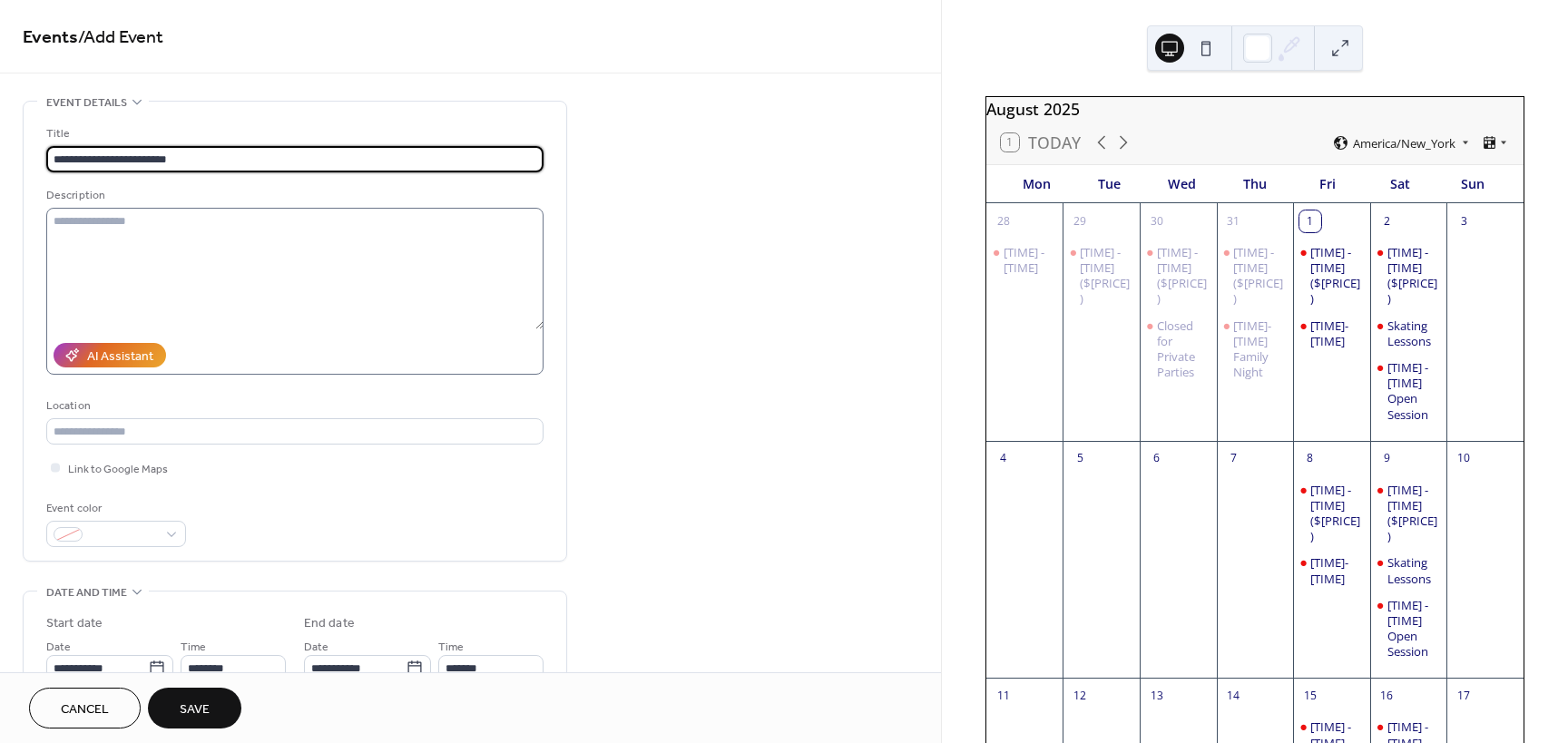 type on "**********" 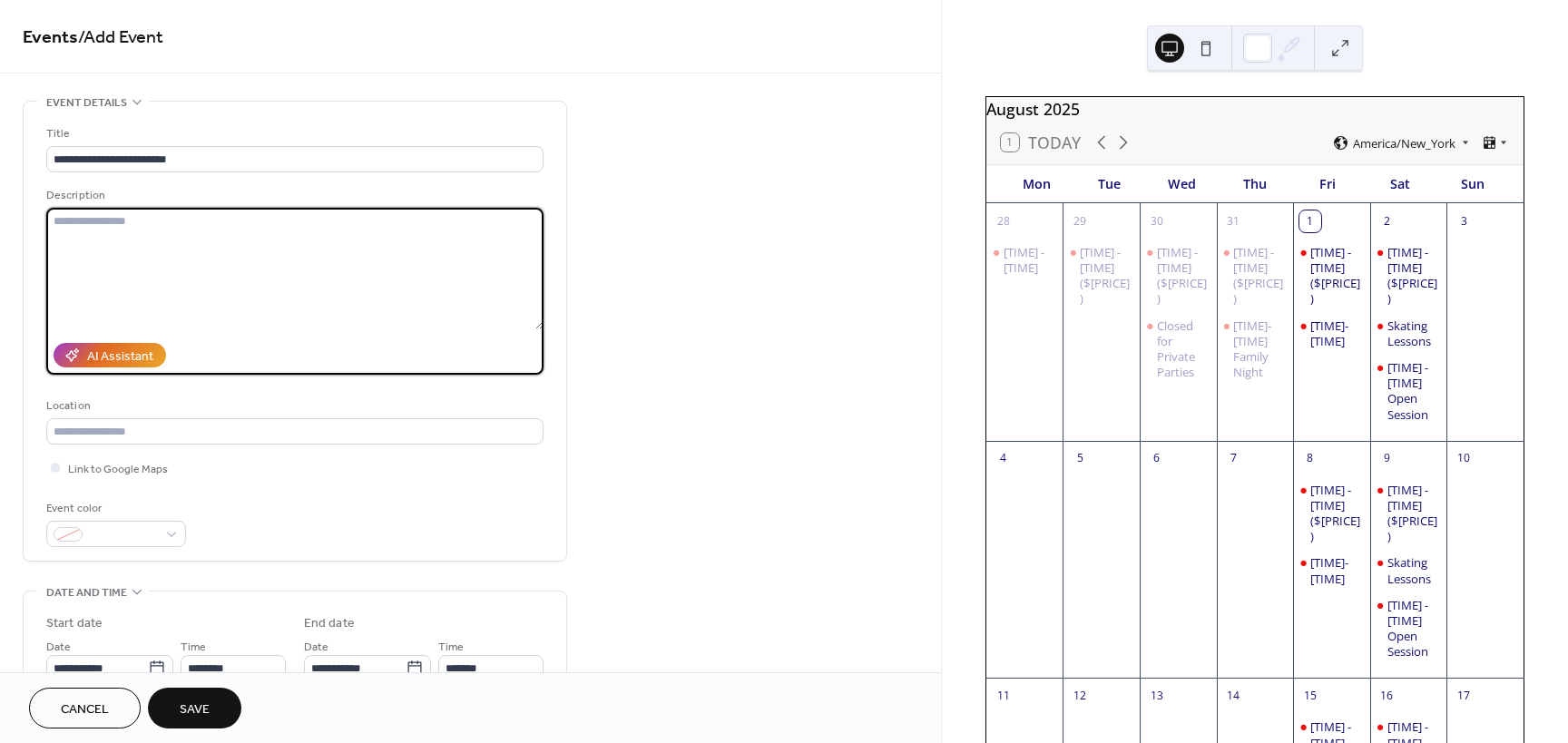 click at bounding box center [295, 269] 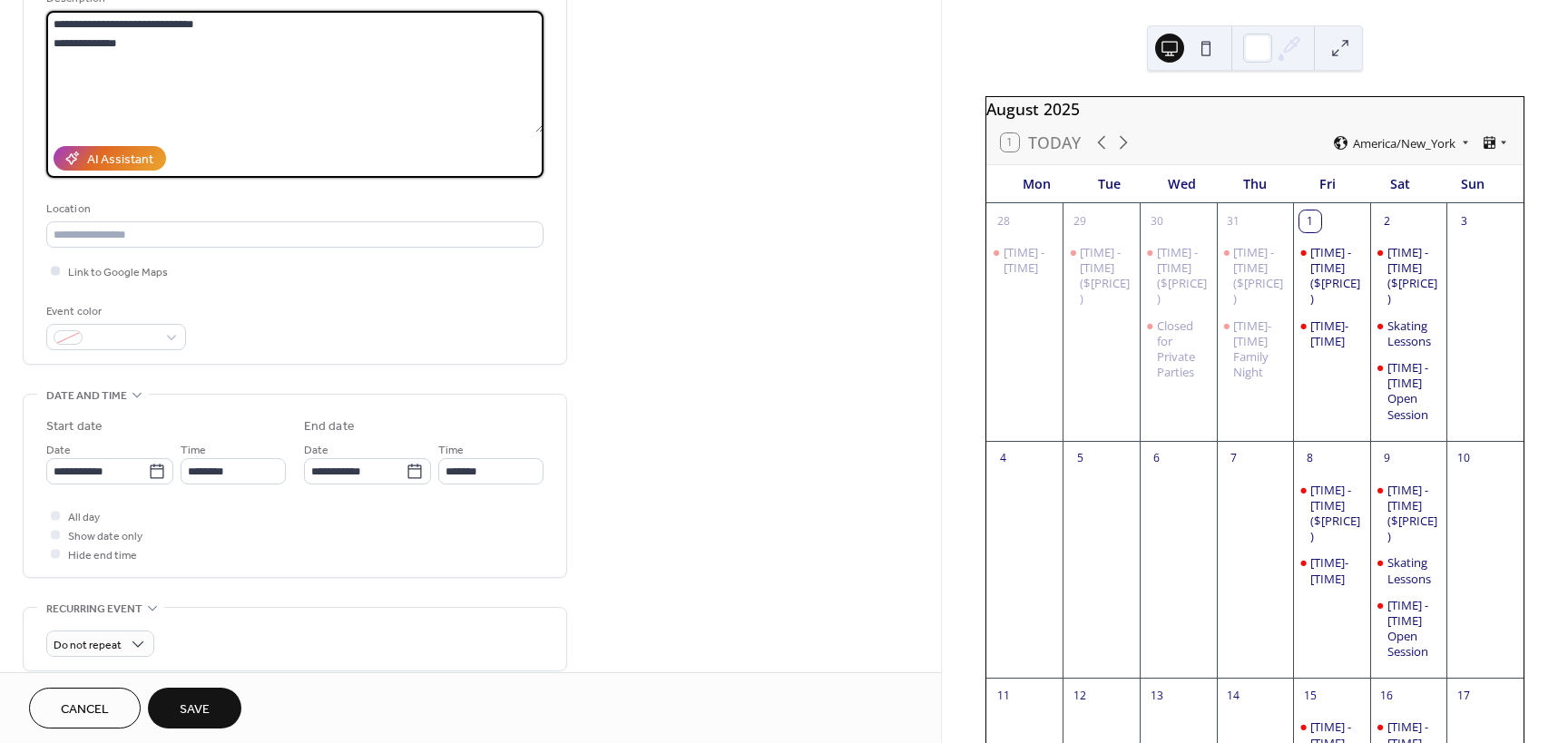 scroll, scrollTop: 272, scrollLeft: 0, axis: vertical 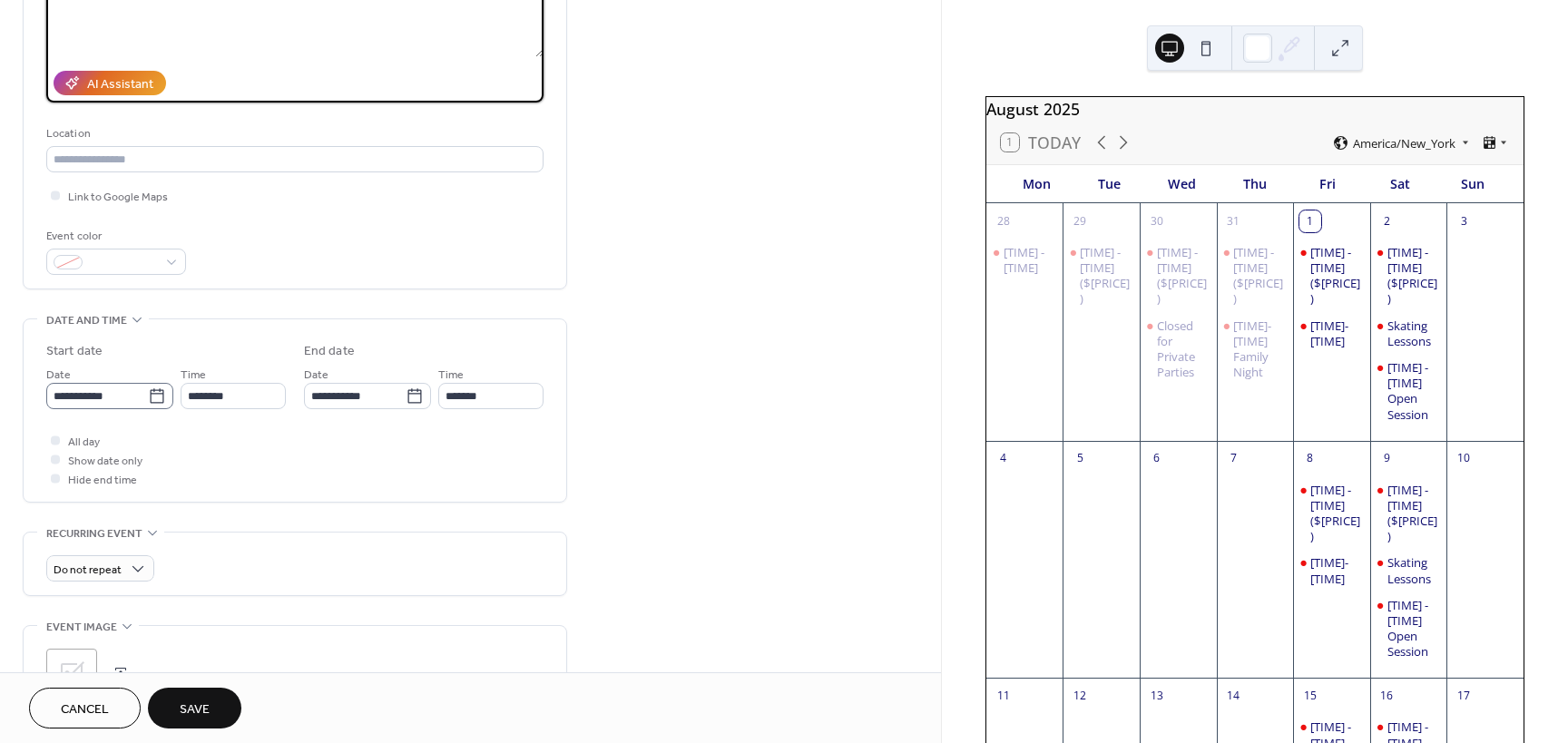 type on "**********" 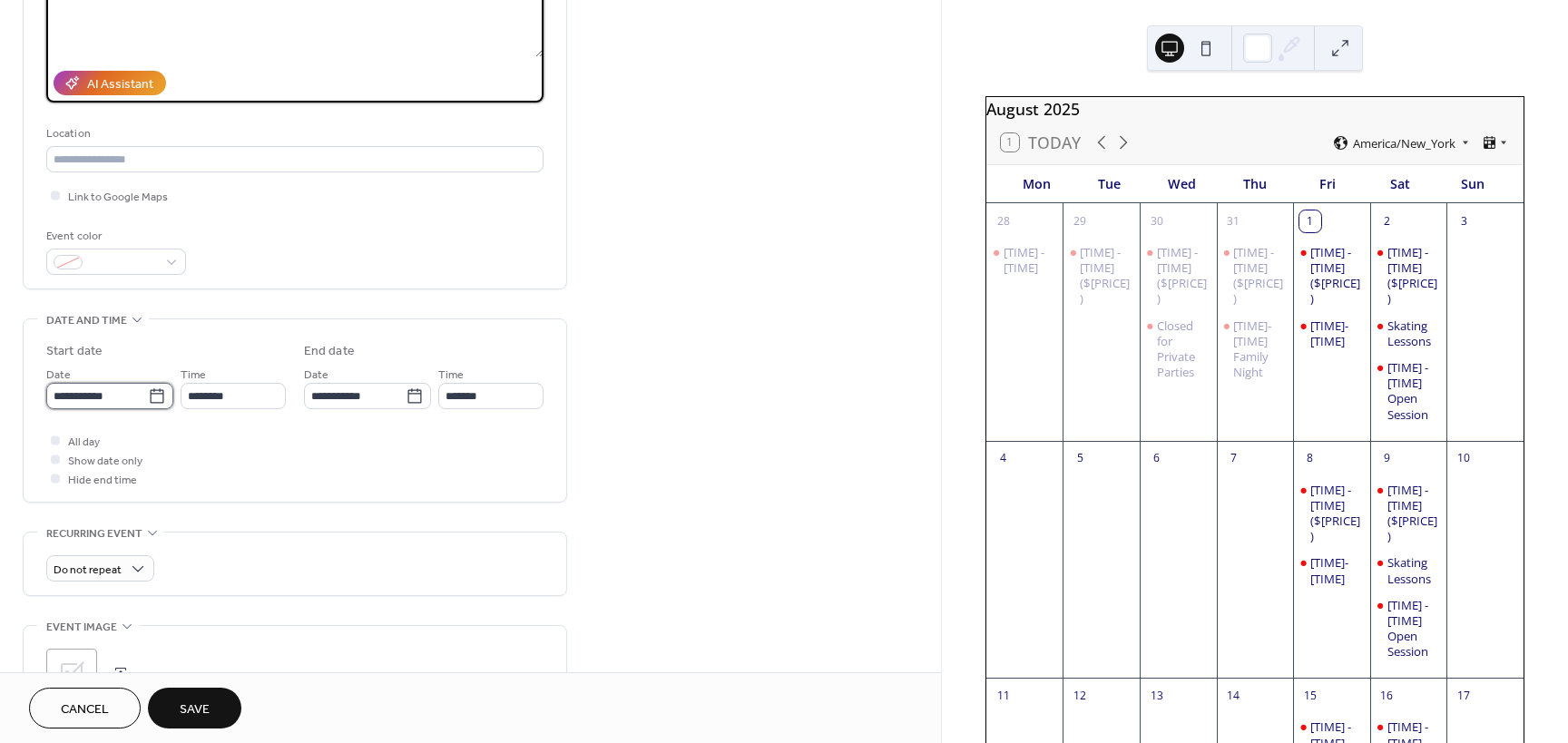 click on "**********" at bounding box center [97, 396] 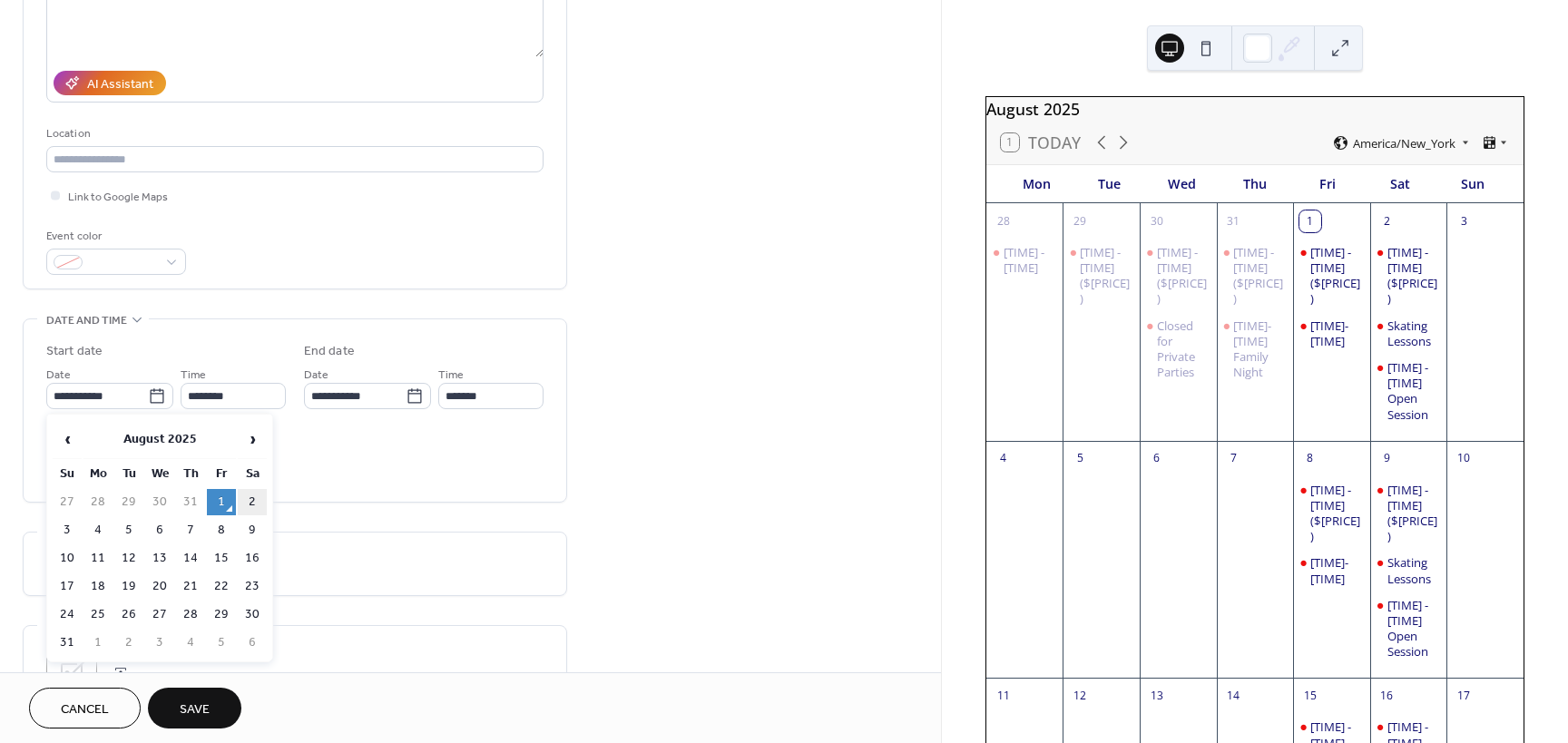 click on "2" at bounding box center (252, 502) 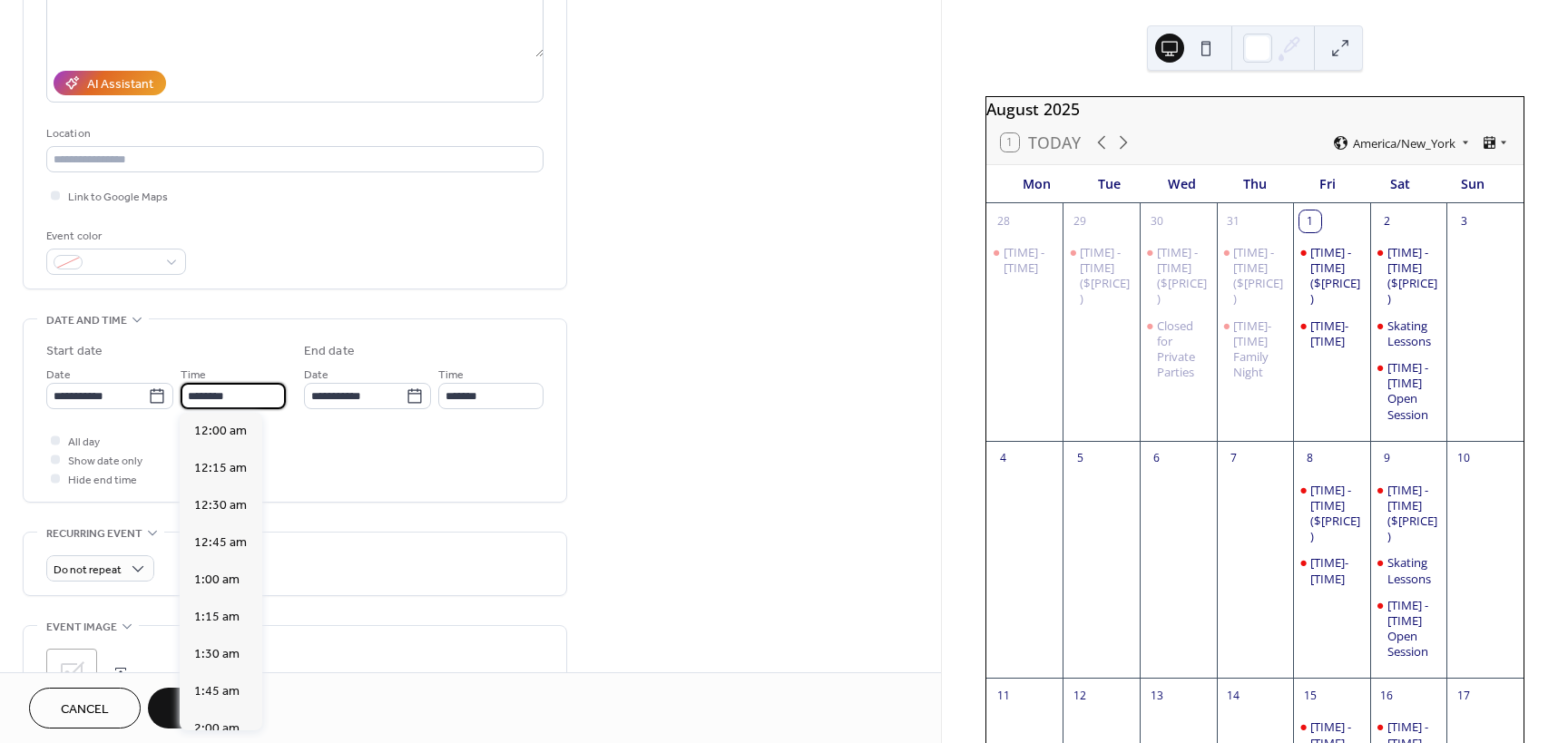 click on "********" at bounding box center (233, 396) 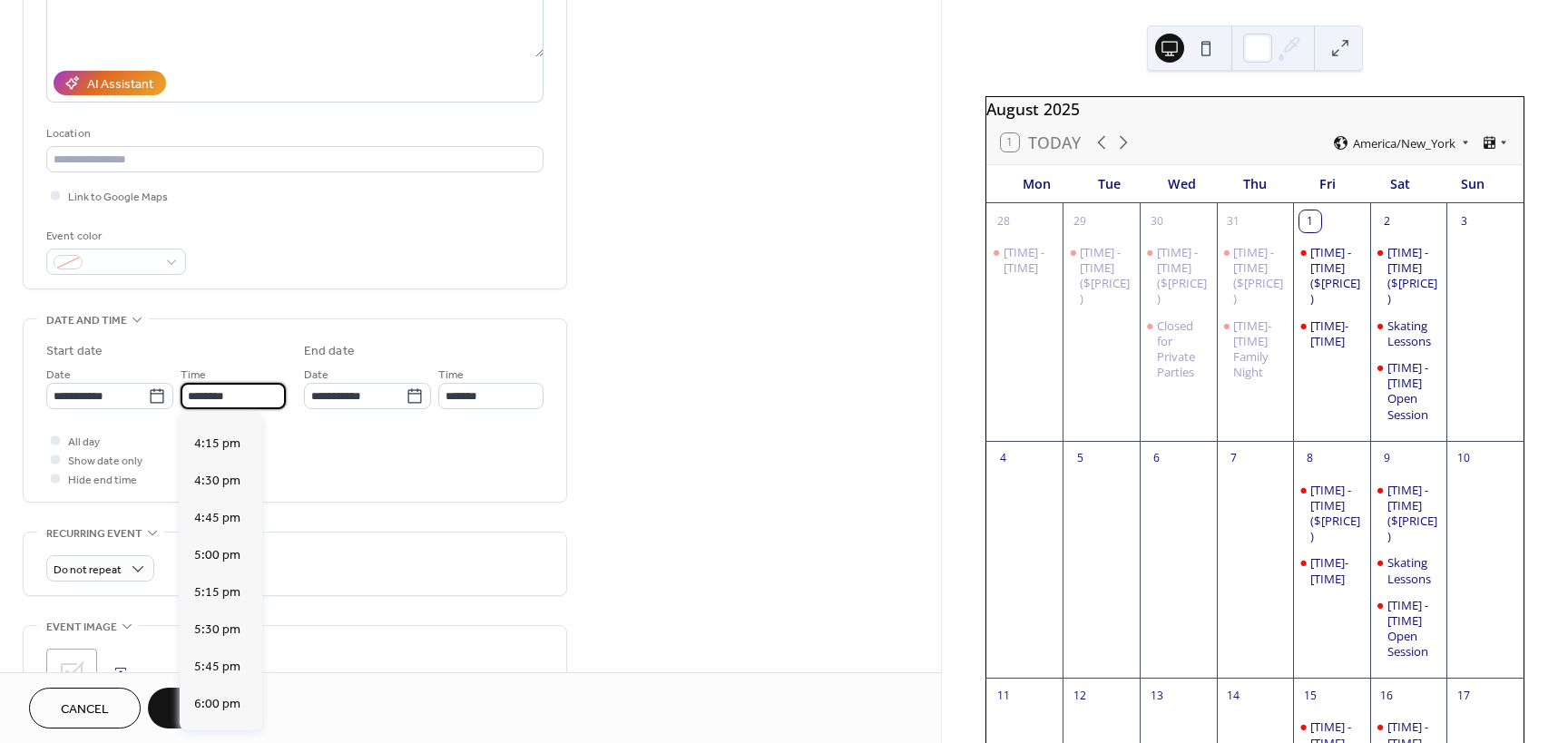 scroll, scrollTop: 2783, scrollLeft: 0, axis: vertical 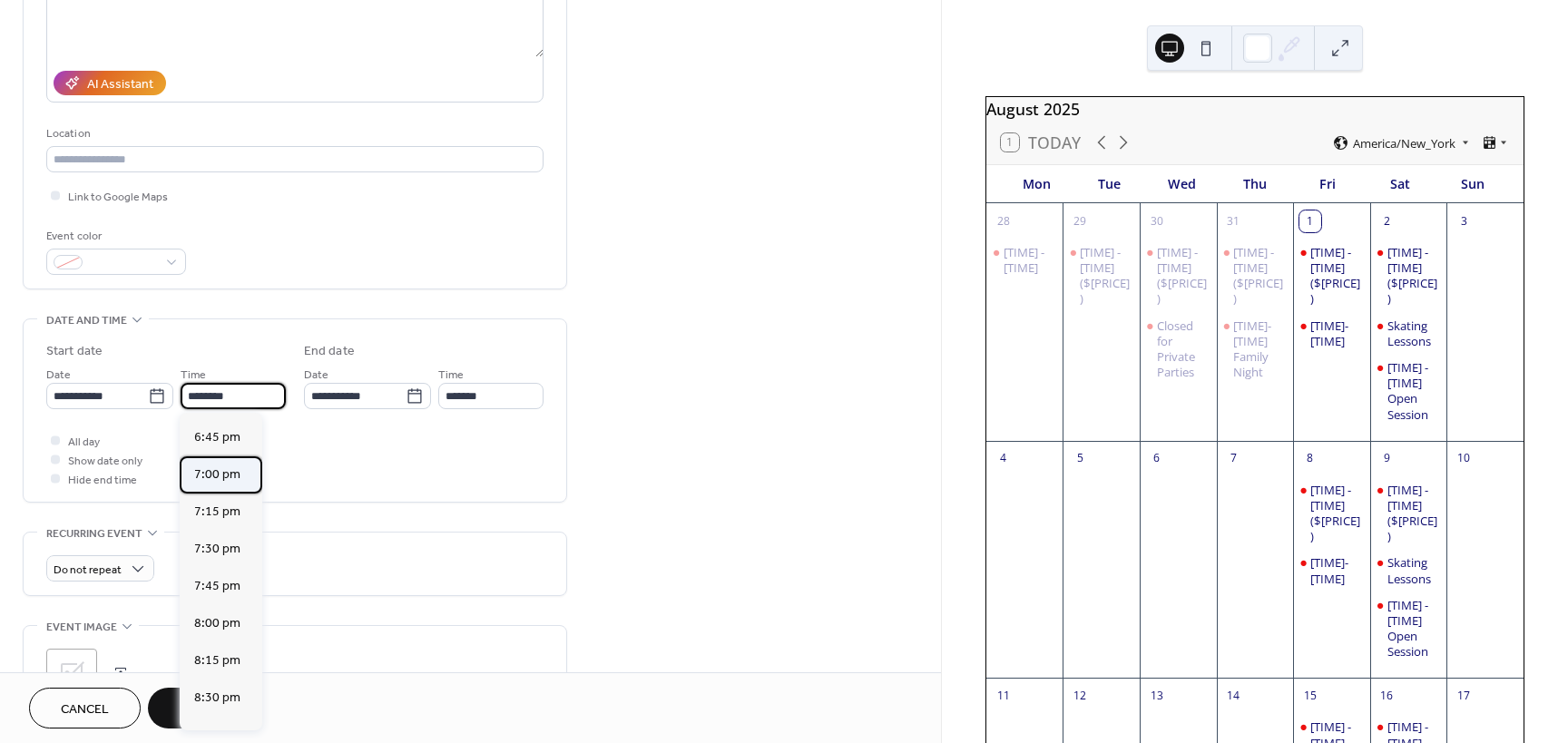click on "7:00 pm" at bounding box center (217, 474) 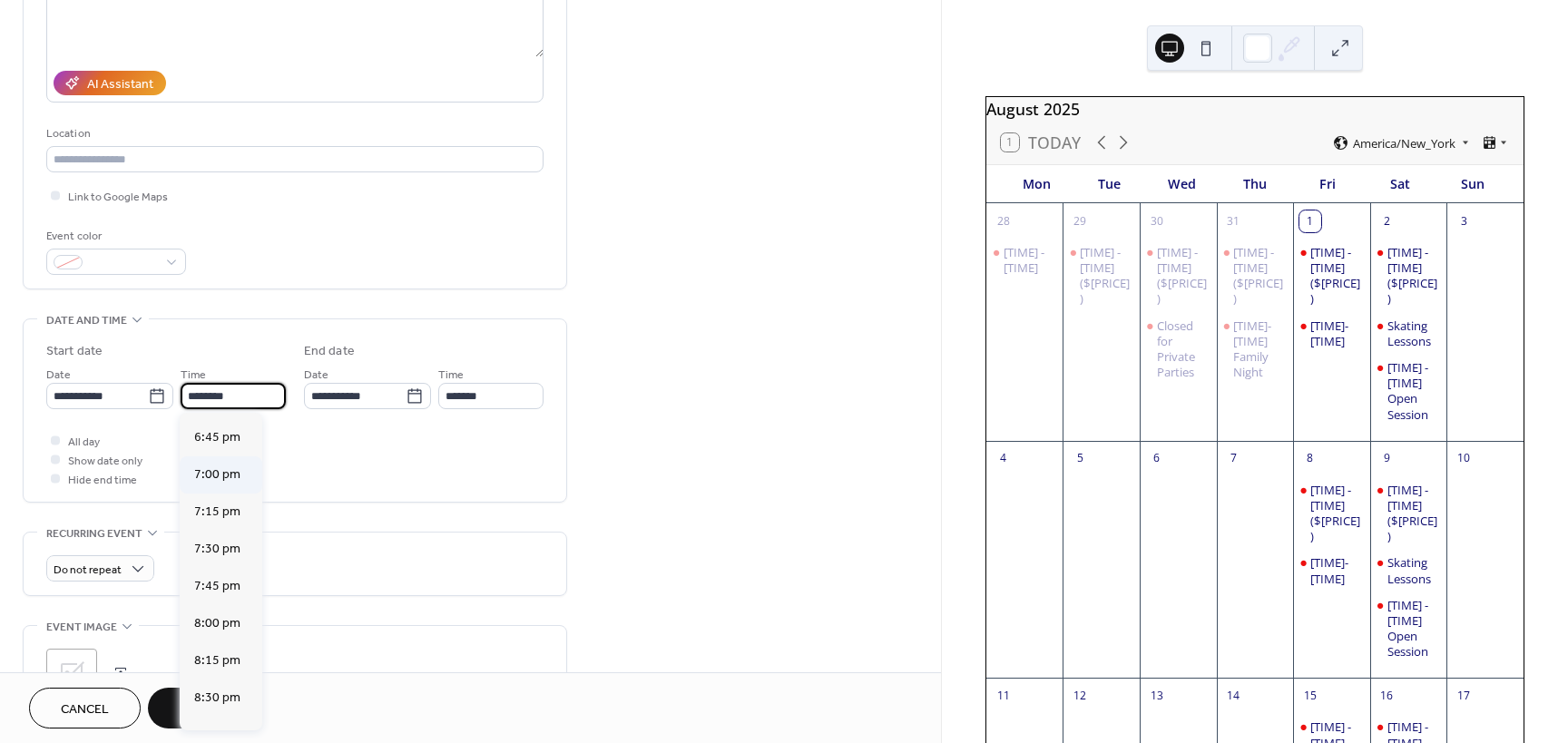 type on "*******" 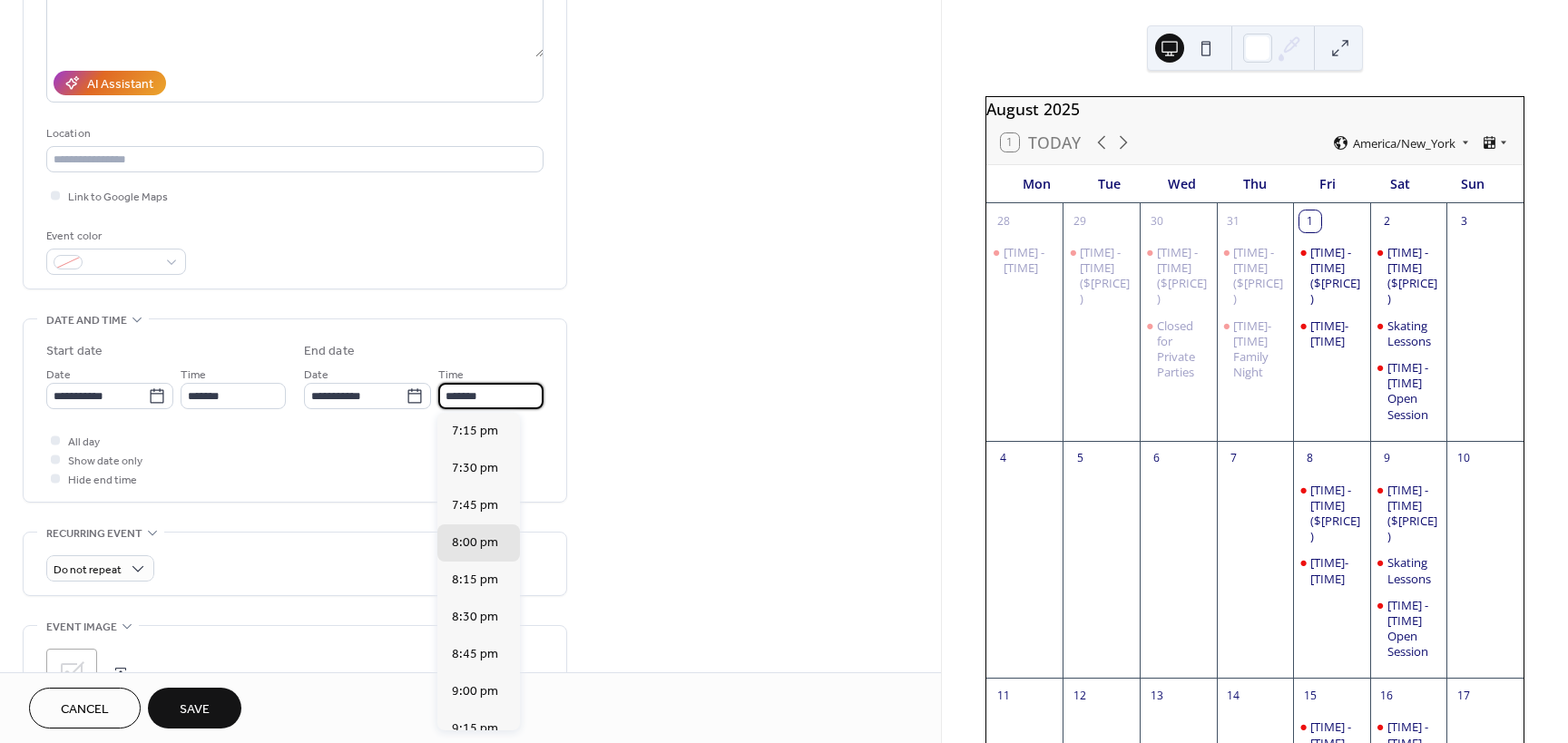 click on "*******" at bounding box center [491, 396] 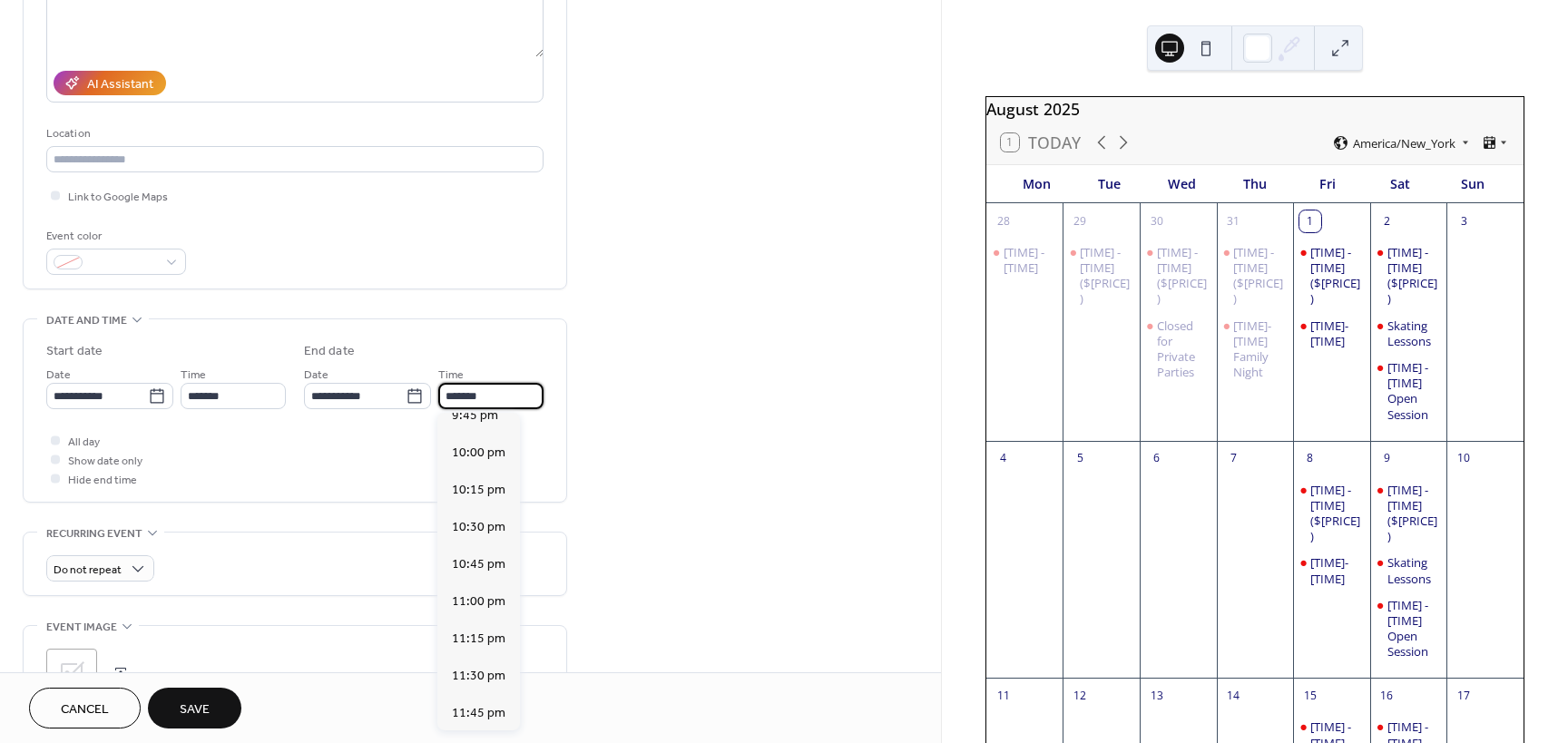 scroll, scrollTop: 389, scrollLeft: 0, axis: vertical 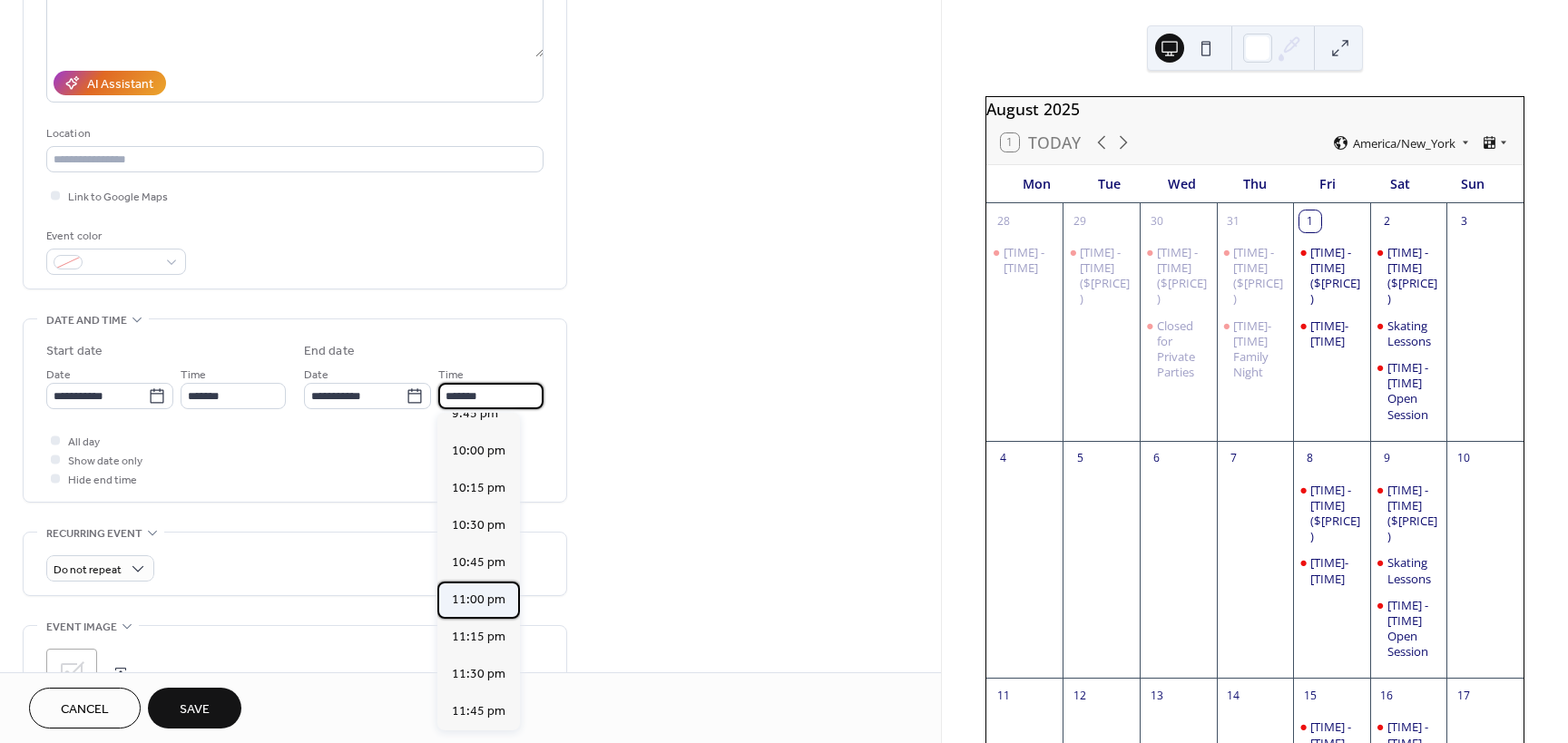 click on "11:00 pm" at bounding box center [478, 600] 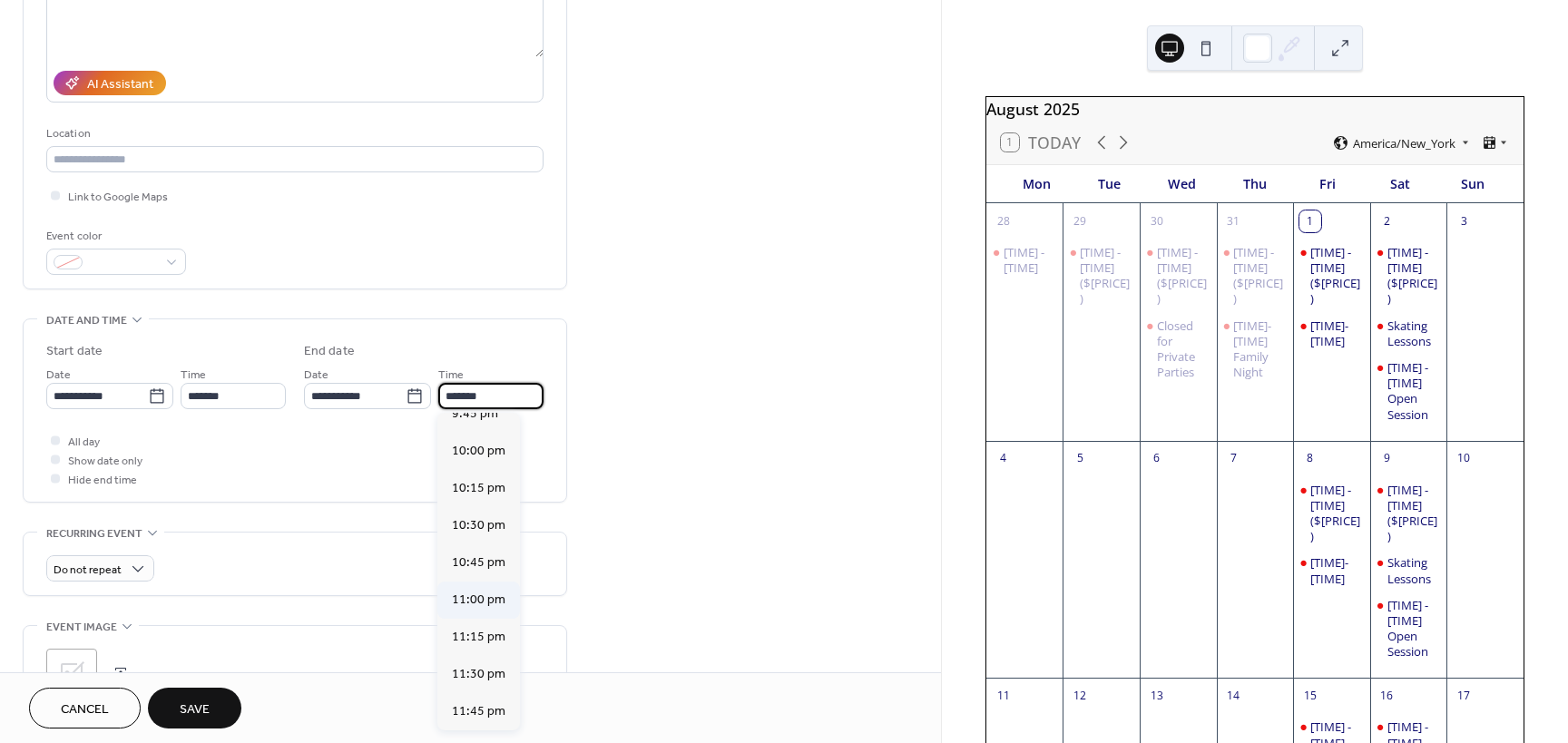 type on "********" 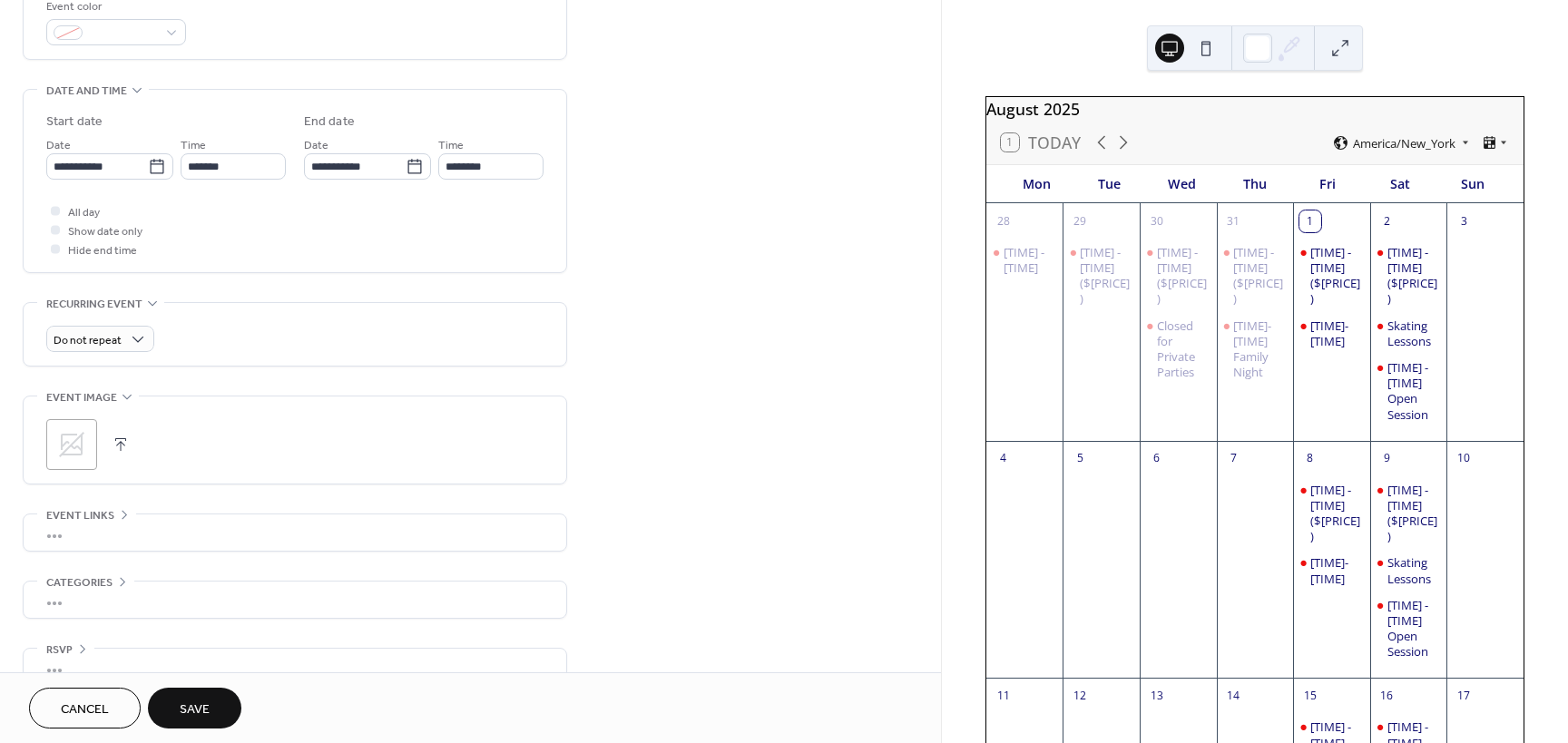 scroll, scrollTop: 533, scrollLeft: 0, axis: vertical 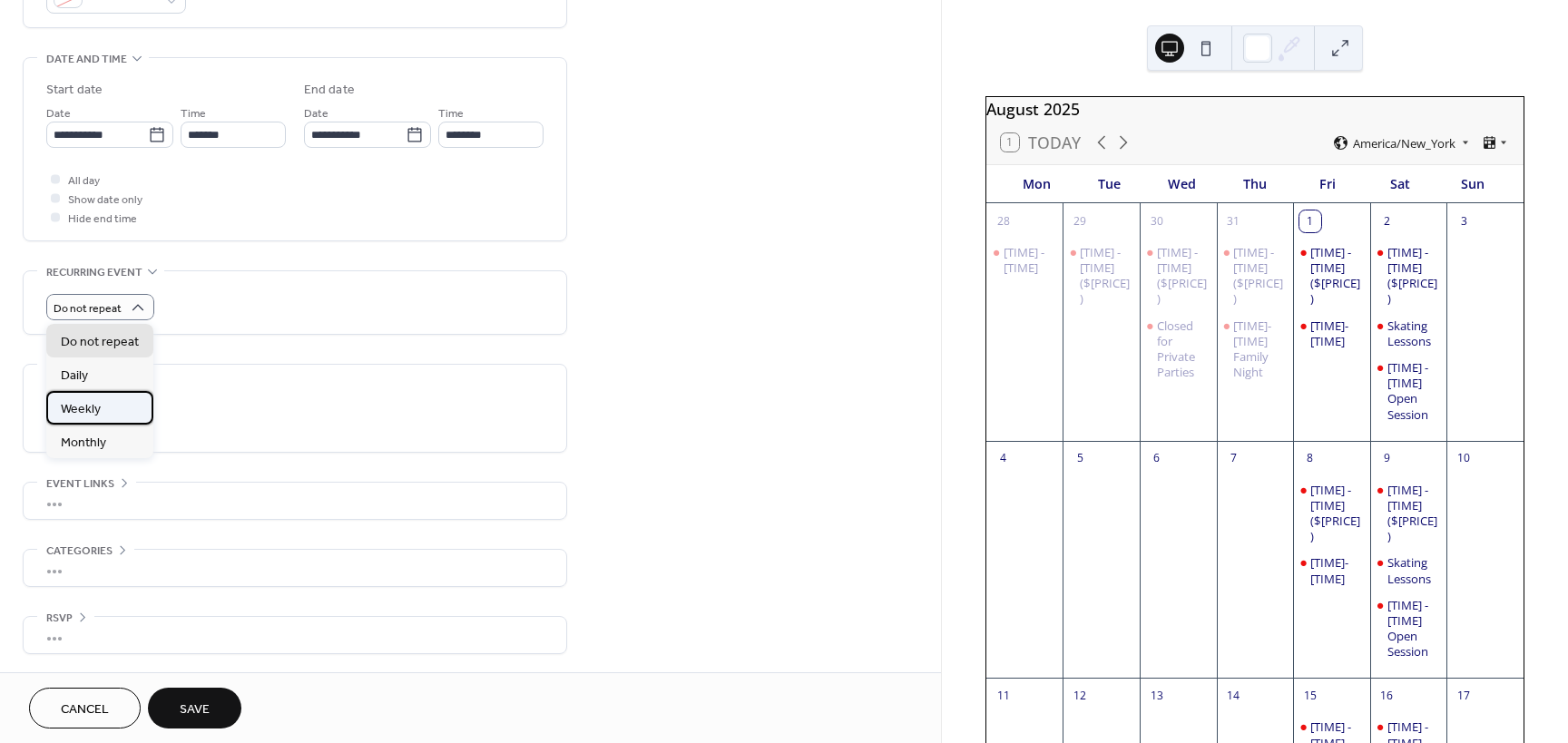 click on "Weekly" at bounding box center [100, 407] 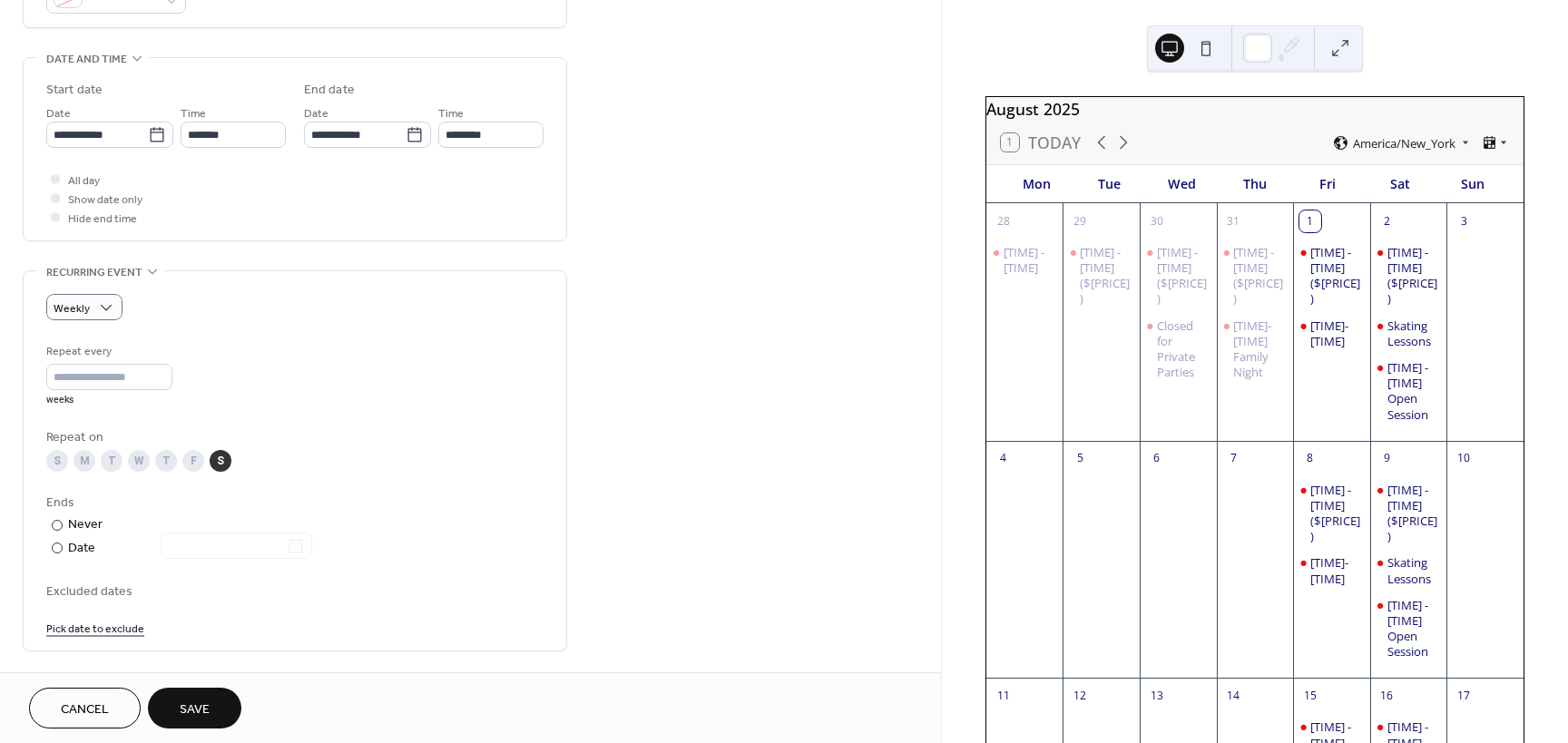 click on "Save" at bounding box center (194, 709) 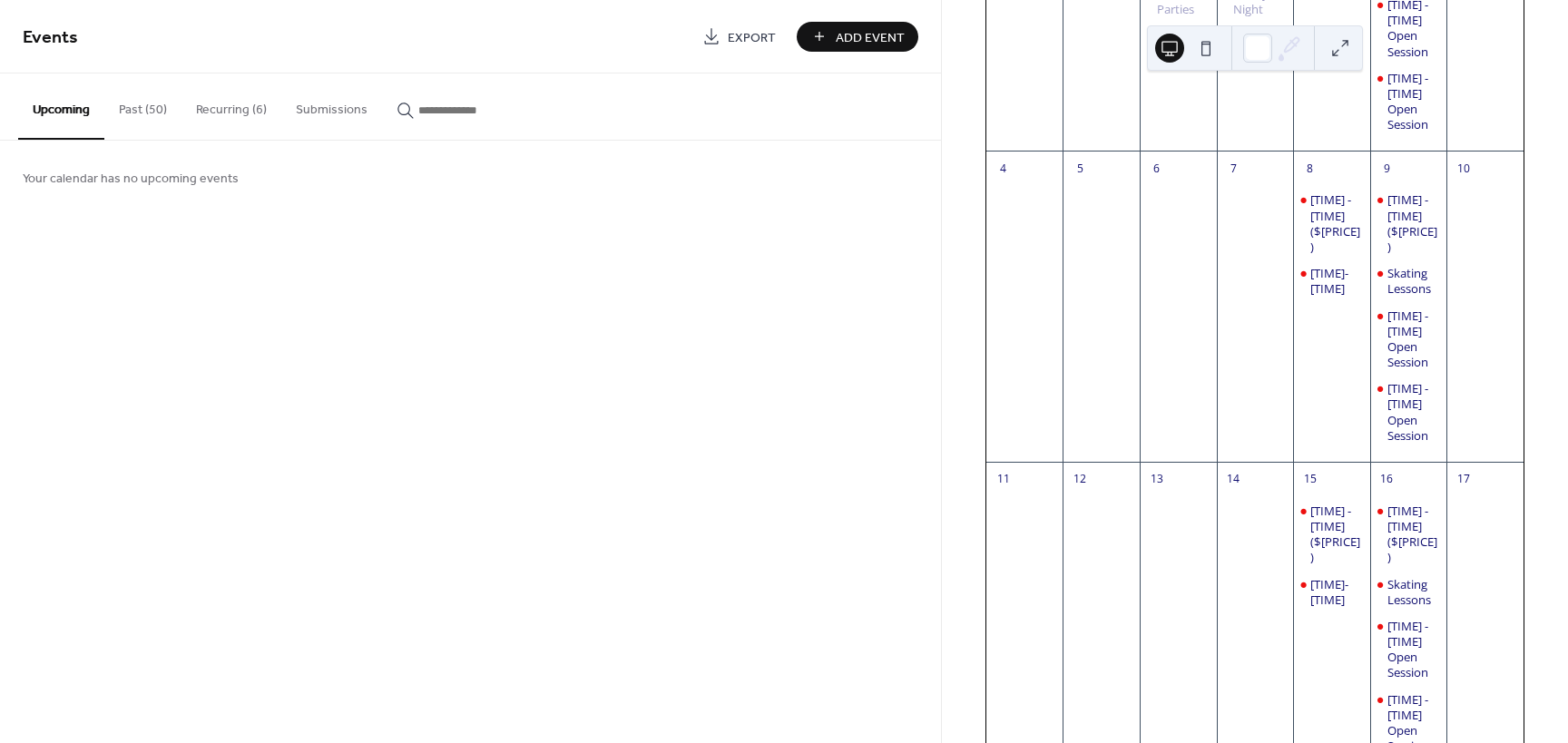 scroll, scrollTop: 0, scrollLeft: 0, axis: both 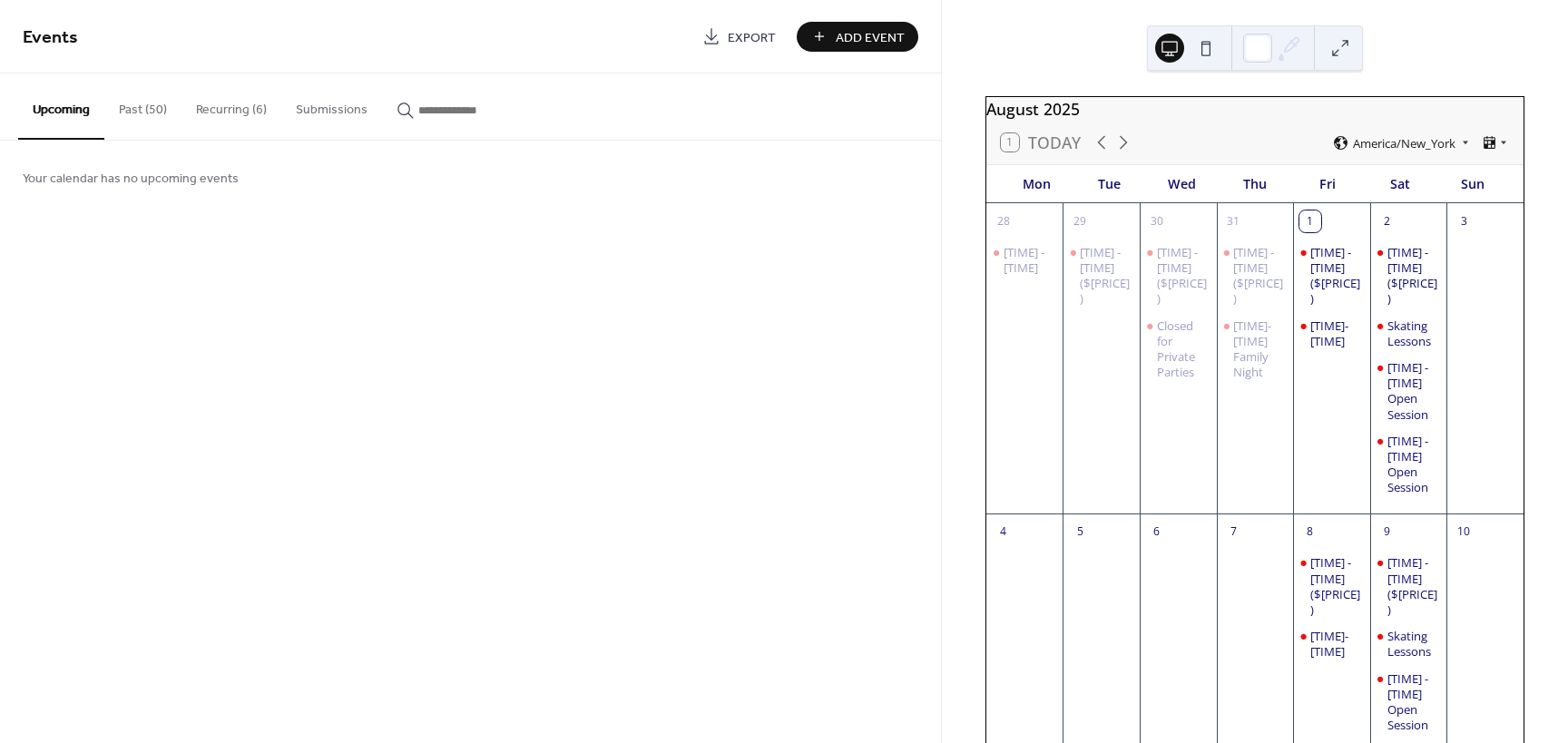 click on "Add Event" at bounding box center [870, 37] 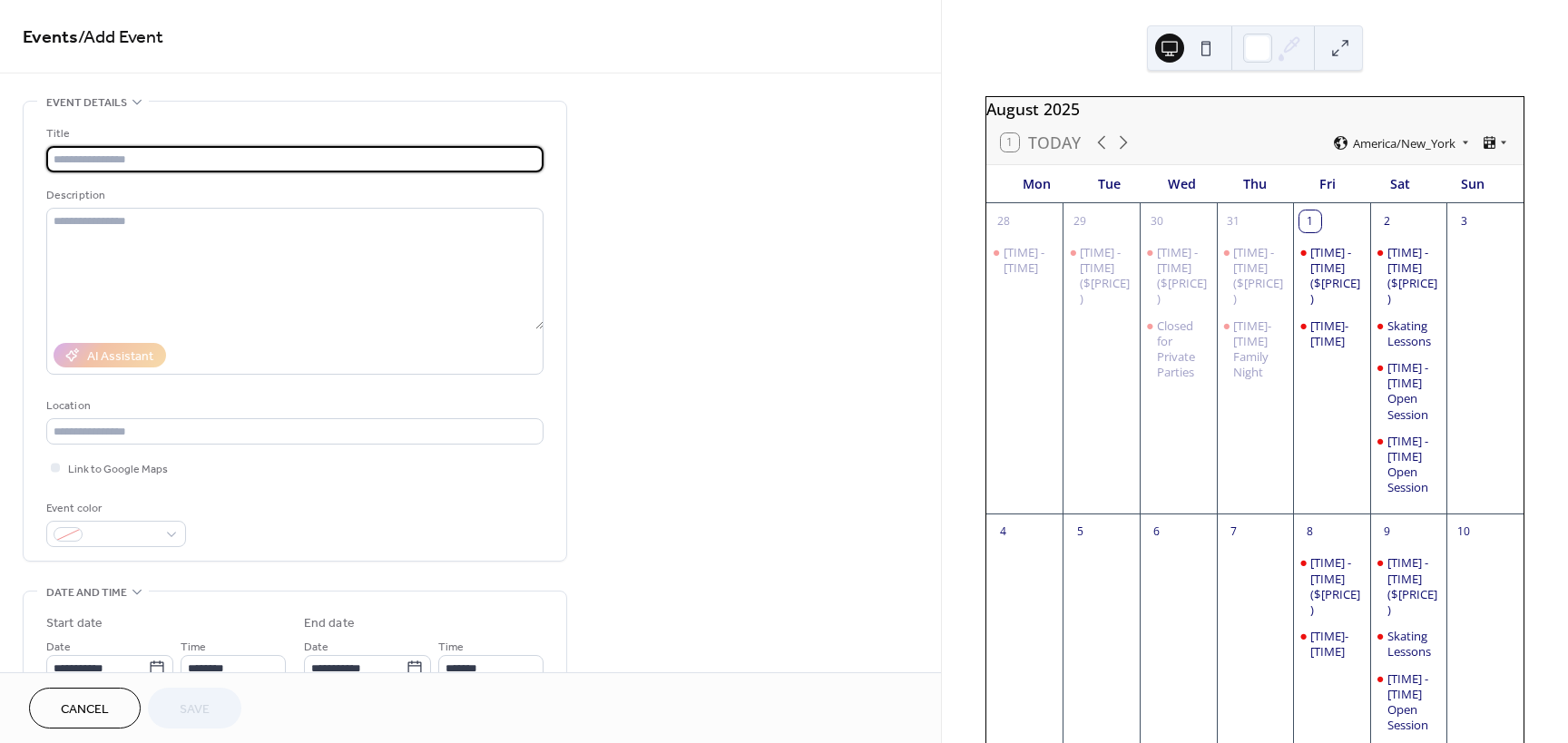 click at bounding box center [295, 159] 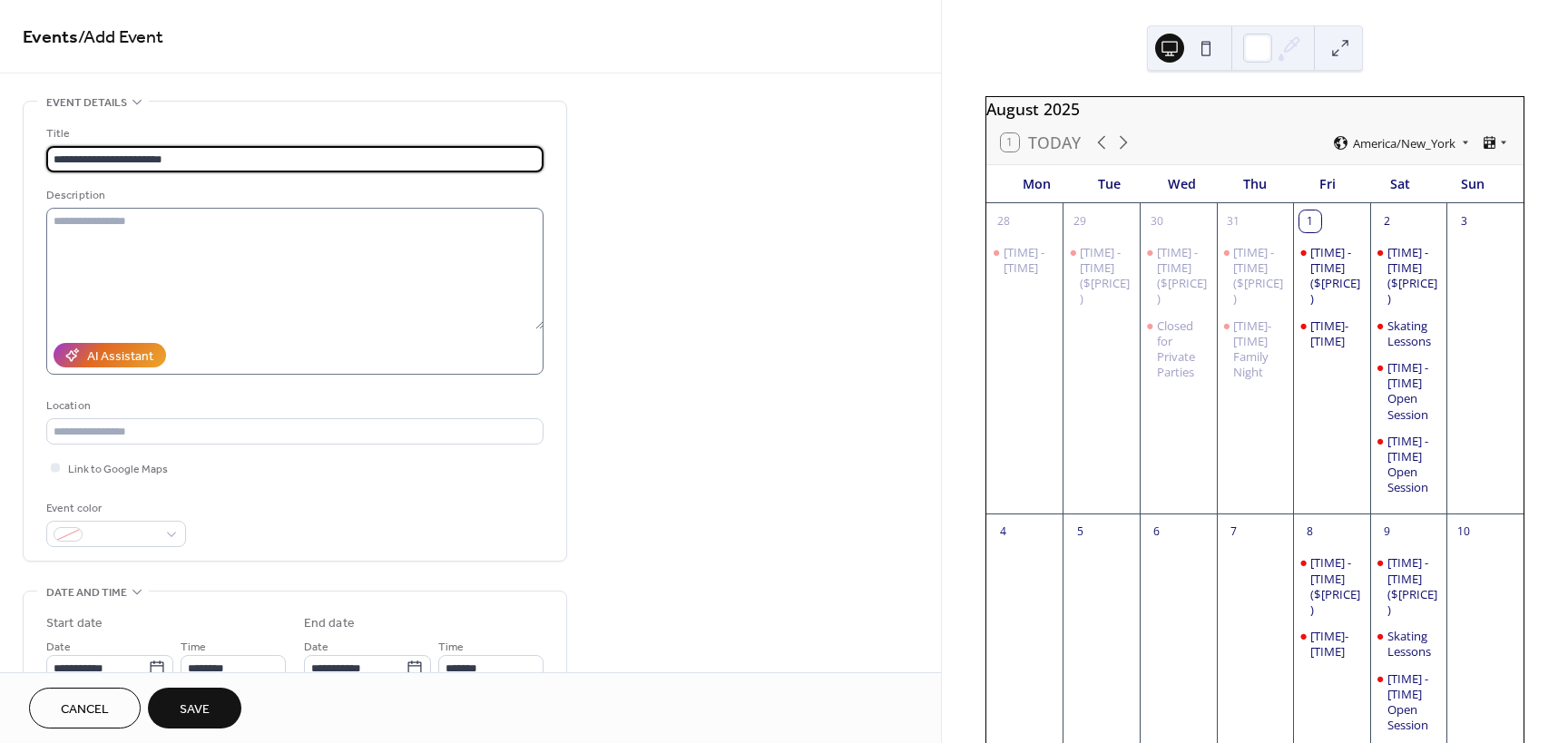 type on "**********" 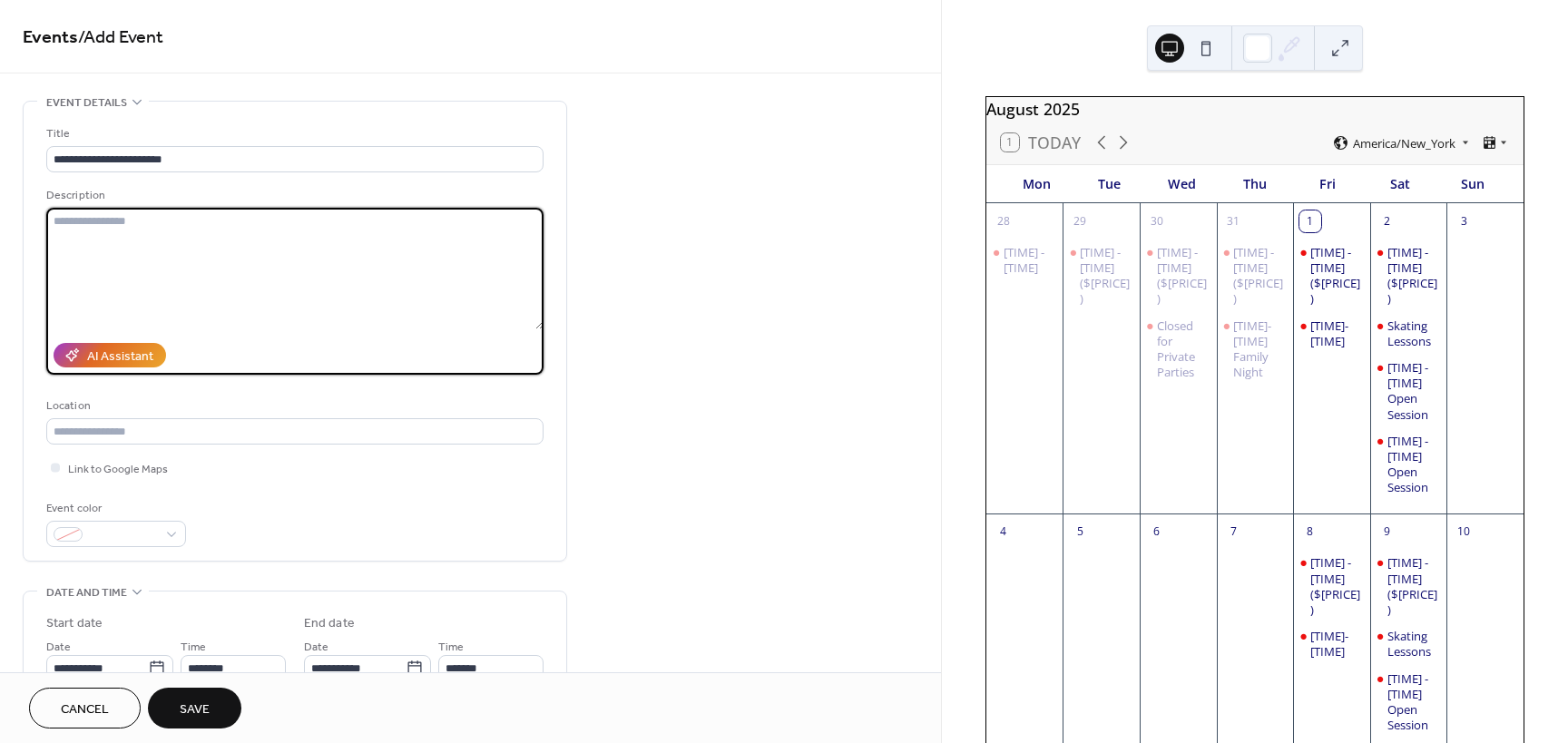 click at bounding box center [295, 269] 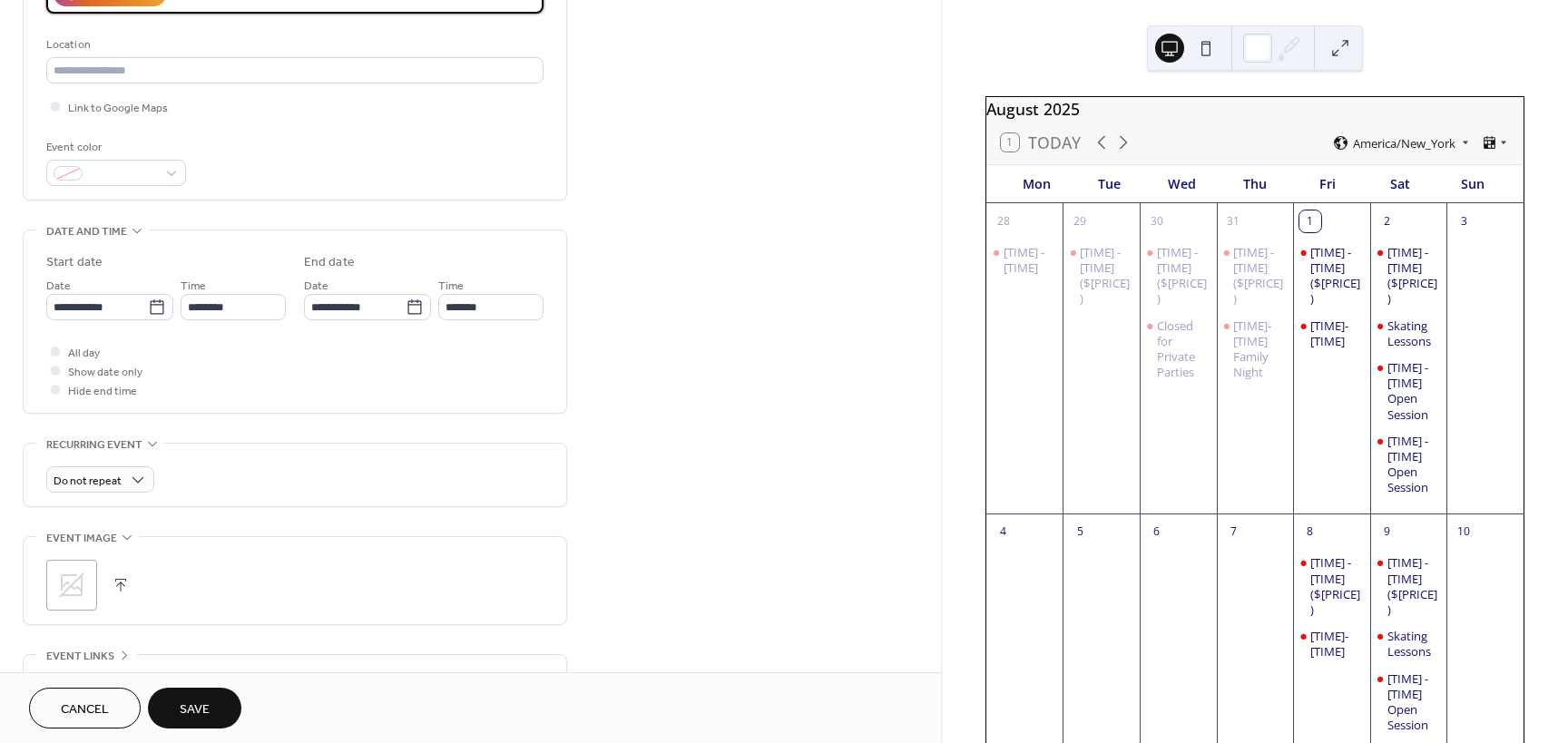 scroll, scrollTop: 363, scrollLeft: 0, axis: vertical 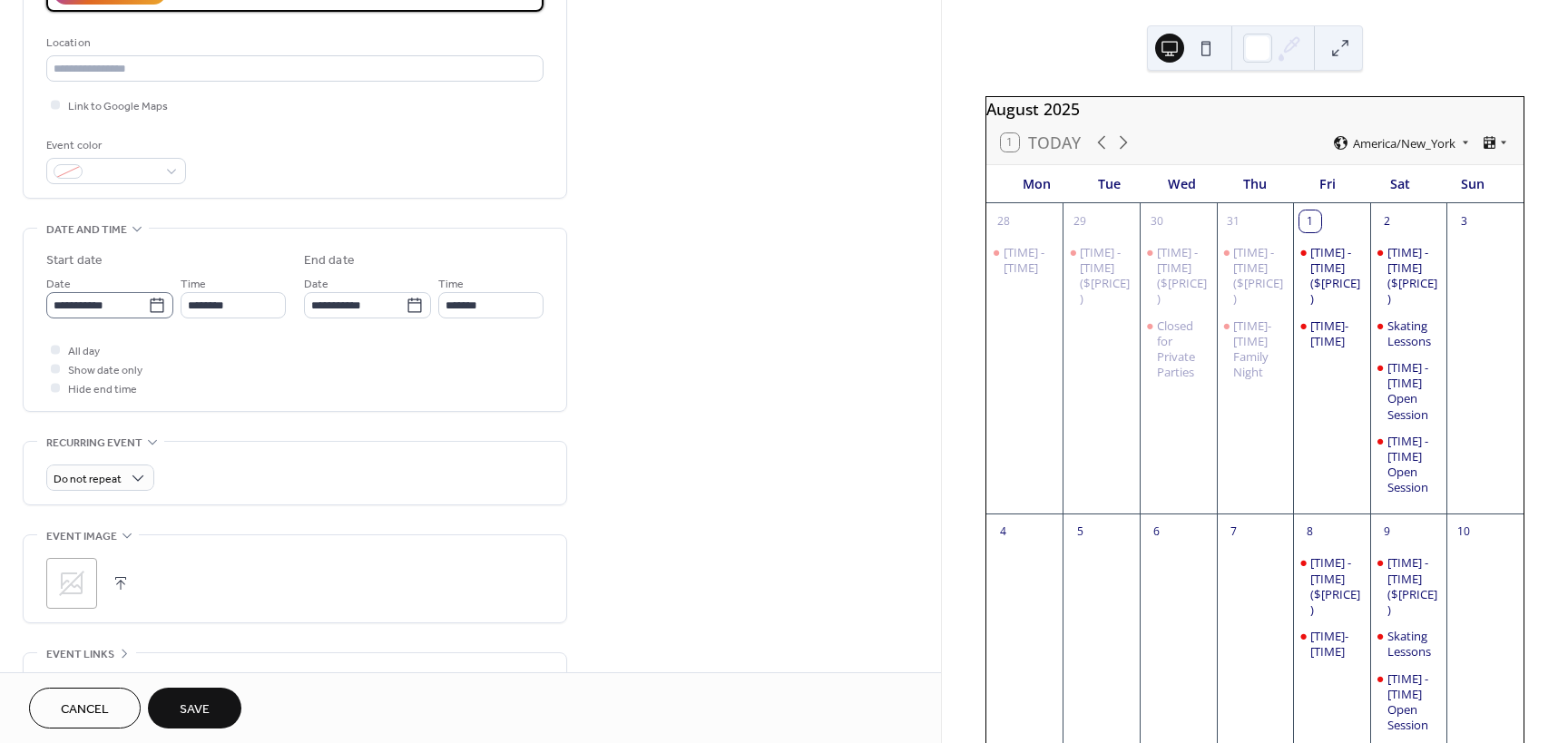 type on "**********" 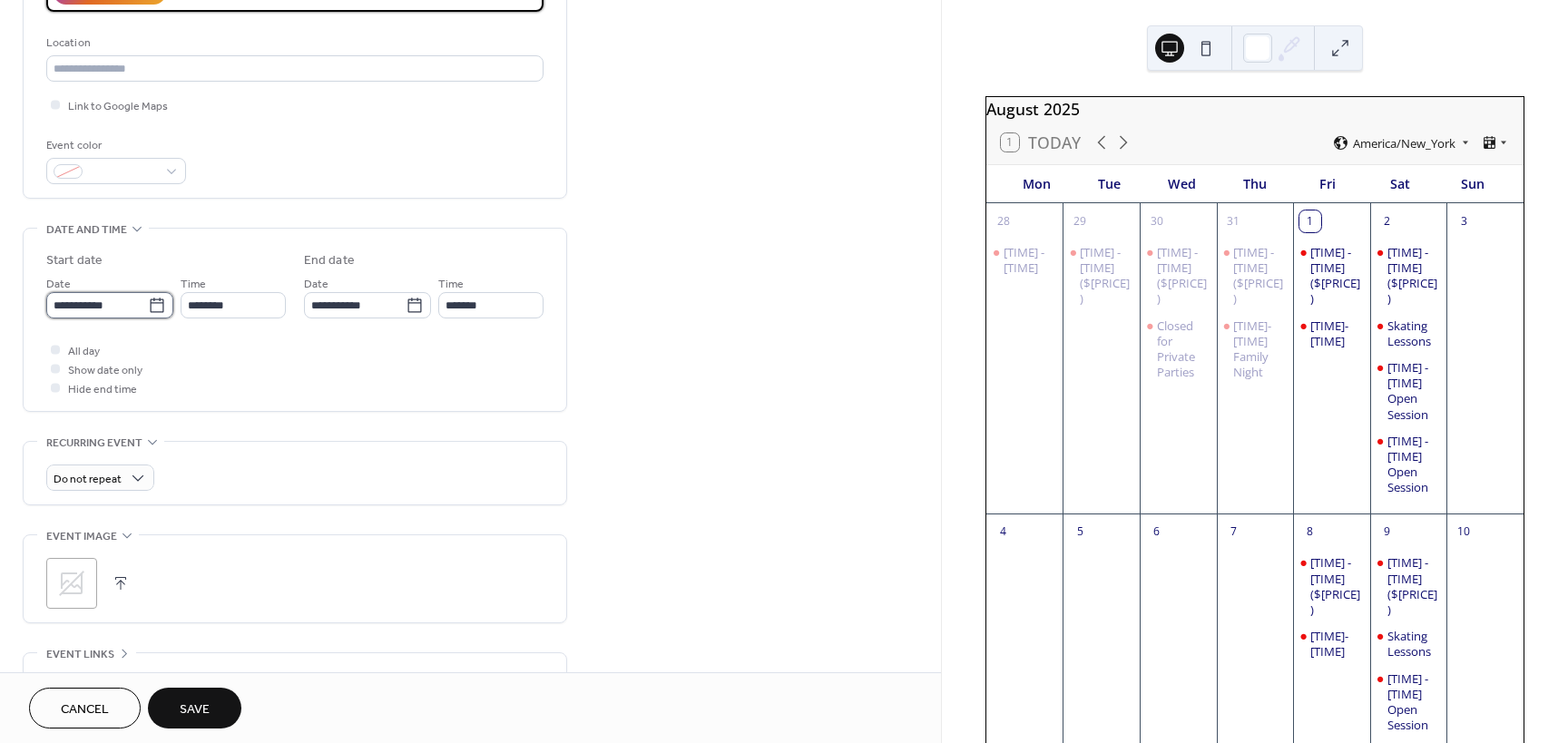 click on "**********" at bounding box center [97, 305] 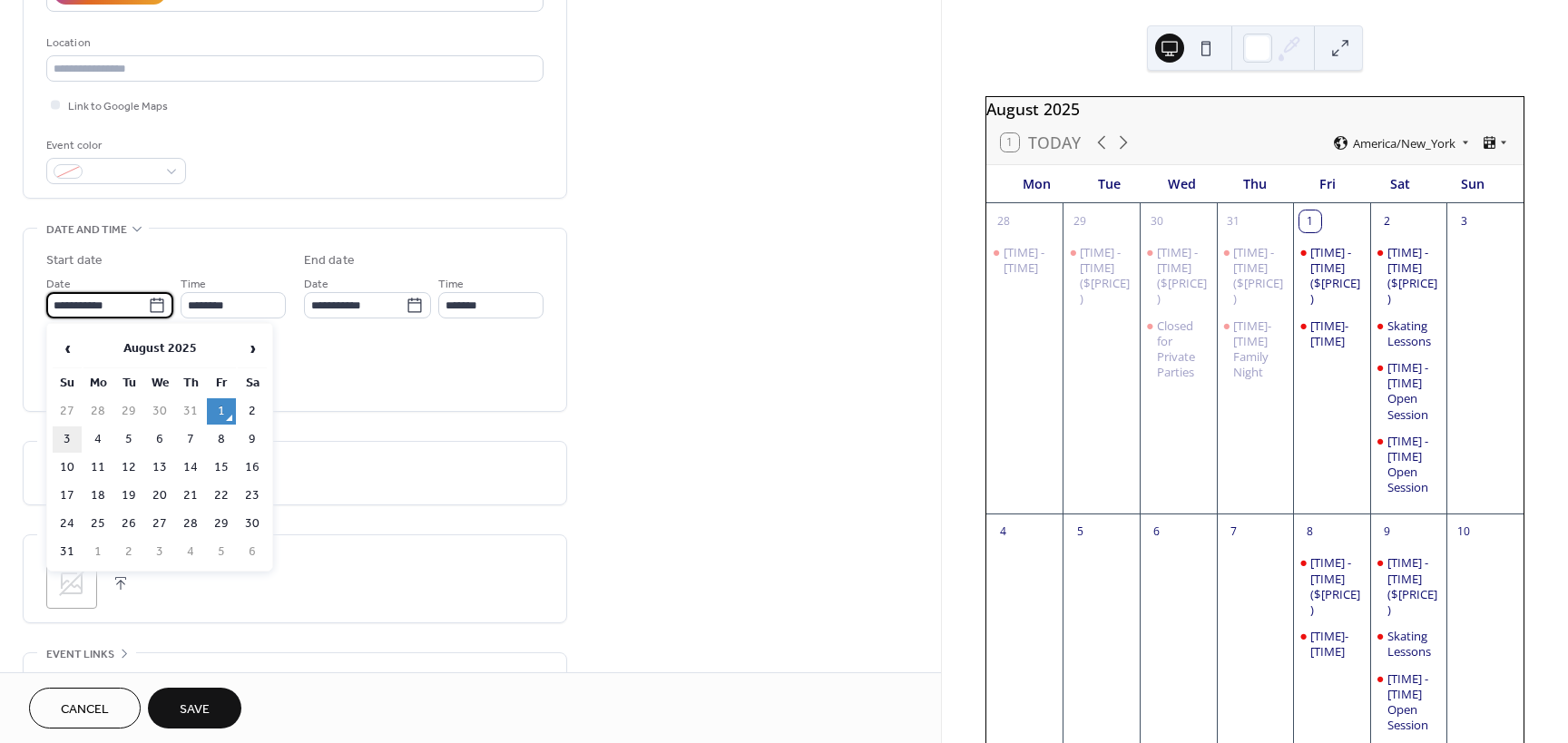 click on "3" at bounding box center [67, 439] 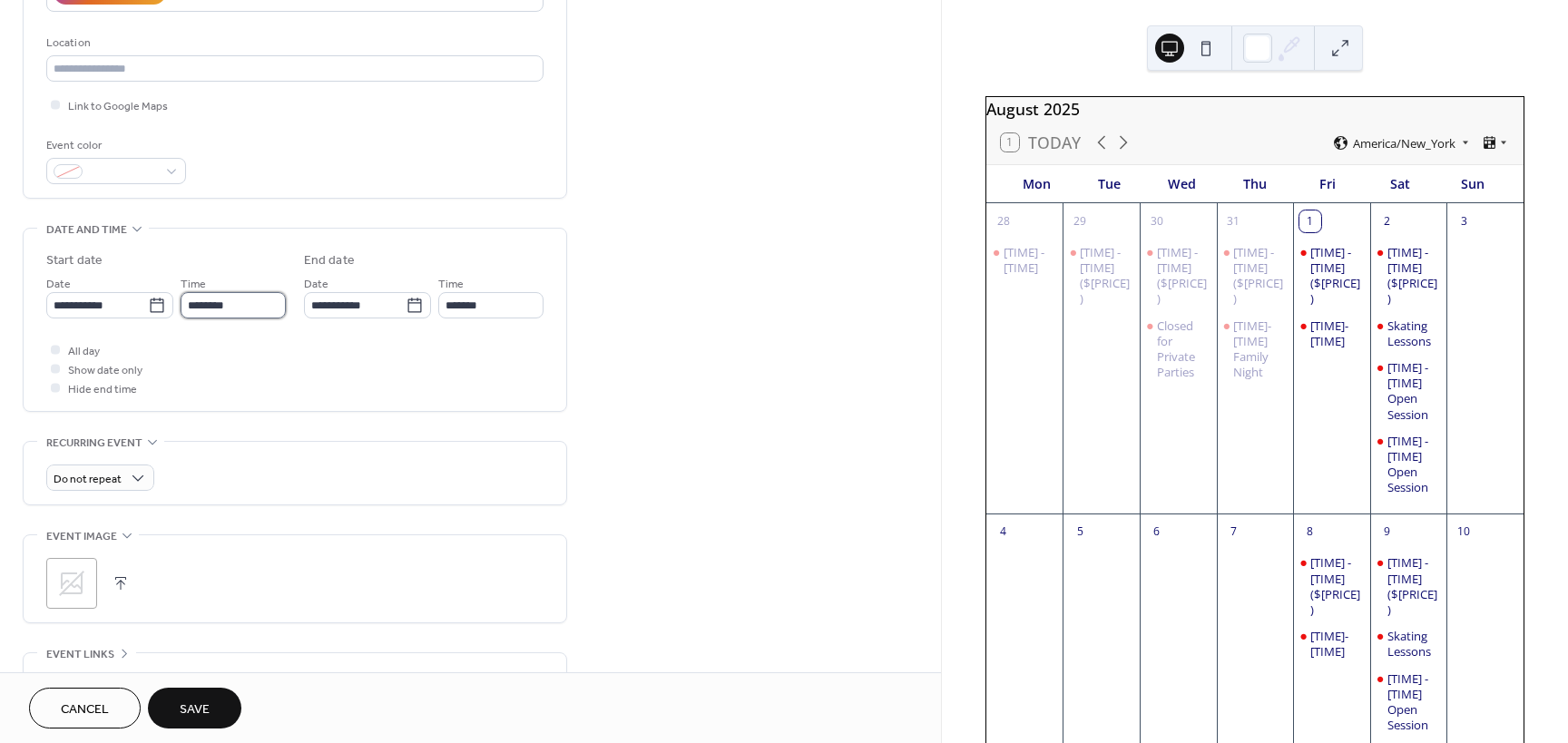 click on "********" at bounding box center [233, 305] 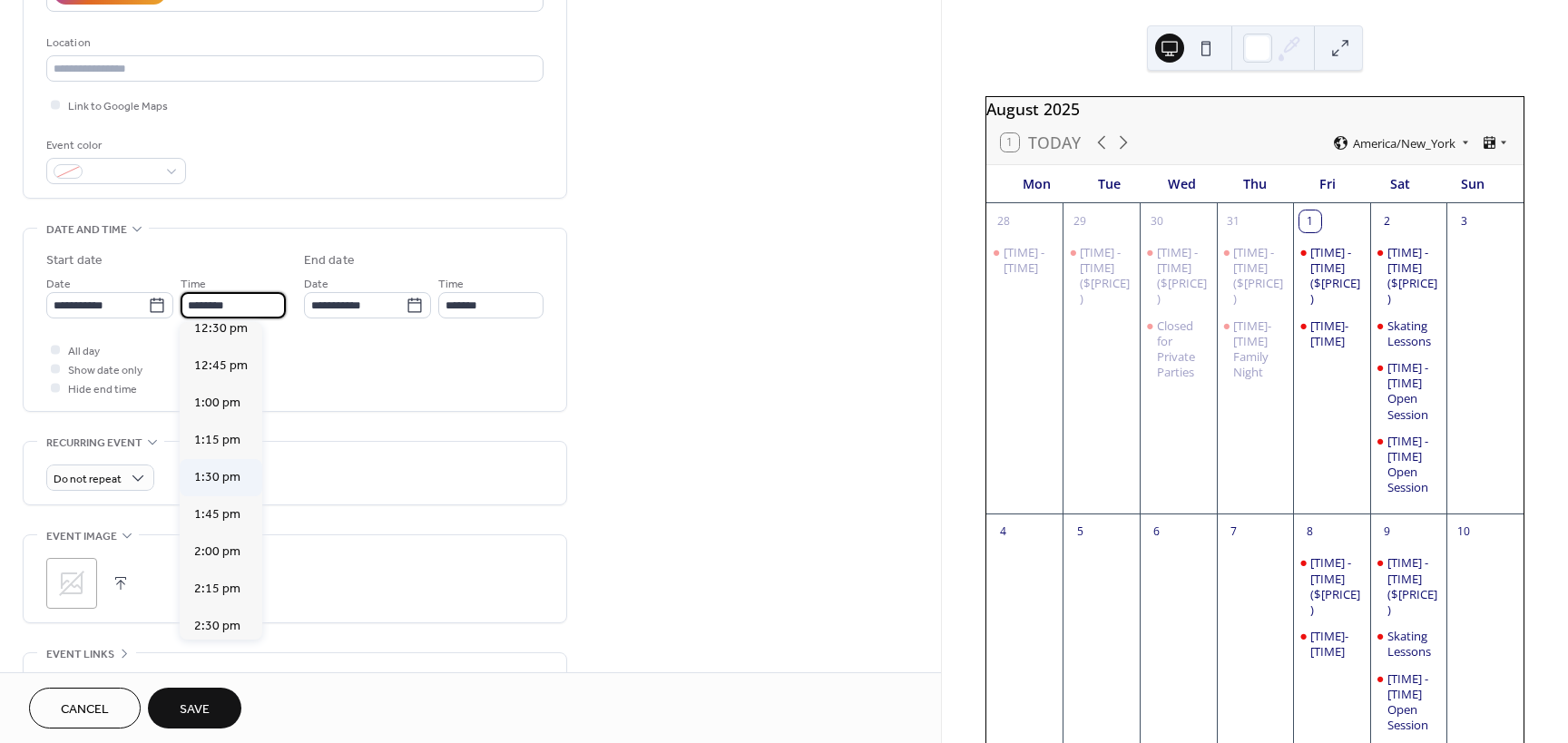 scroll, scrollTop: 1876, scrollLeft: 0, axis: vertical 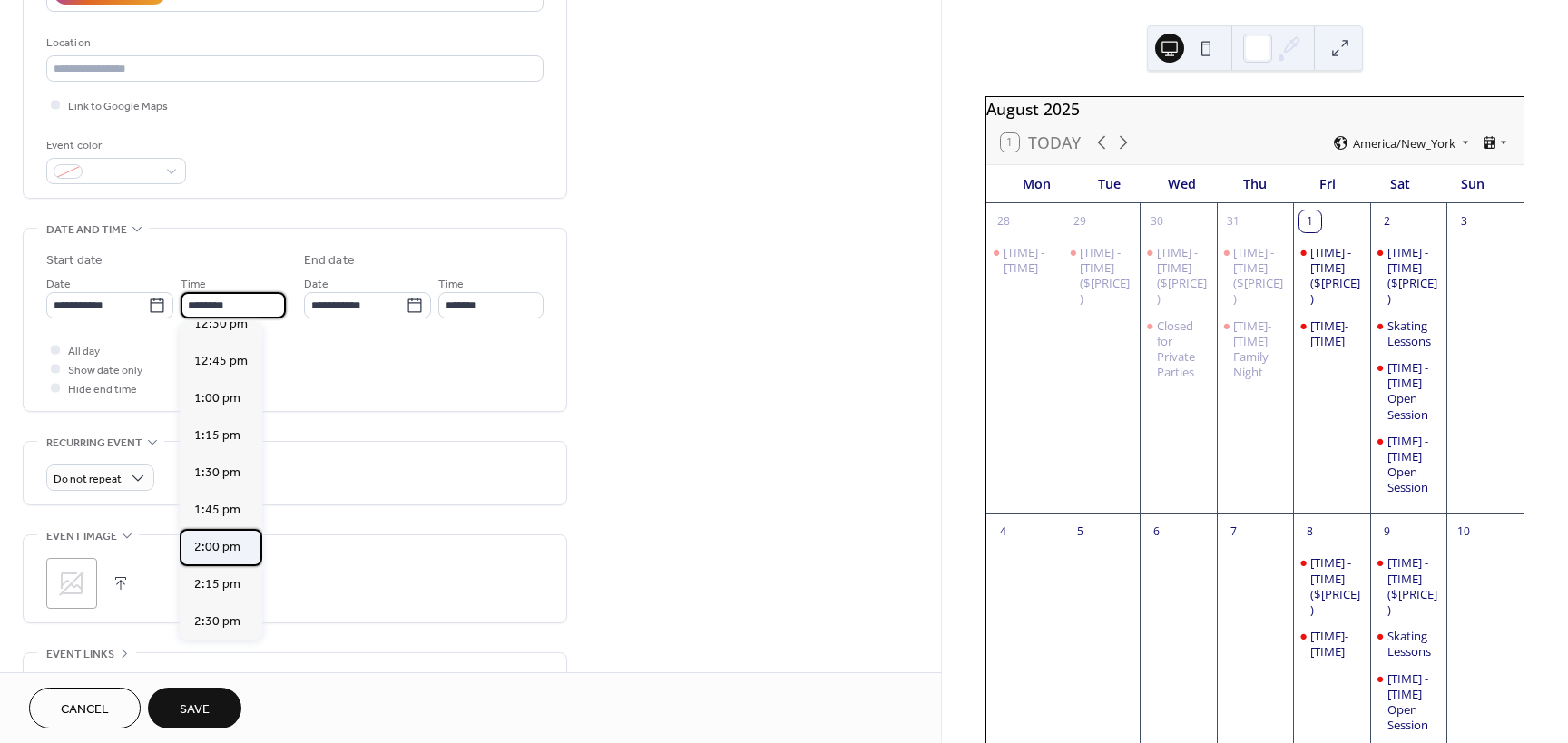 click on "2:00 pm" at bounding box center (217, 547) 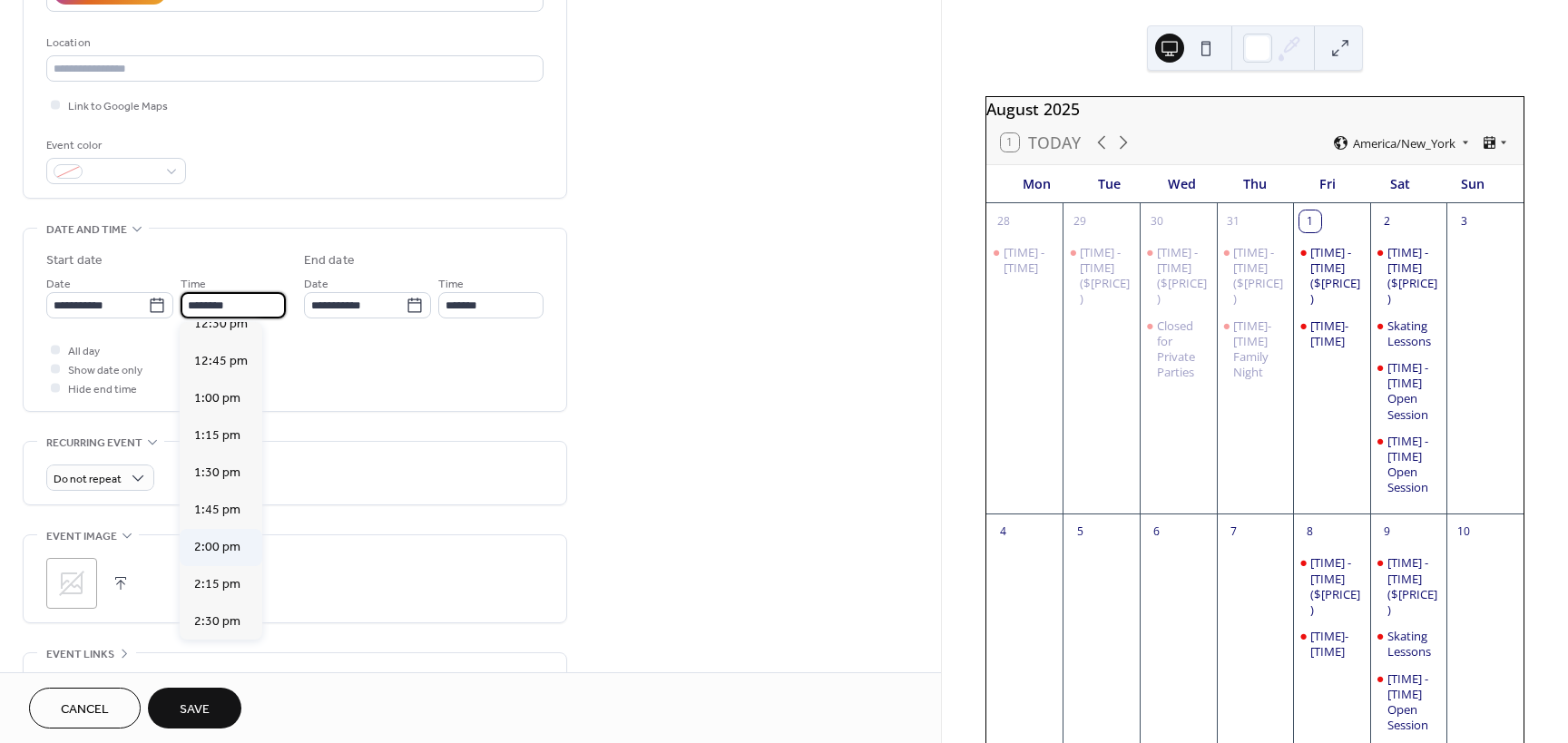 type on "*******" 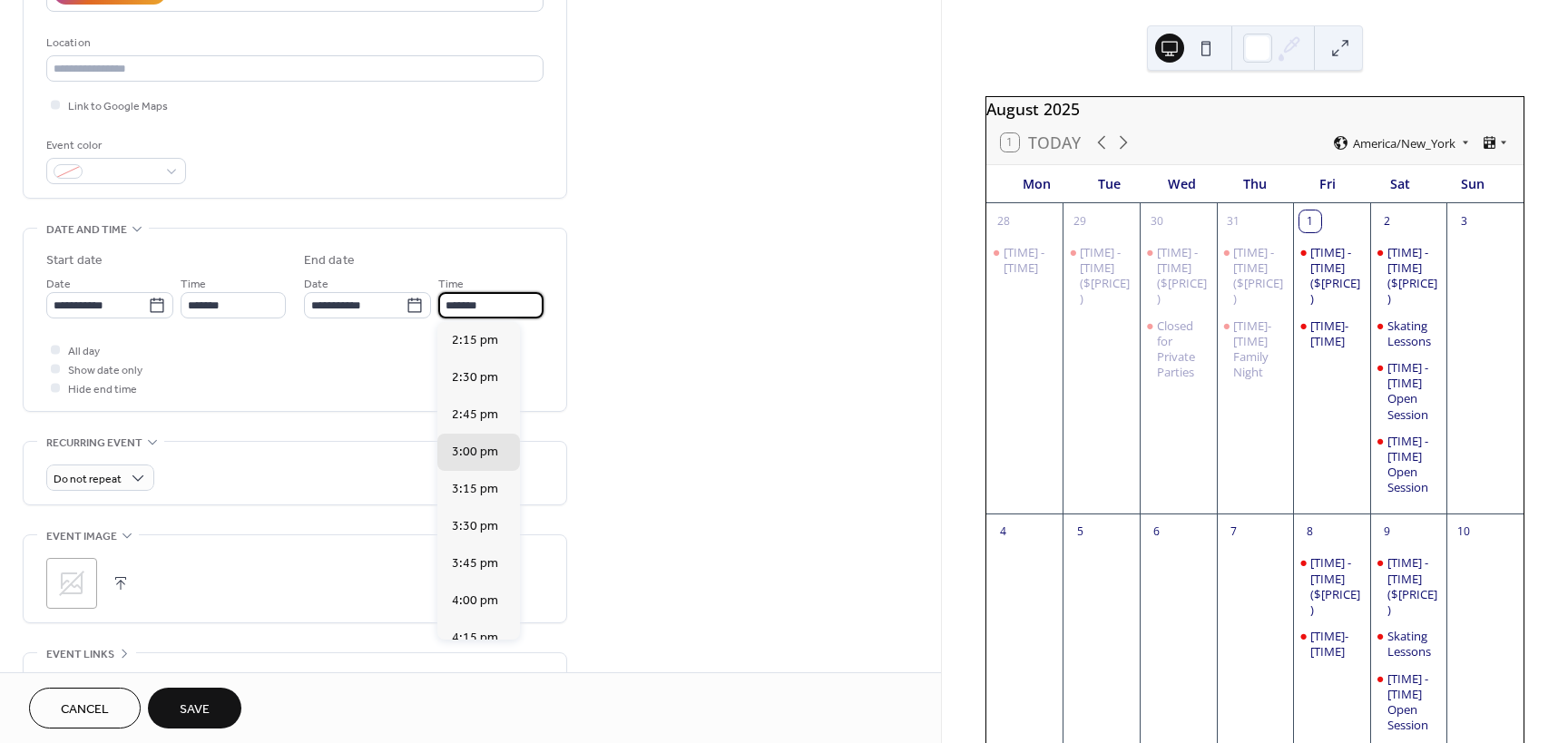 click on "*******" at bounding box center [491, 305] 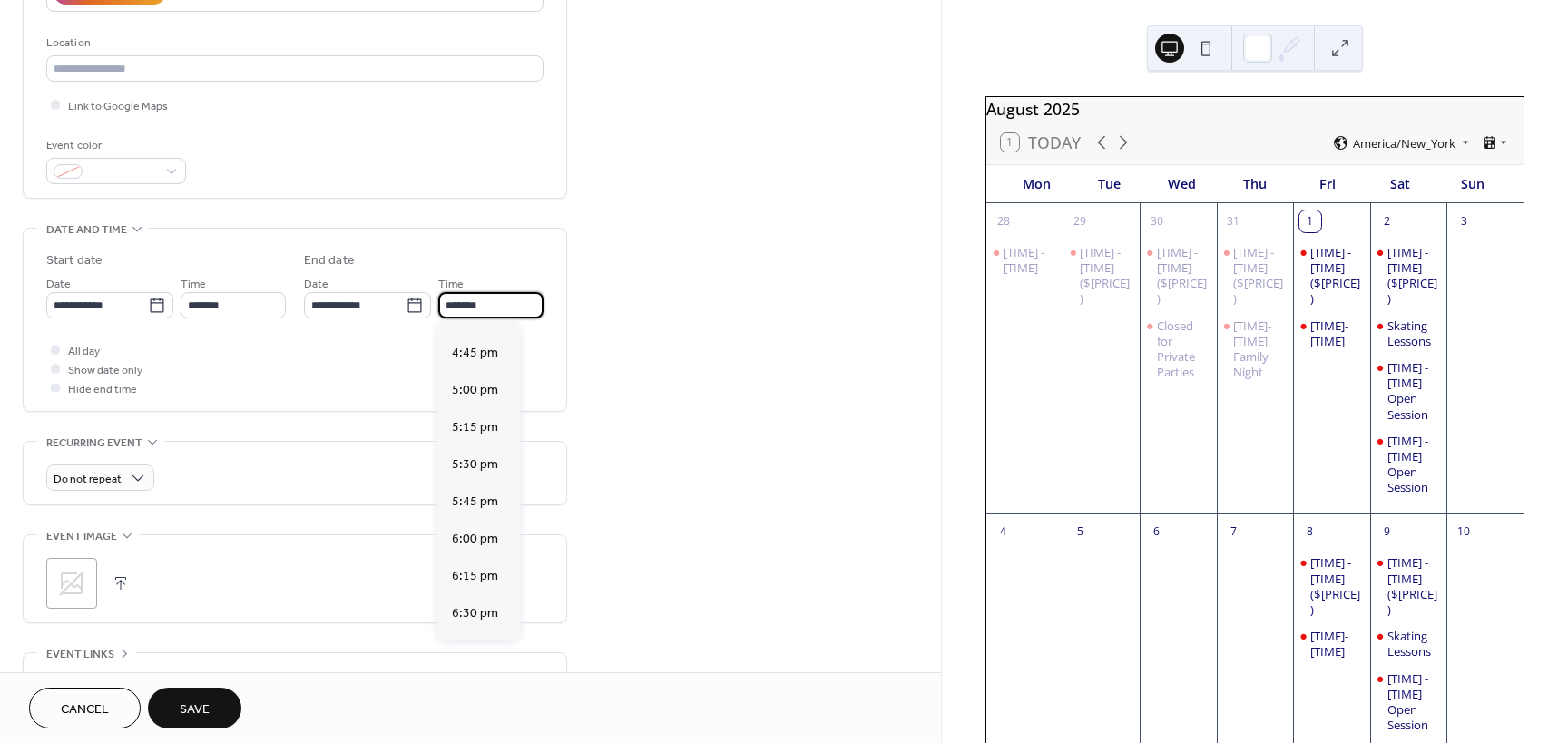 scroll, scrollTop: 363, scrollLeft: 0, axis: vertical 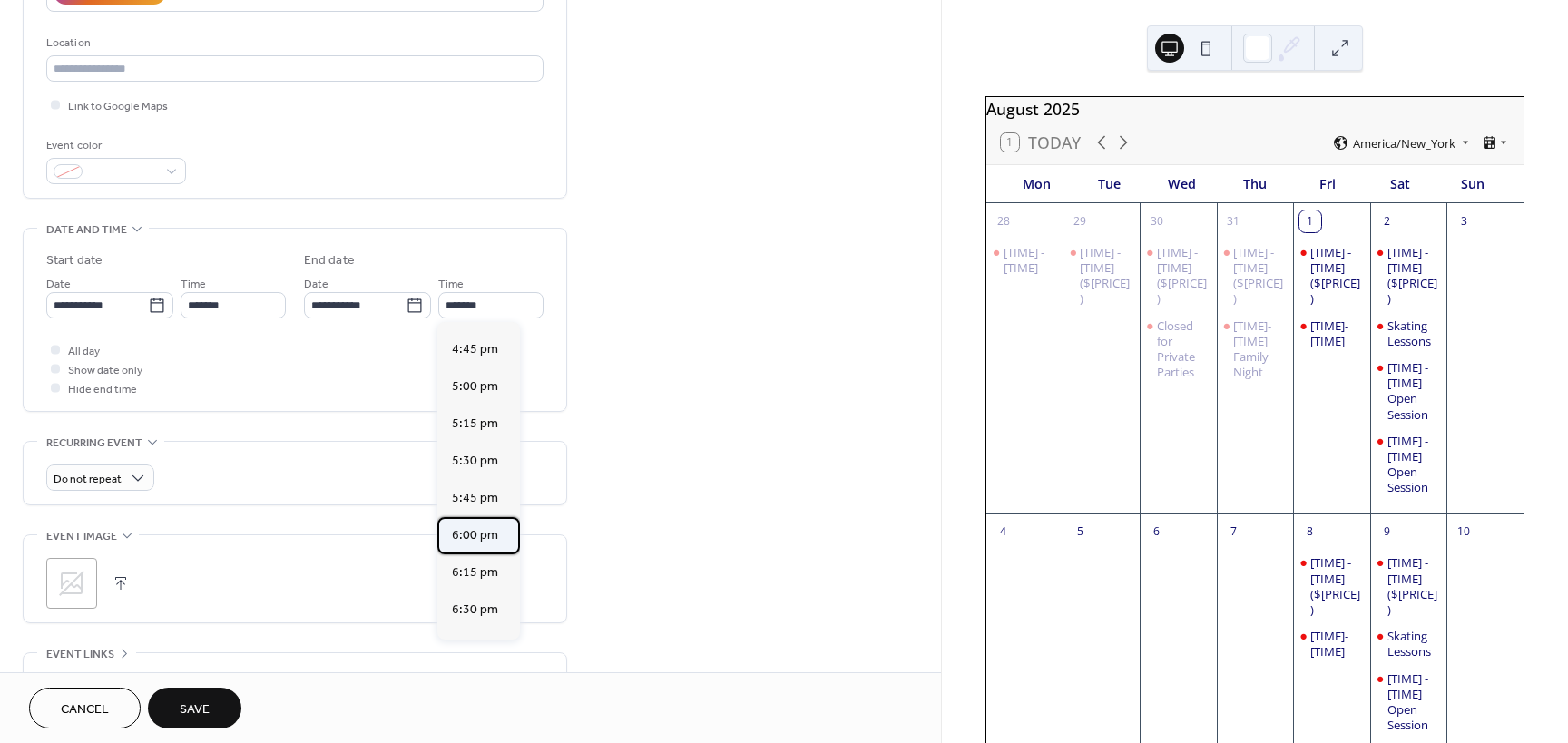click on "6:00 pm" at bounding box center (475, 535) 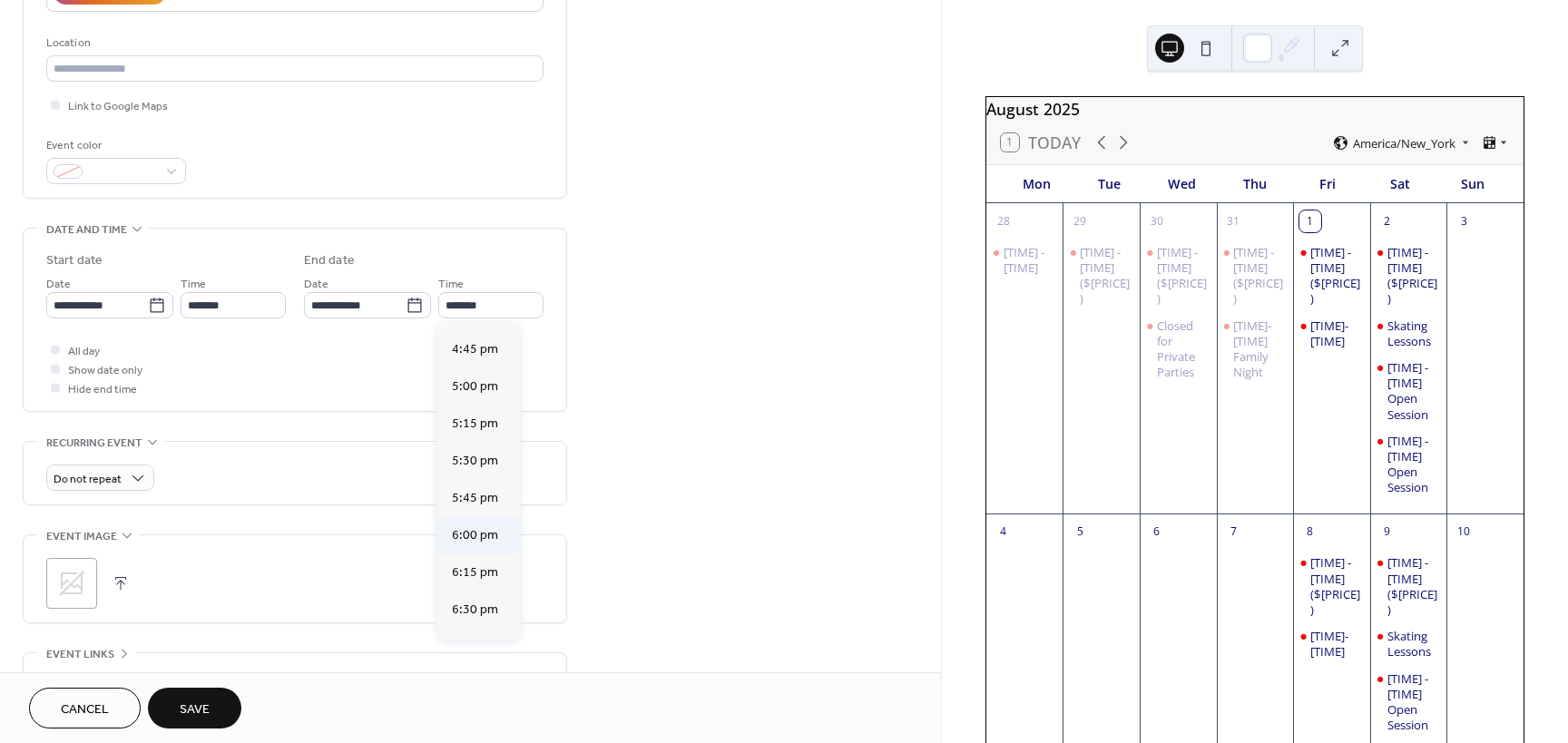 type on "*******" 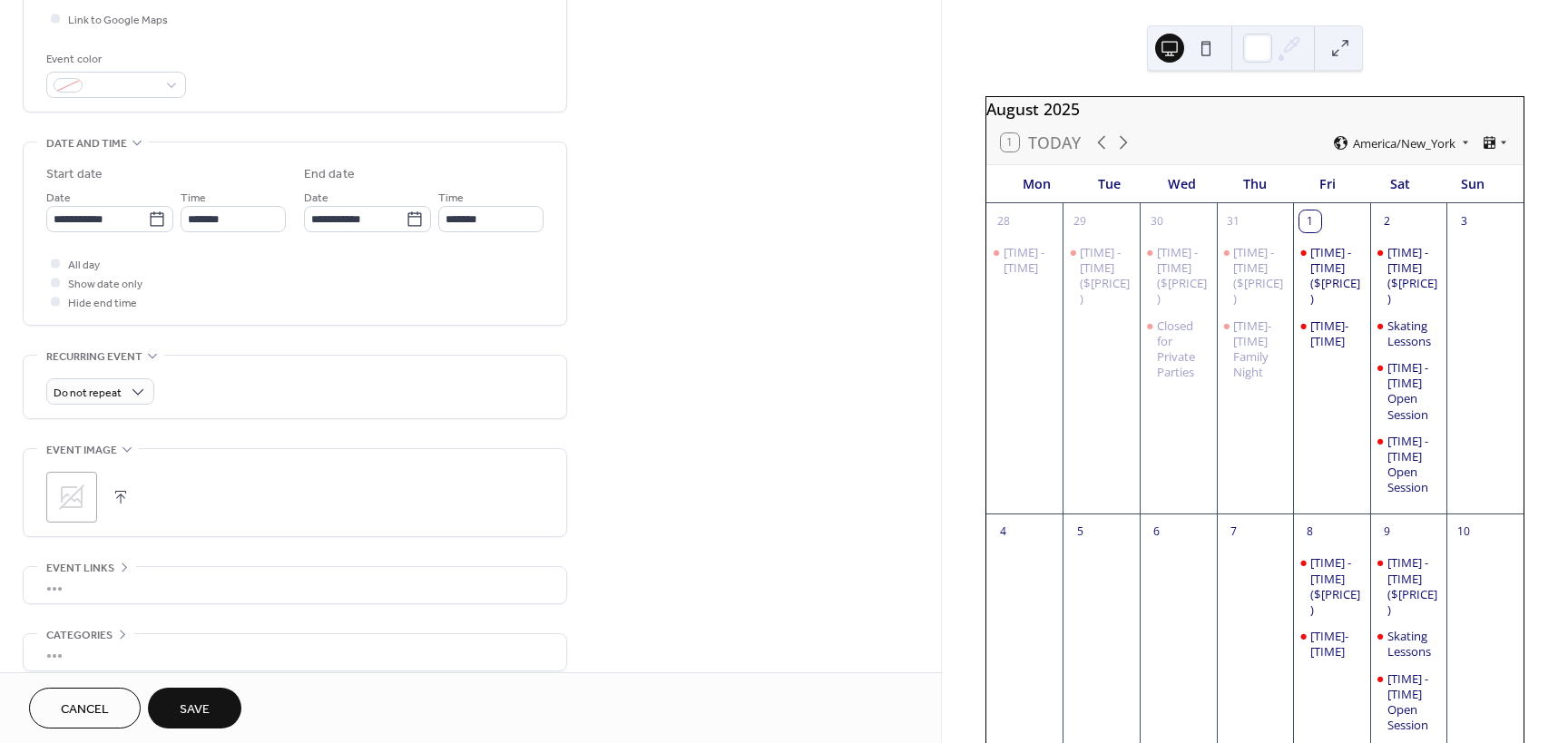 scroll, scrollTop: 454, scrollLeft: 0, axis: vertical 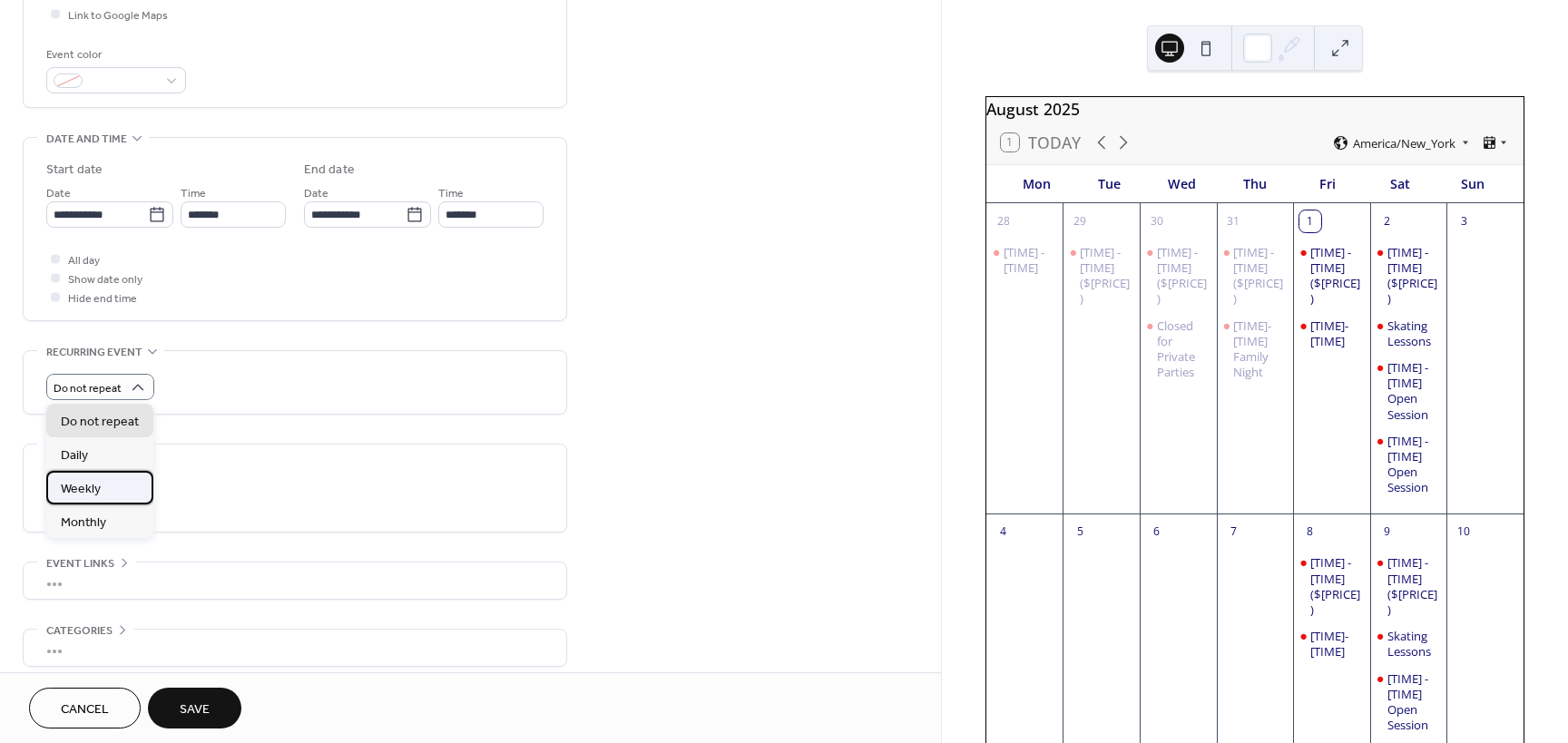 click on "Weekly" at bounding box center [100, 487] 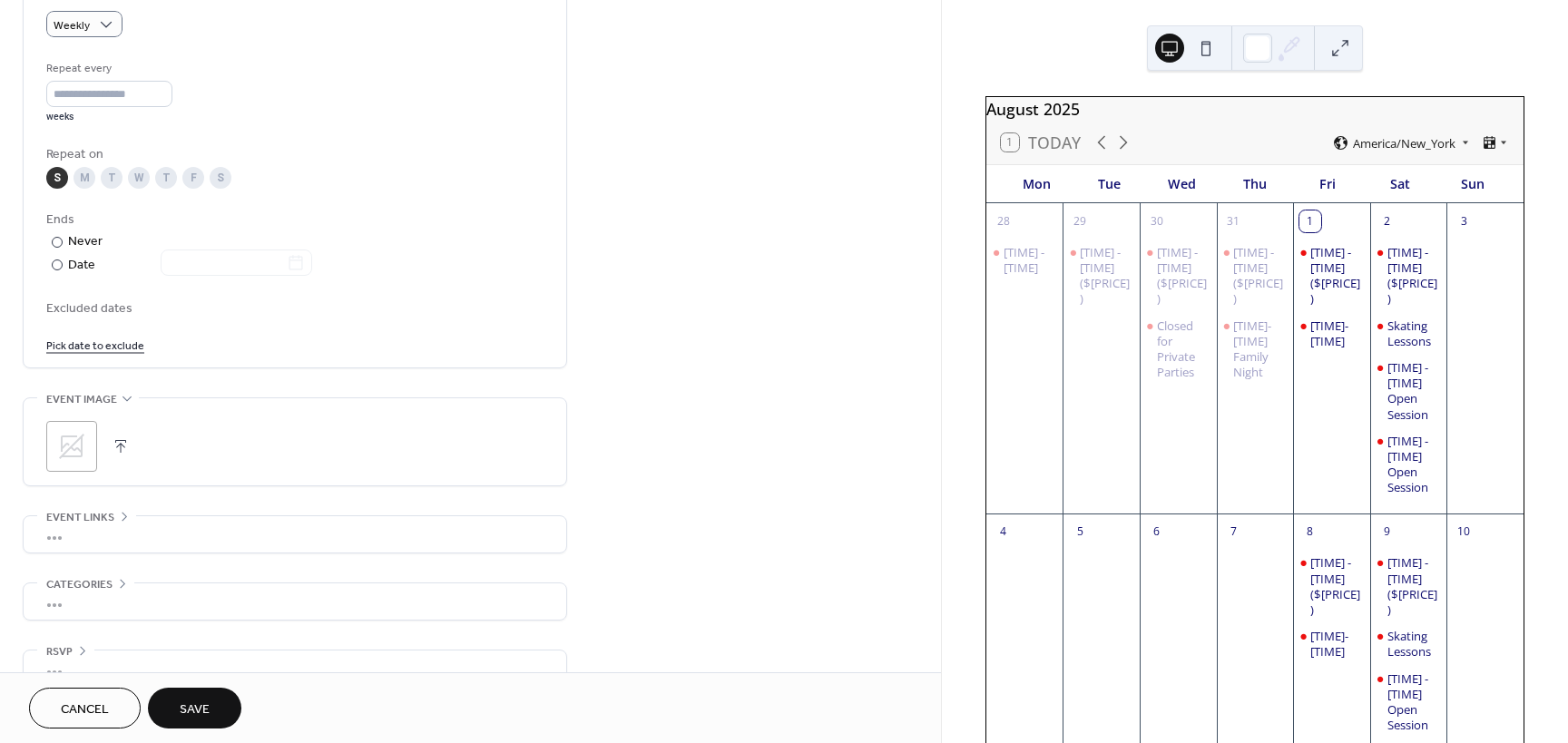 scroll, scrollTop: 850, scrollLeft: 0, axis: vertical 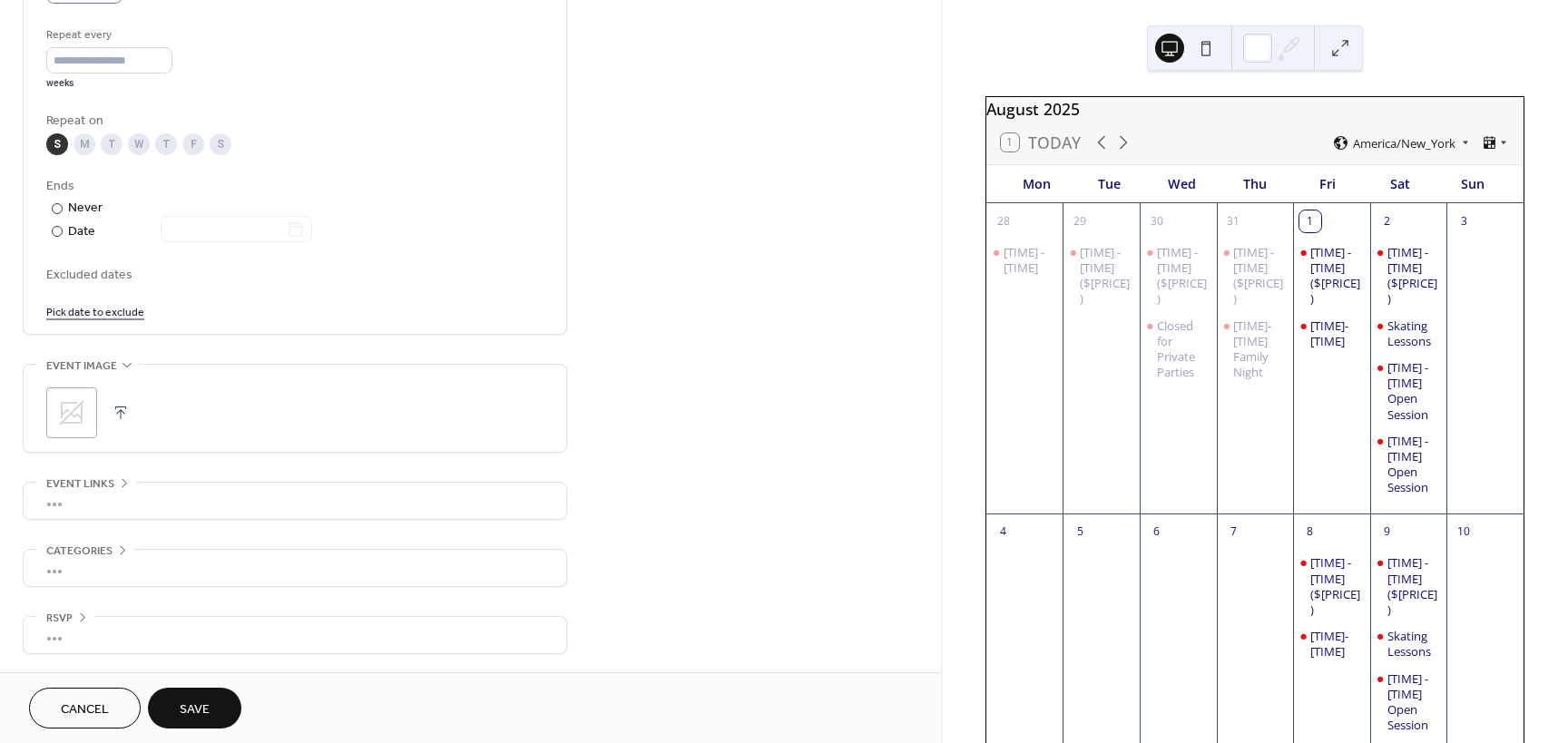 click on "Save" at bounding box center [194, 709] 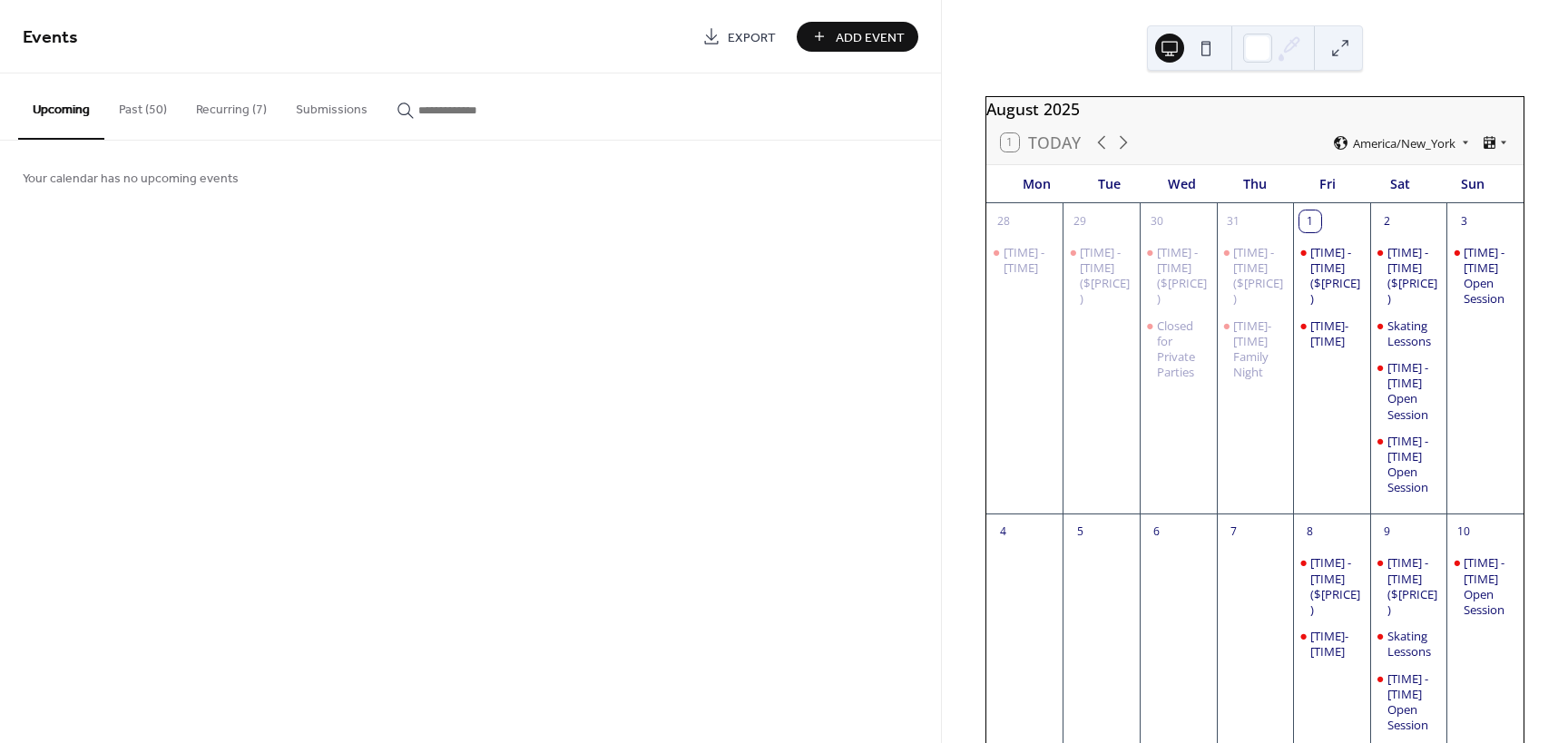 click on "Add Event" at bounding box center (870, 37) 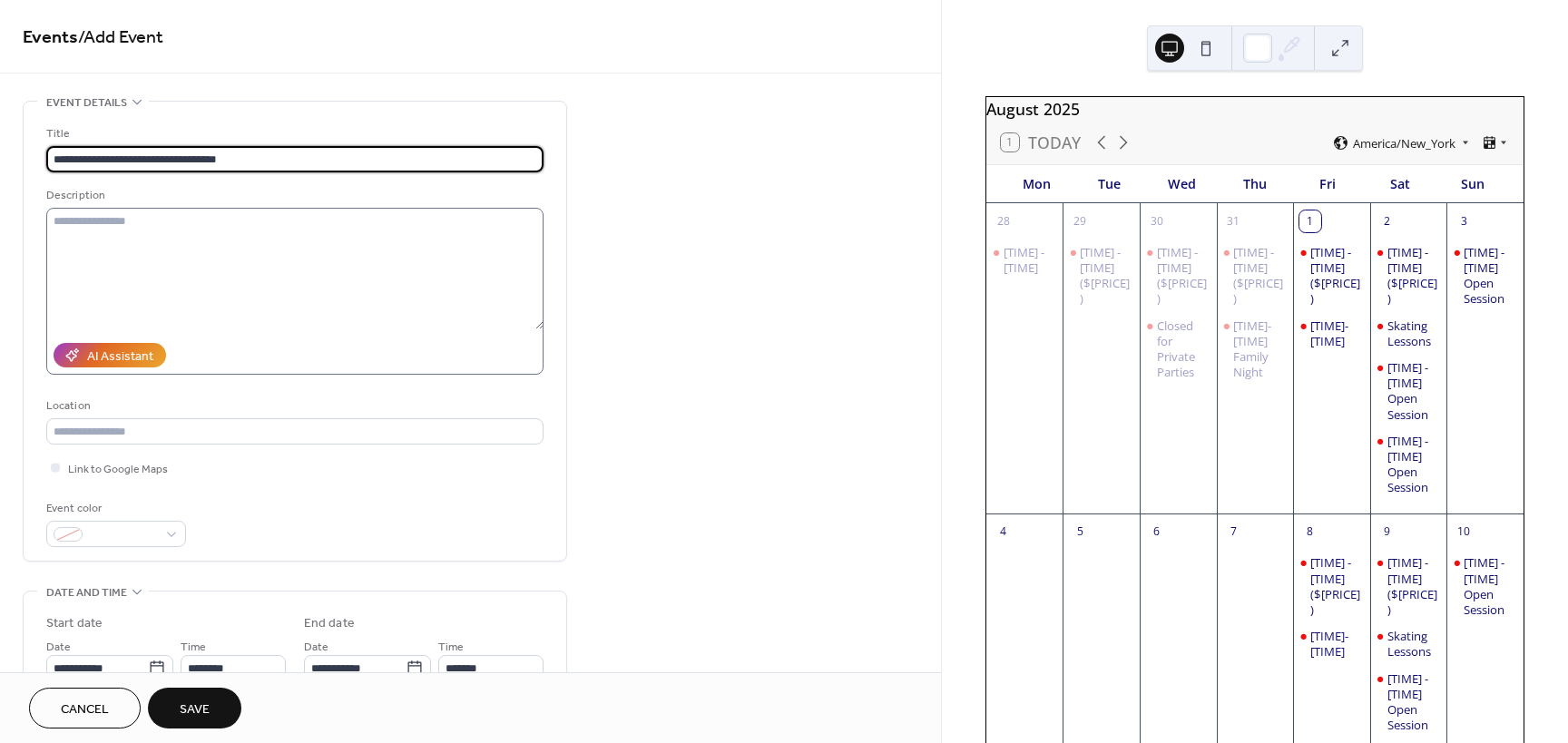 type on "**********" 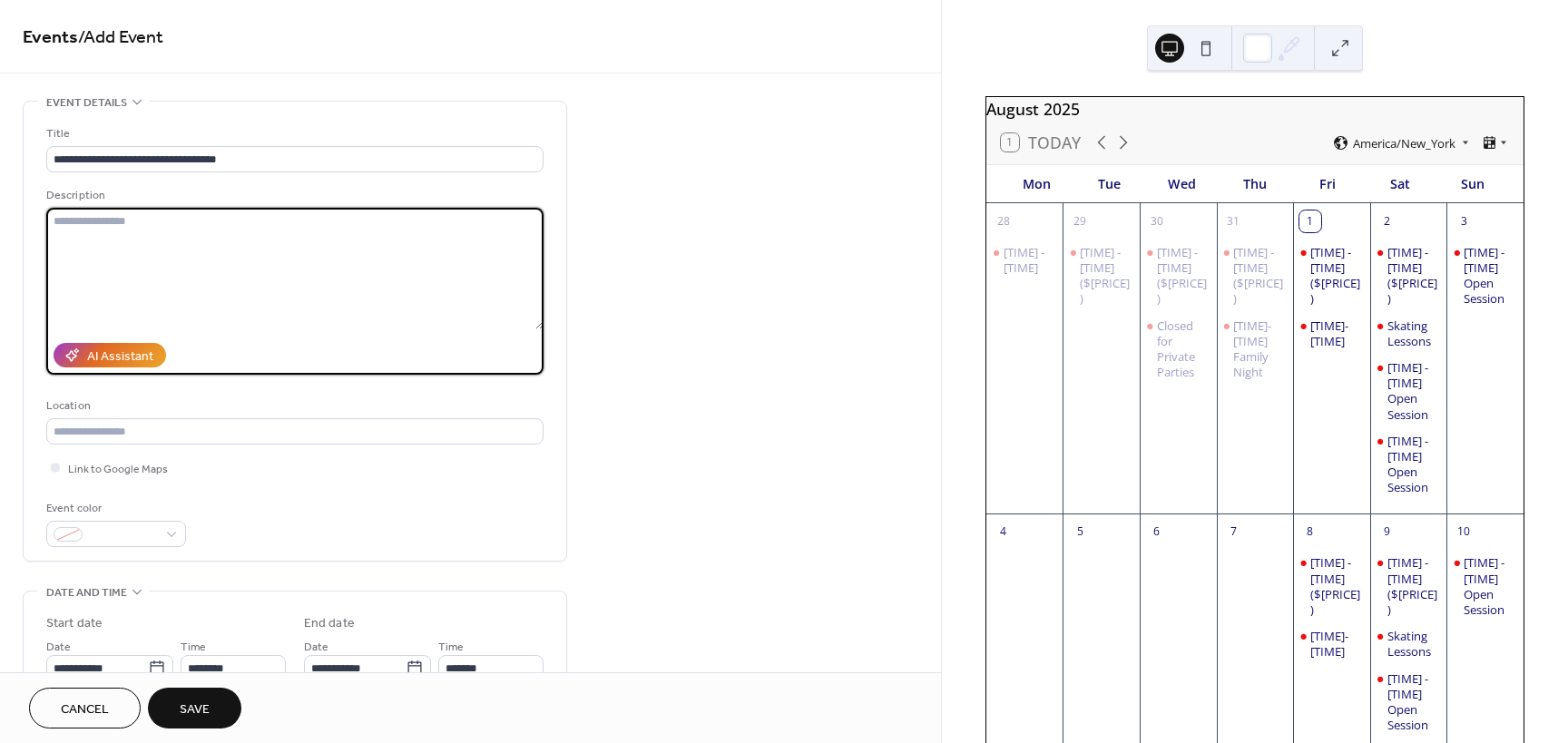 click at bounding box center [295, 269] 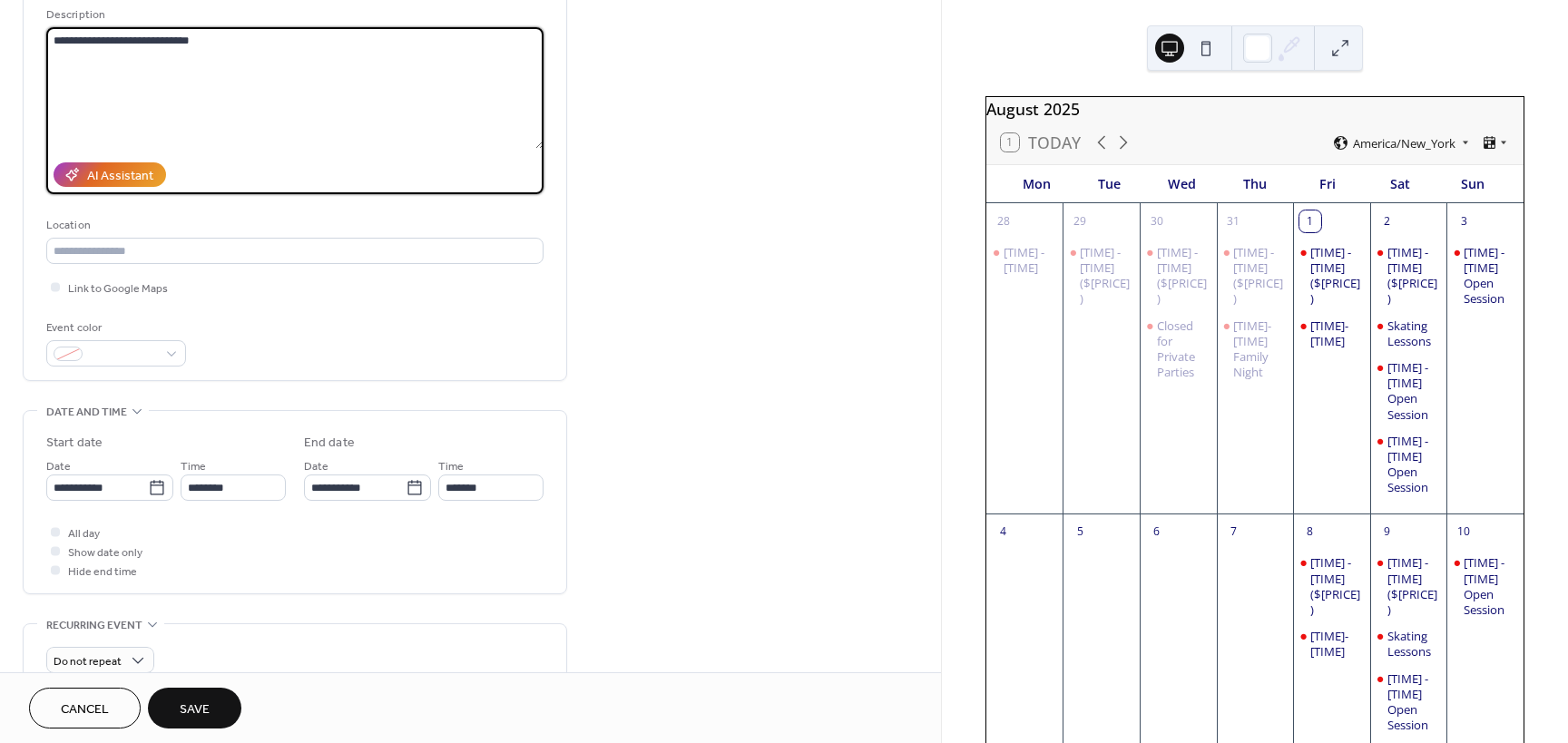 scroll, scrollTop: 181, scrollLeft: 0, axis: vertical 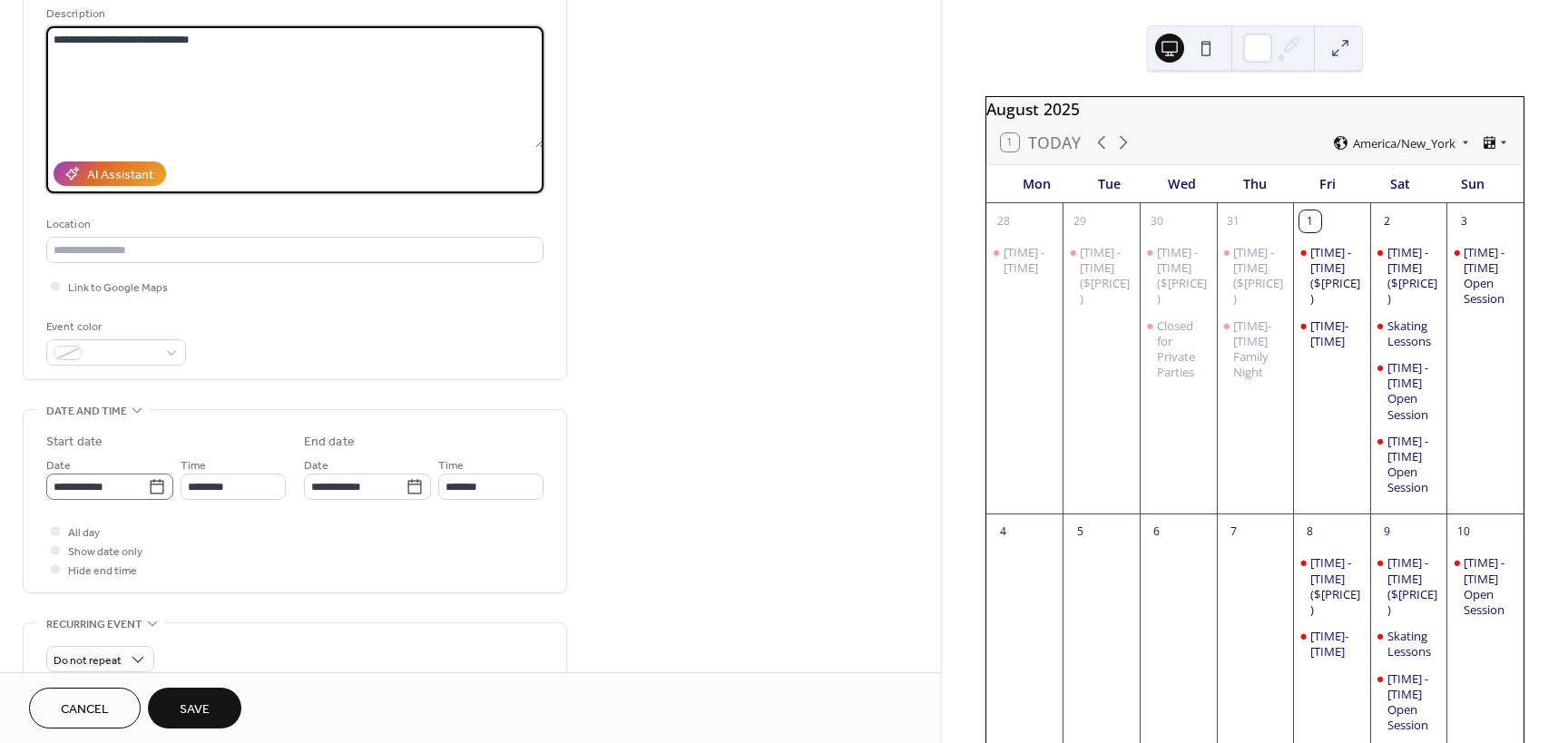 type on "**********" 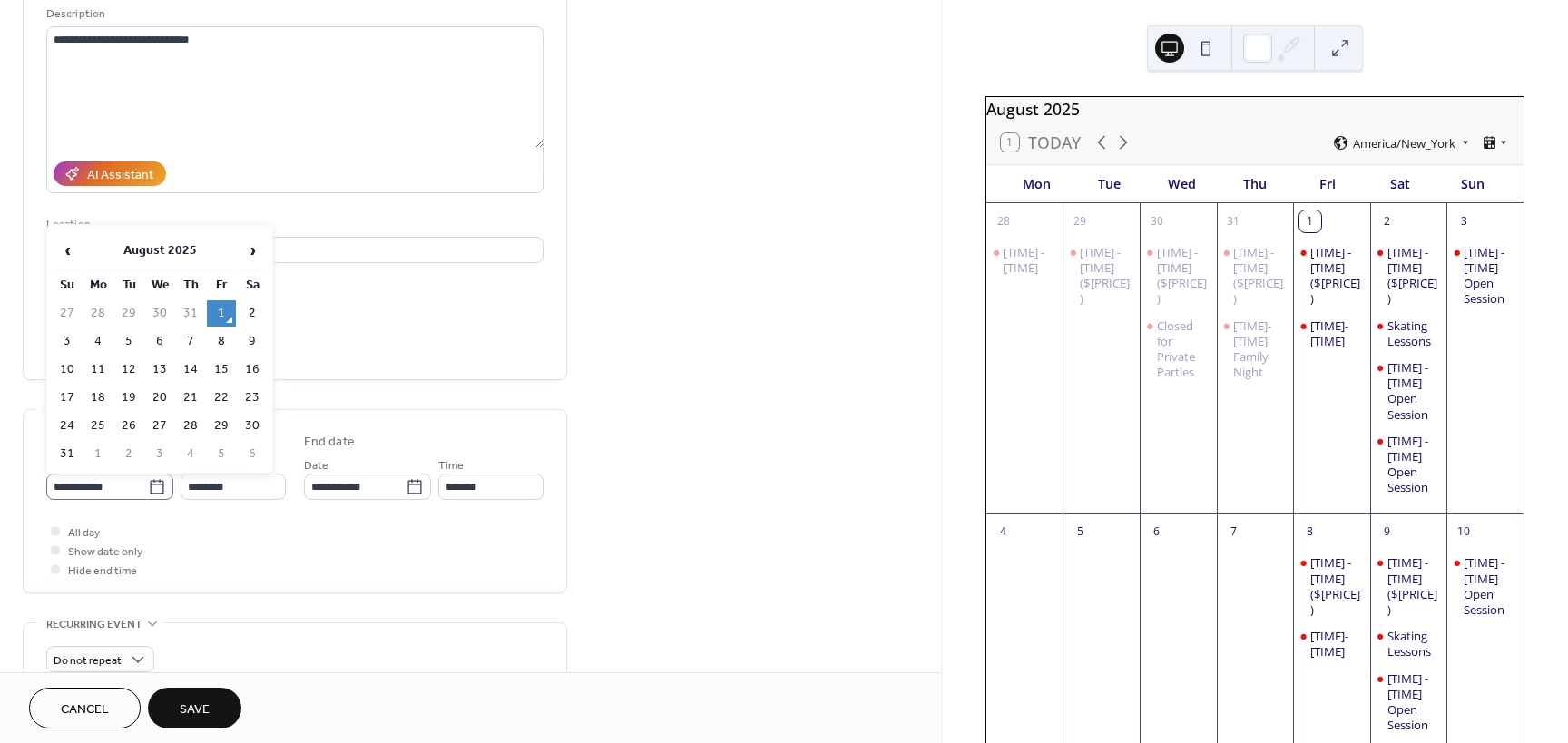 click 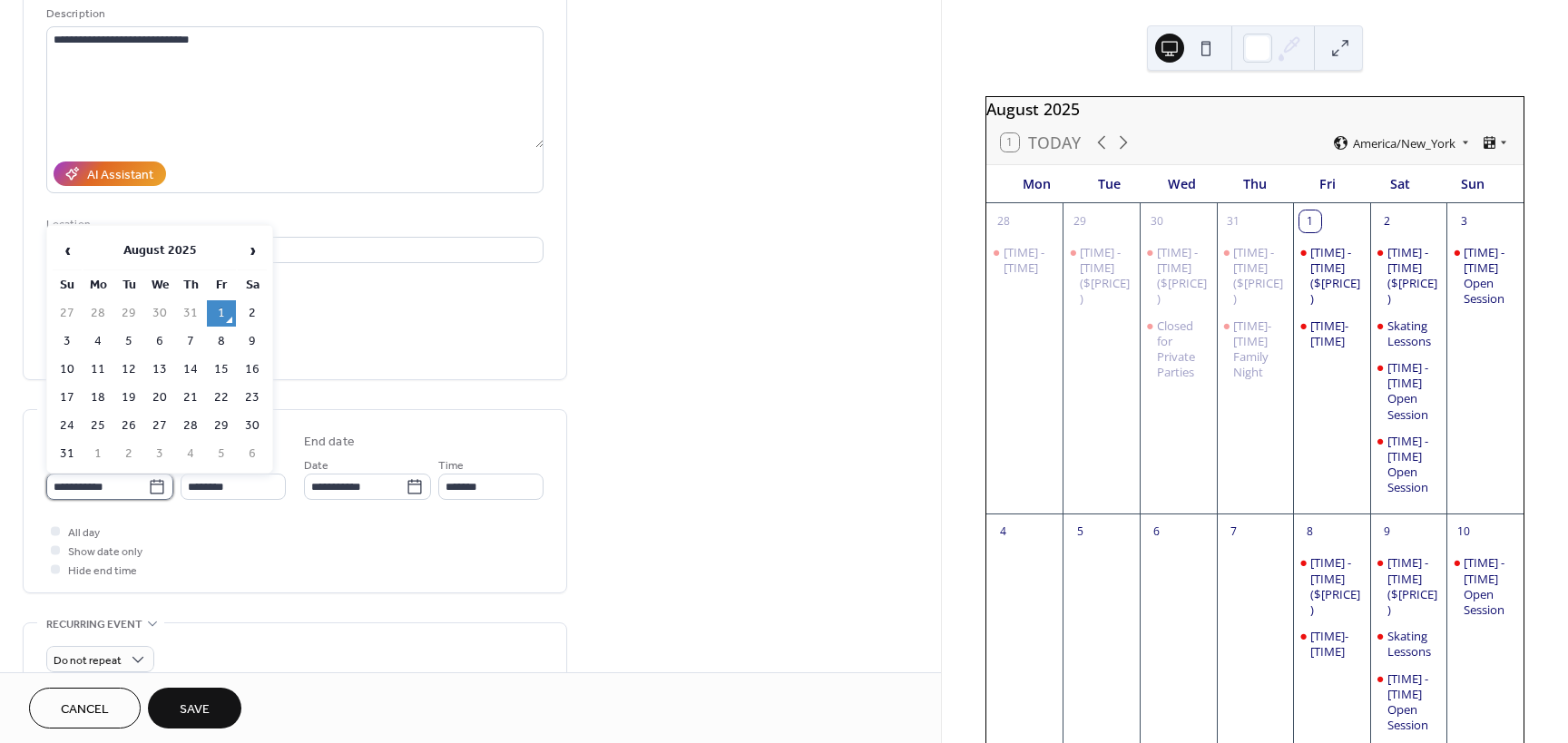 click on "**********" at bounding box center [97, 486] 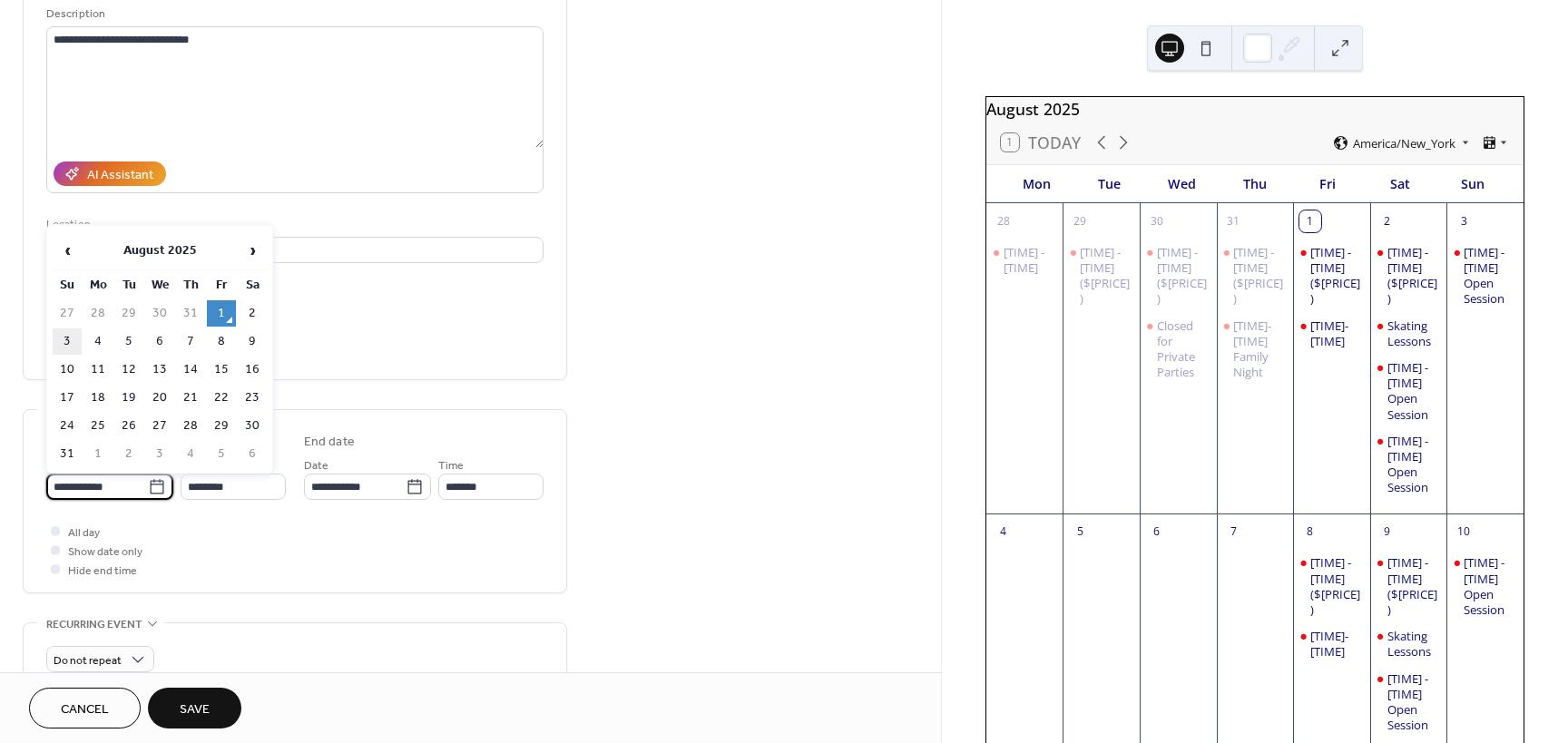click on "3" at bounding box center (67, 341) 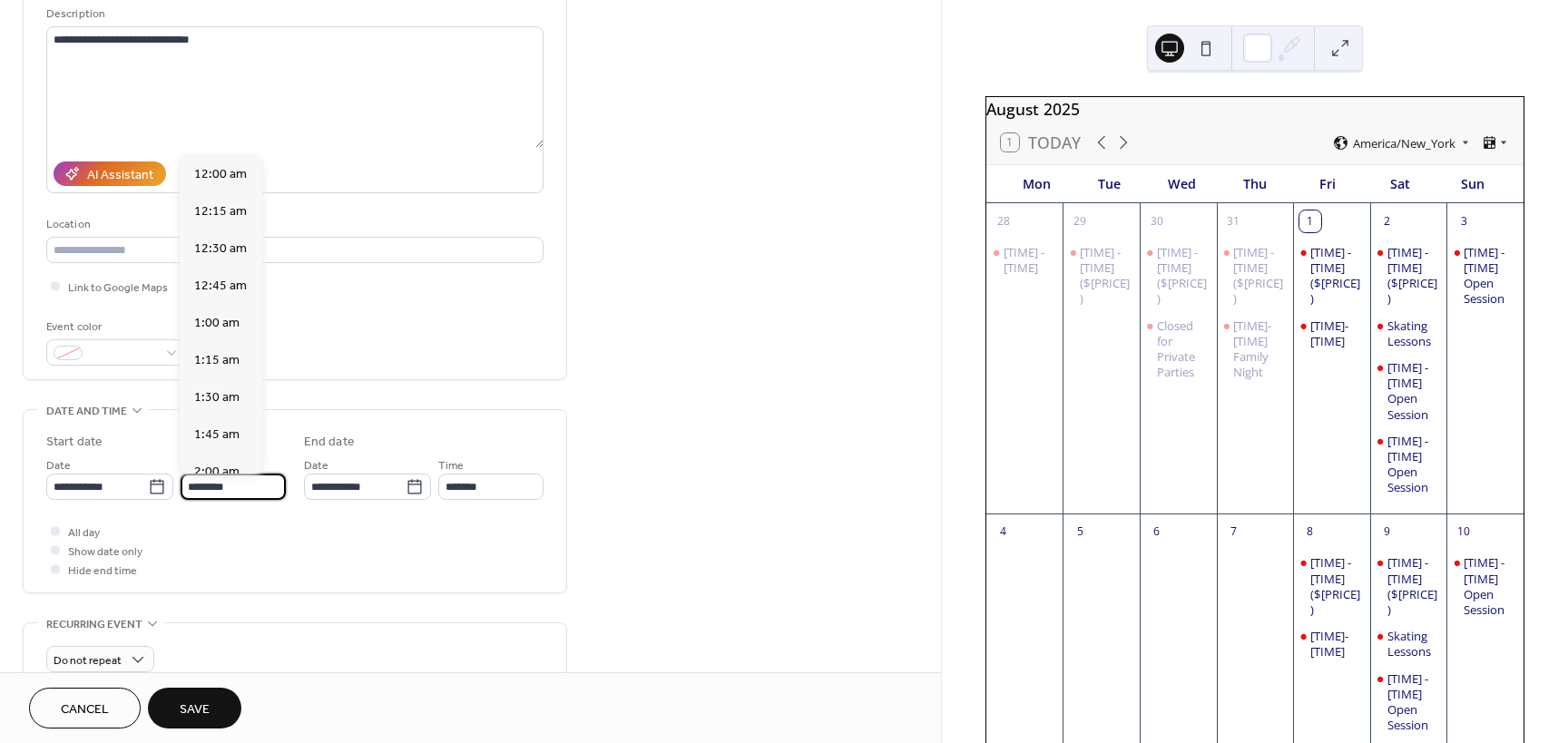 click on "********" at bounding box center (233, 486) 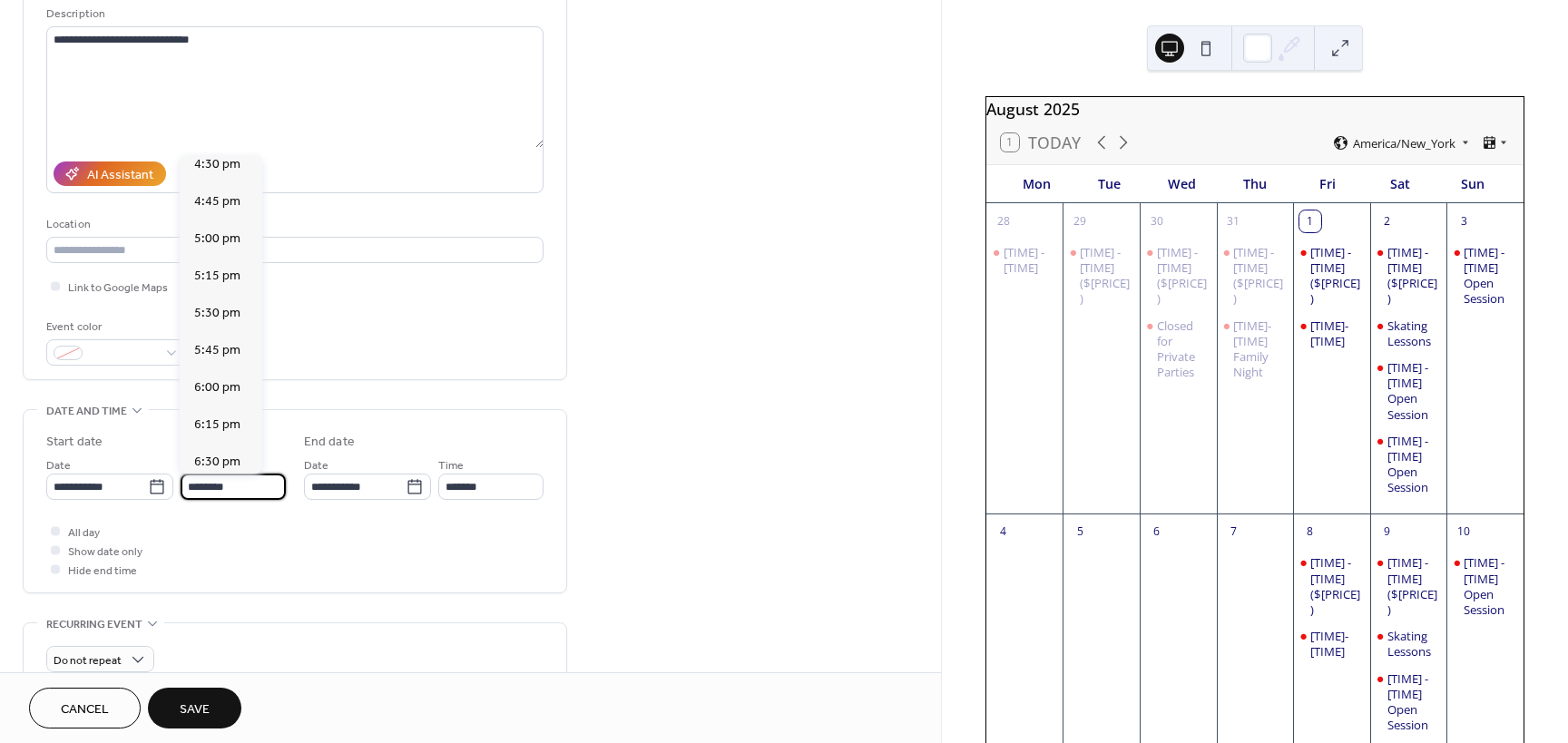 scroll, scrollTop: 2511, scrollLeft: 0, axis: vertical 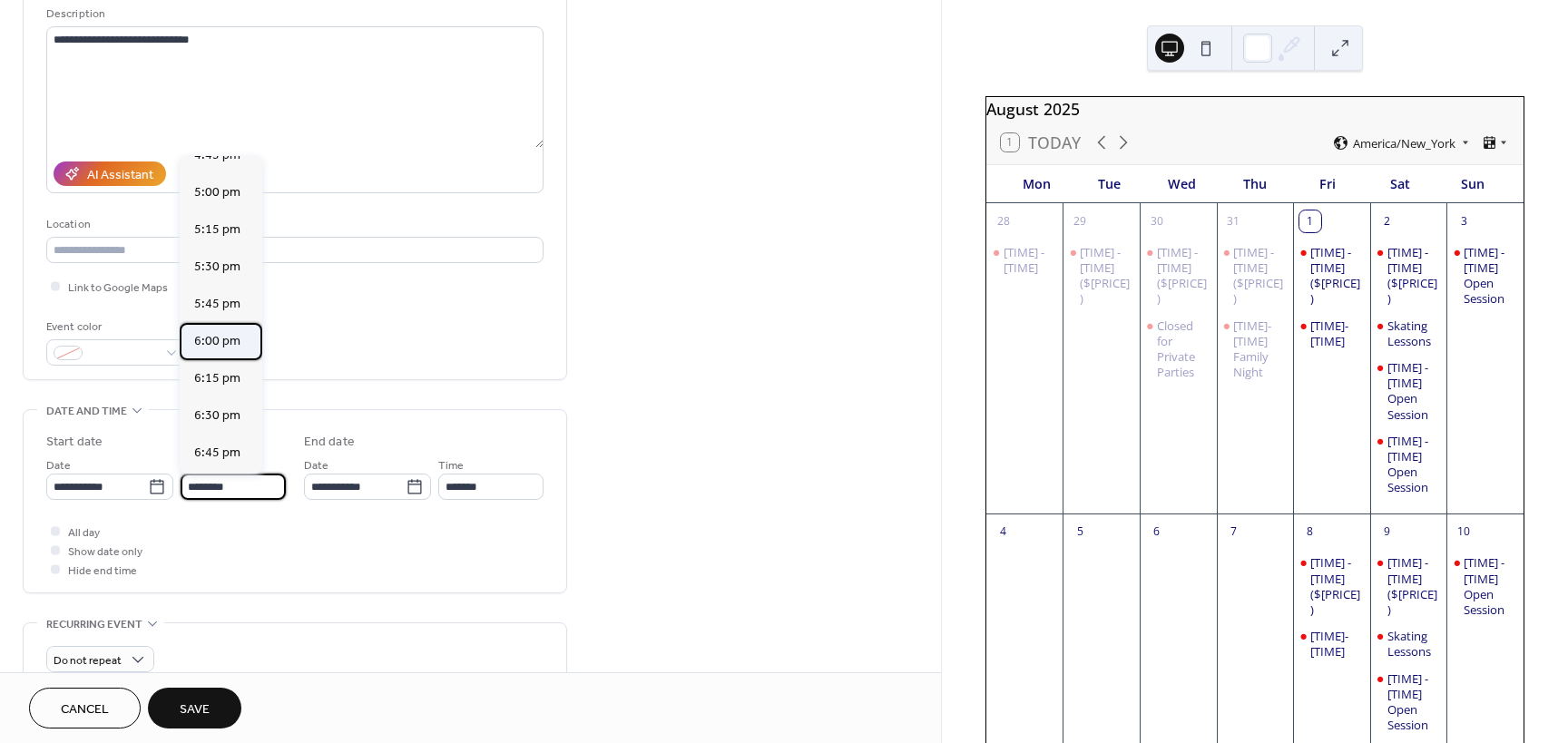 click on "6:00 pm" at bounding box center [217, 341] 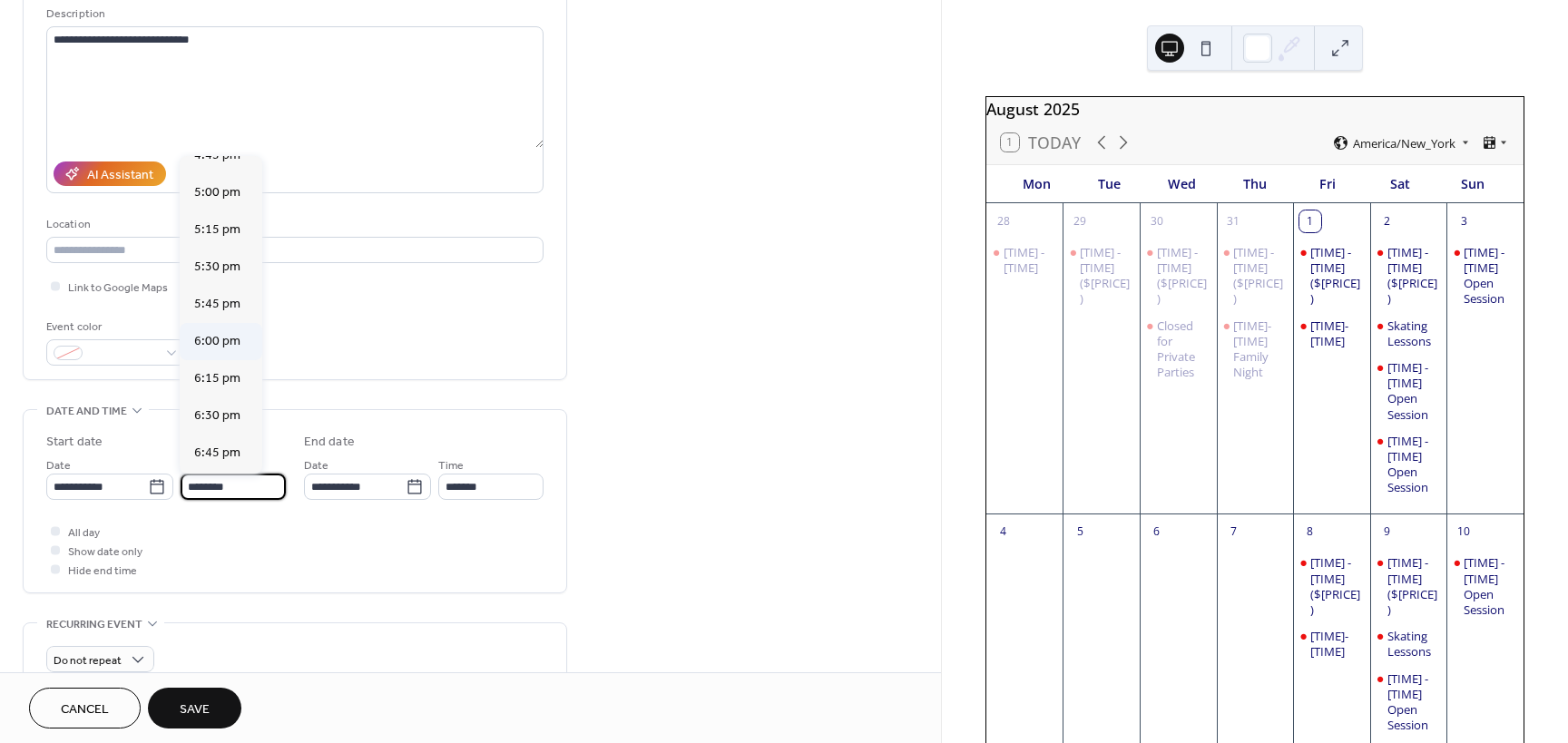 type on "*******" 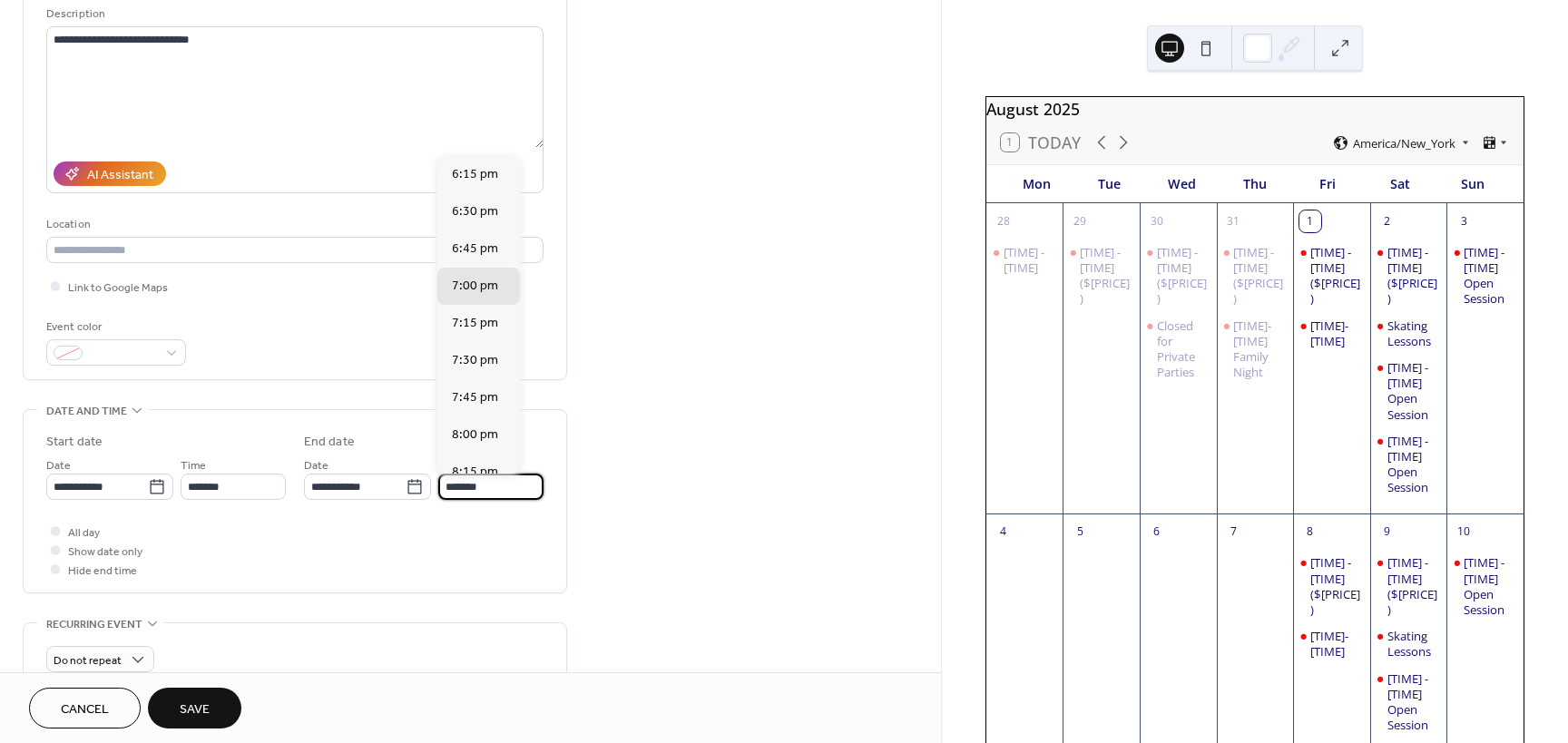 click on "*******" at bounding box center [491, 486] 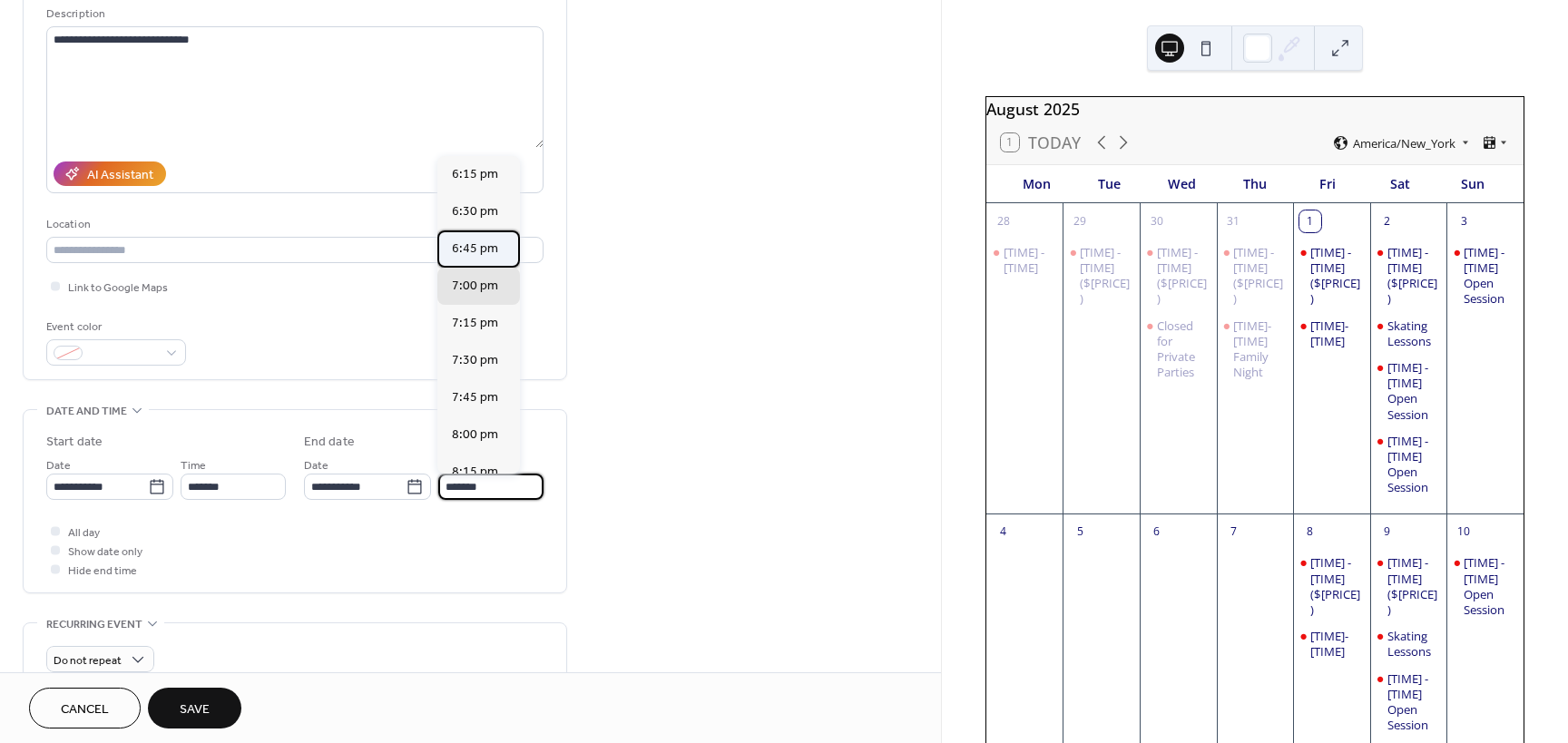 click on "6:45 pm" at bounding box center (475, 249) 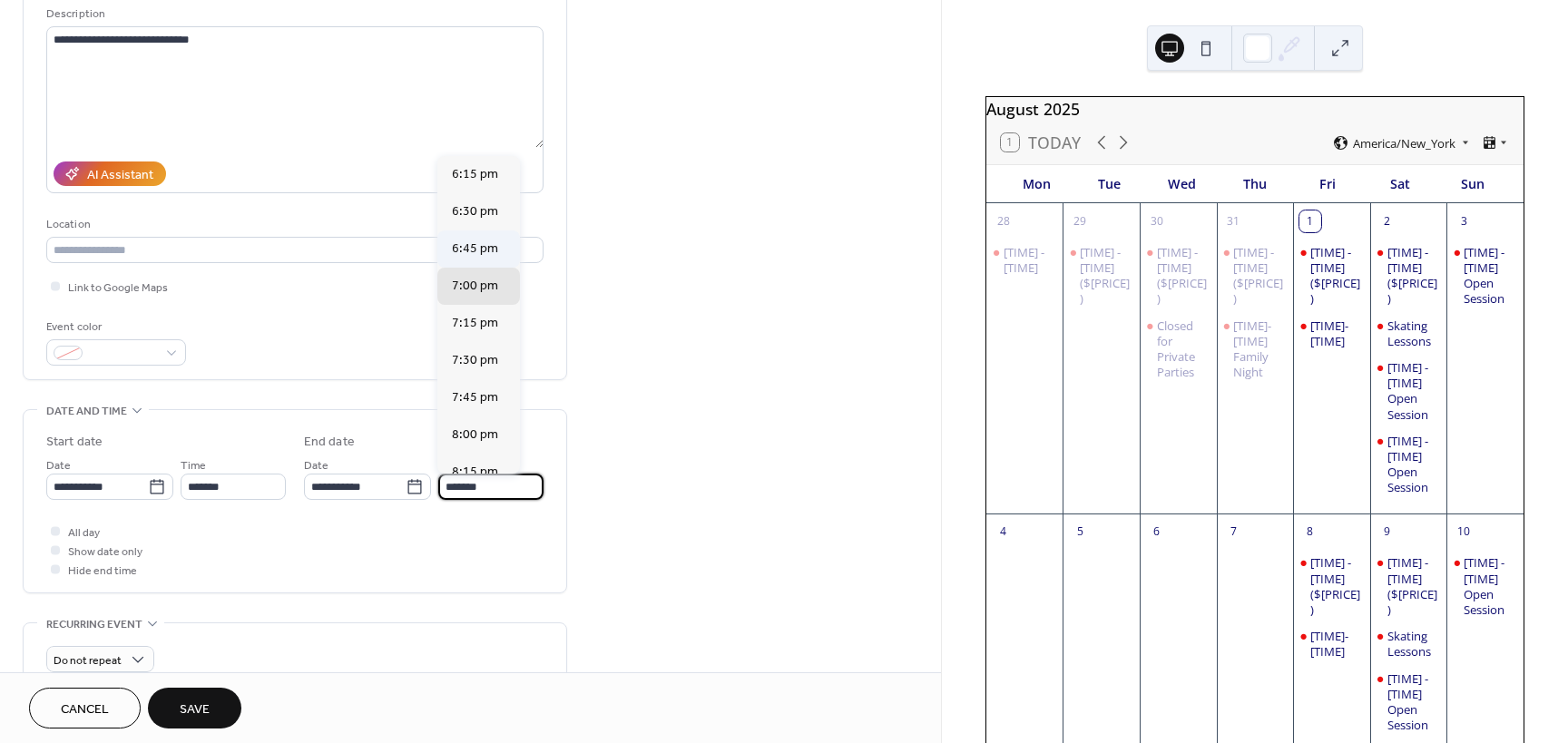 type on "*******" 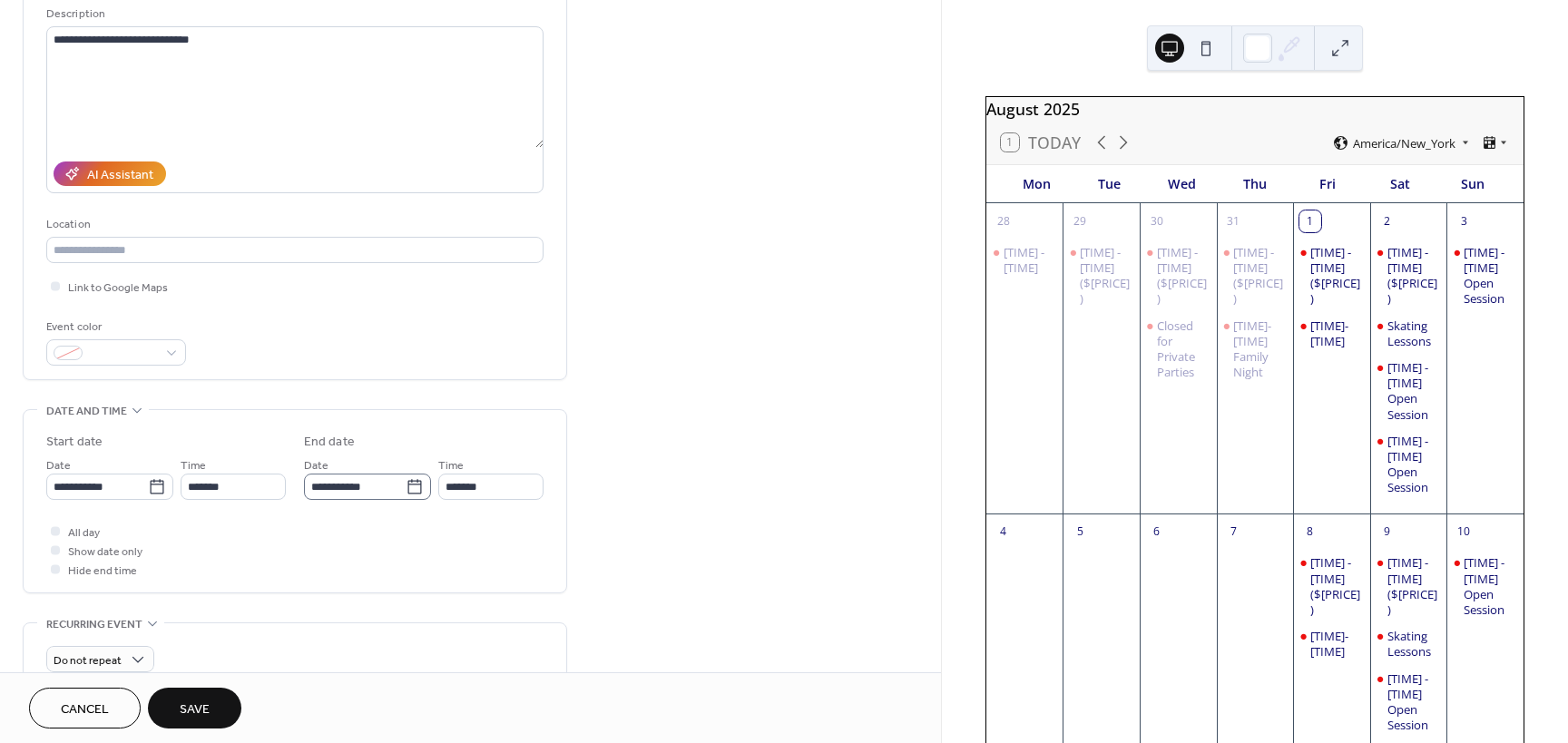 scroll, scrollTop: 1, scrollLeft: 0, axis: vertical 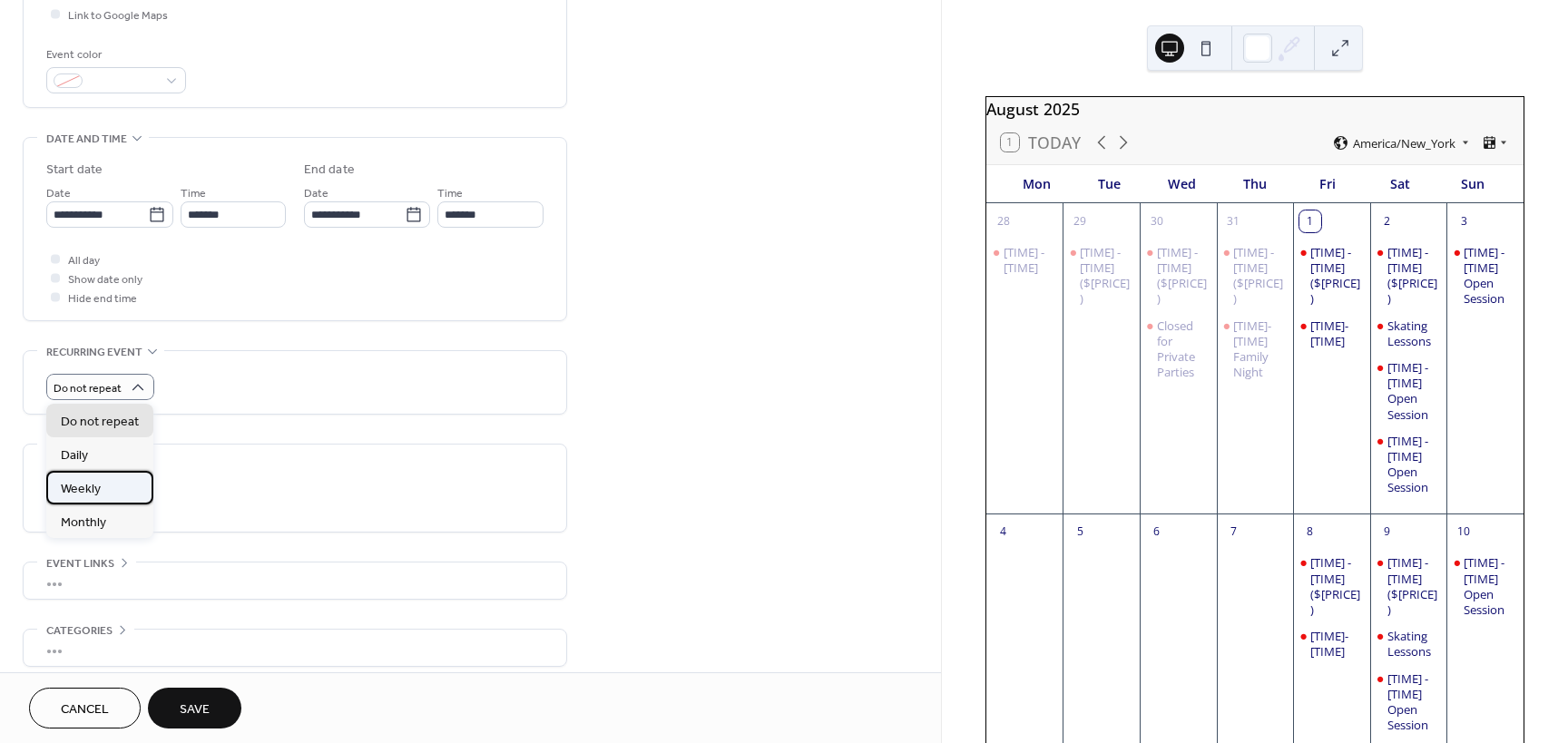 click on "Weekly" at bounding box center (100, 487) 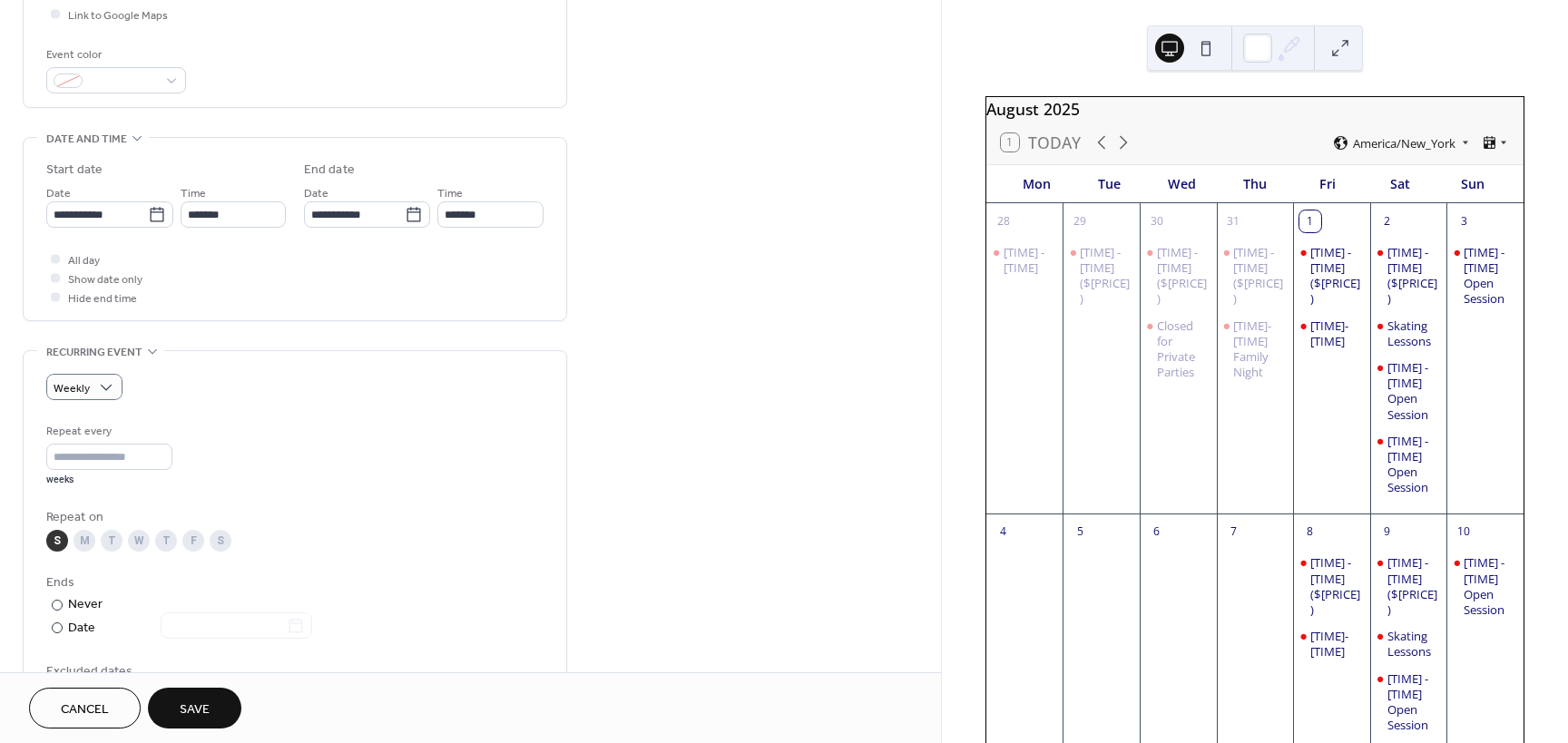 click on "Save" at bounding box center [194, 709] 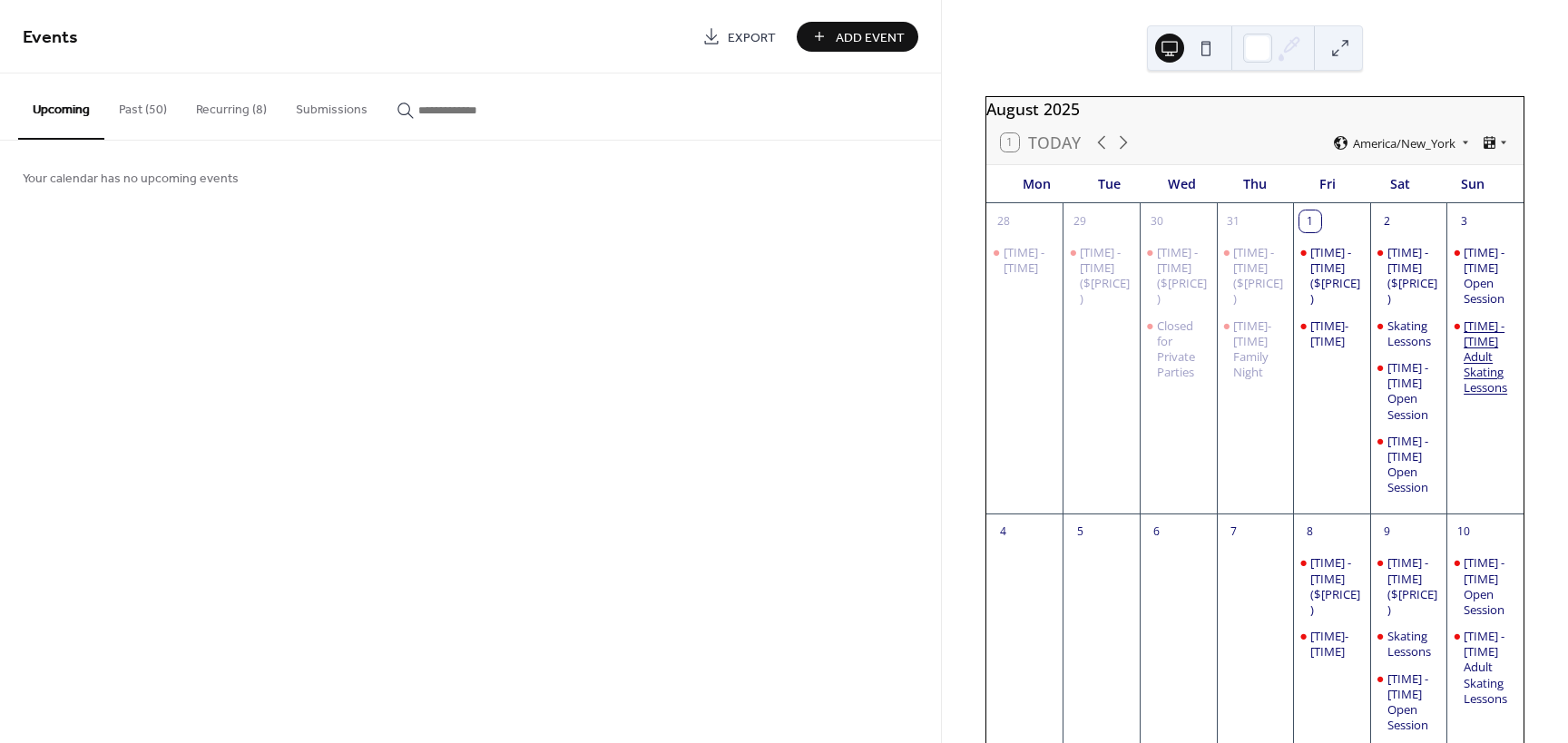 click on "[TIME] - [TIME] Adult Skating Lessons" at bounding box center [1490, 357] 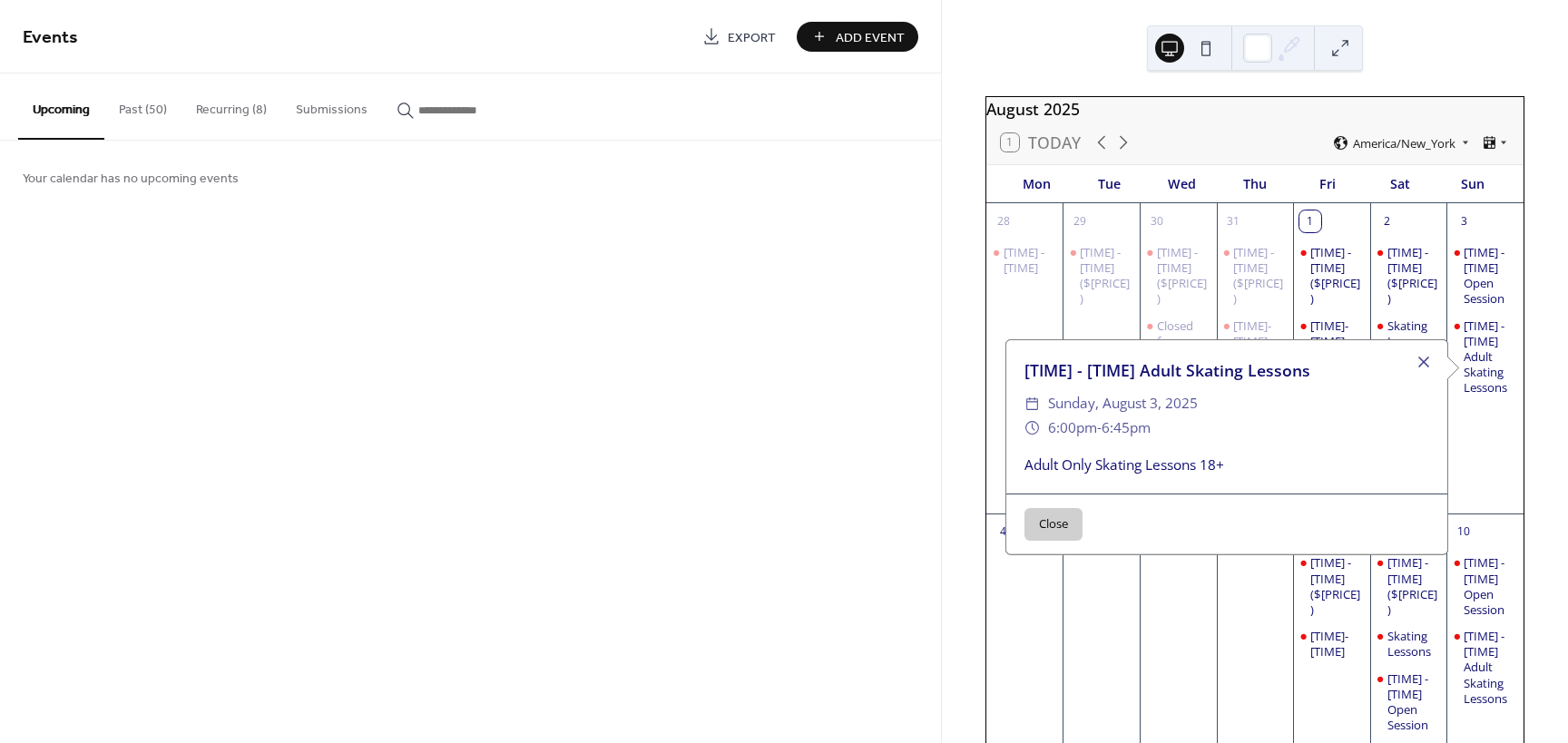 click on "Close" at bounding box center [1054, 524] 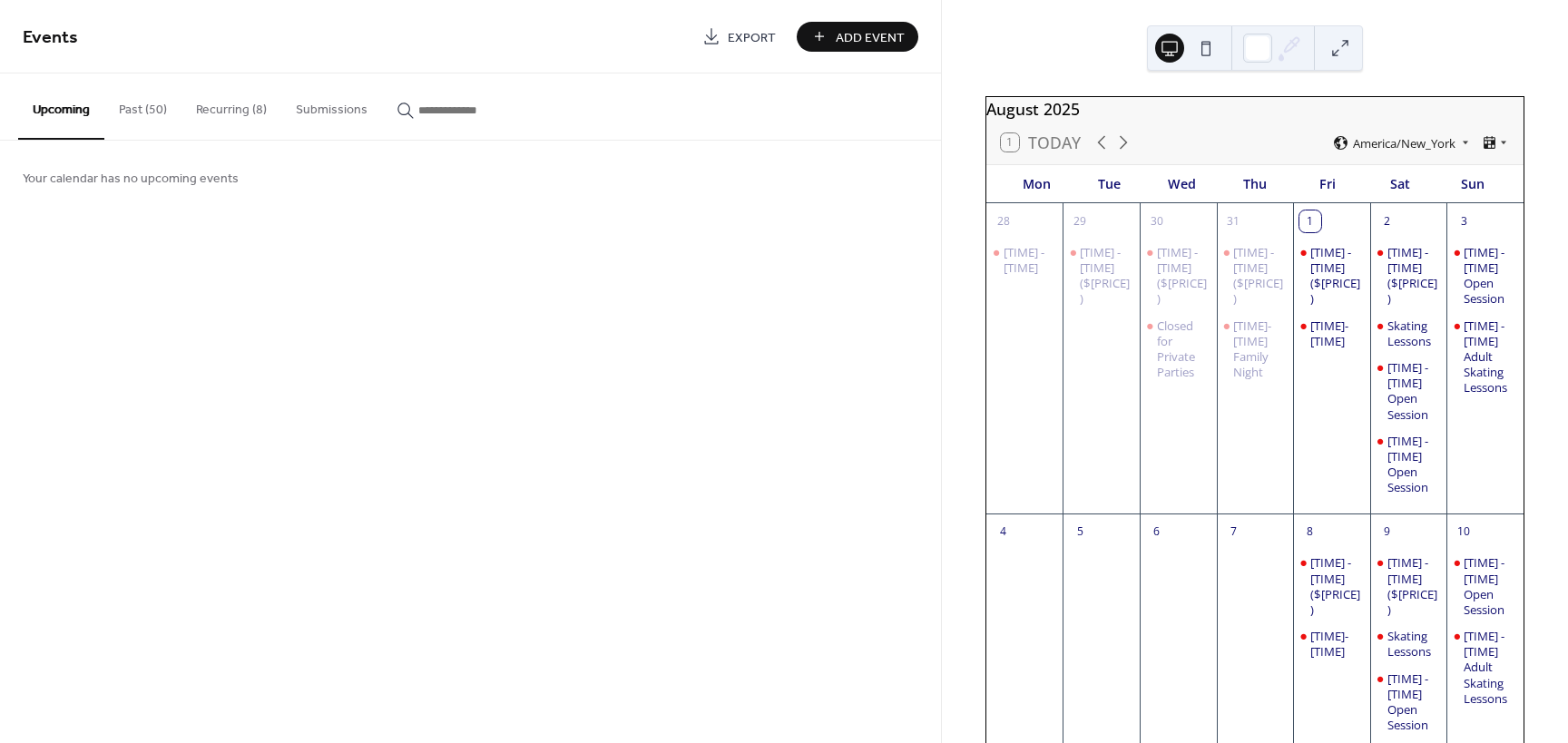 click on "Add Event" at bounding box center [858, 36] 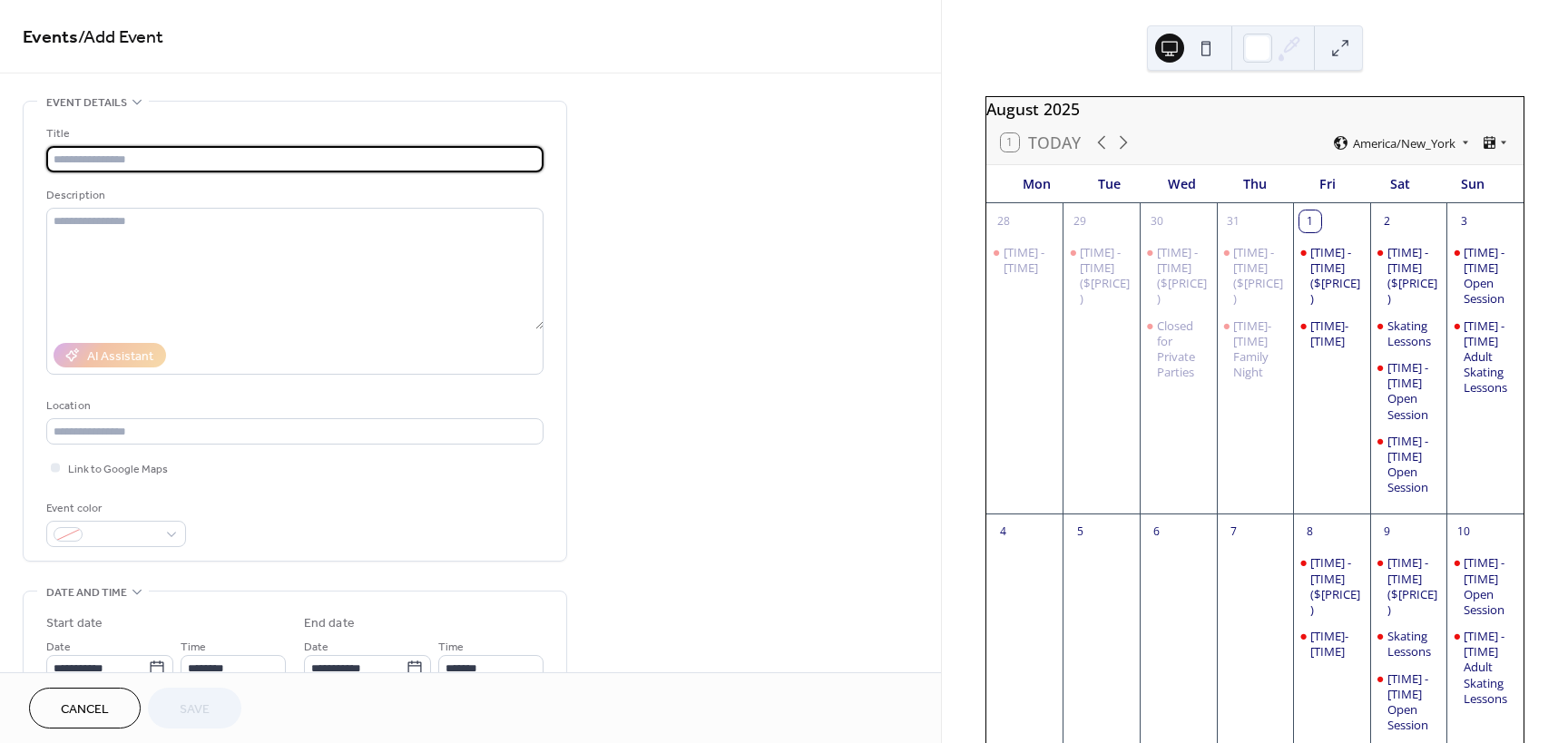 click at bounding box center [295, 159] 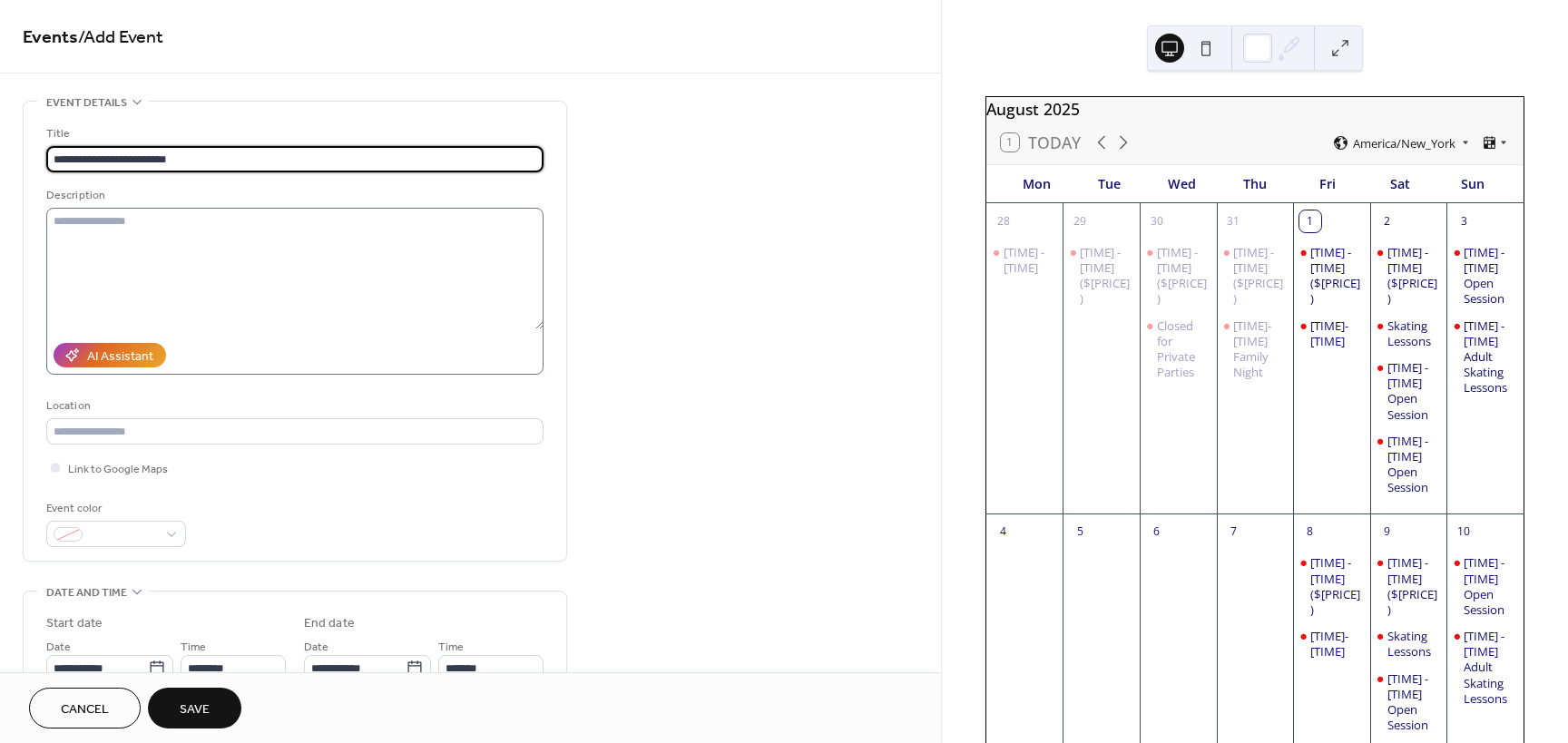 type on "**********" 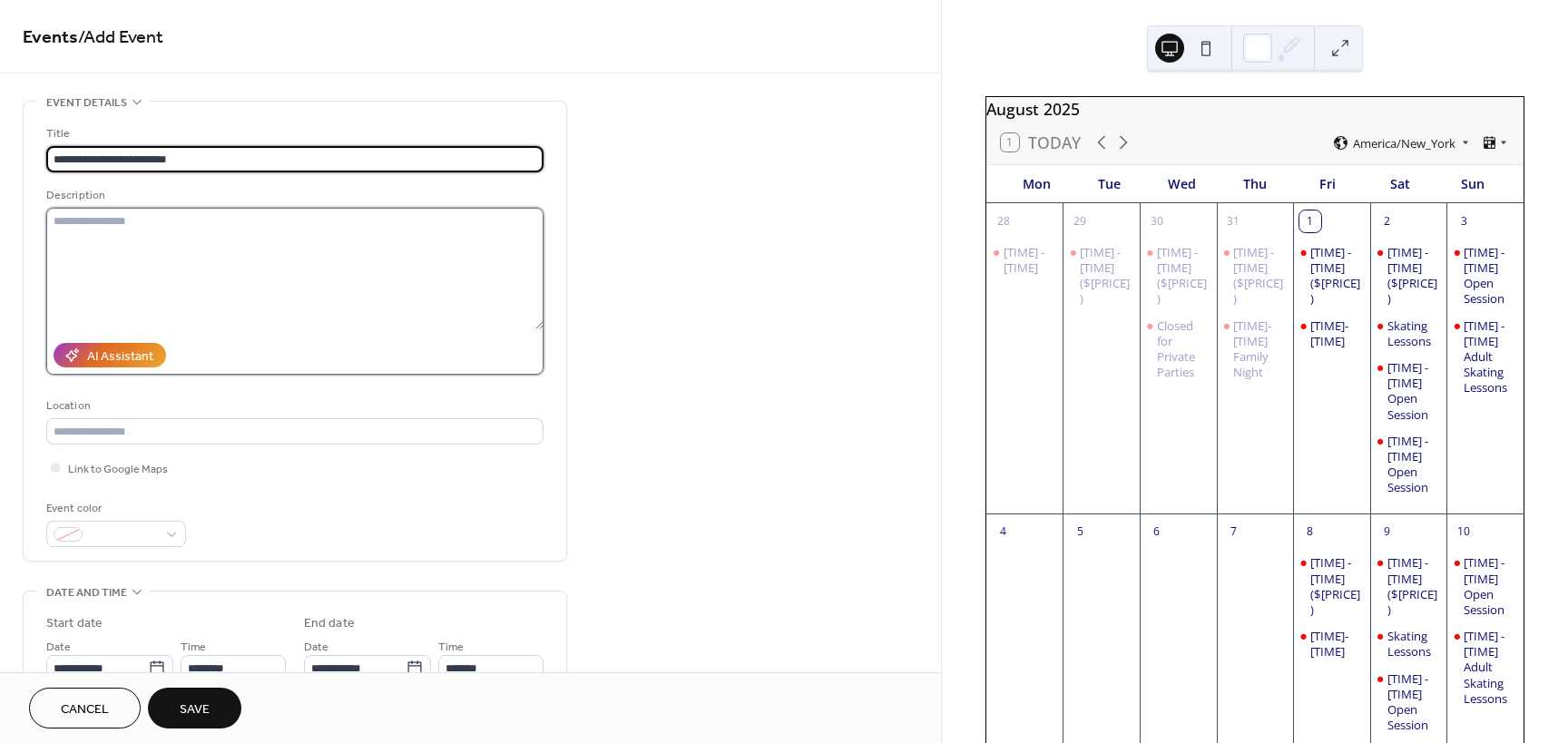 click at bounding box center [295, 269] 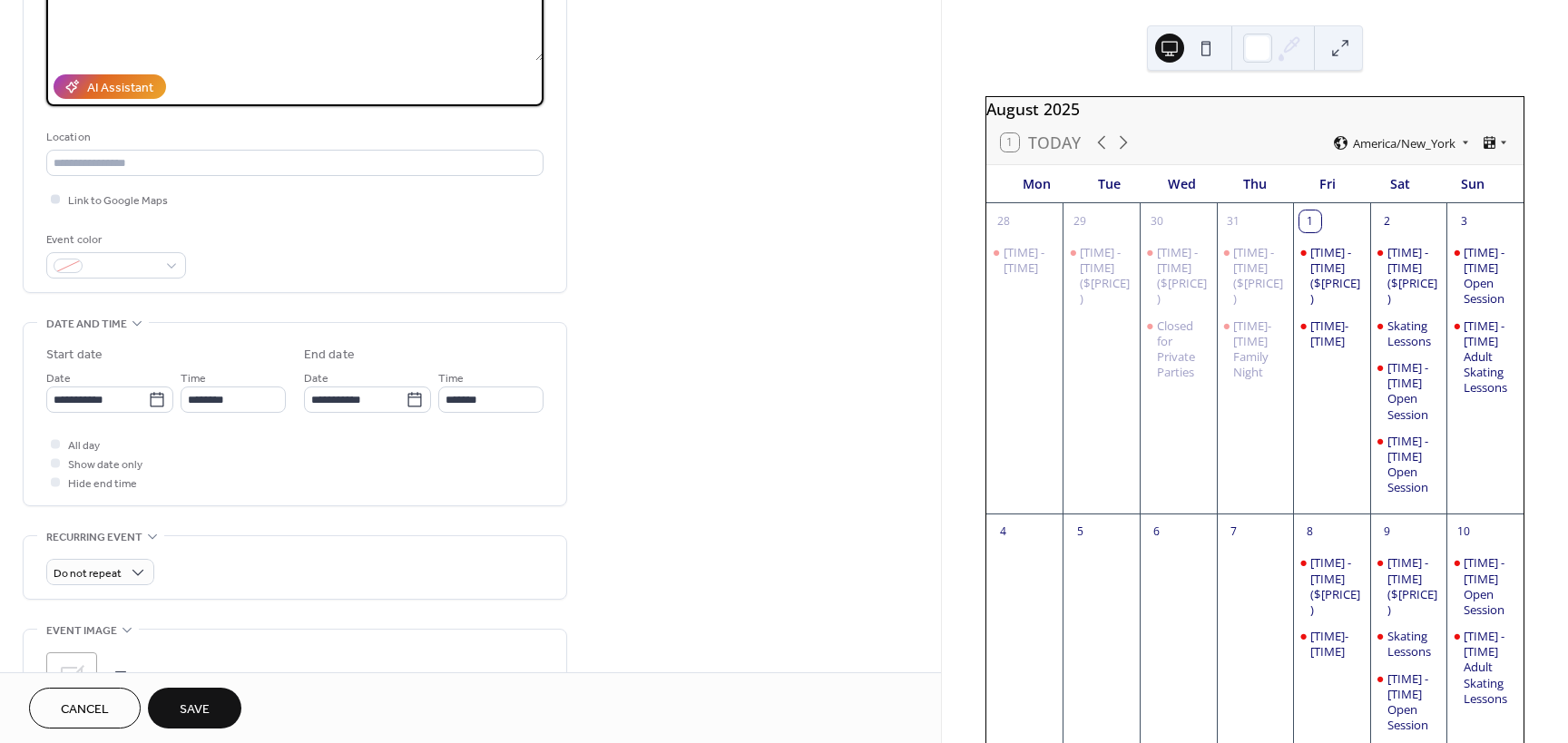 scroll, scrollTop: 272, scrollLeft: 0, axis: vertical 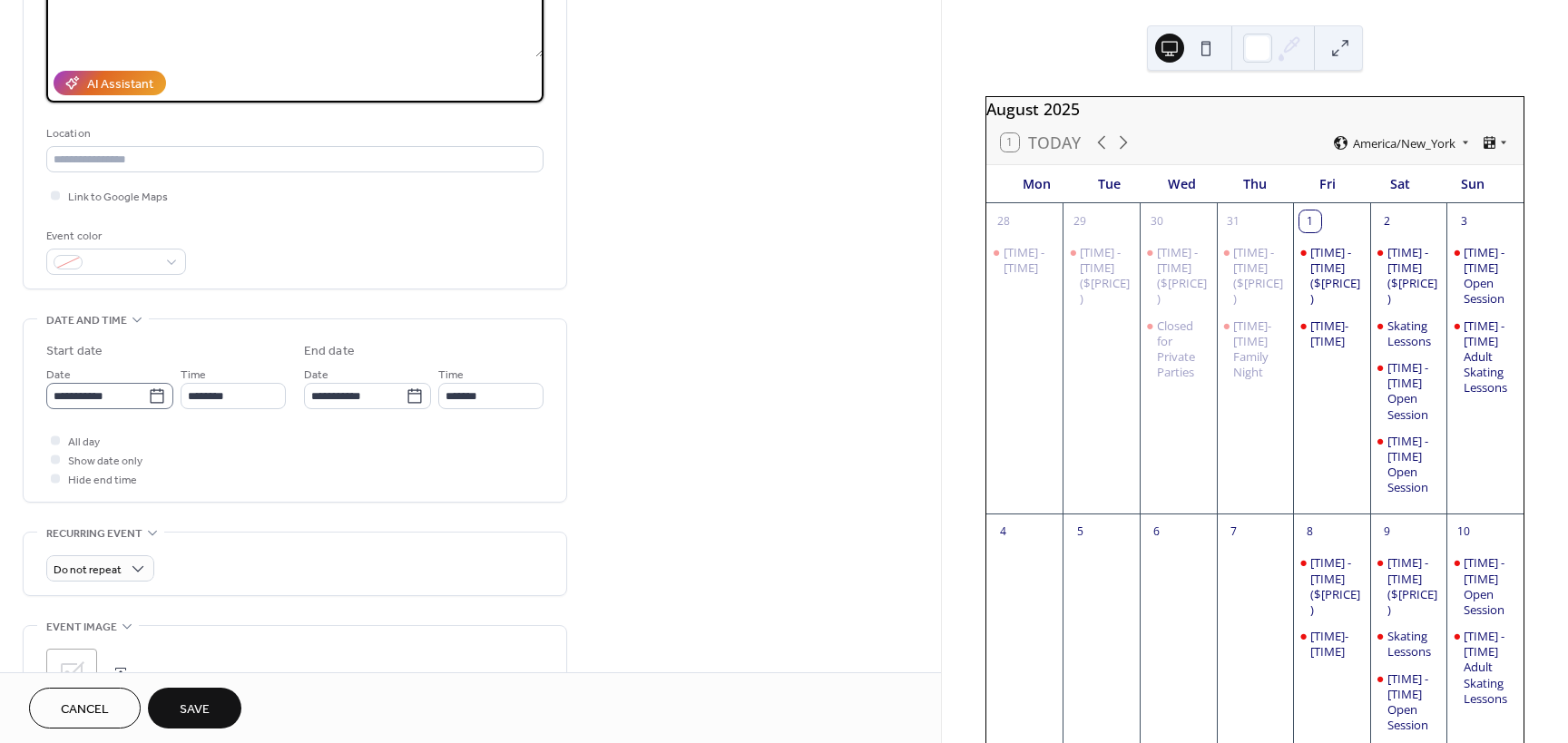 type on "**********" 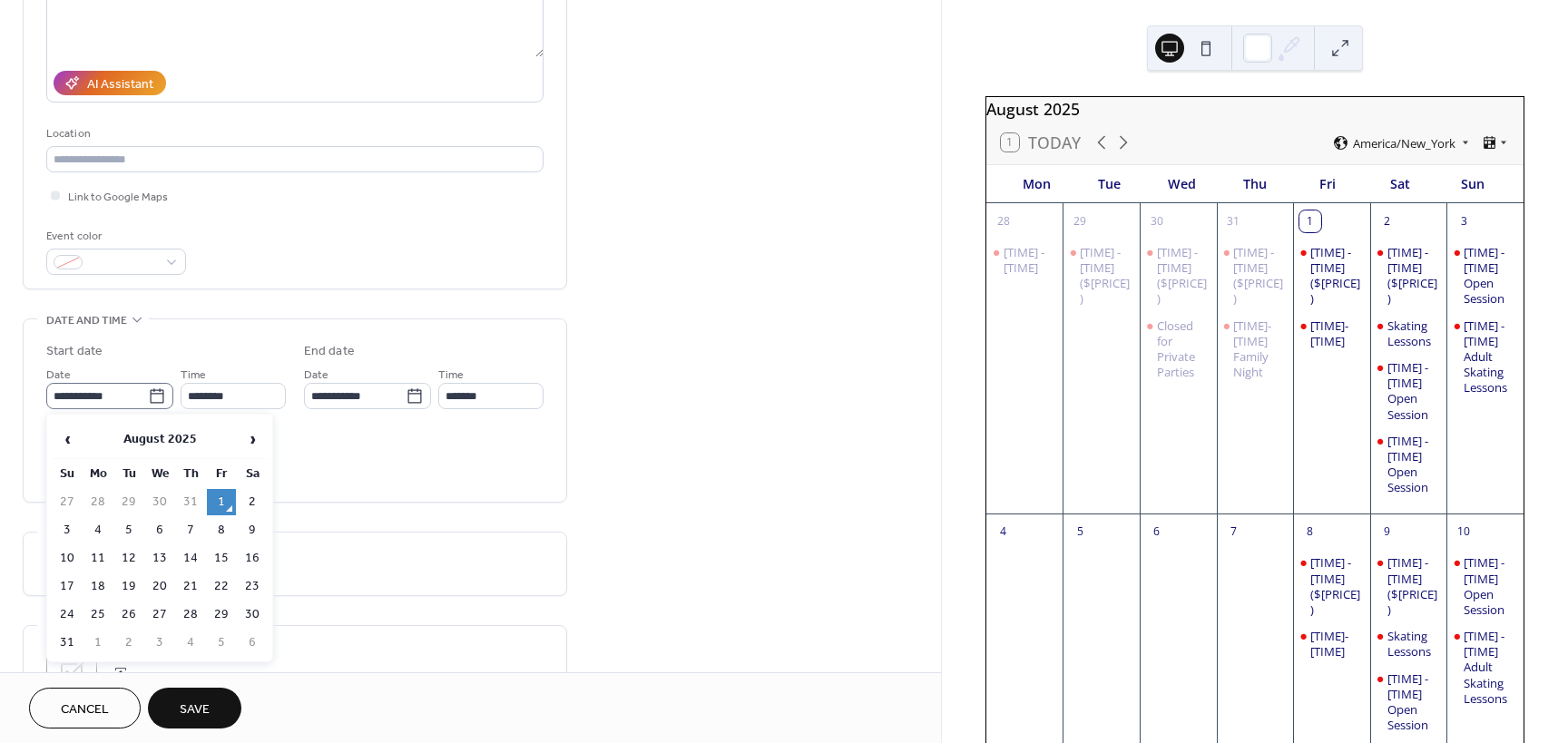 click 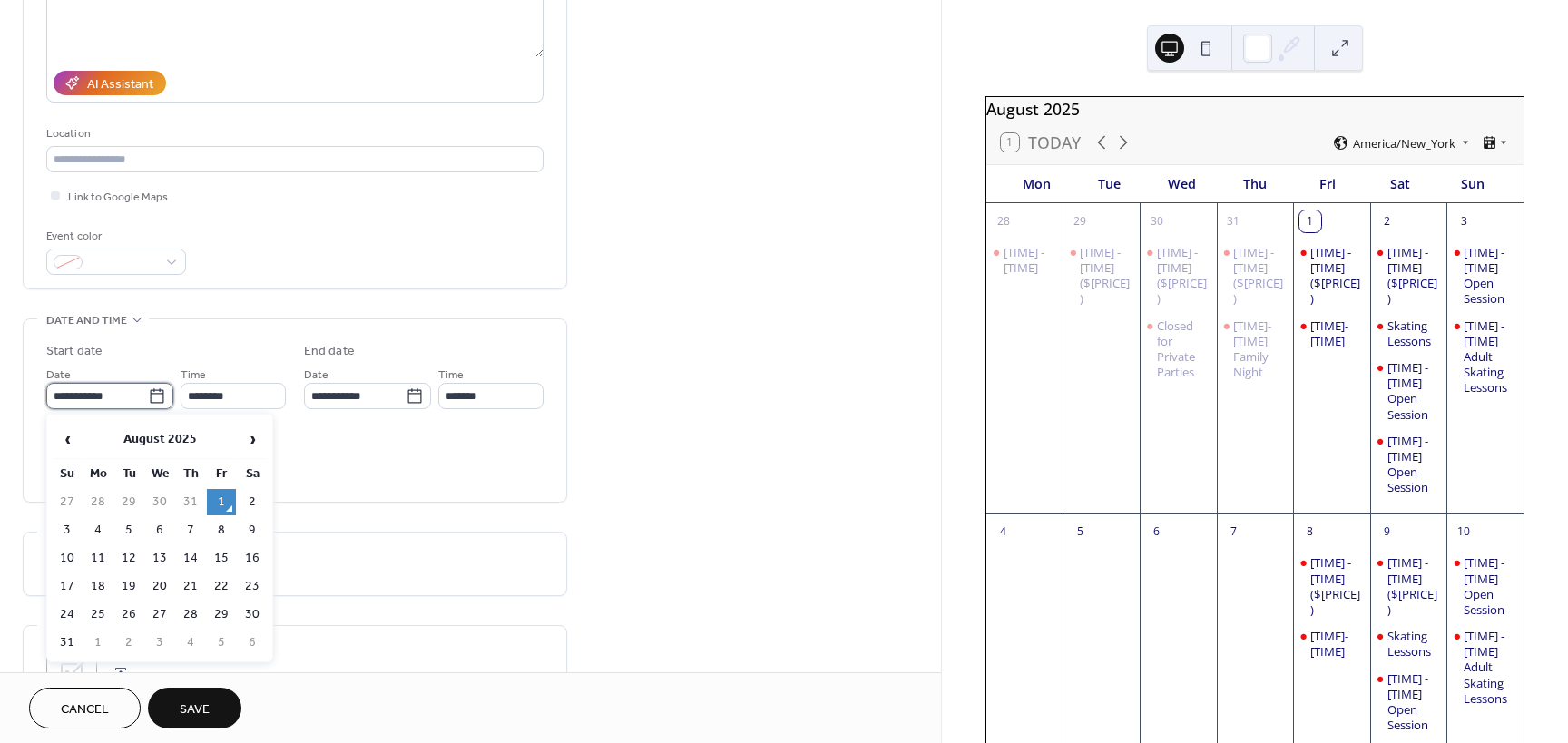 click on "**********" at bounding box center [97, 396] 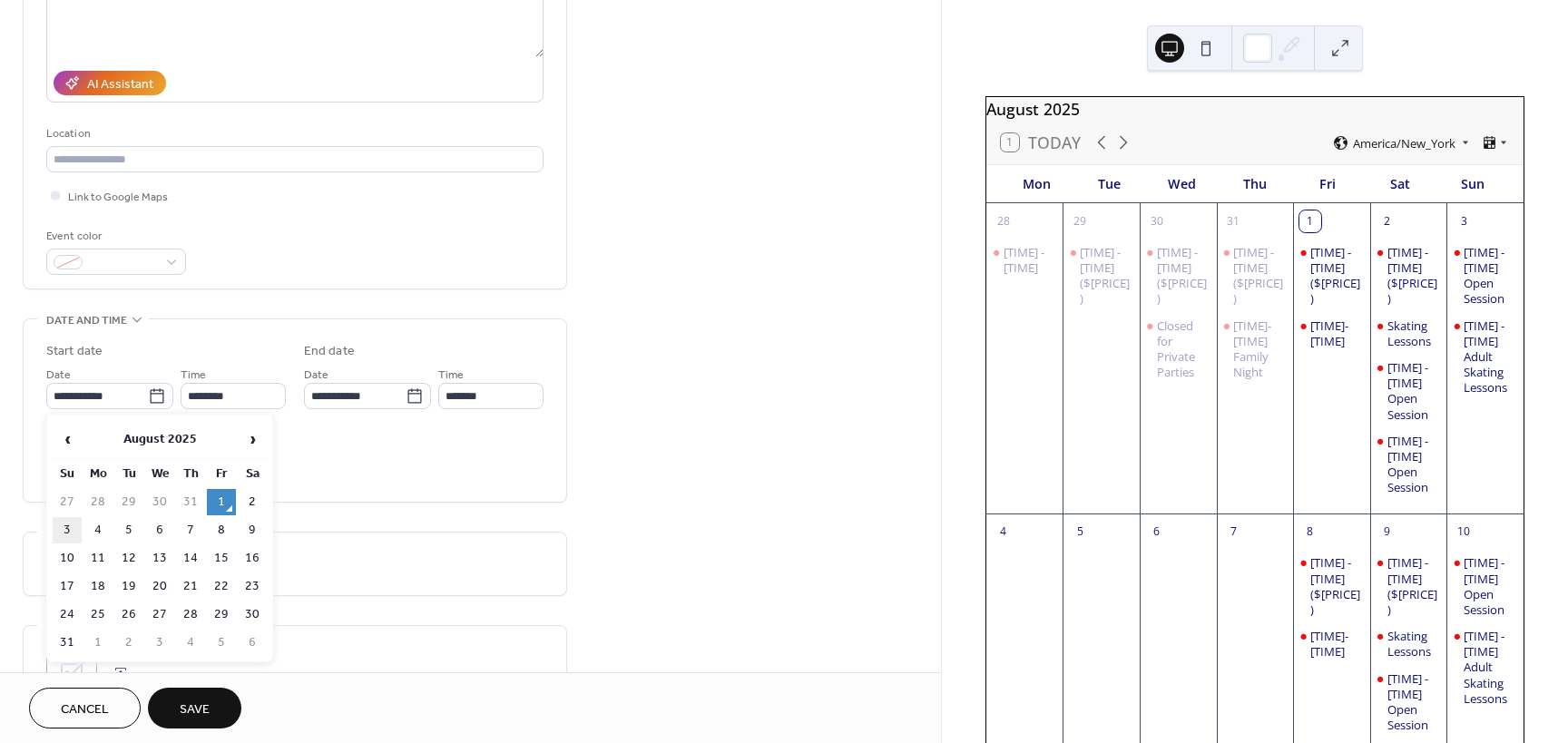click on "3" at bounding box center (67, 530) 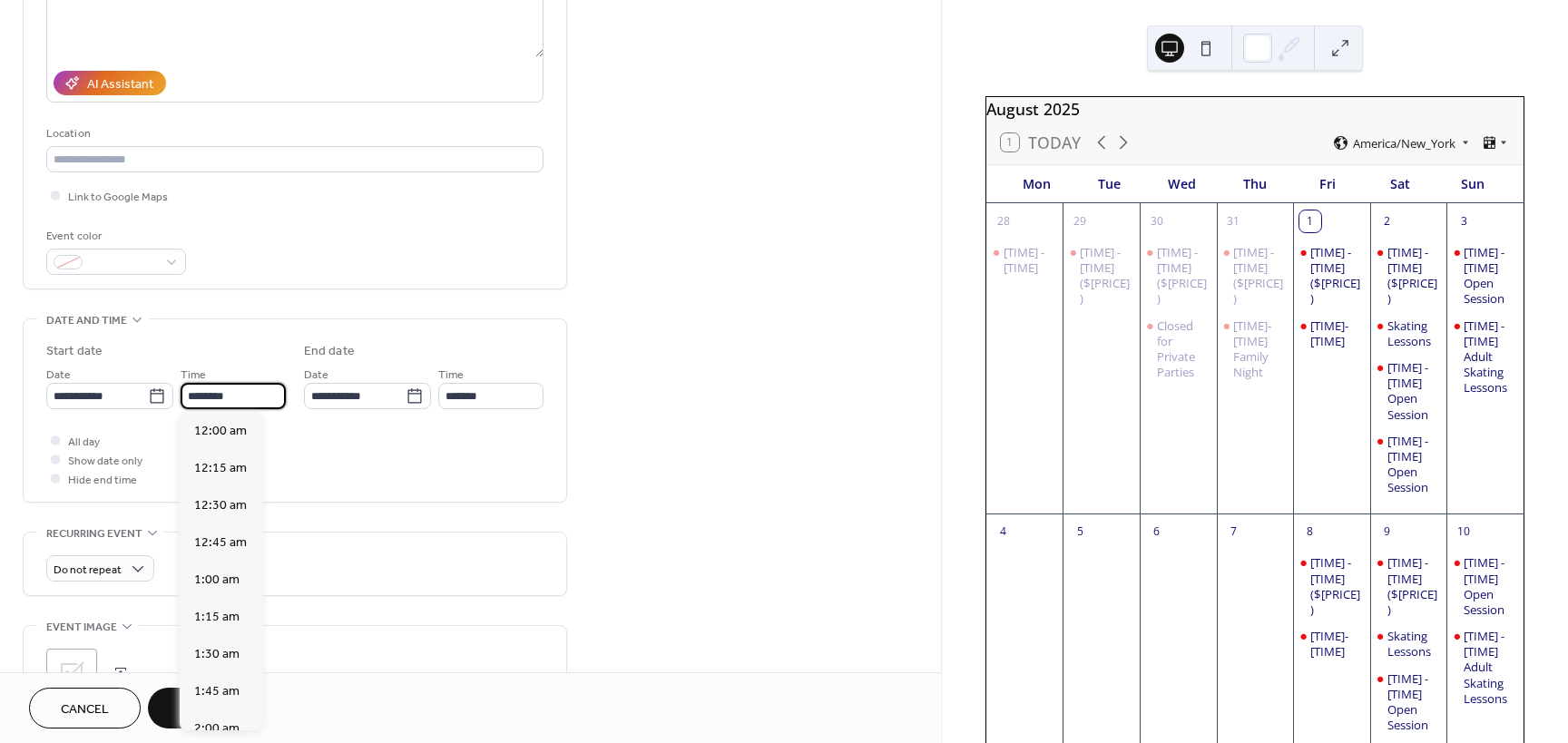 click on "********" at bounding box center (233, 396) 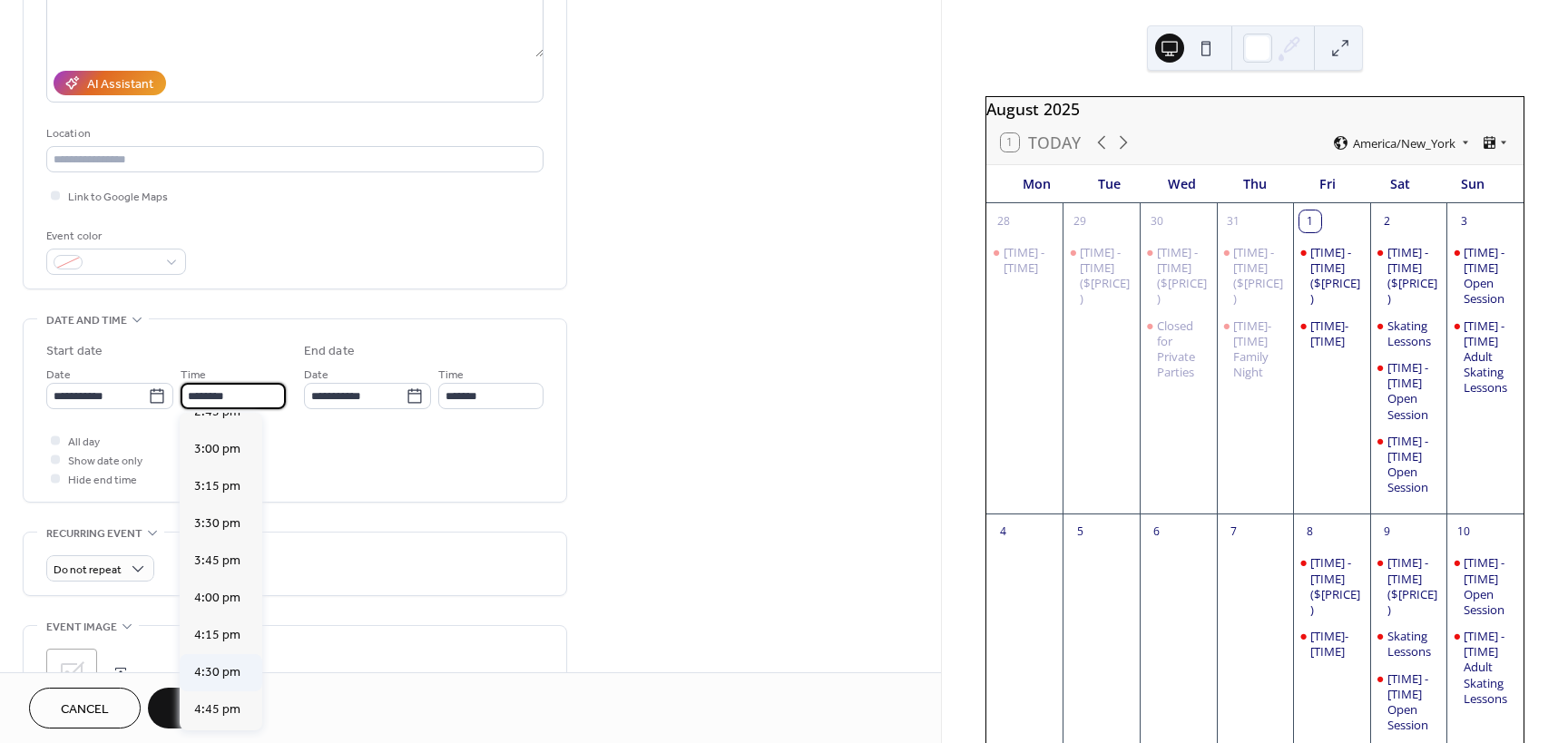scroll, scrollTop: 2602, scrollLeft: 0, axis: vertical 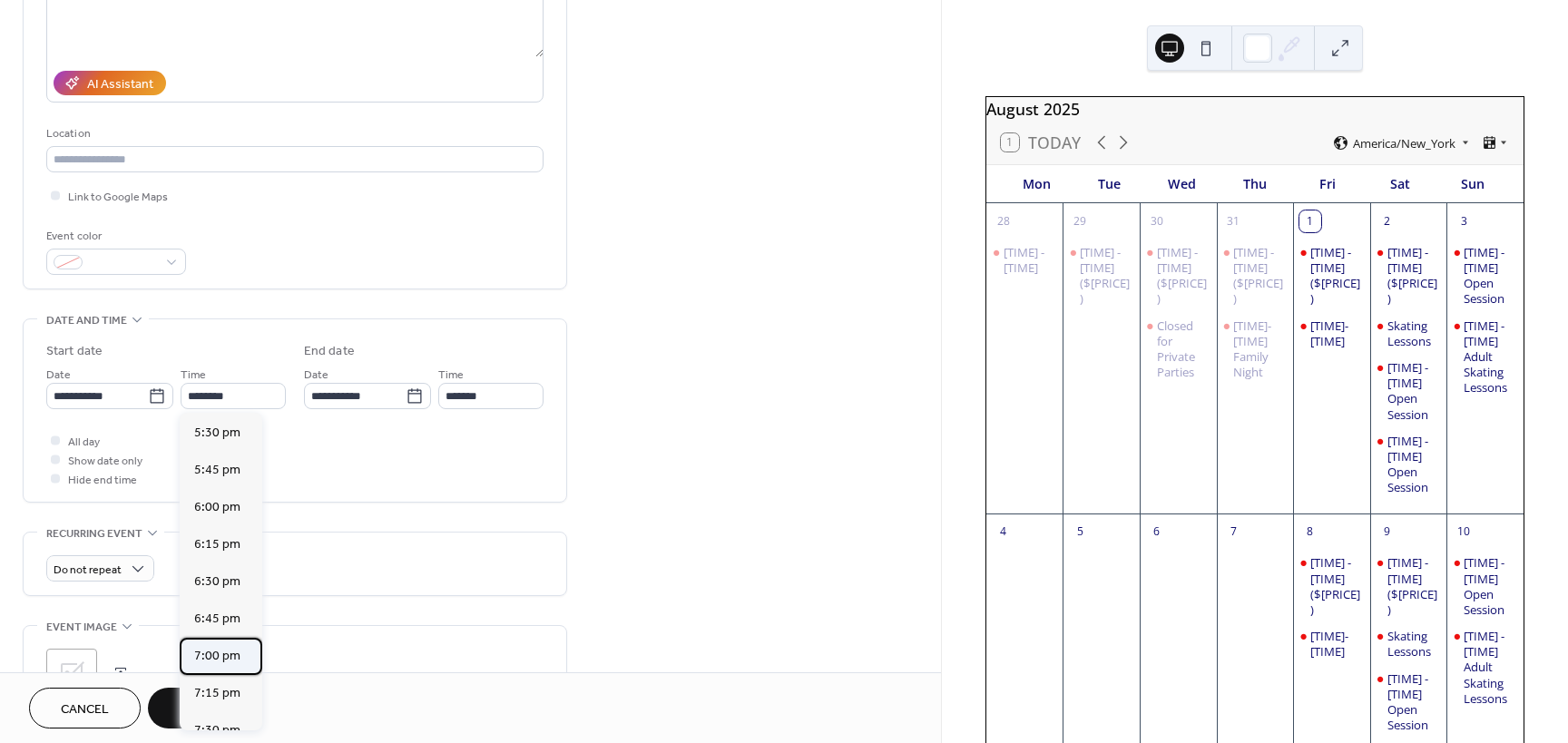 click on "7:00 pm" at bounding box center [217, 656] 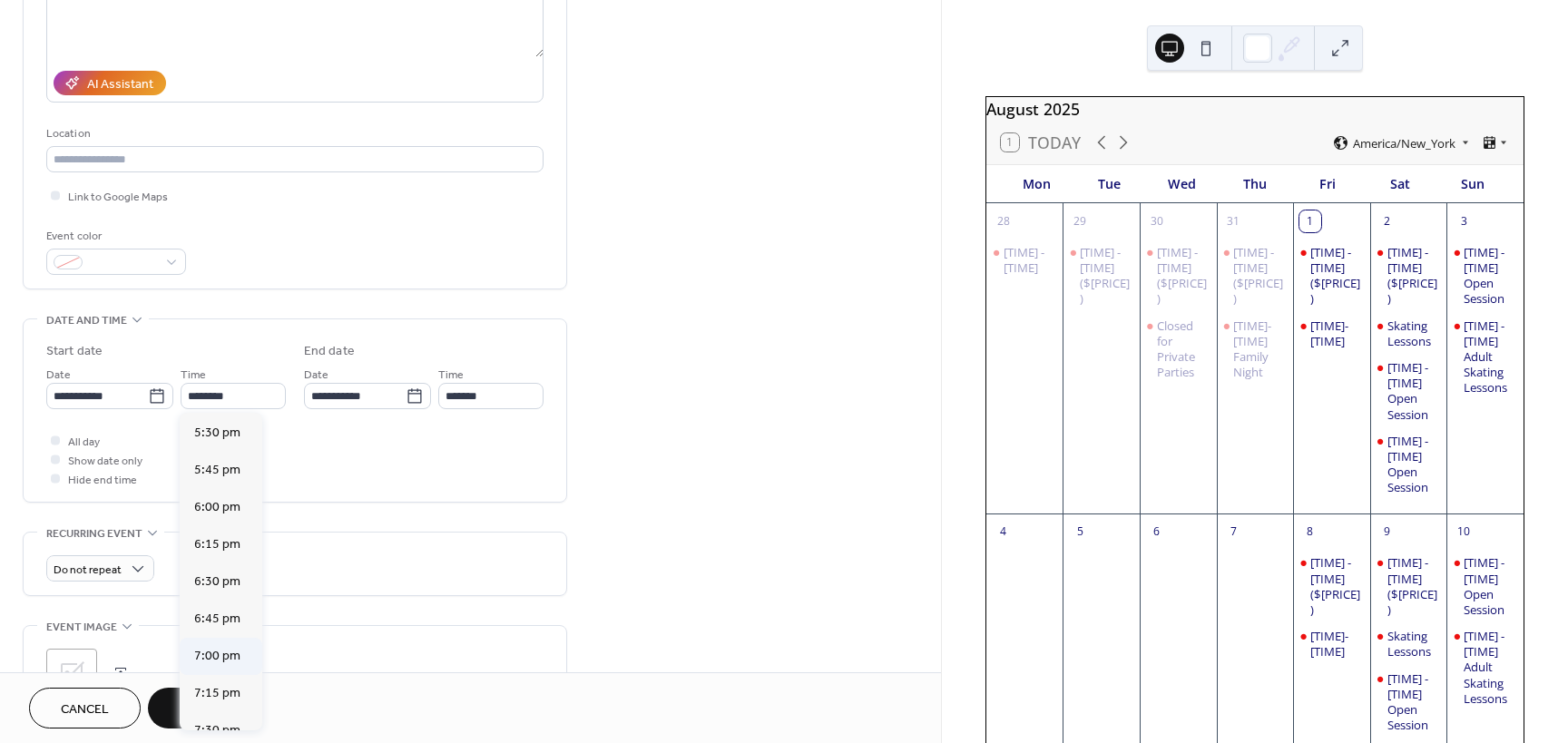 type on "*******" 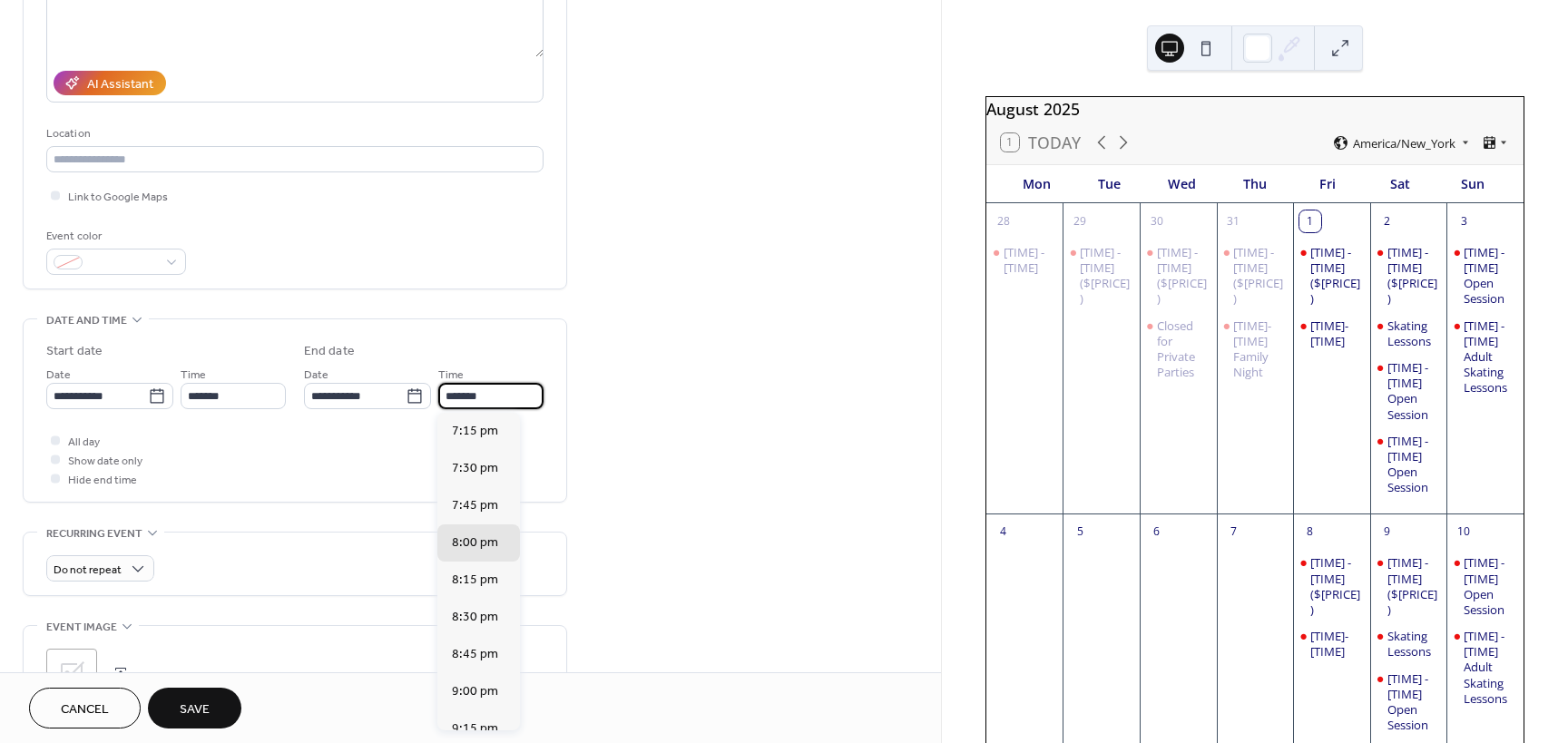 click on "*******" at bounding box center (491, 396) 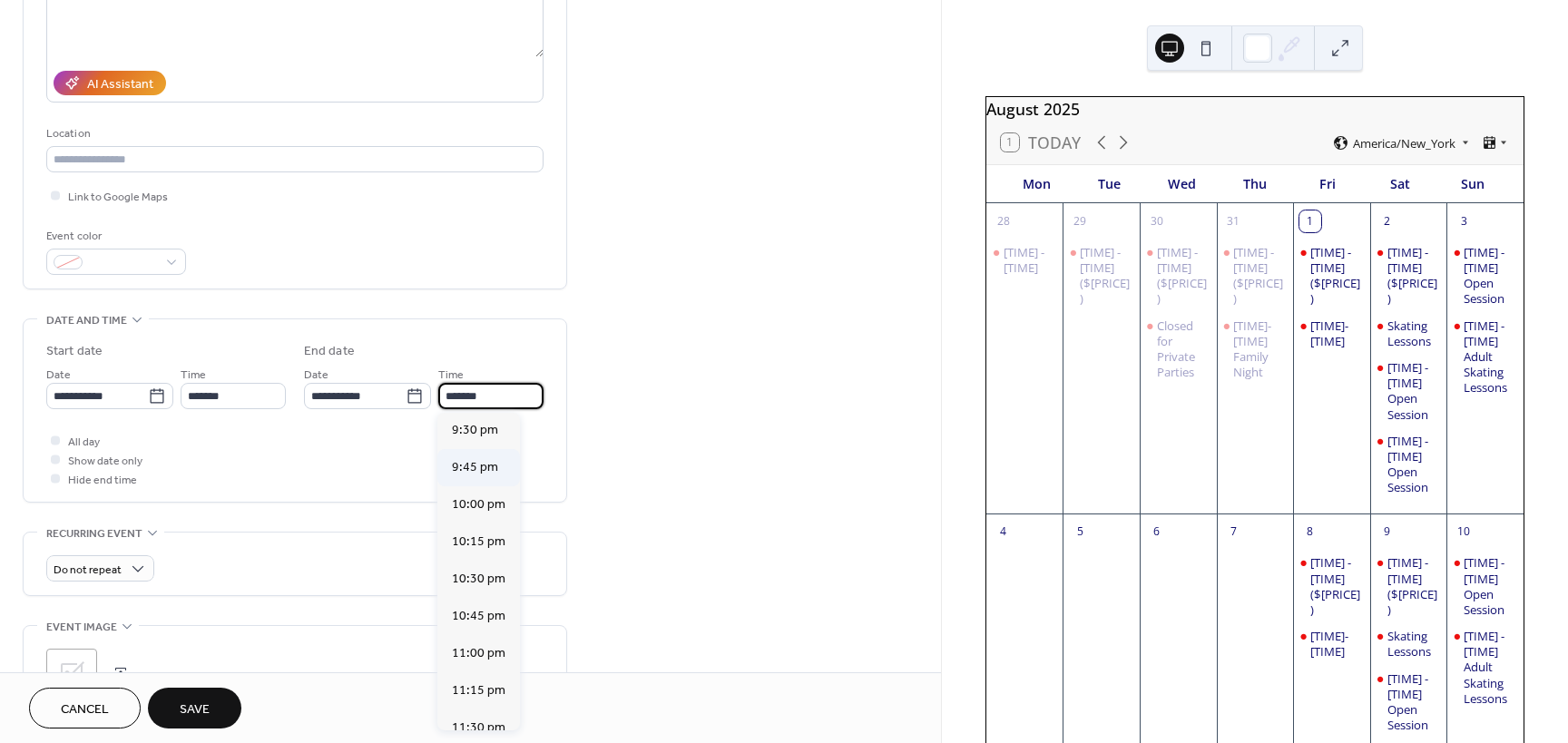 scroll, scrollTop: 363, scrollLeft: 0, axis: vertical 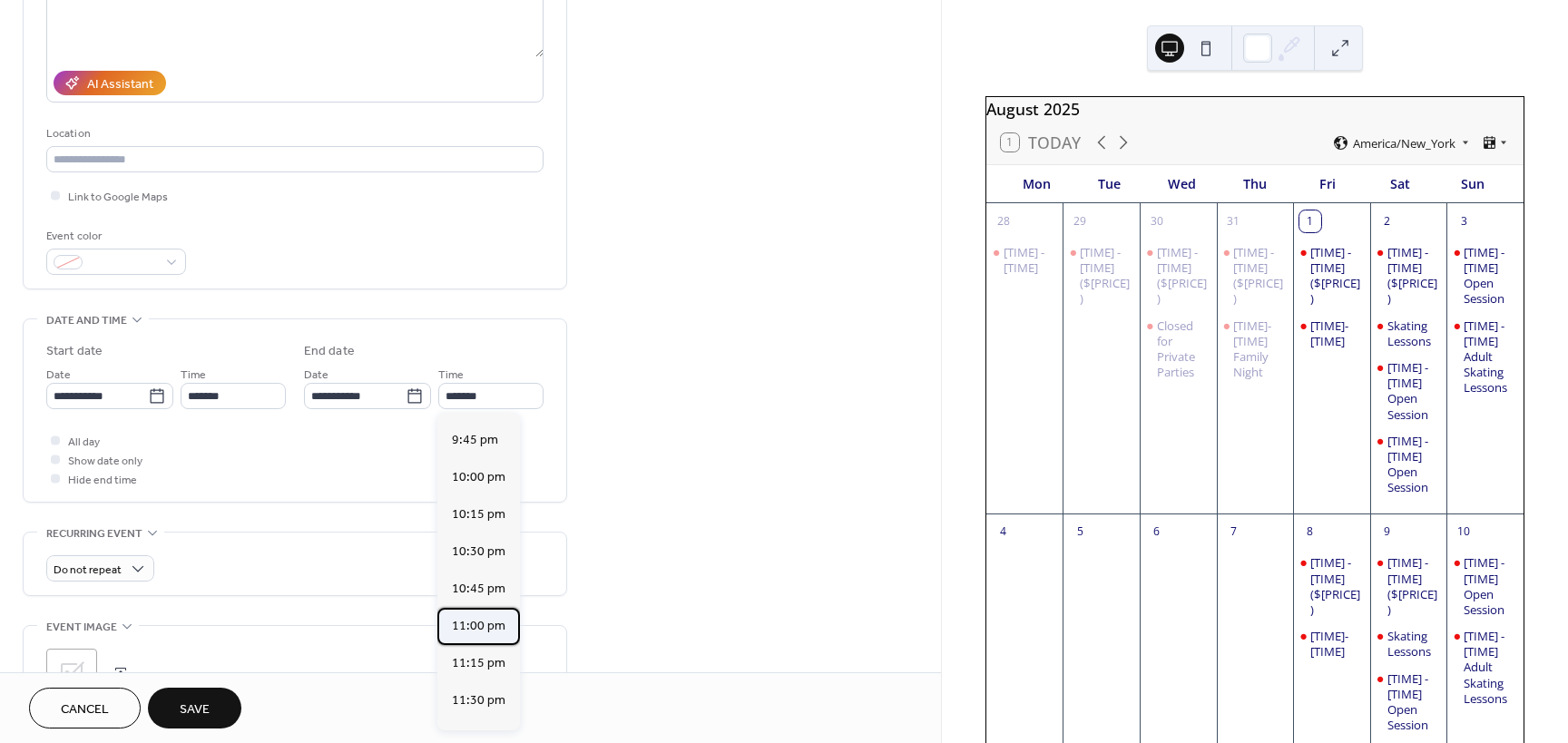 click on "11:00 pm" at bounding box center [478, 626] 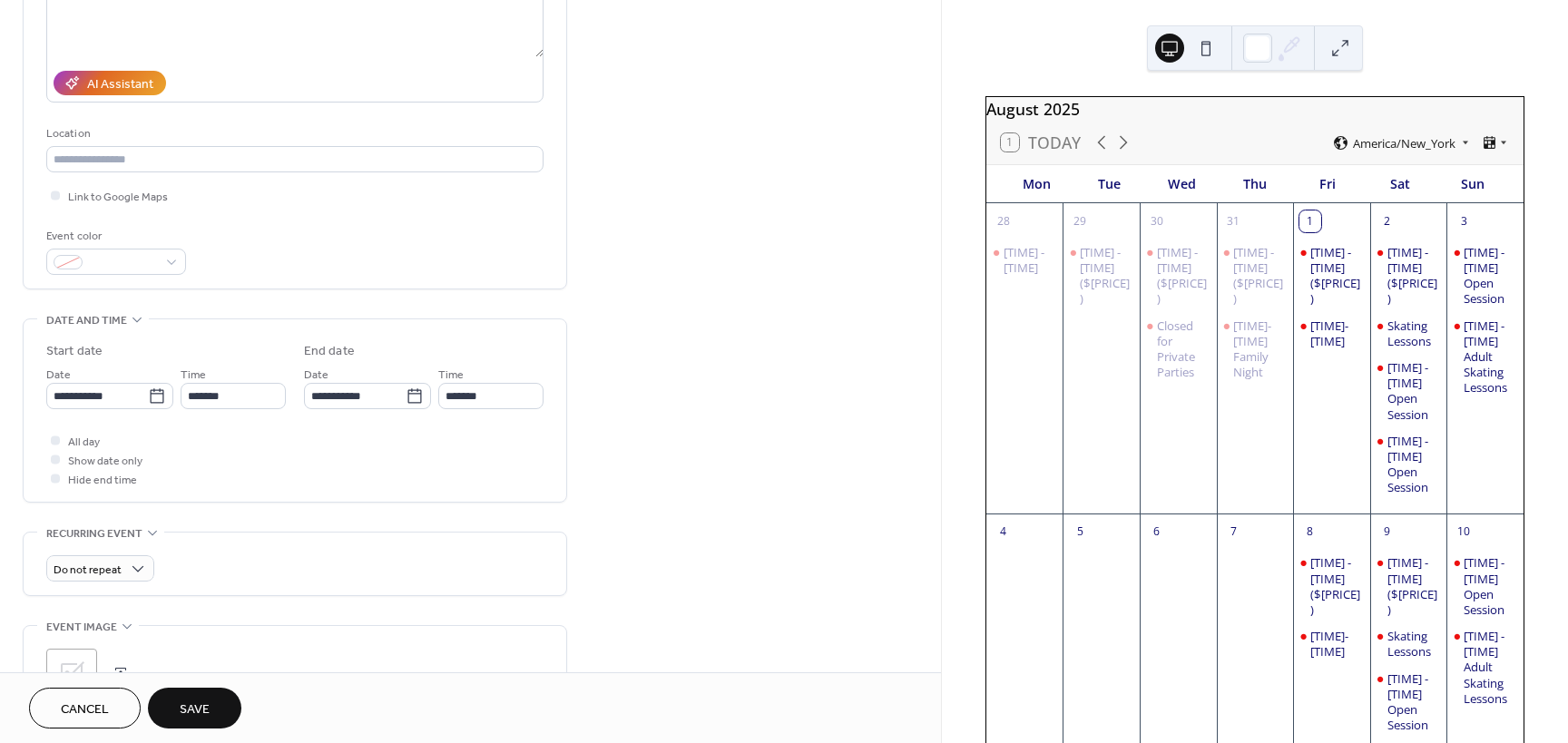 type on "********" 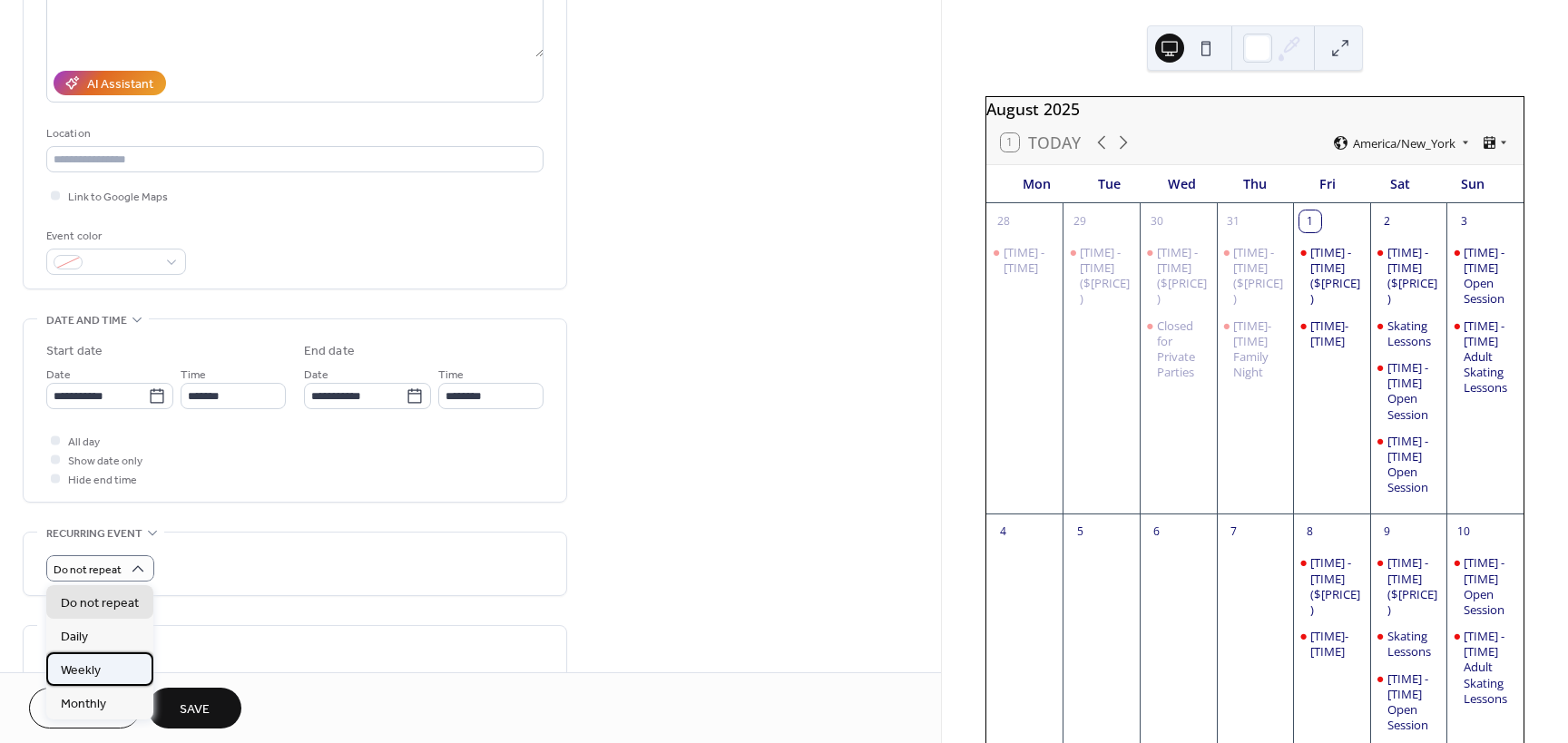 click on "Weekly" at bounding box center [100, 669] 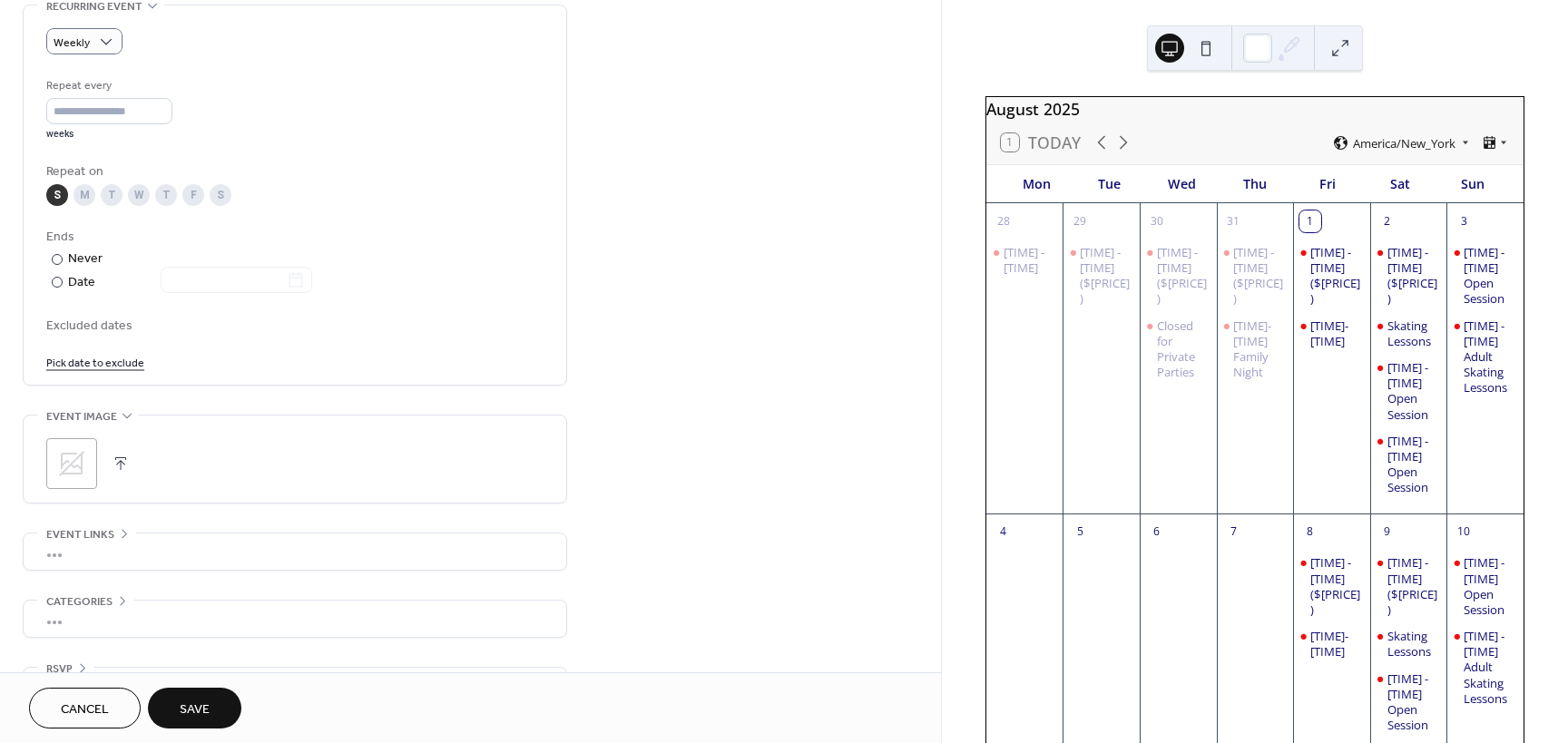 scroll, scrollTop: 816, scrollLeft: 0, axis: vertical 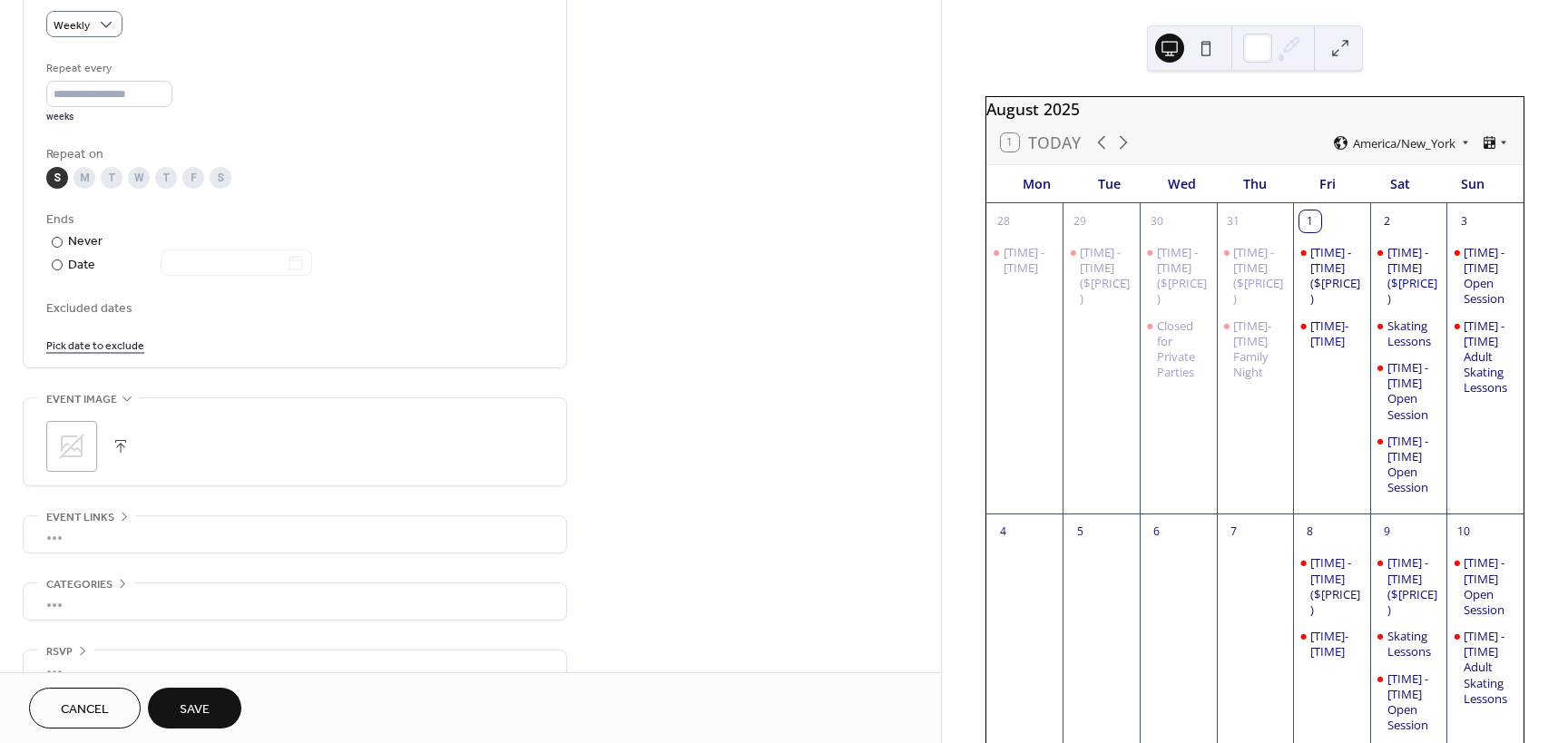 click on "Save" at bounding box center (194, 709) 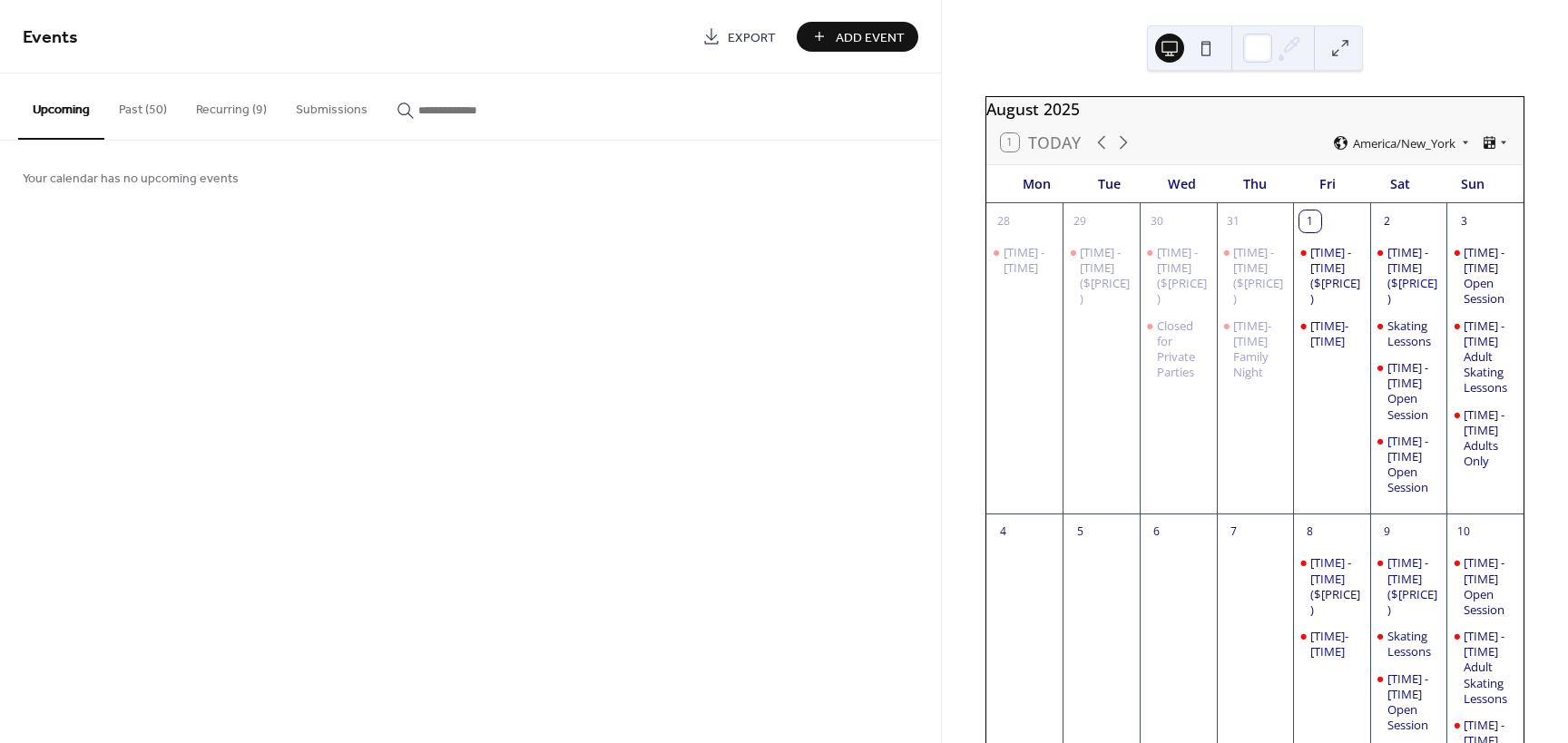 click on "Add Event" at bounding box center [870, 37] 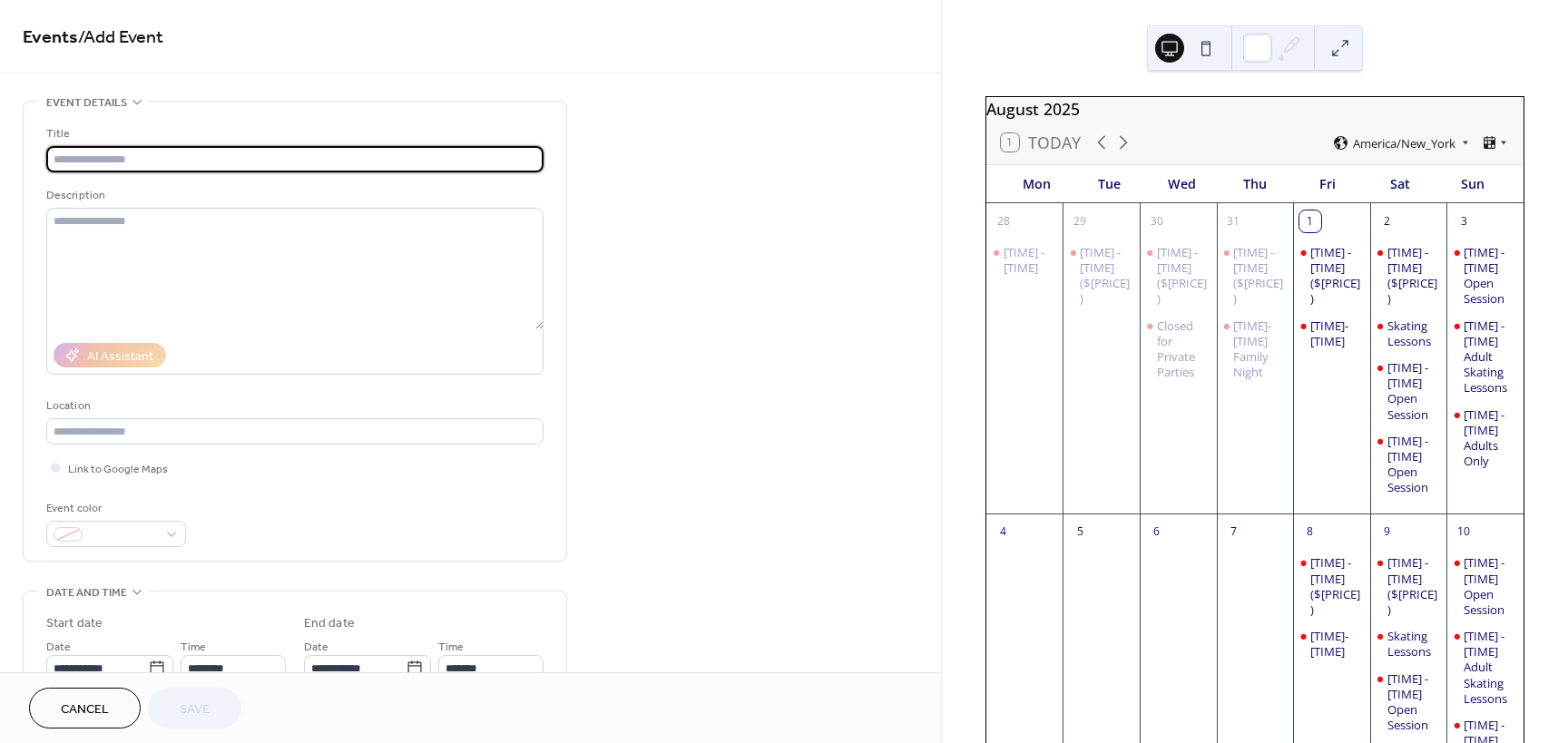 click at bounding box center [295, 159] 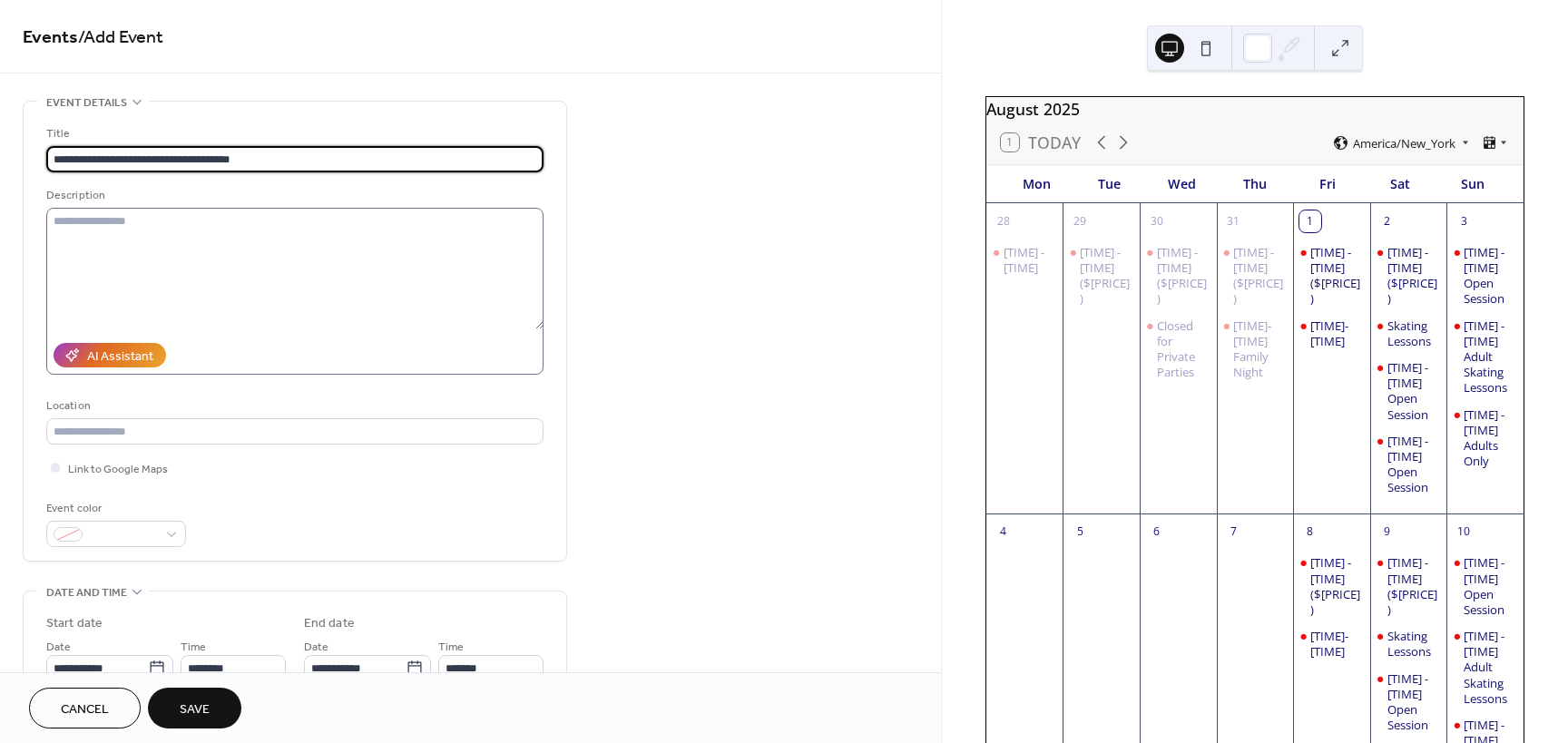 type on "**********" 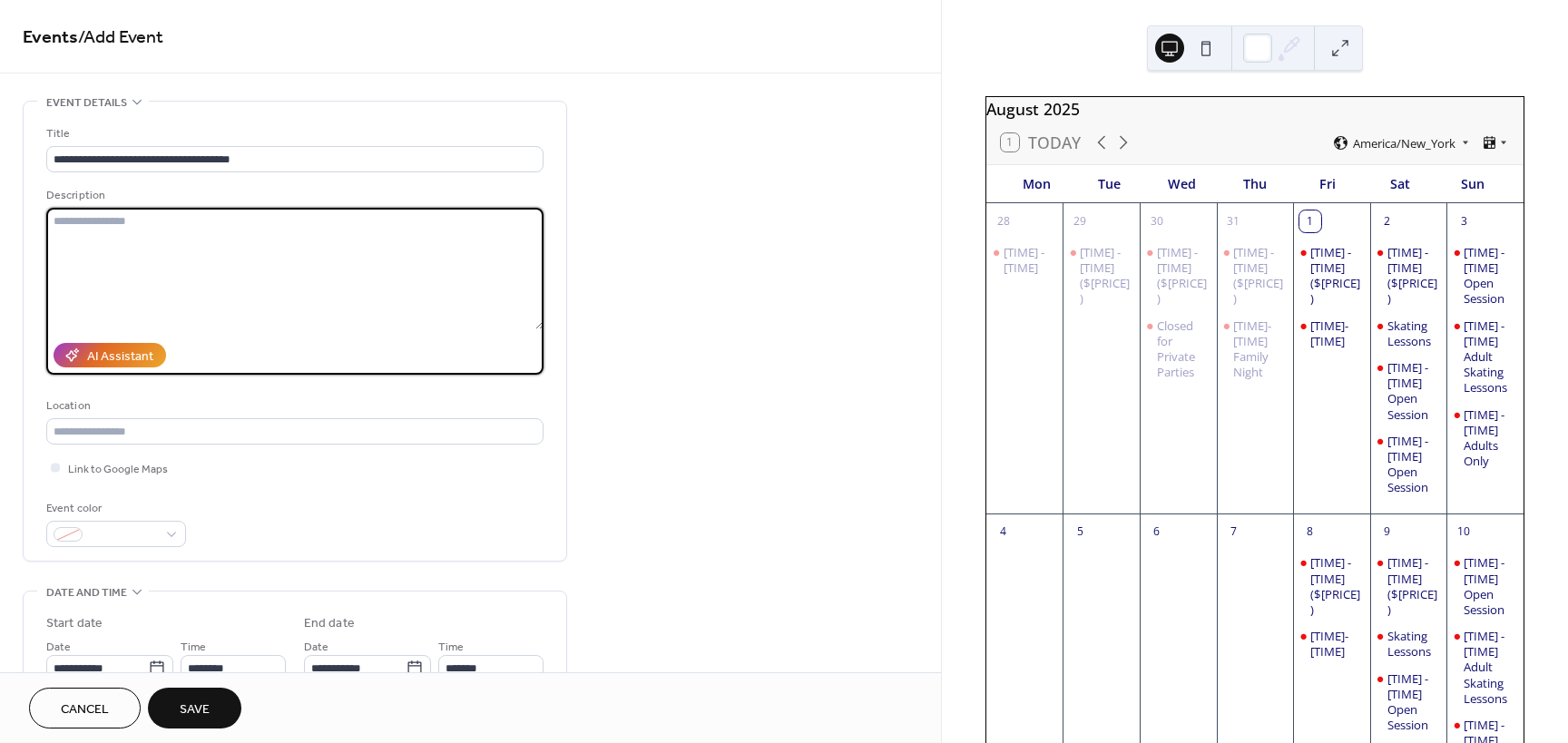 click at bounding box center [295, 269] 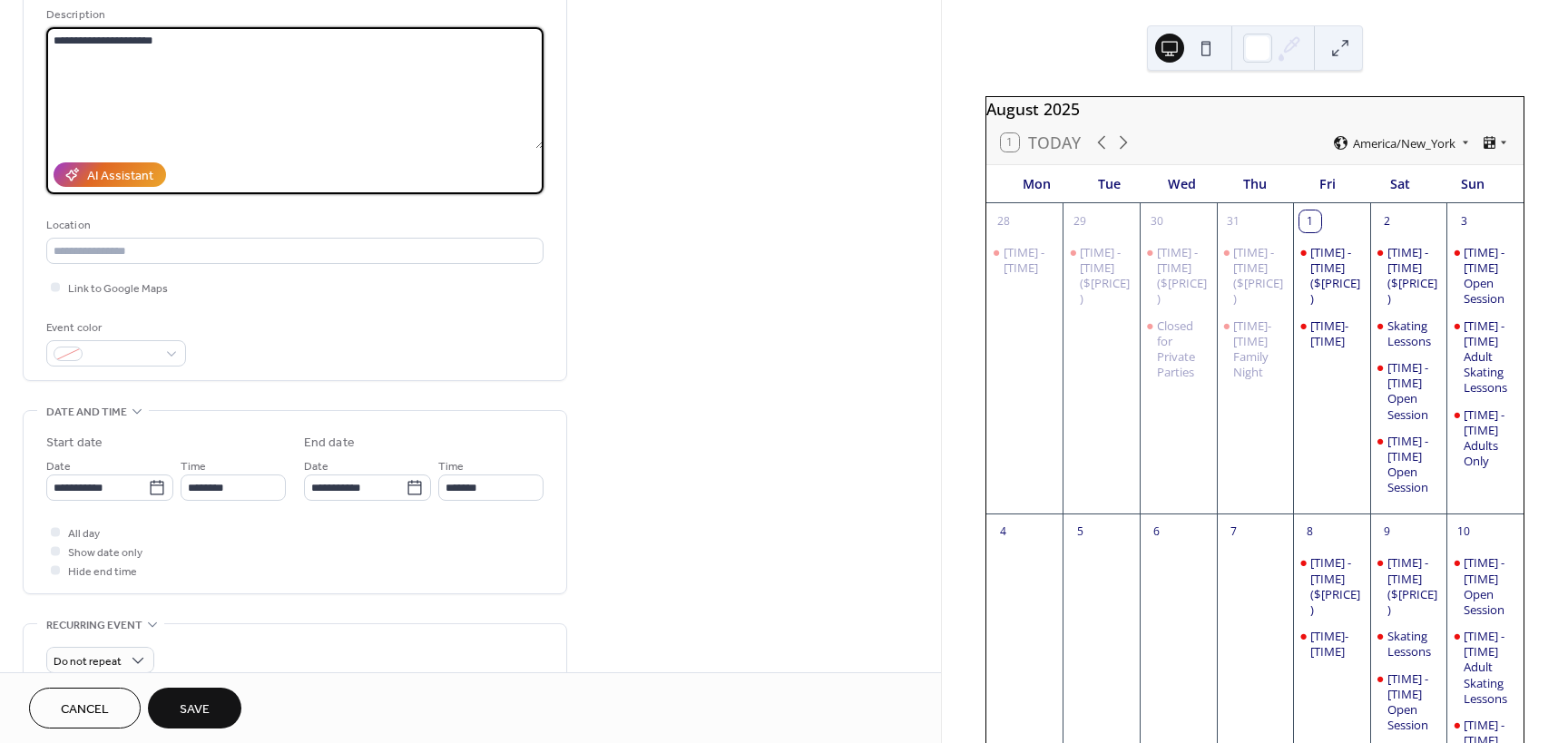 scroll, scrollTop: 181, scrollLeft: 0, axis: vertical 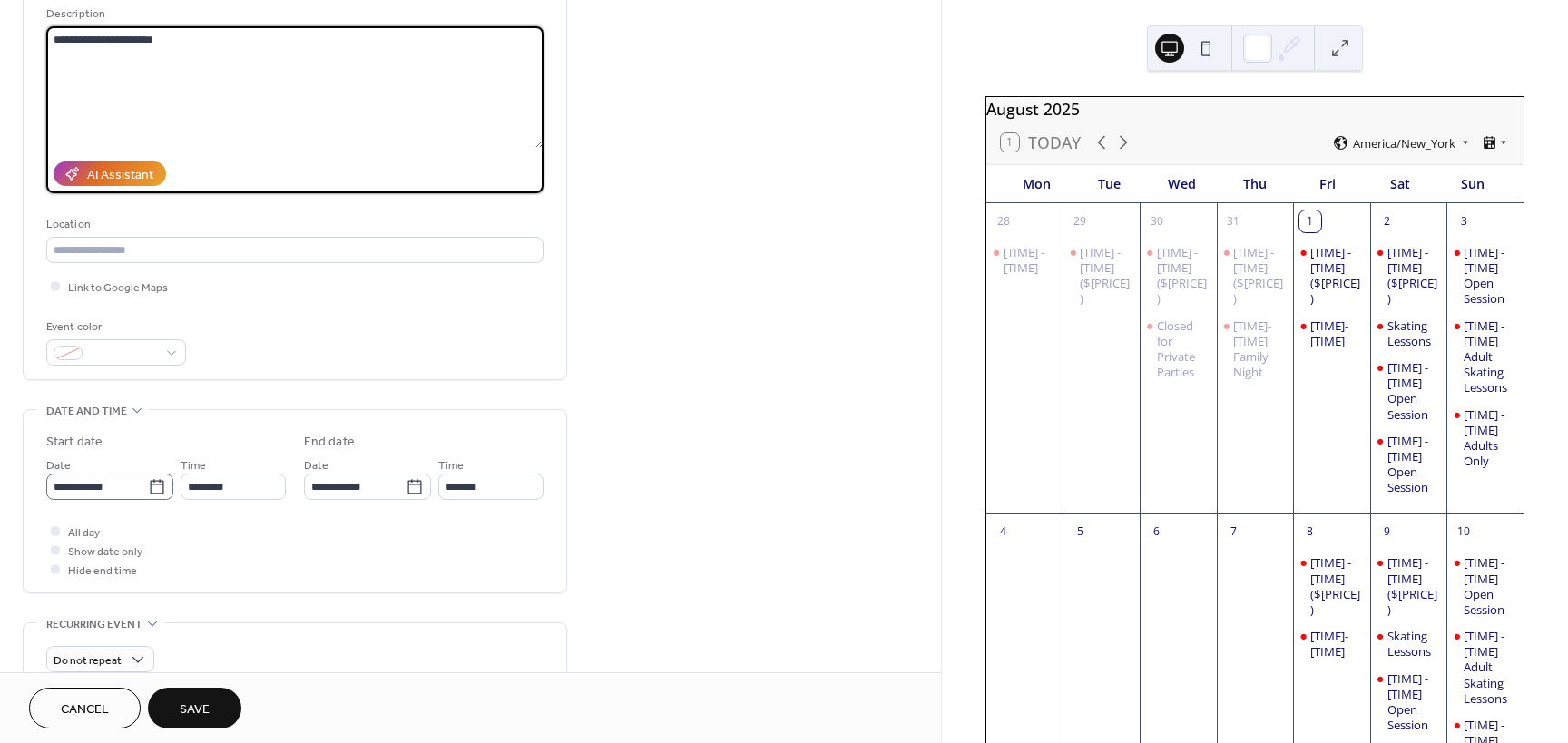type on "**********" 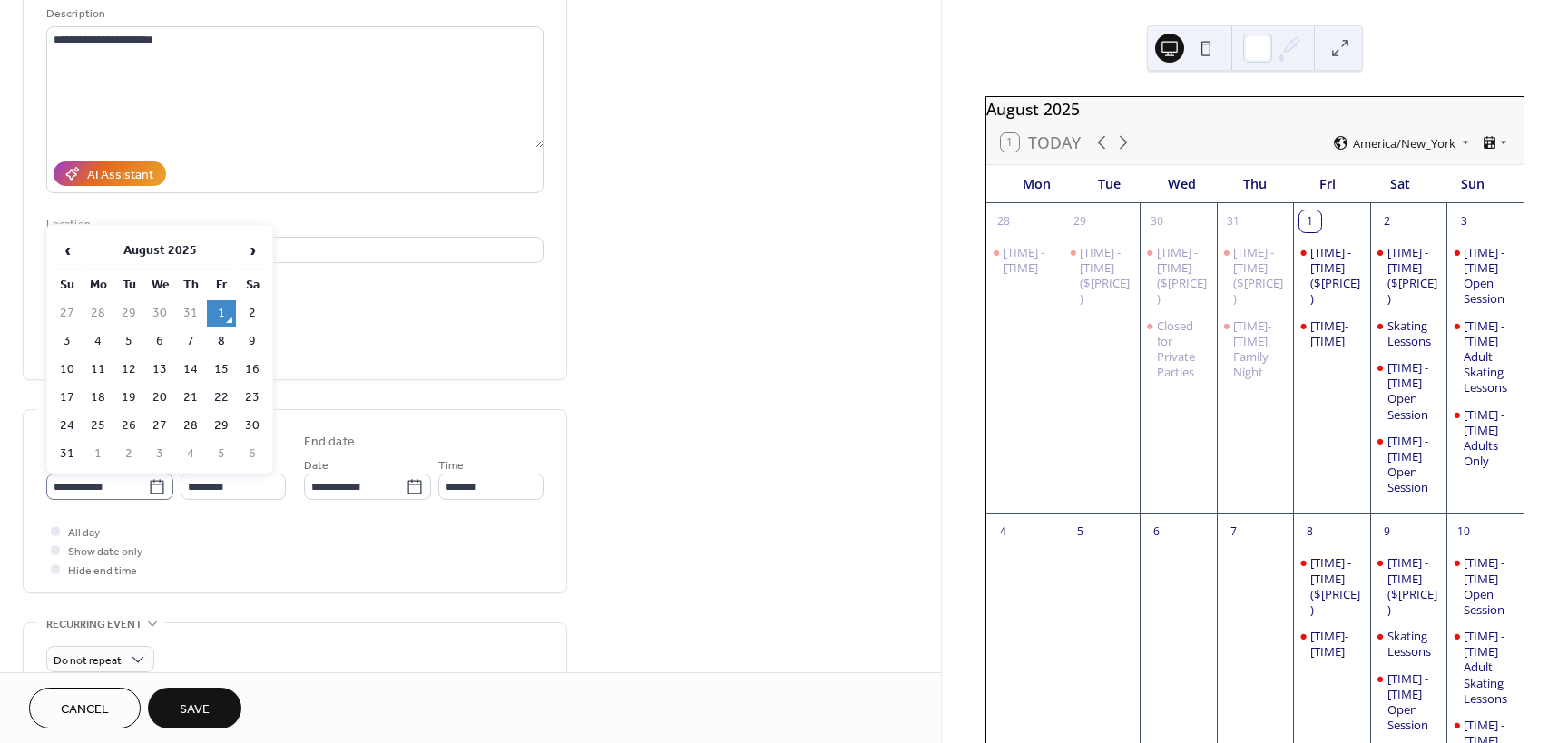 click 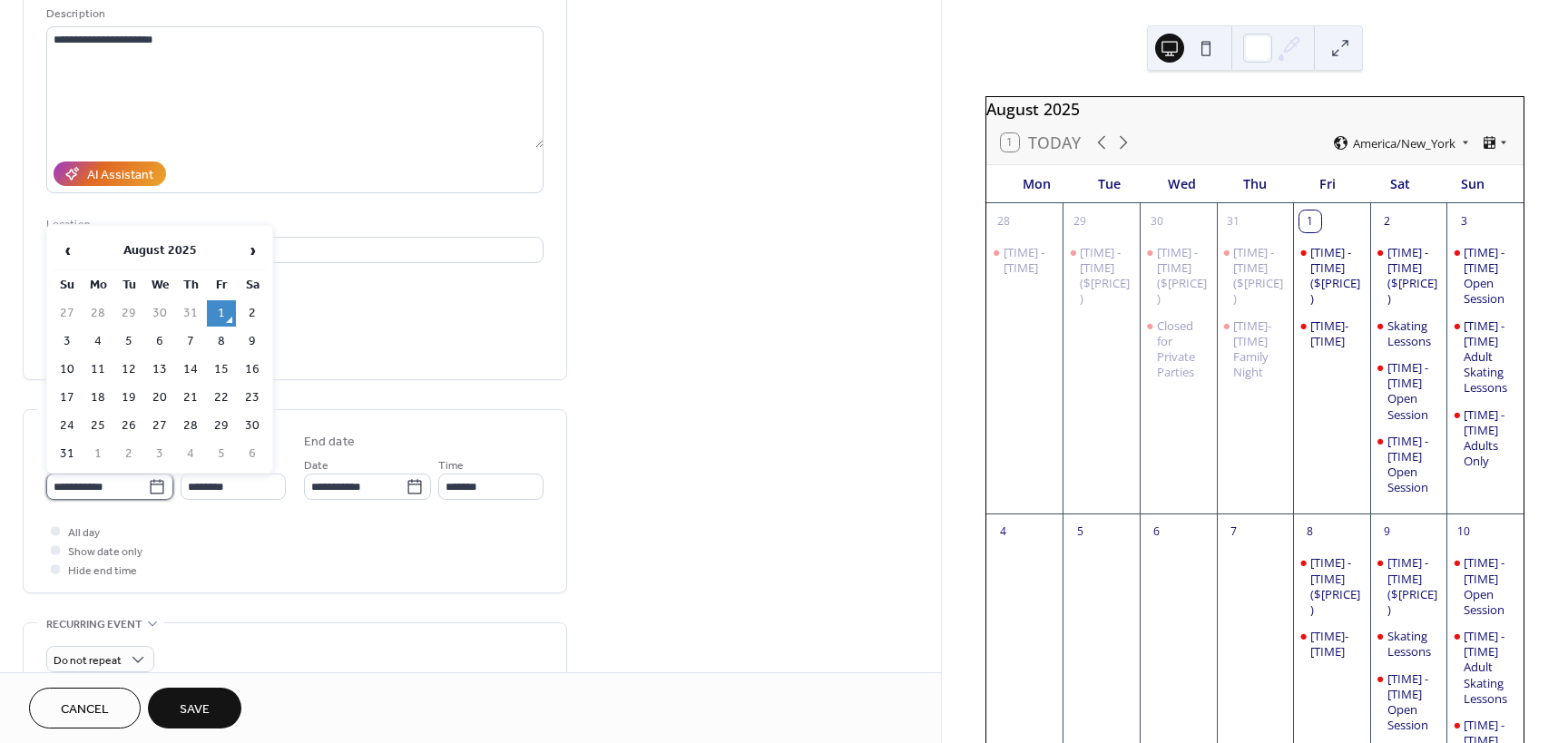 click on "**********" at bounding box center [97, 486] 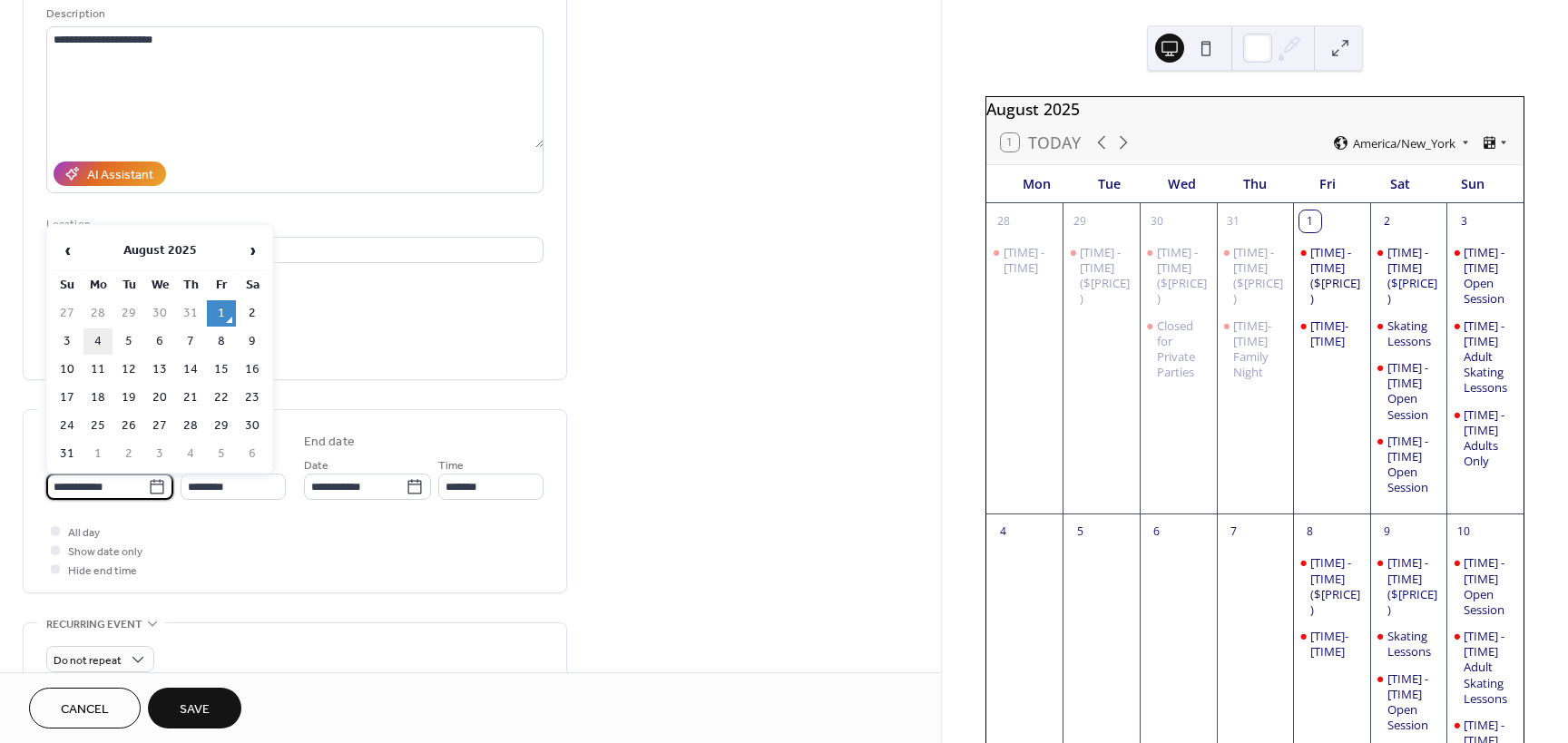 click on "4" at bounding box center (98, 341) 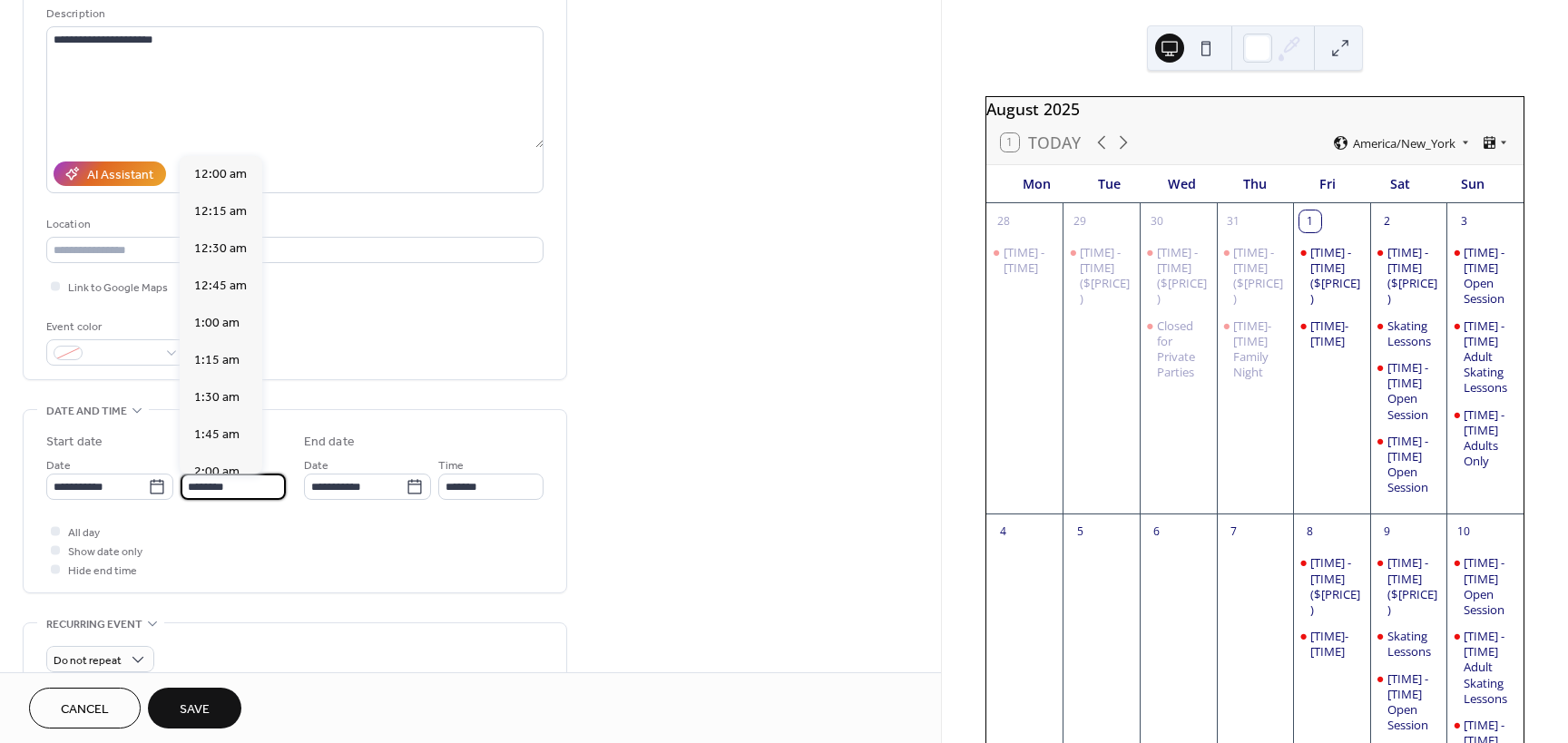 click on "********" at bounding box center [233, 486] 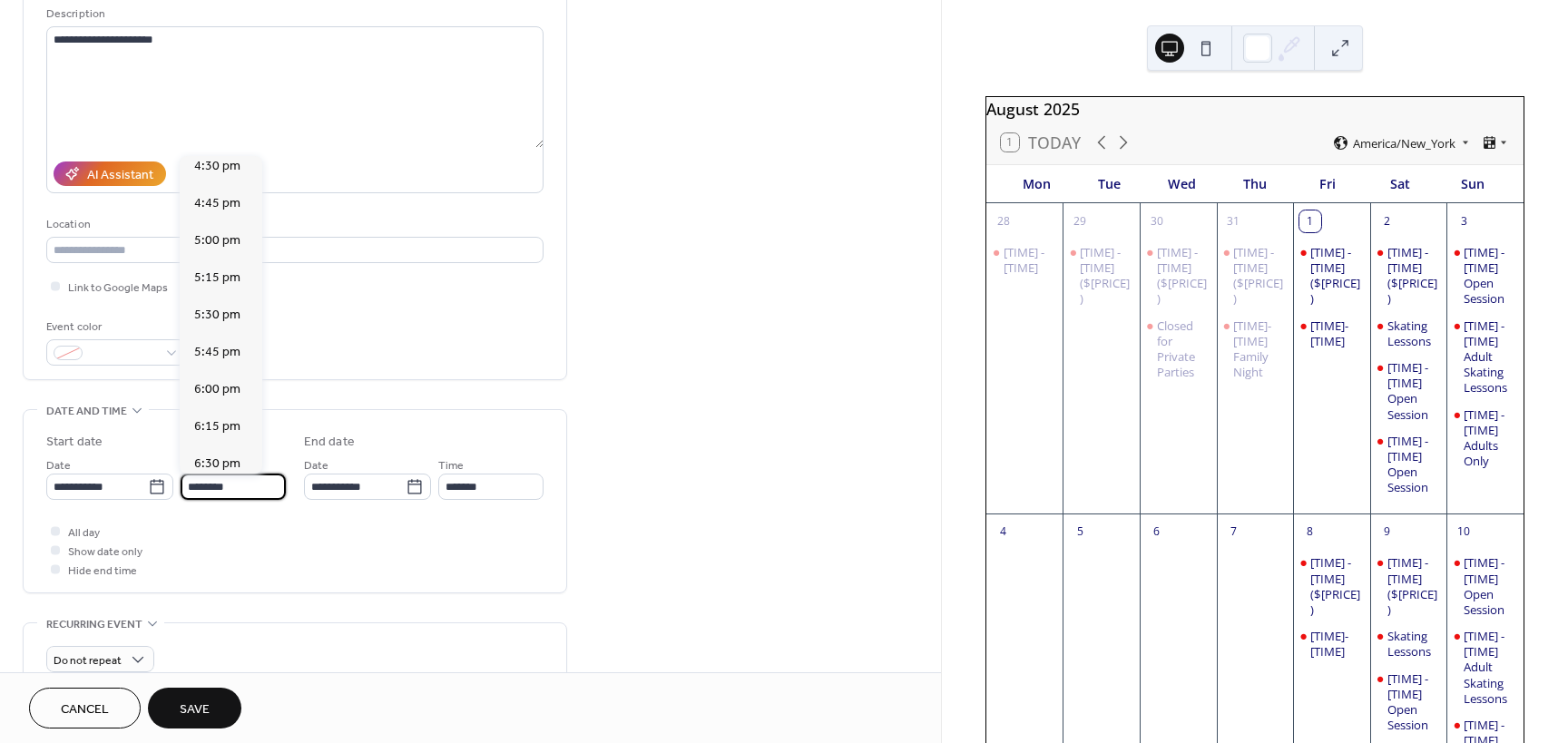 scroll, scrollTop: 2511, scrollLeft: 0, axis: vertical 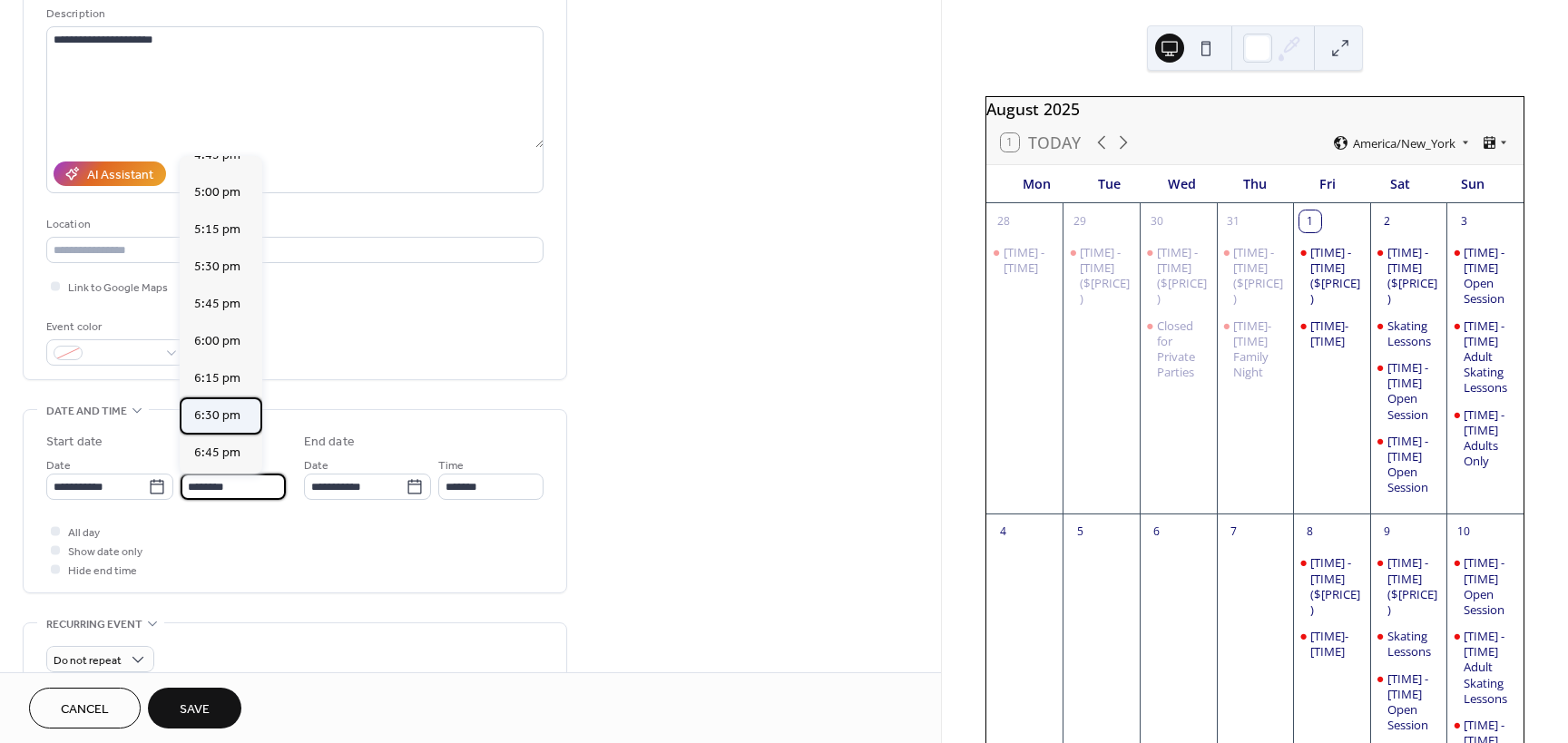 click on "6:30 pm" at bounding box center (217, 415) 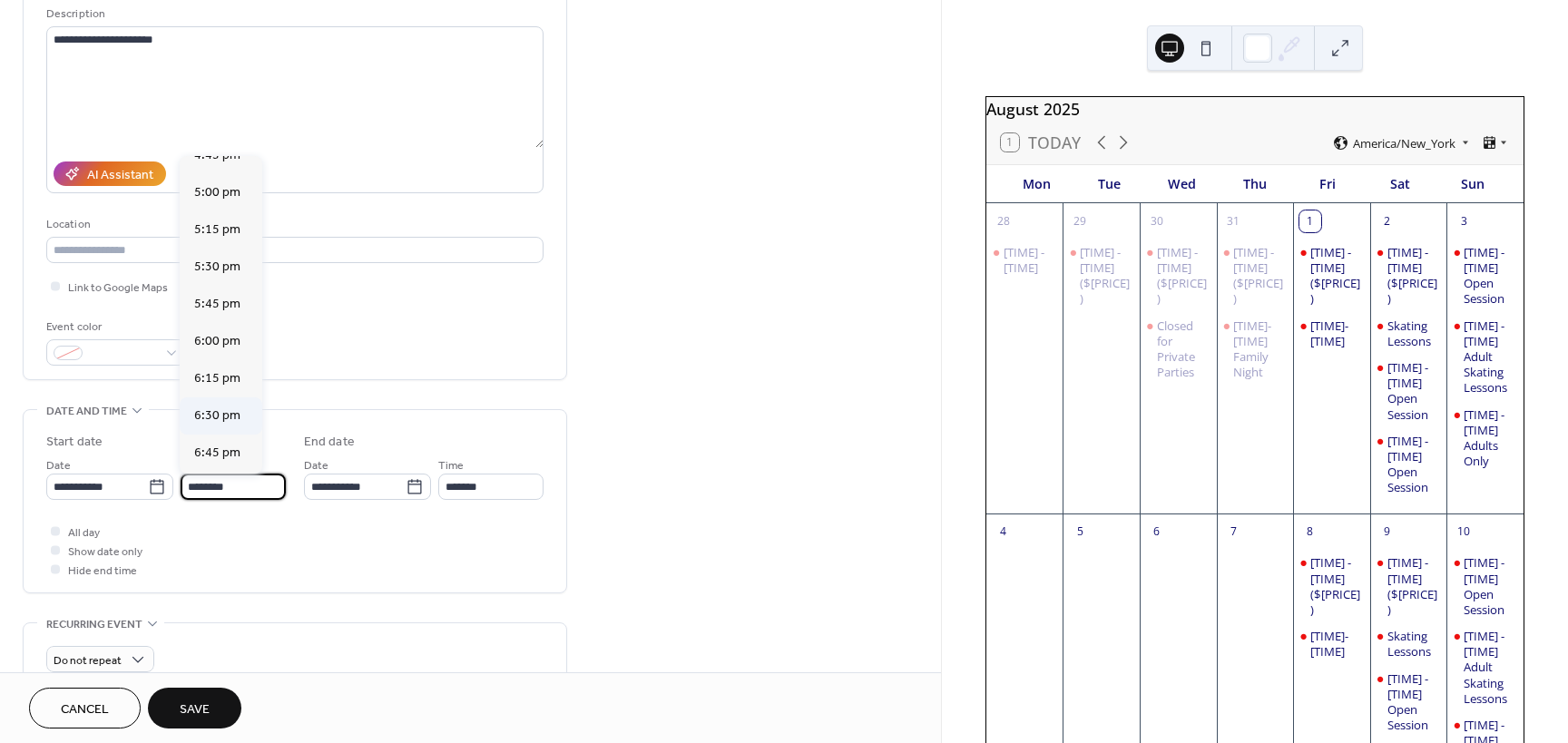 type on "*******" 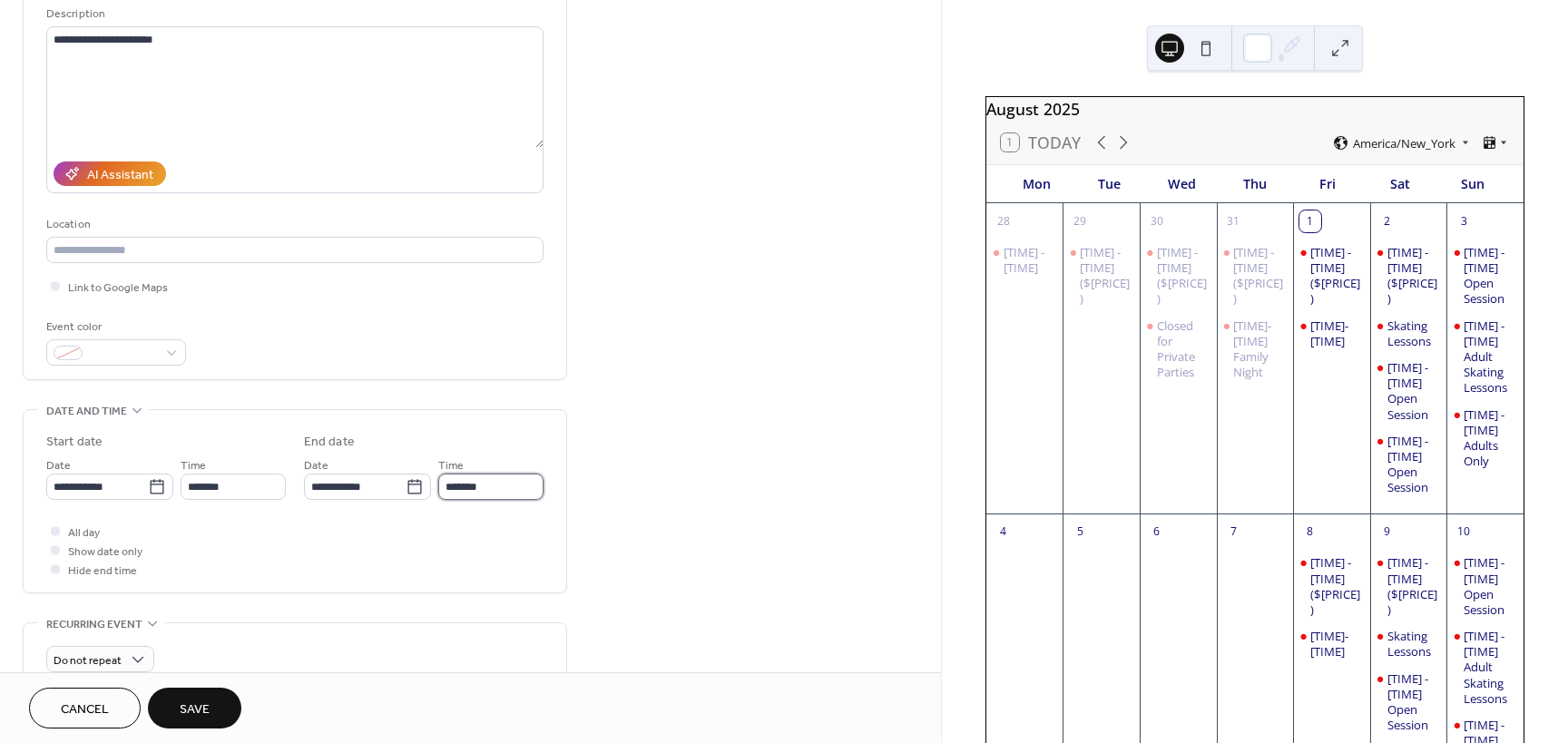 click on "*******" at bounding box center (491, 486) 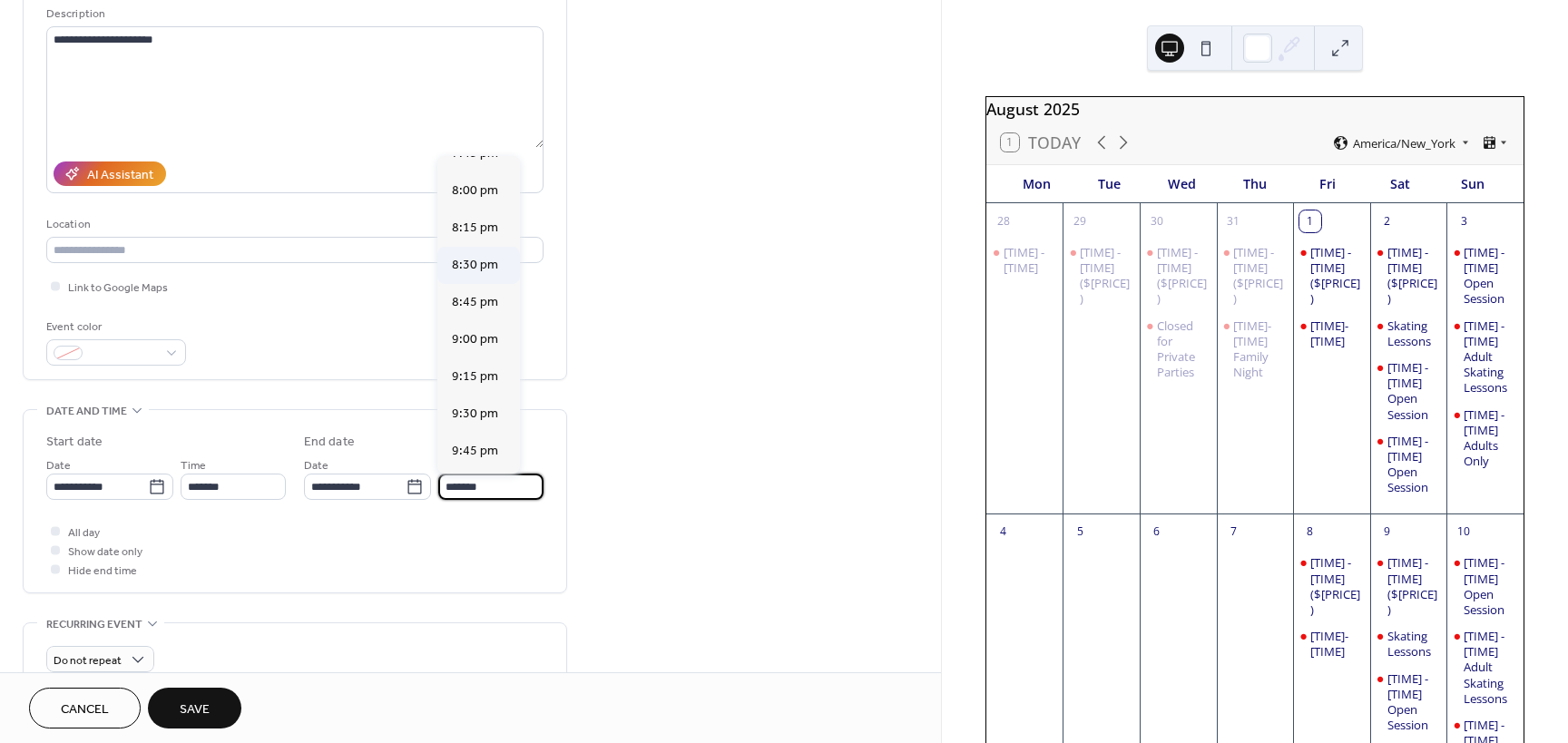 scroll, scrollTop: 181, scrollLeft: 0, axis: vertical 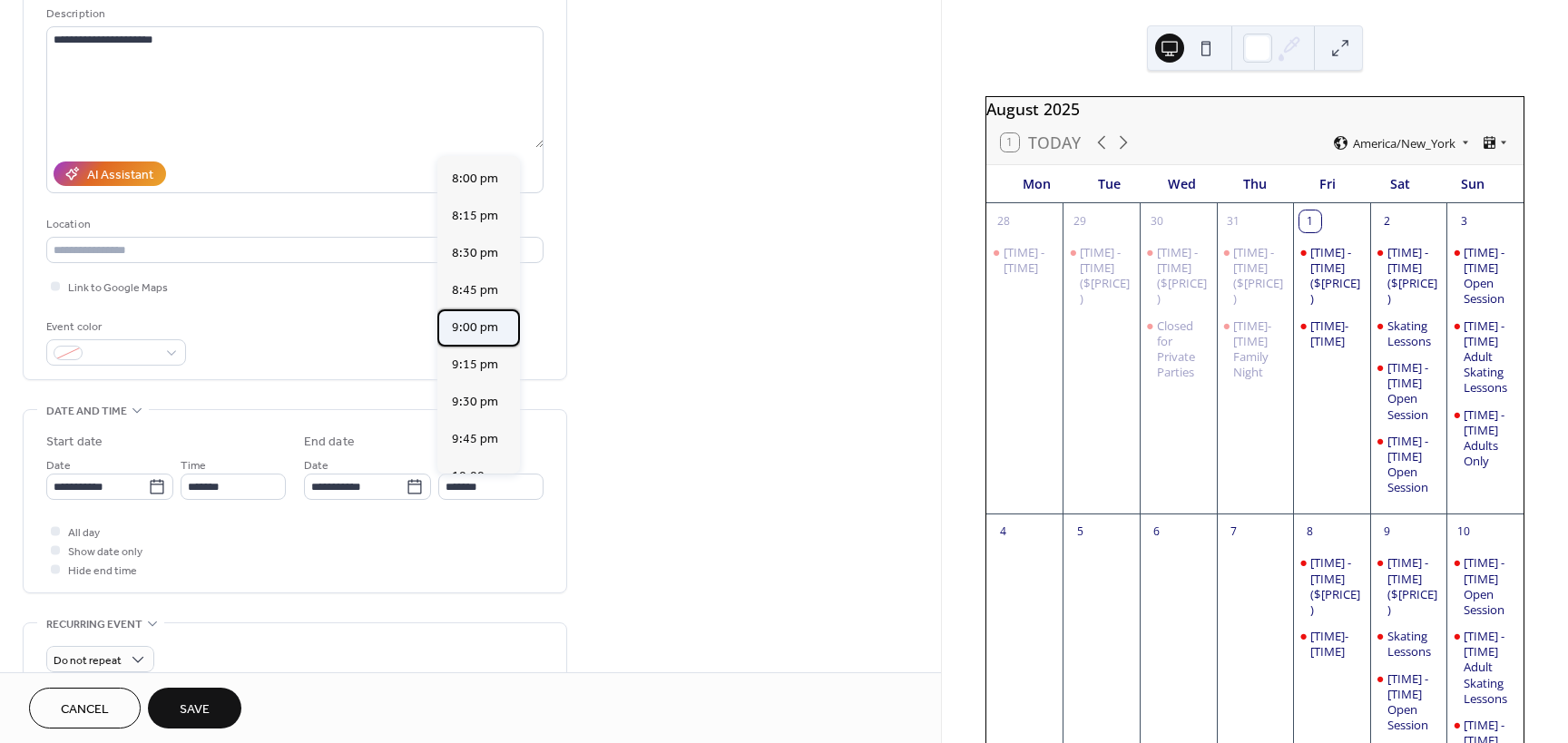 click on "9:00 pm" at bounding box center (475, 328) 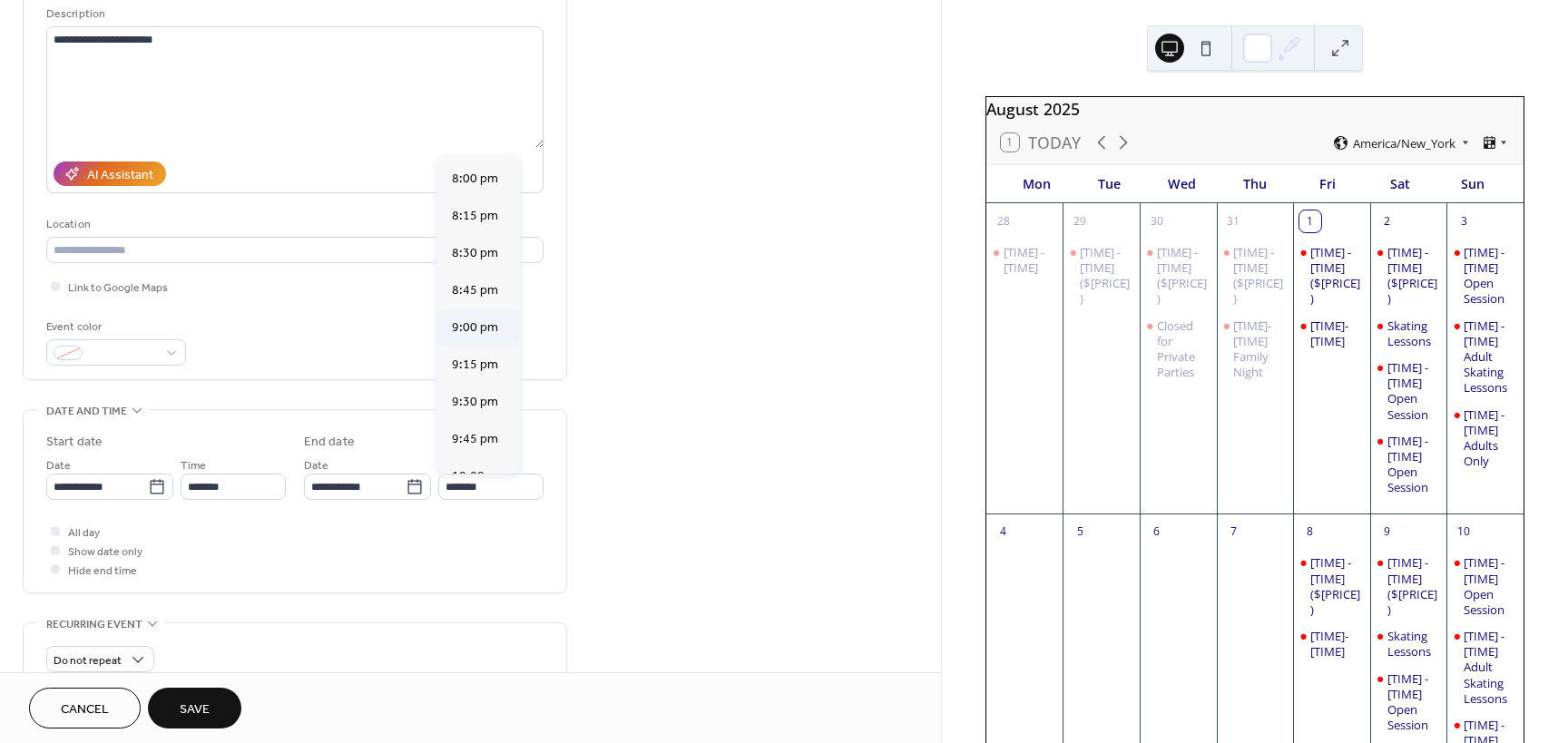 type on "*******" 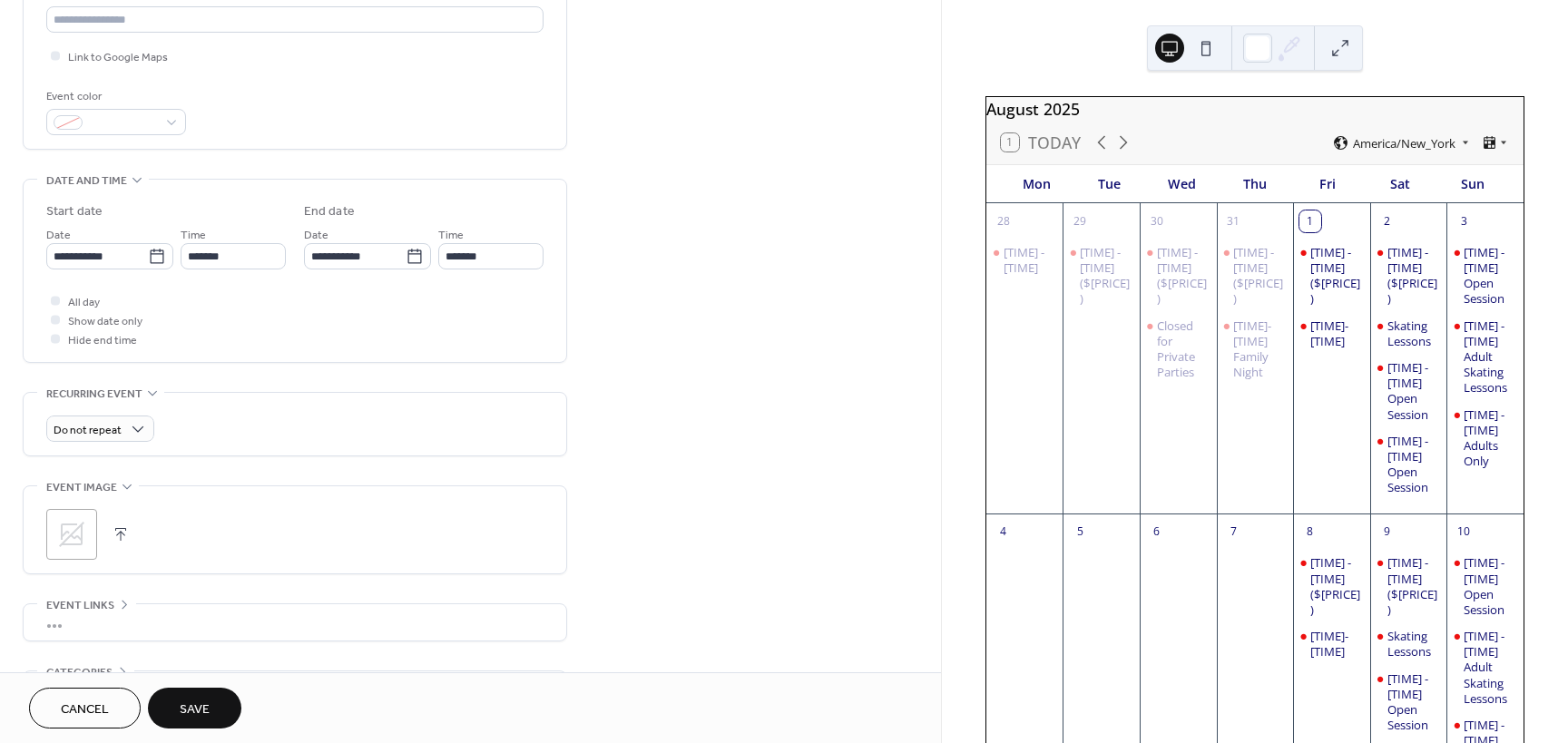 scroll, scrollTop: 454, scrollLeft: 0, axis: vertical 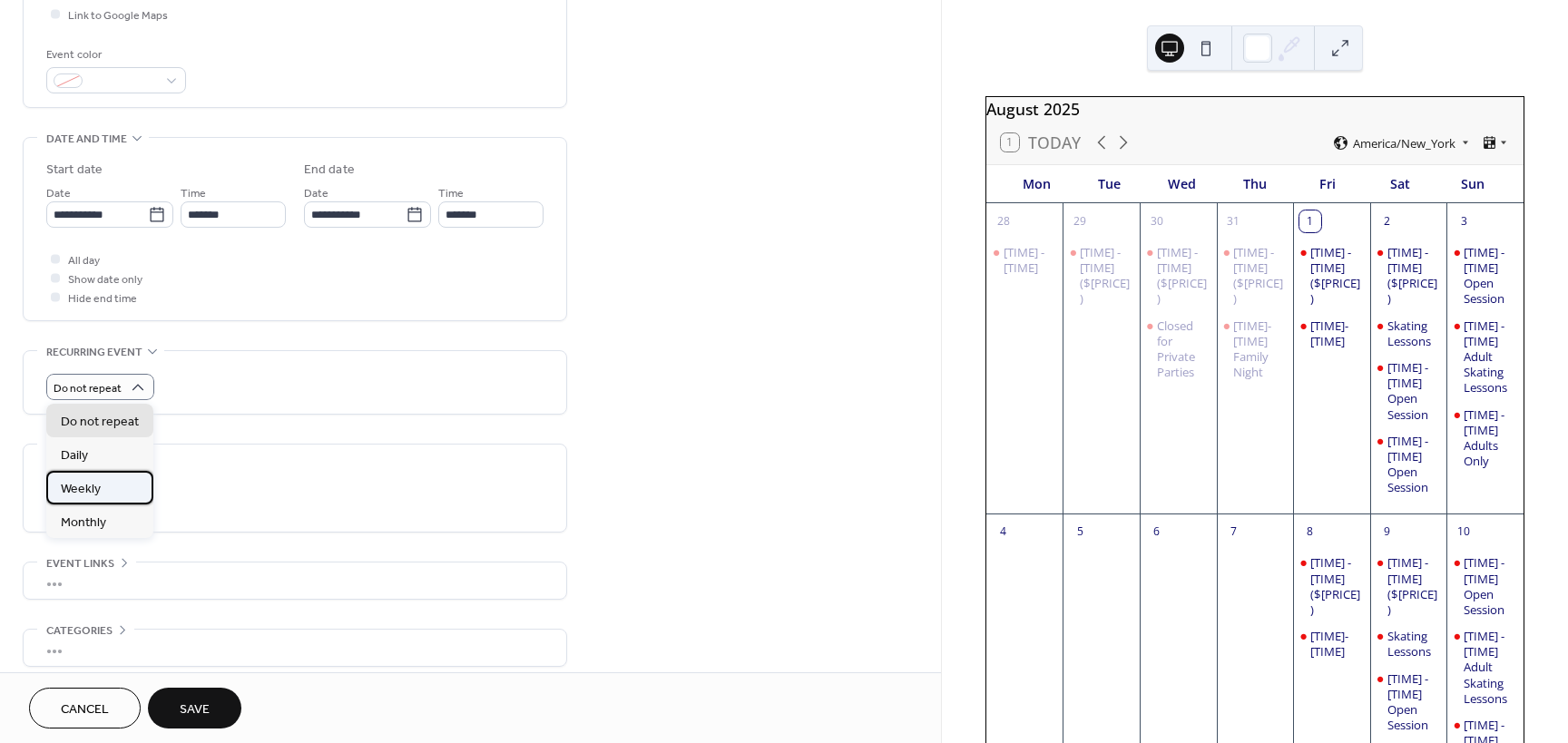 click on "Weekly" at bounding box center (100, 487) 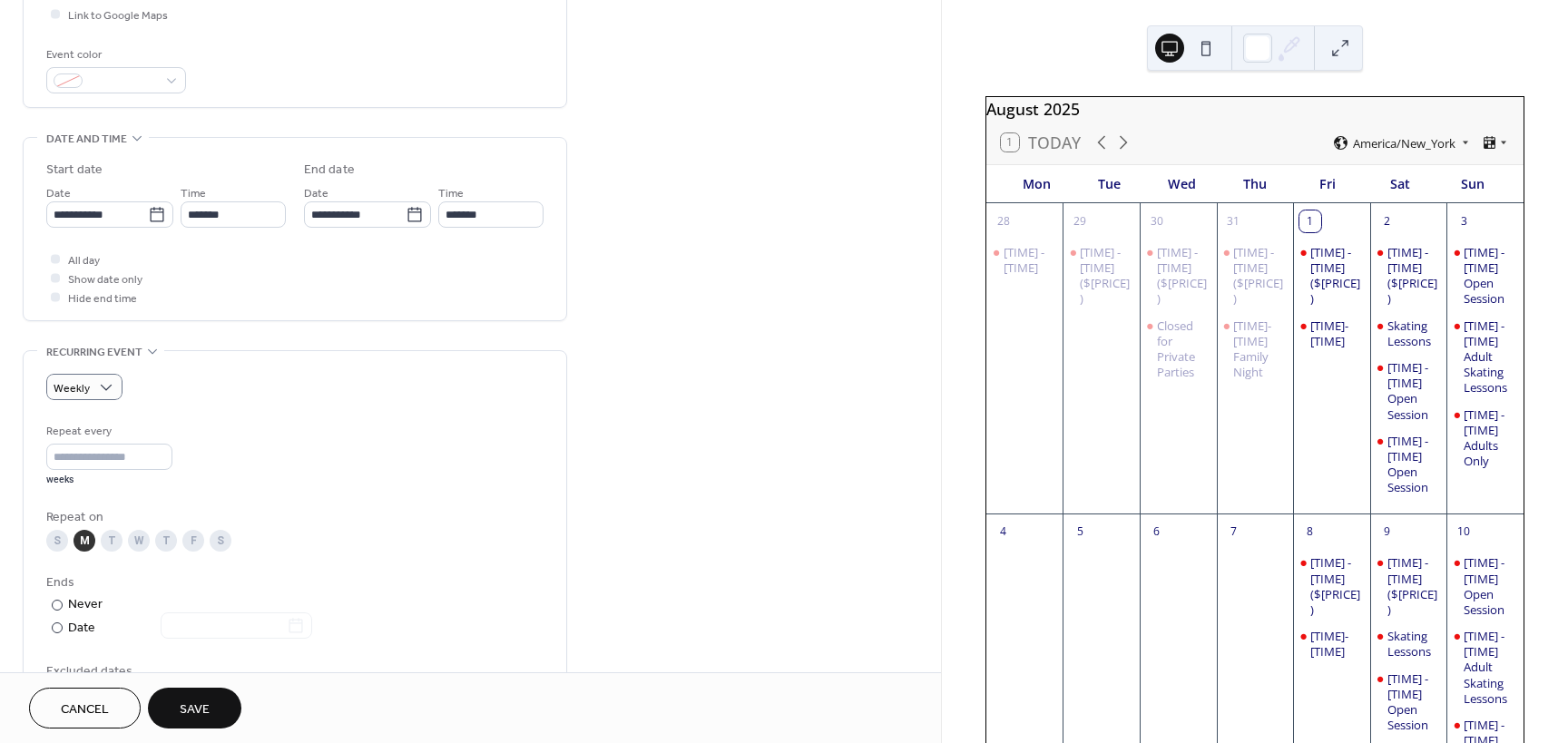 click on "Save" at bounding box center (194, 709) 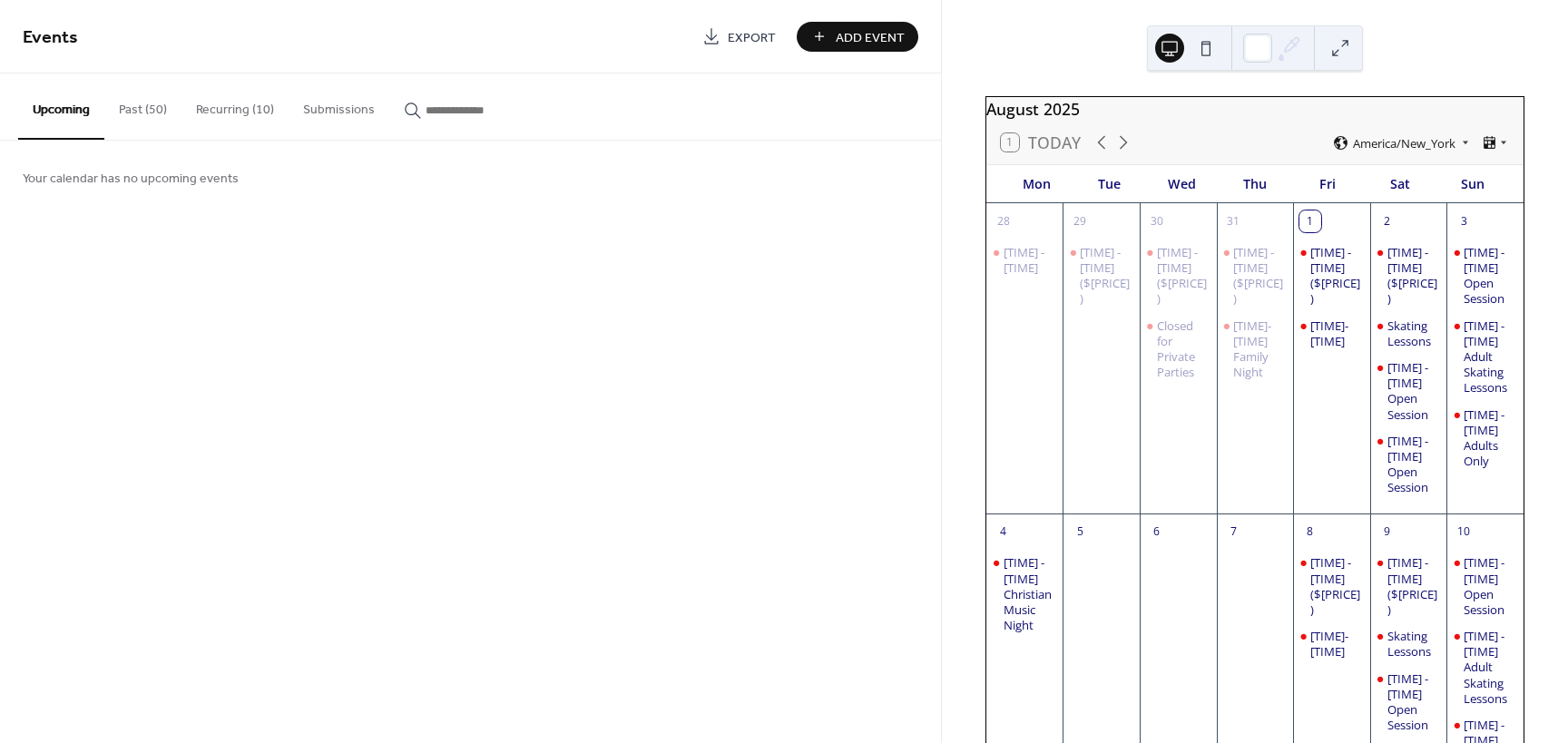 click on "Add Event" at bounding box center (870, 37) 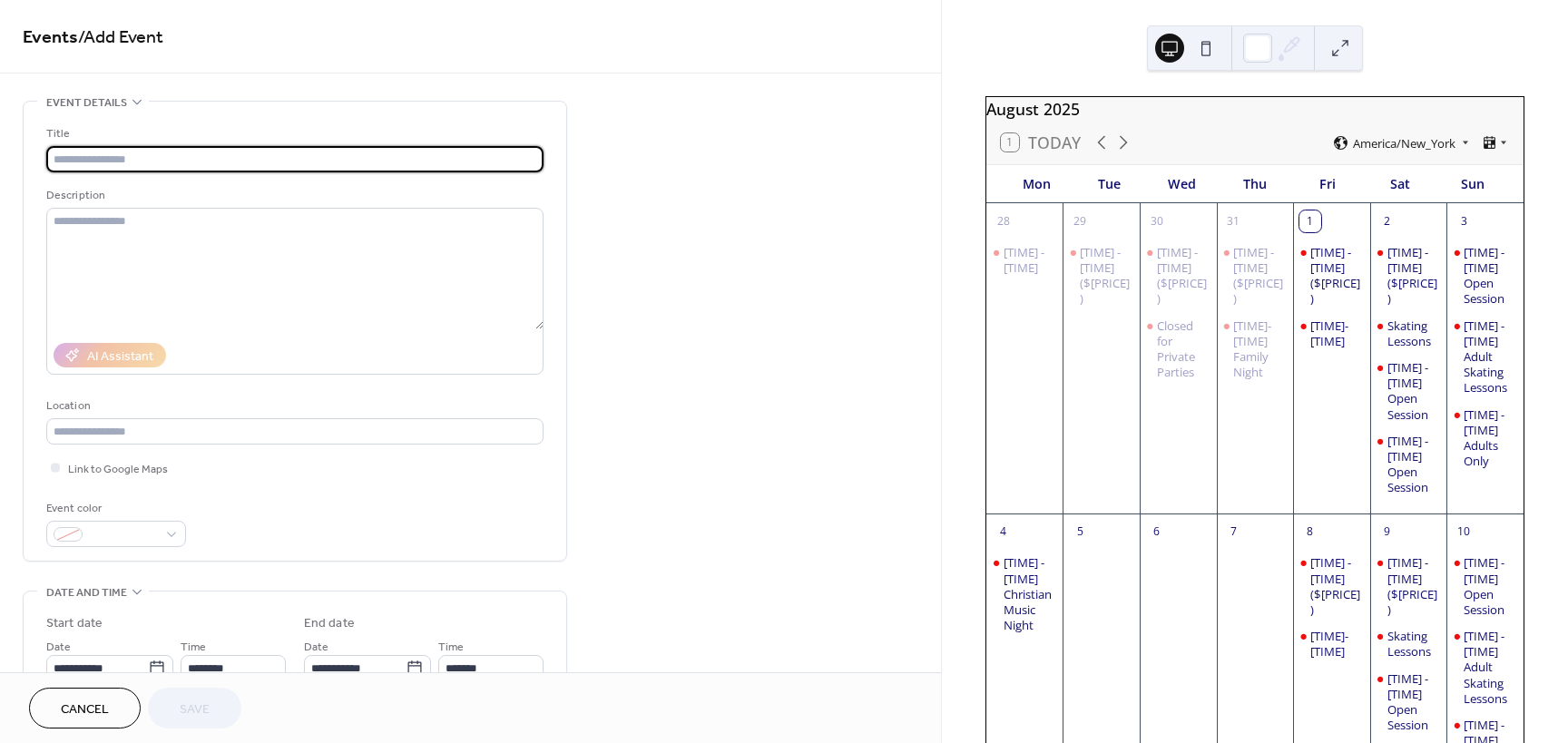 click at bounding box center [295, 159] 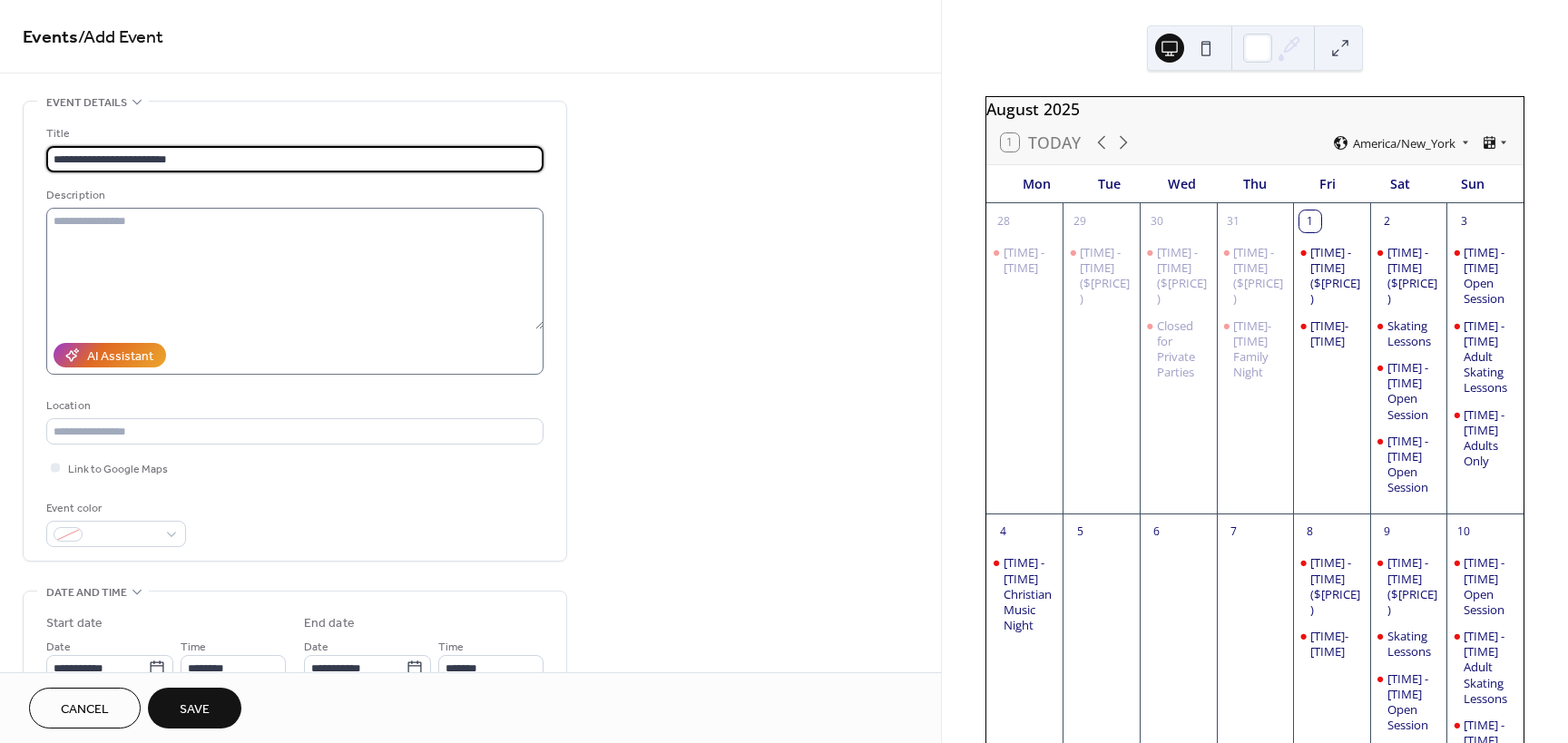 type on "**********" 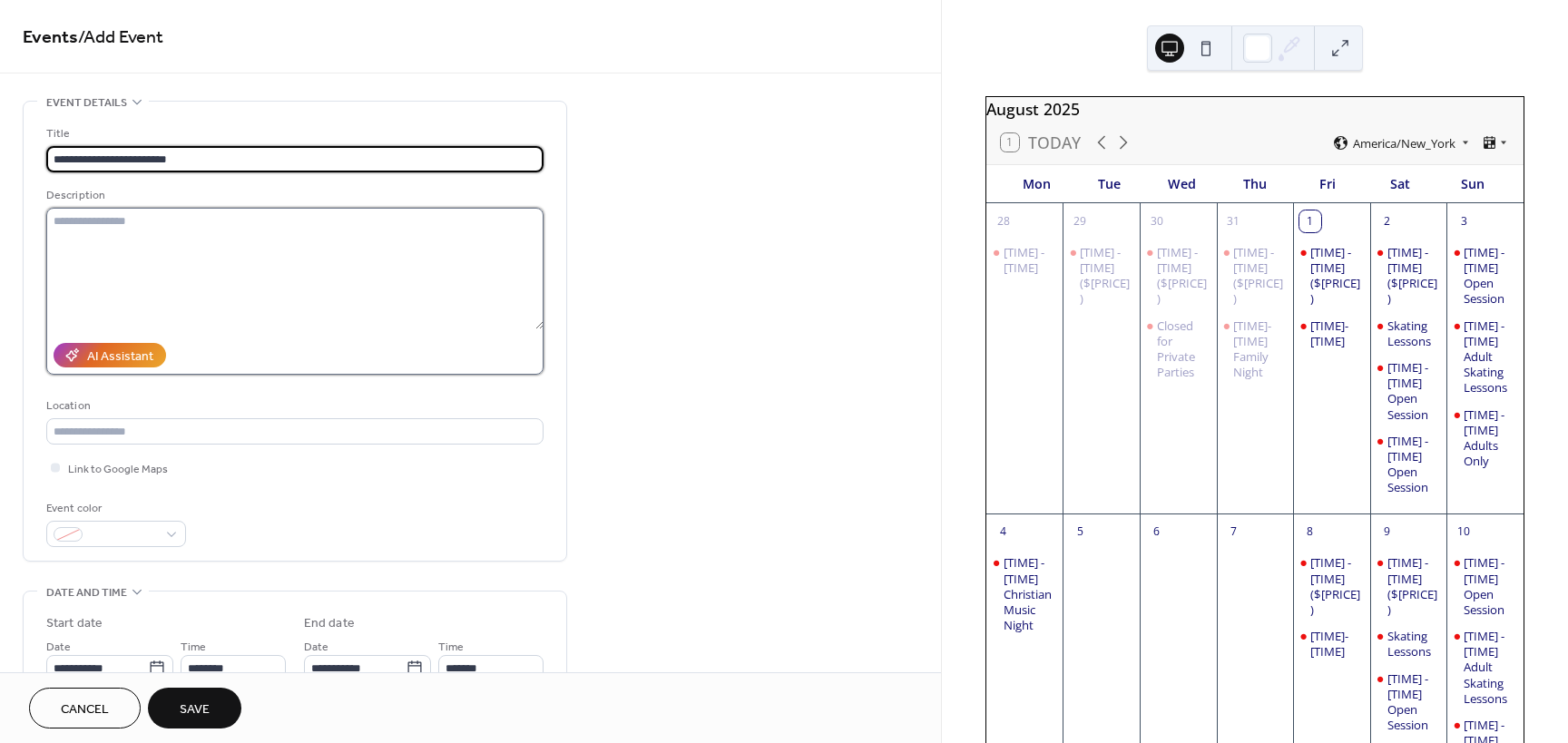 click at bounding box center [295, 269] 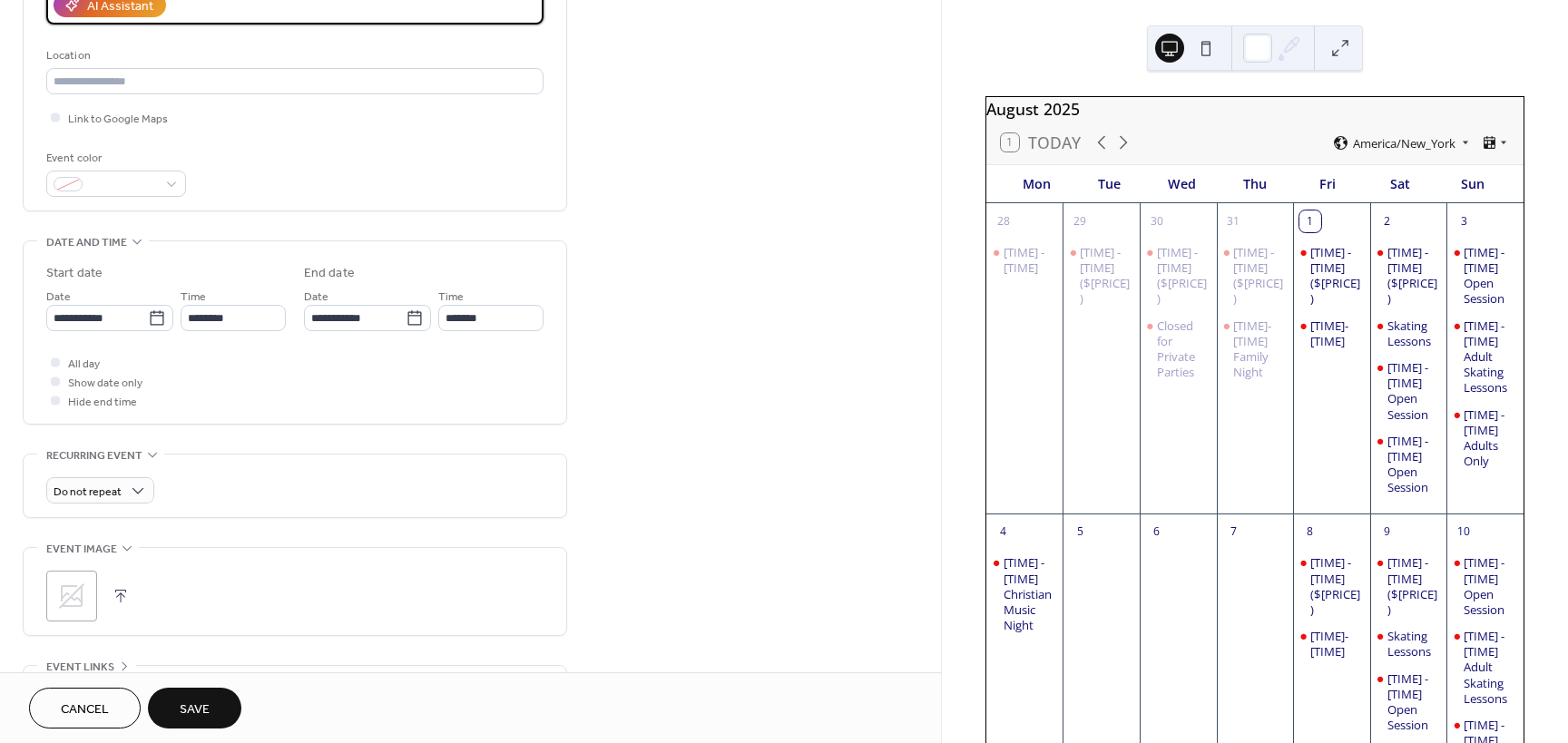 scroll, scrollTop: 363, scrollLeft: 0, axis: vertical 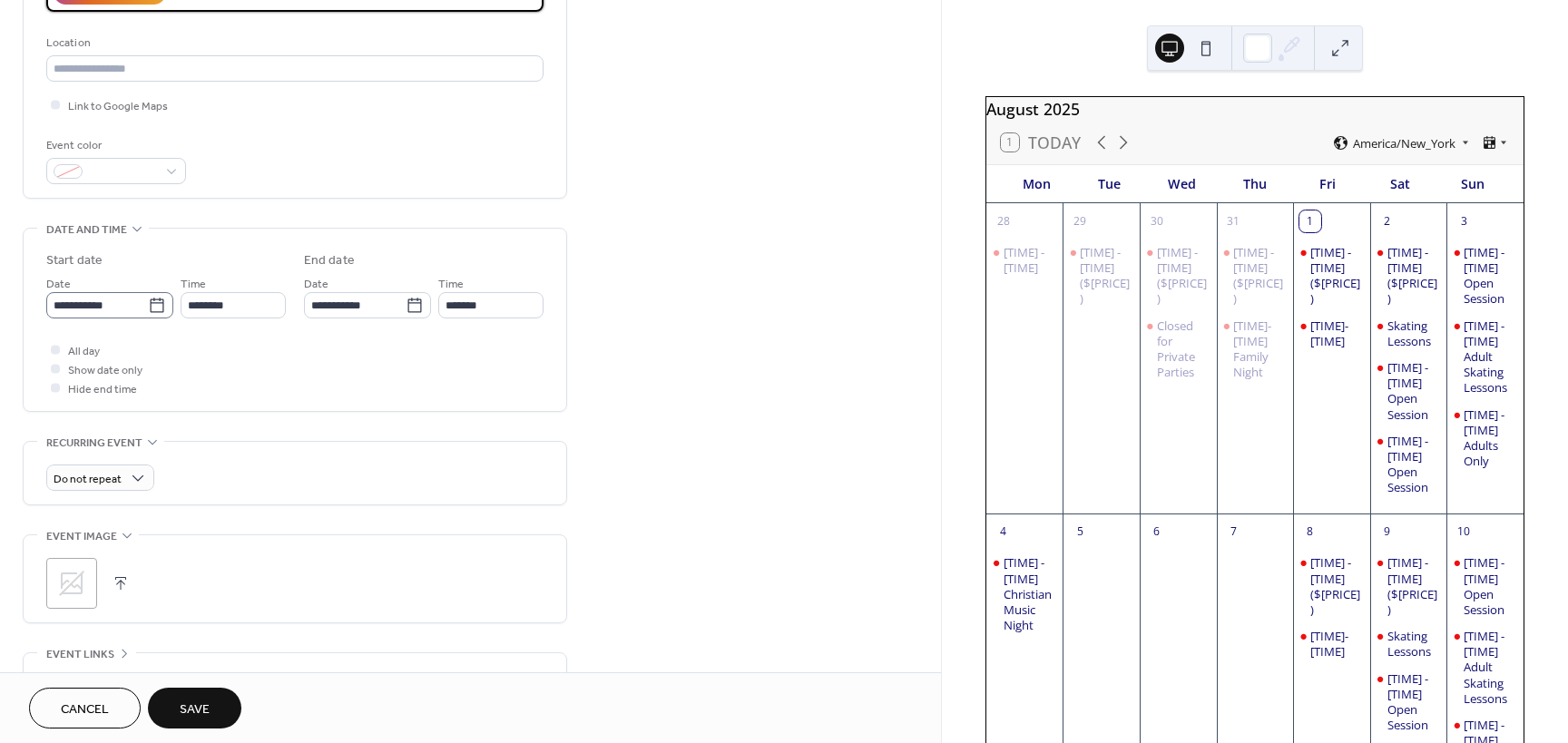 type on "**********" 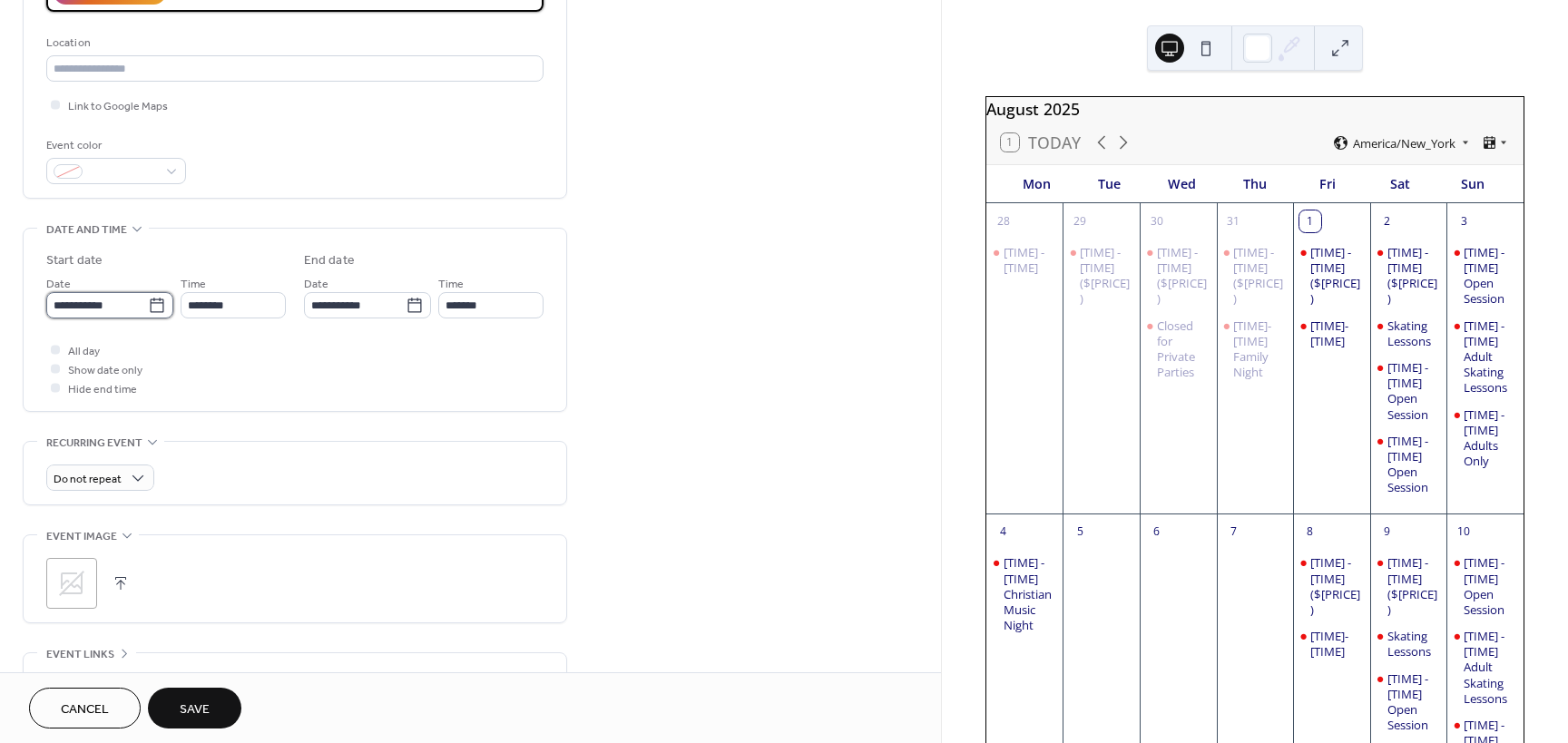 click on "**********" at bounding box center [97, 305] 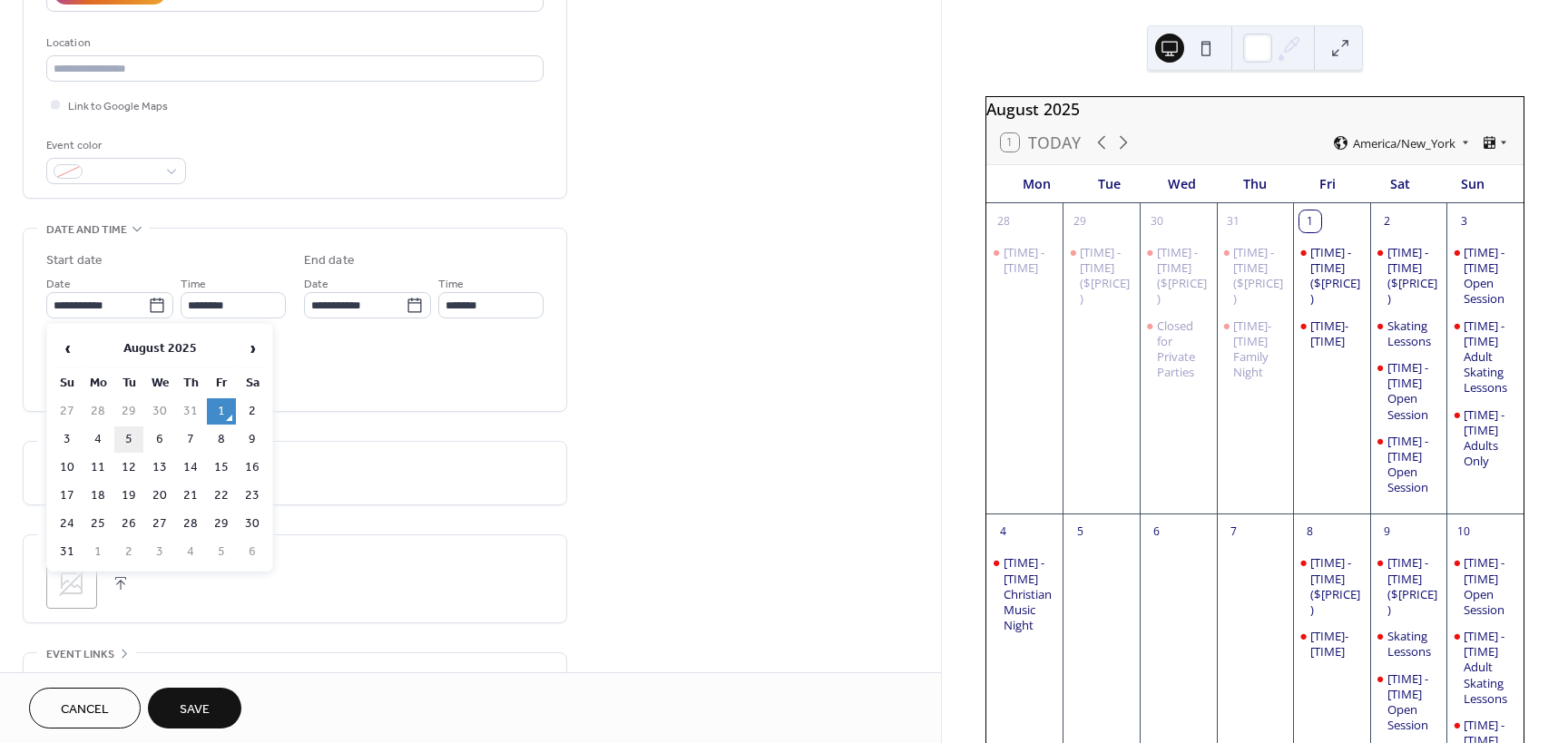 click on "5" at bounding box center (129, 439) 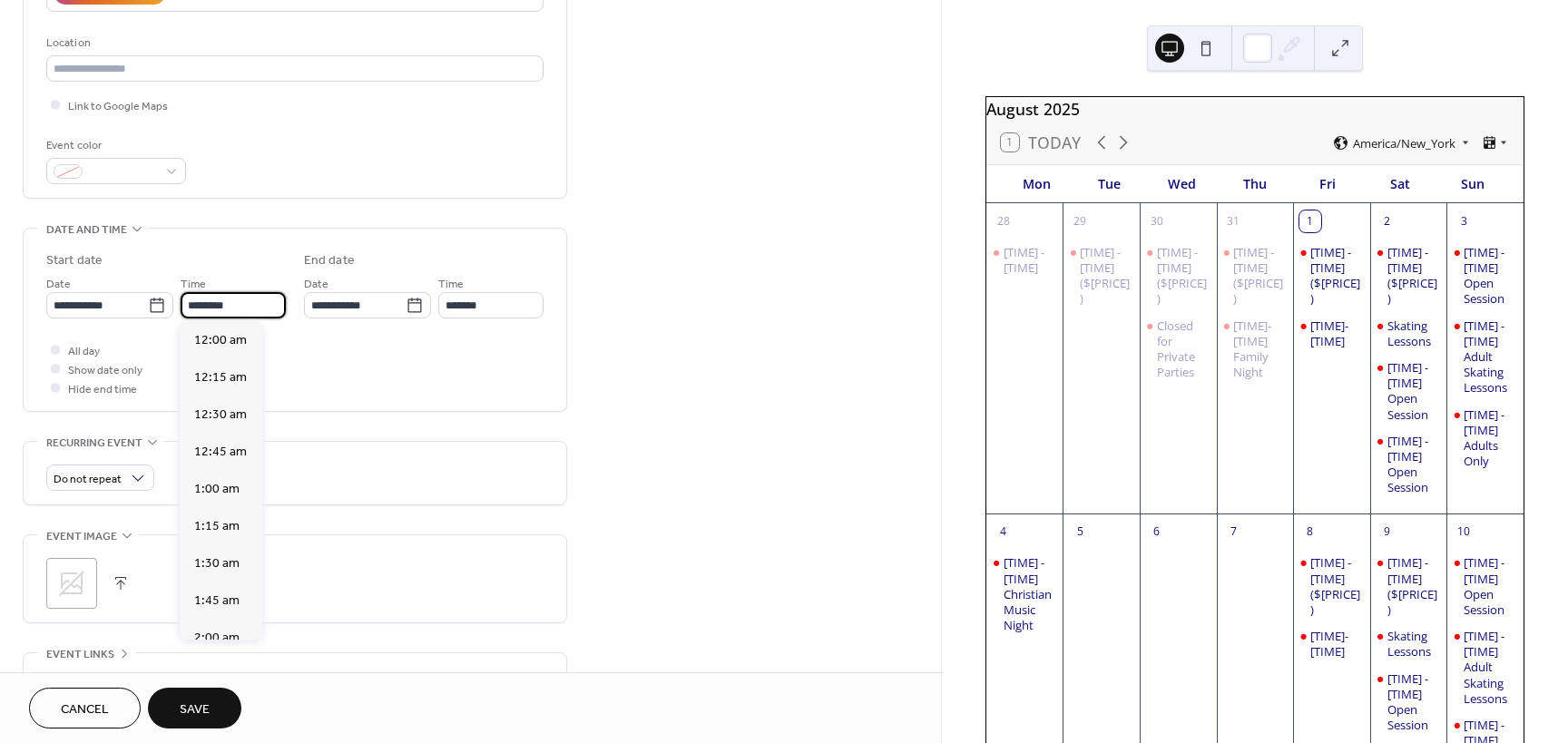click on "********" at bounding box center [233, 305] 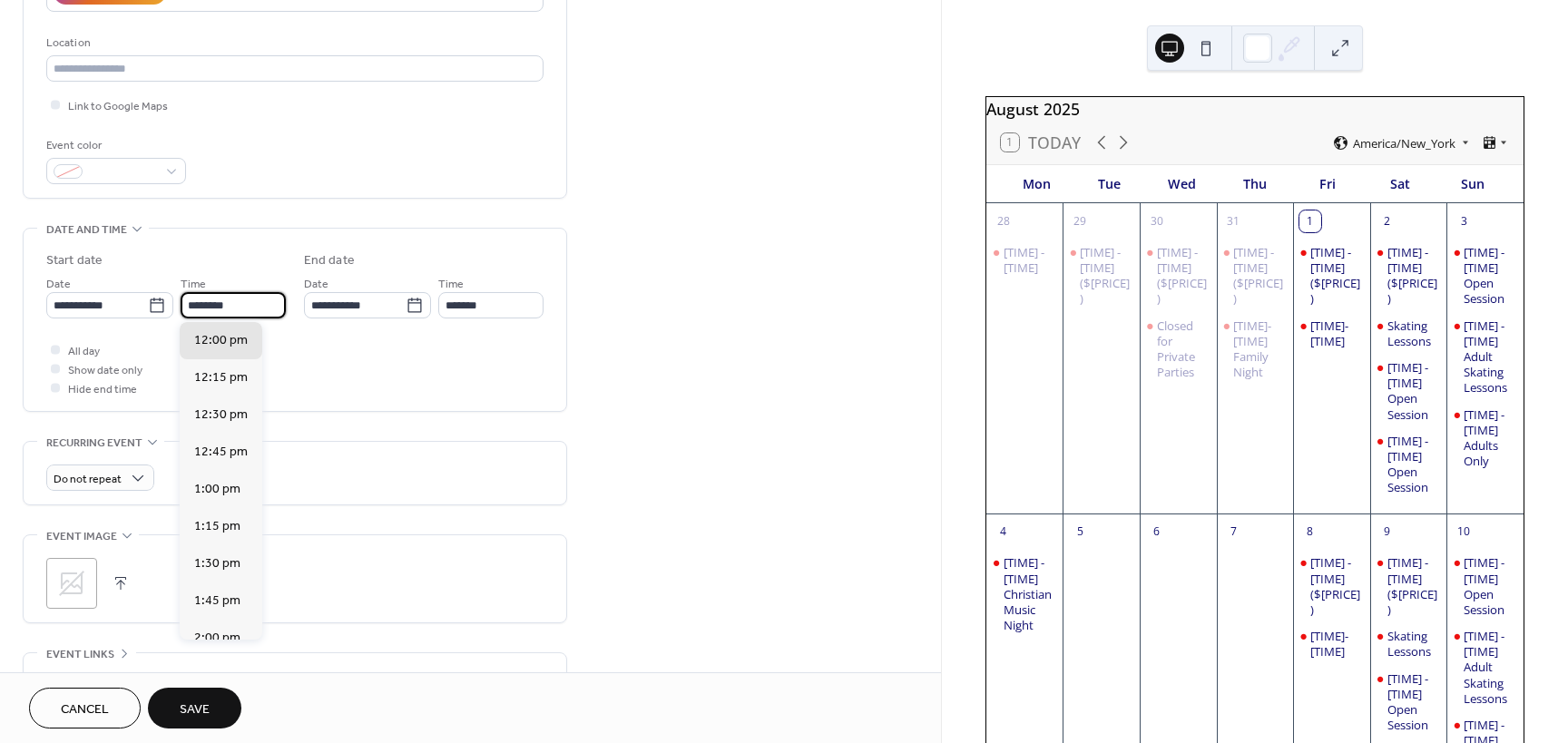 drag, startPoint x: 240, startPoint y: 304, endPoint x: 176, endPoint y: 309, distance: 64.19502 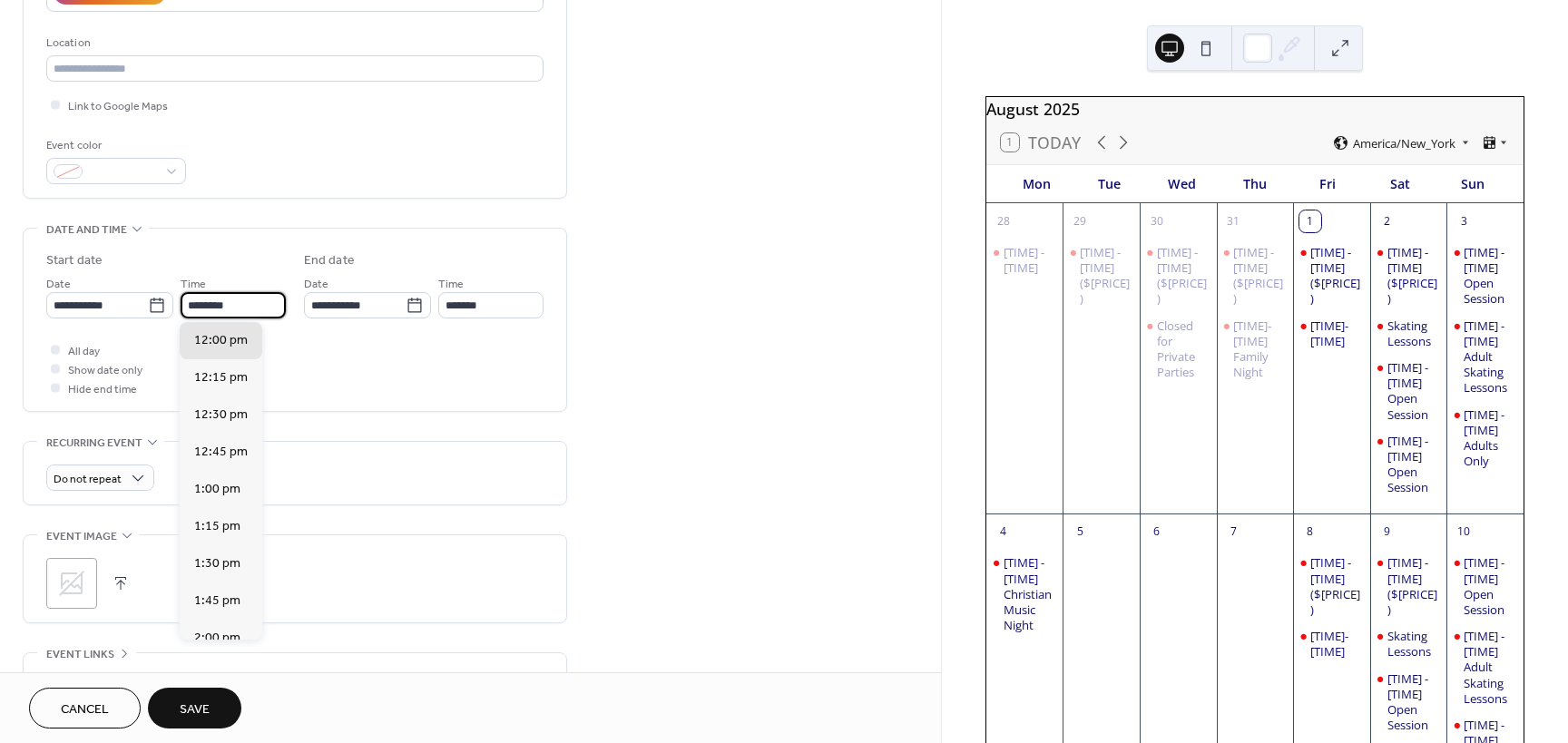 click on "**********" at bounding box center [166, 296] 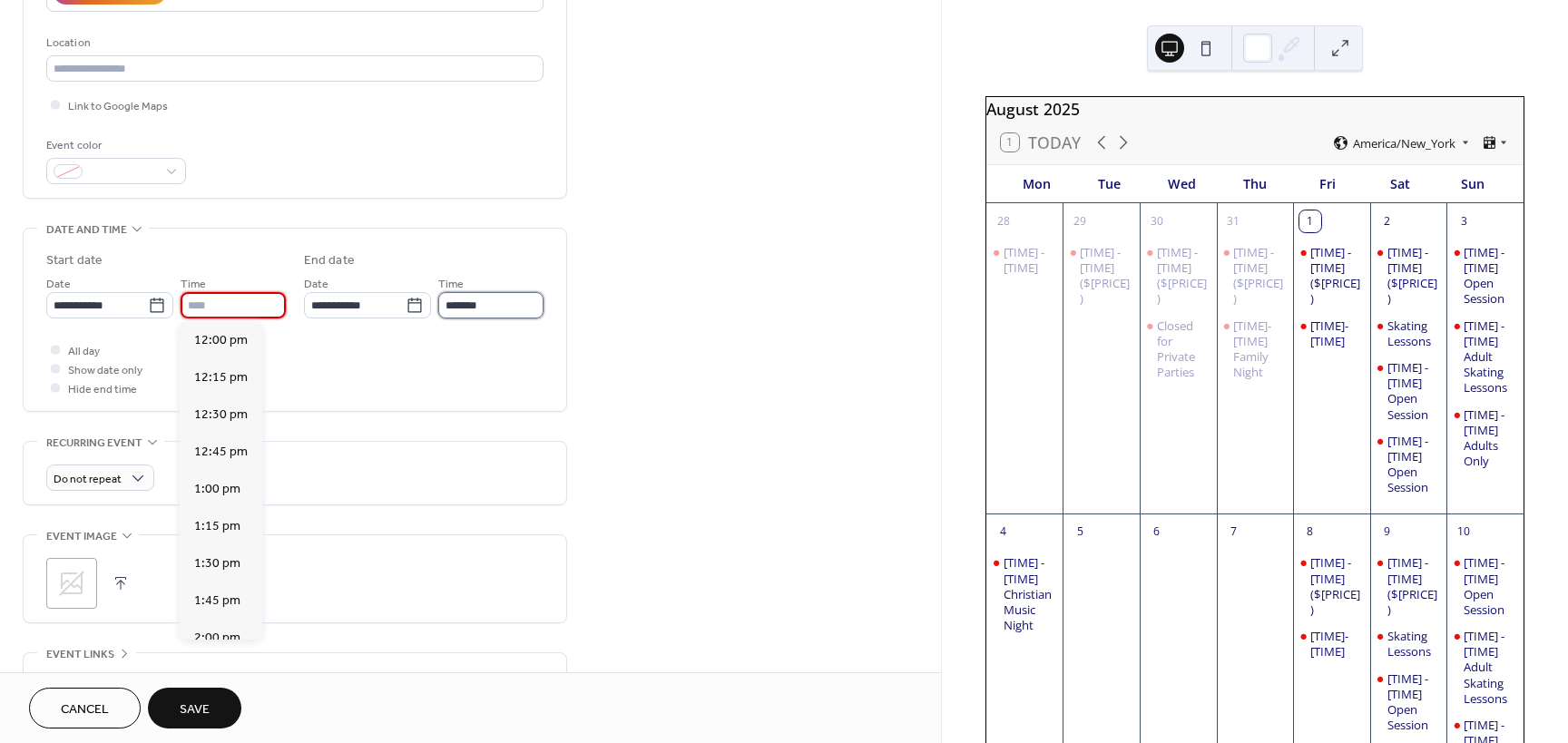 type on "********" 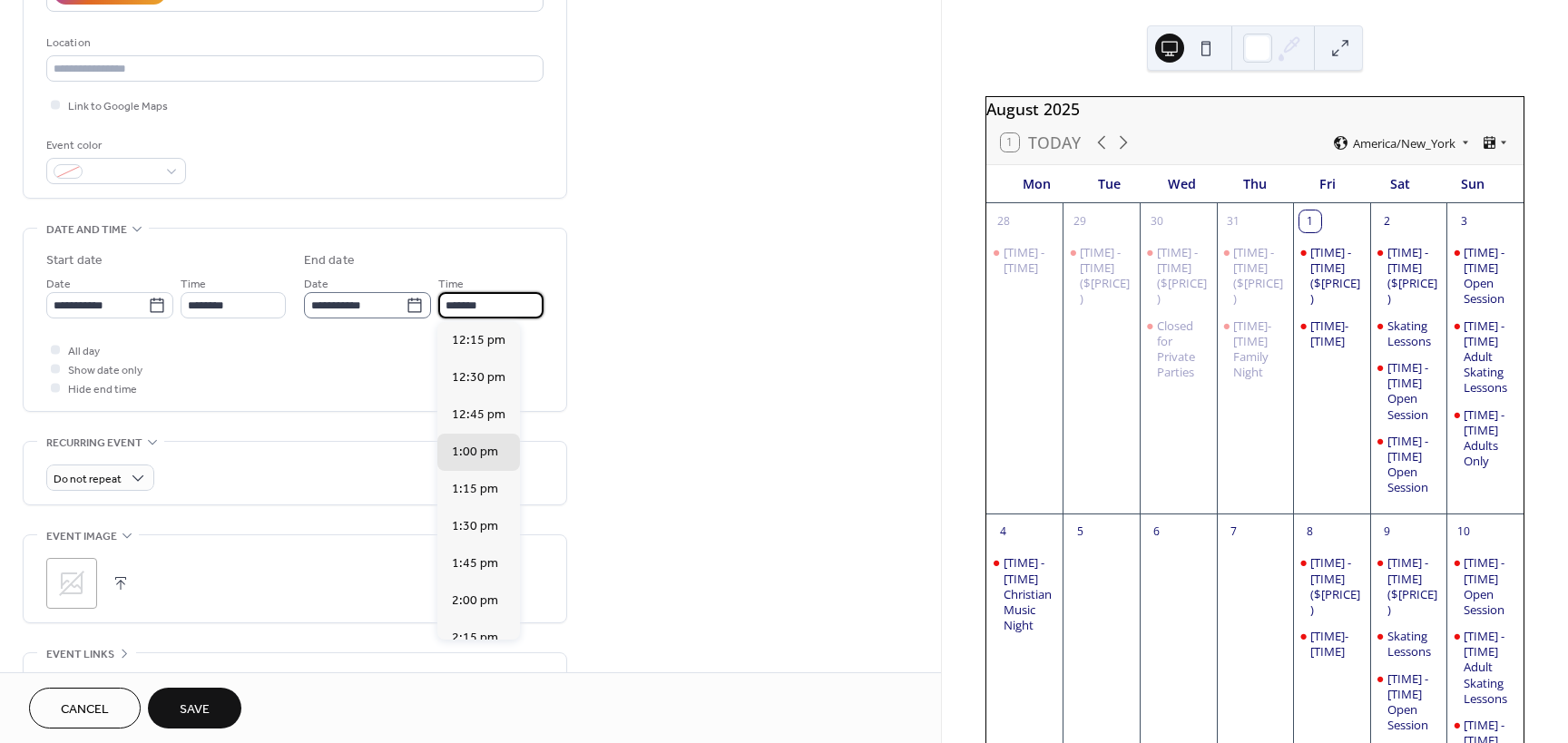 drag, startPoint x: 488, startPoint y: 308, endPoint x: 413, endPoint y: 308, distance: 75 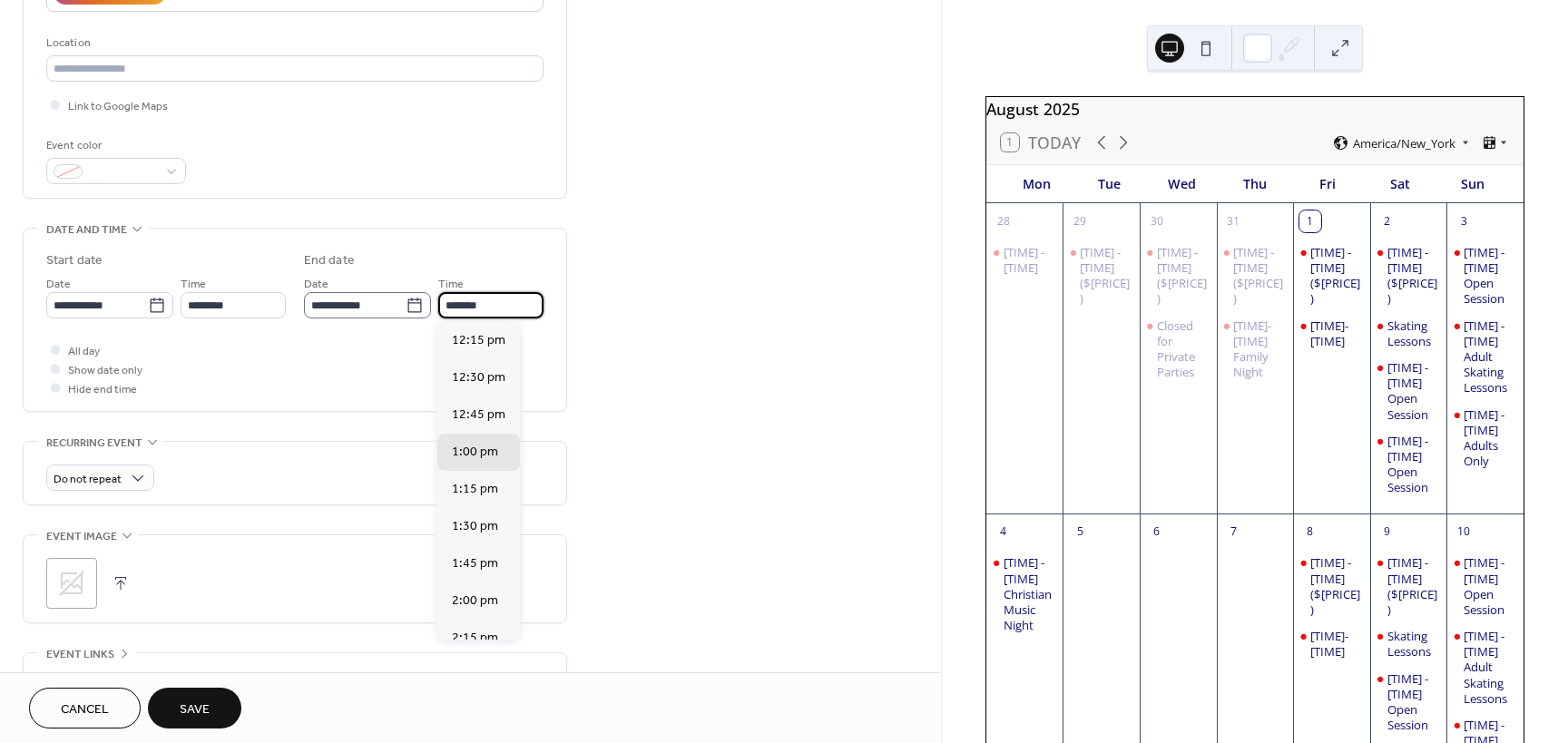 click on "**********" at bounding box center [424, 296] 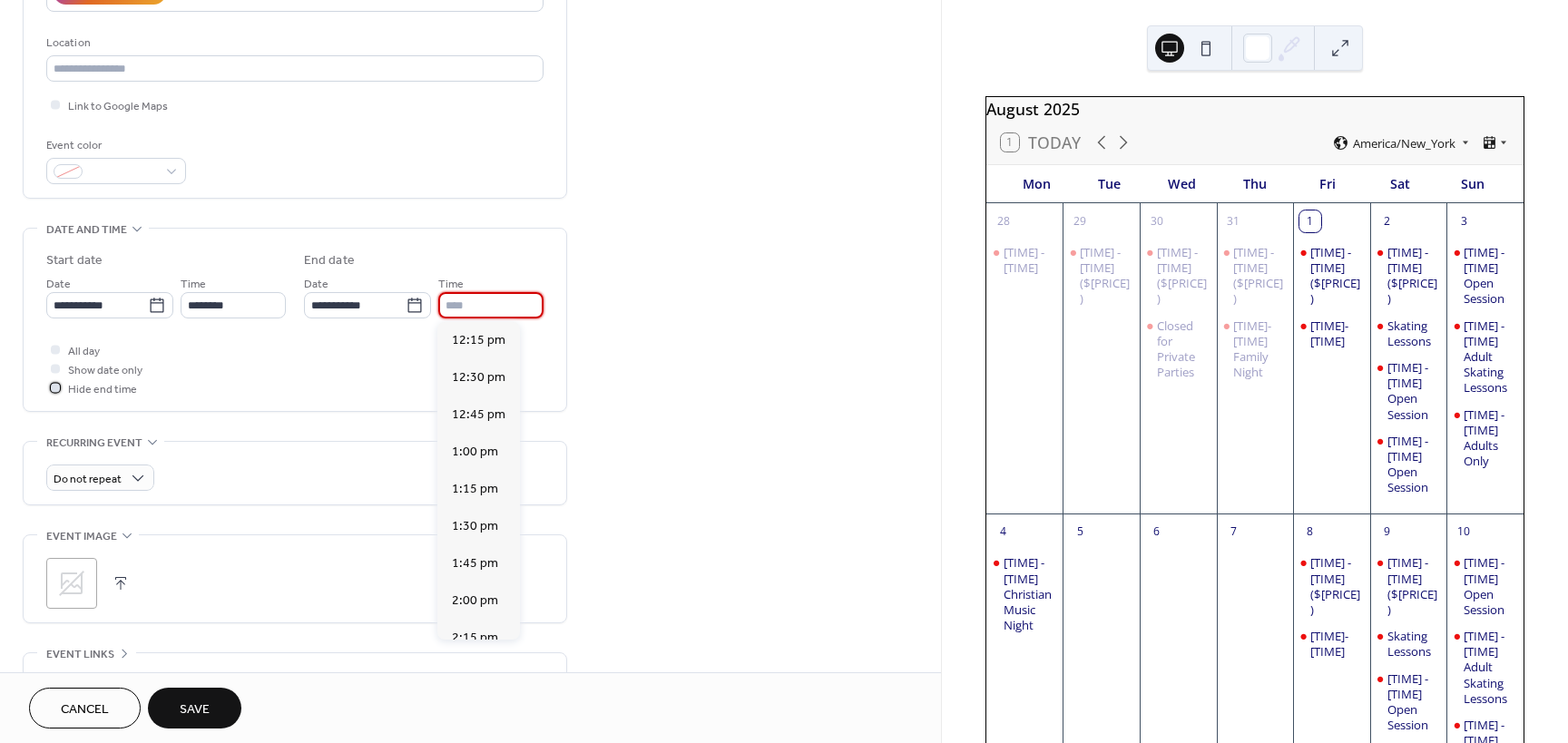 type on "*******" 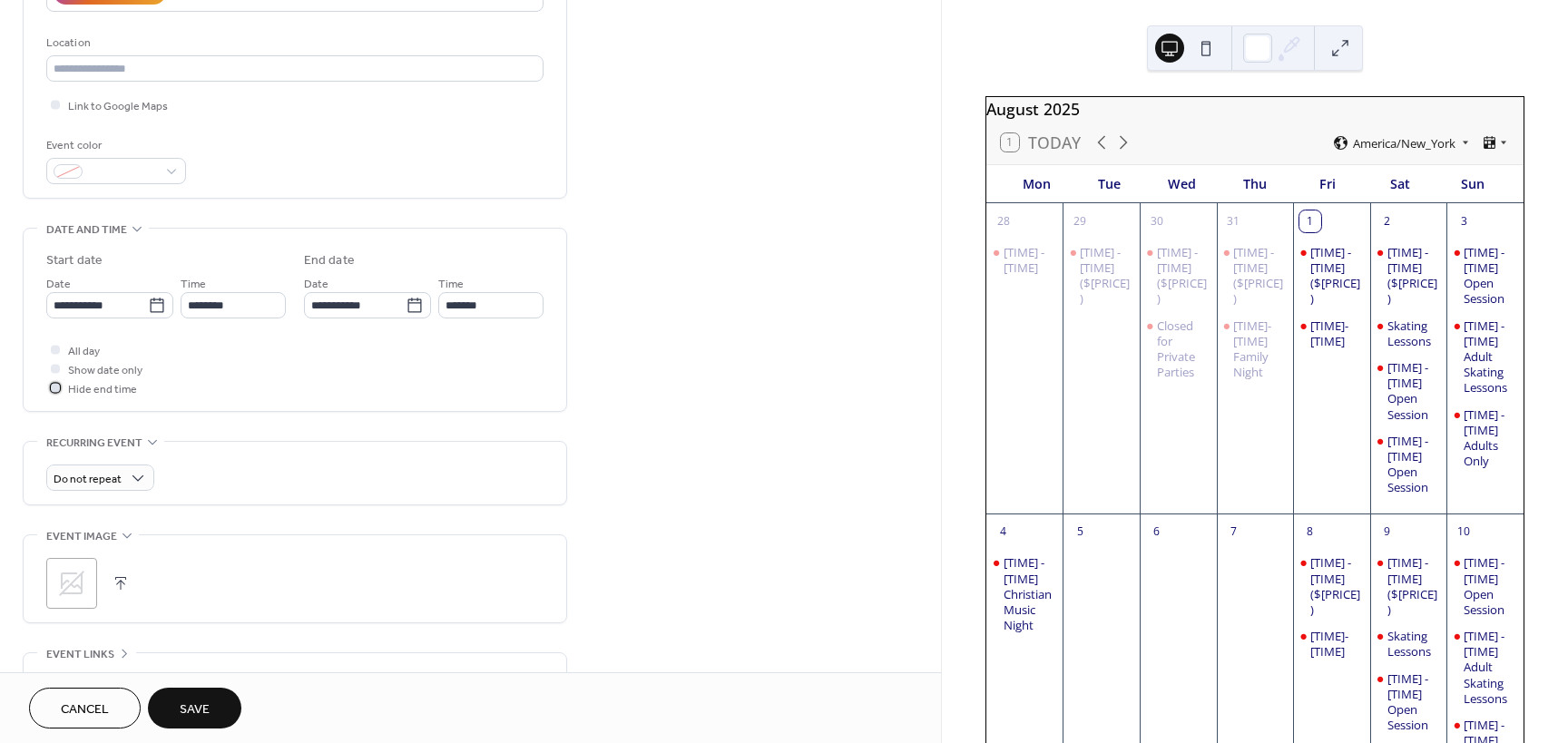 click at bounding box center (55, 387) 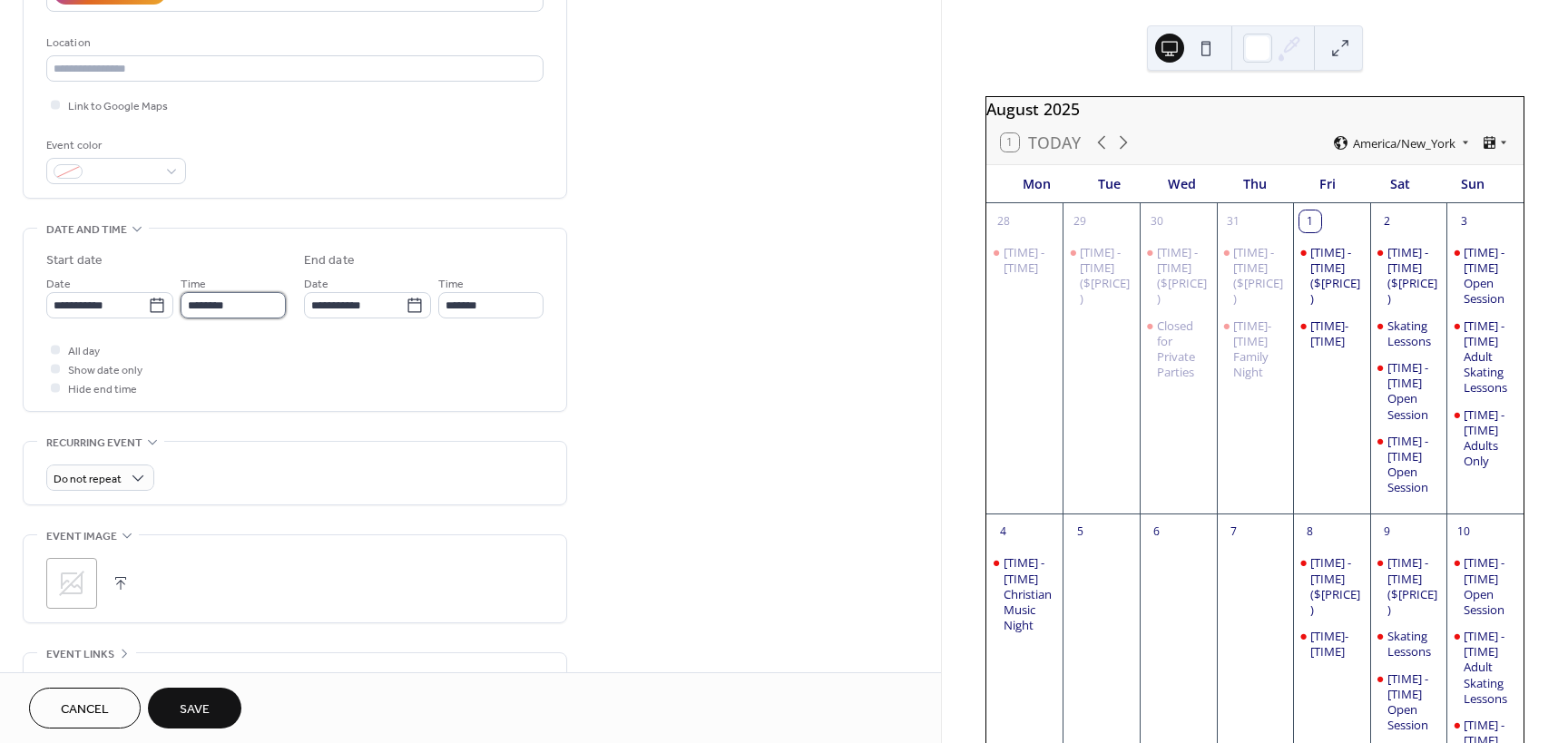 click on "********" at bounding box center (233, 305) 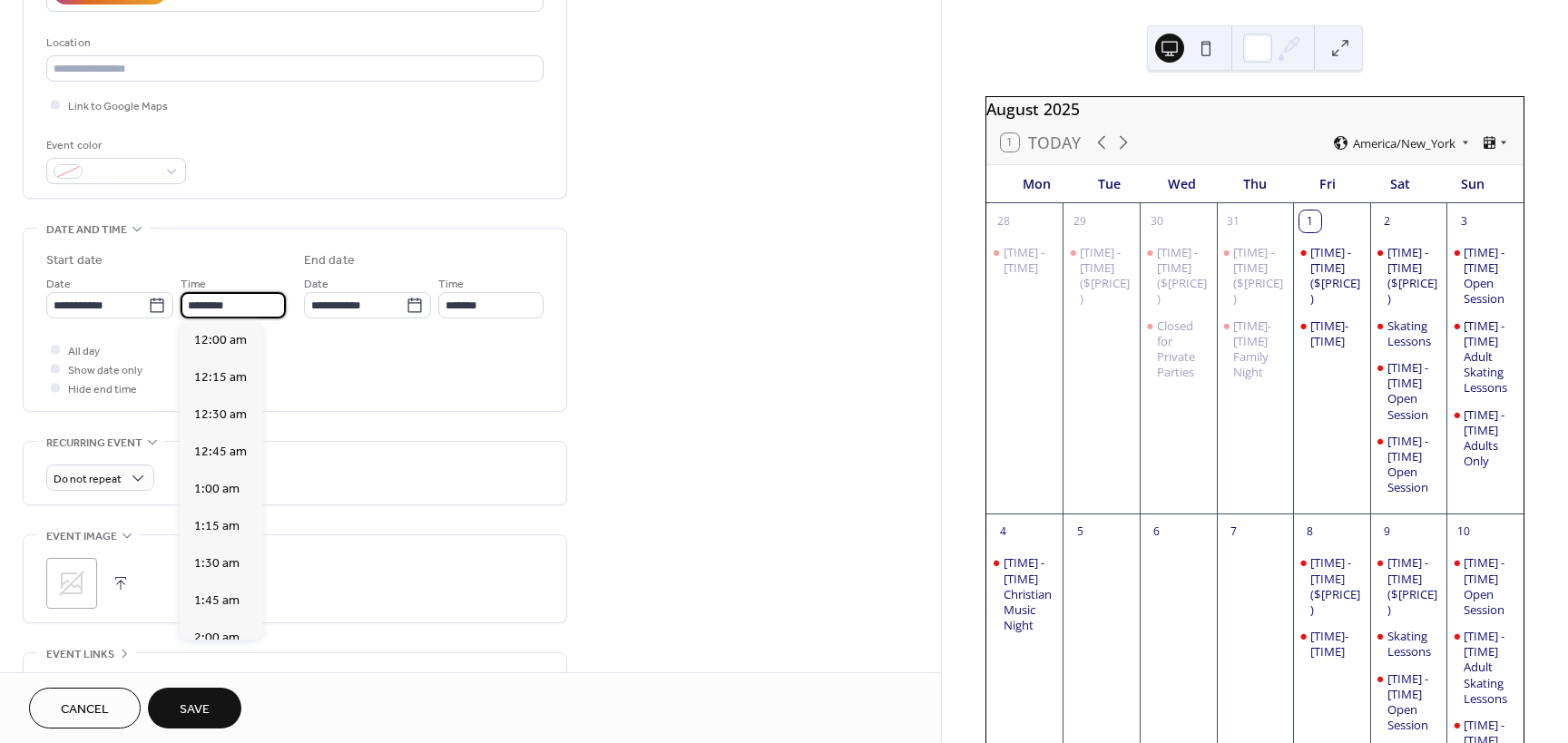 scroll, scrollTop: 1785, scrollLeft: 0, axis: vertical 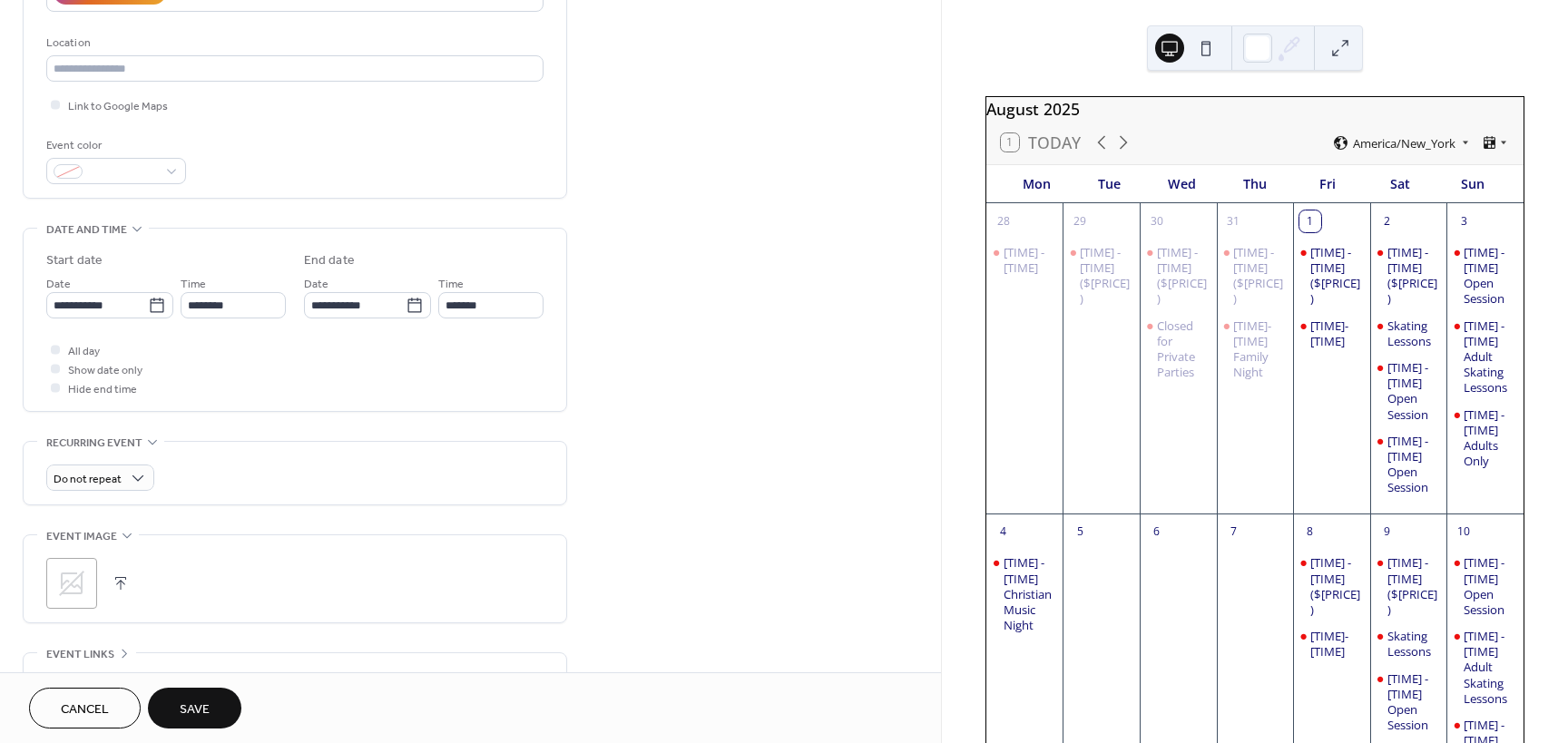 click at bounding box center (55, 368) 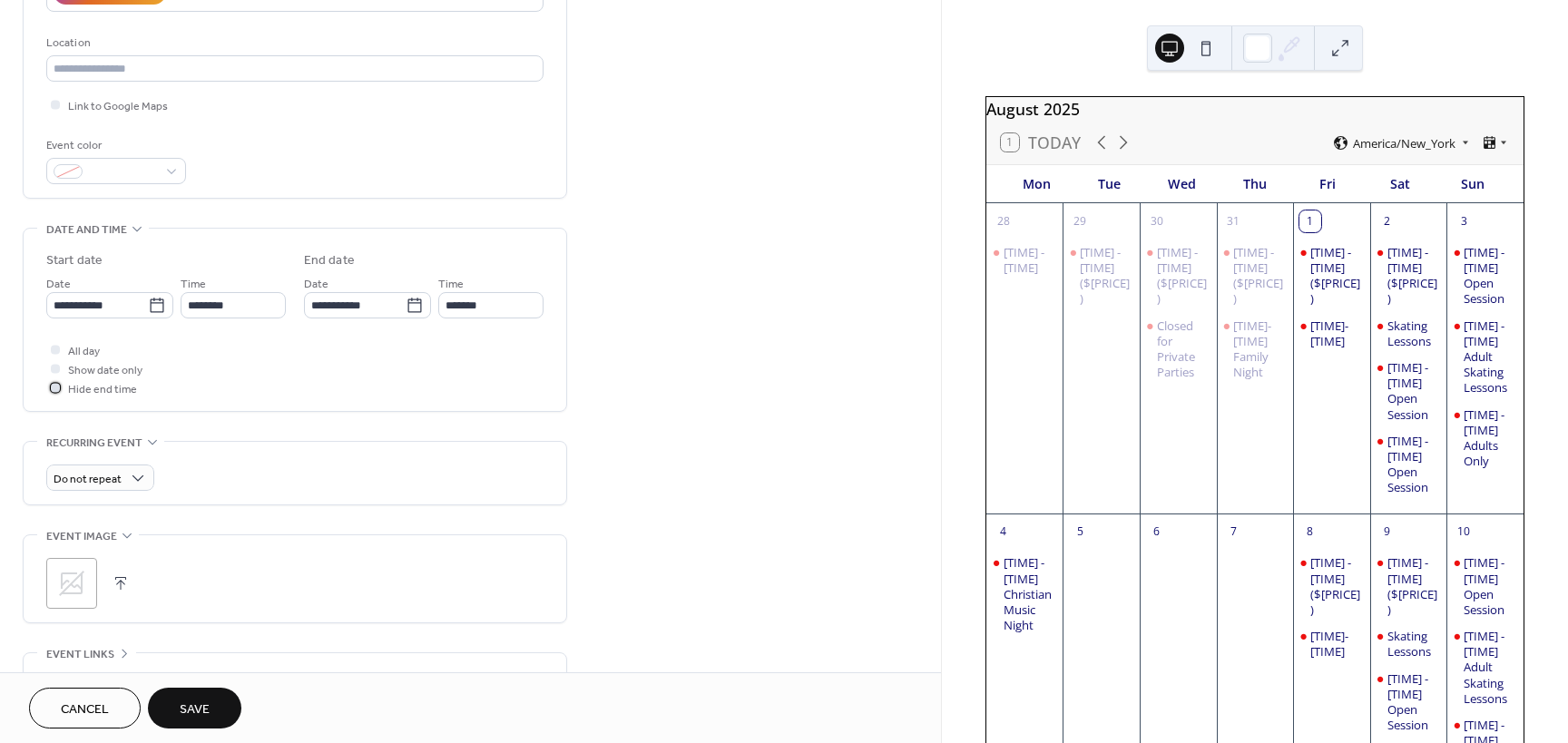 click 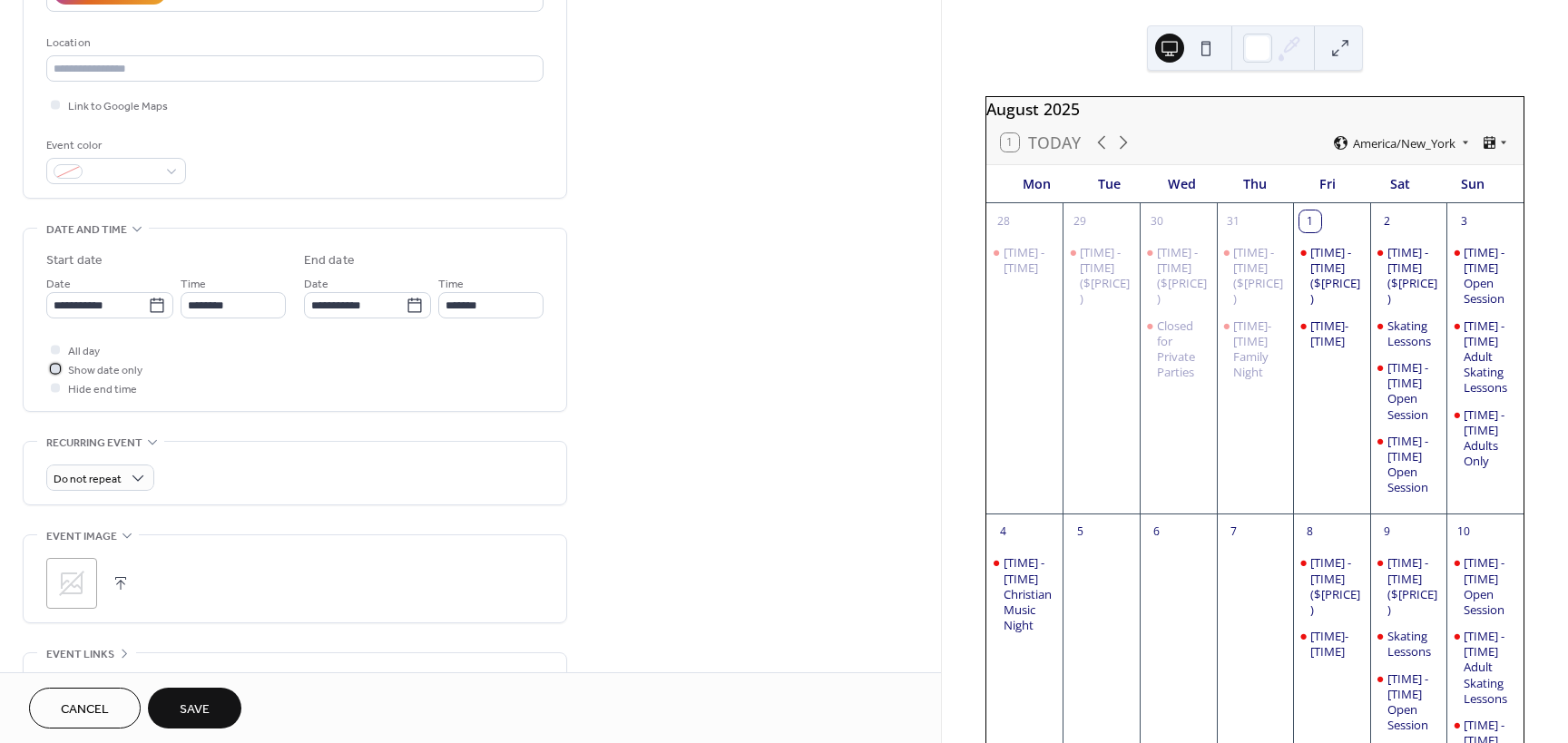 click at bounding box center (55, 368) 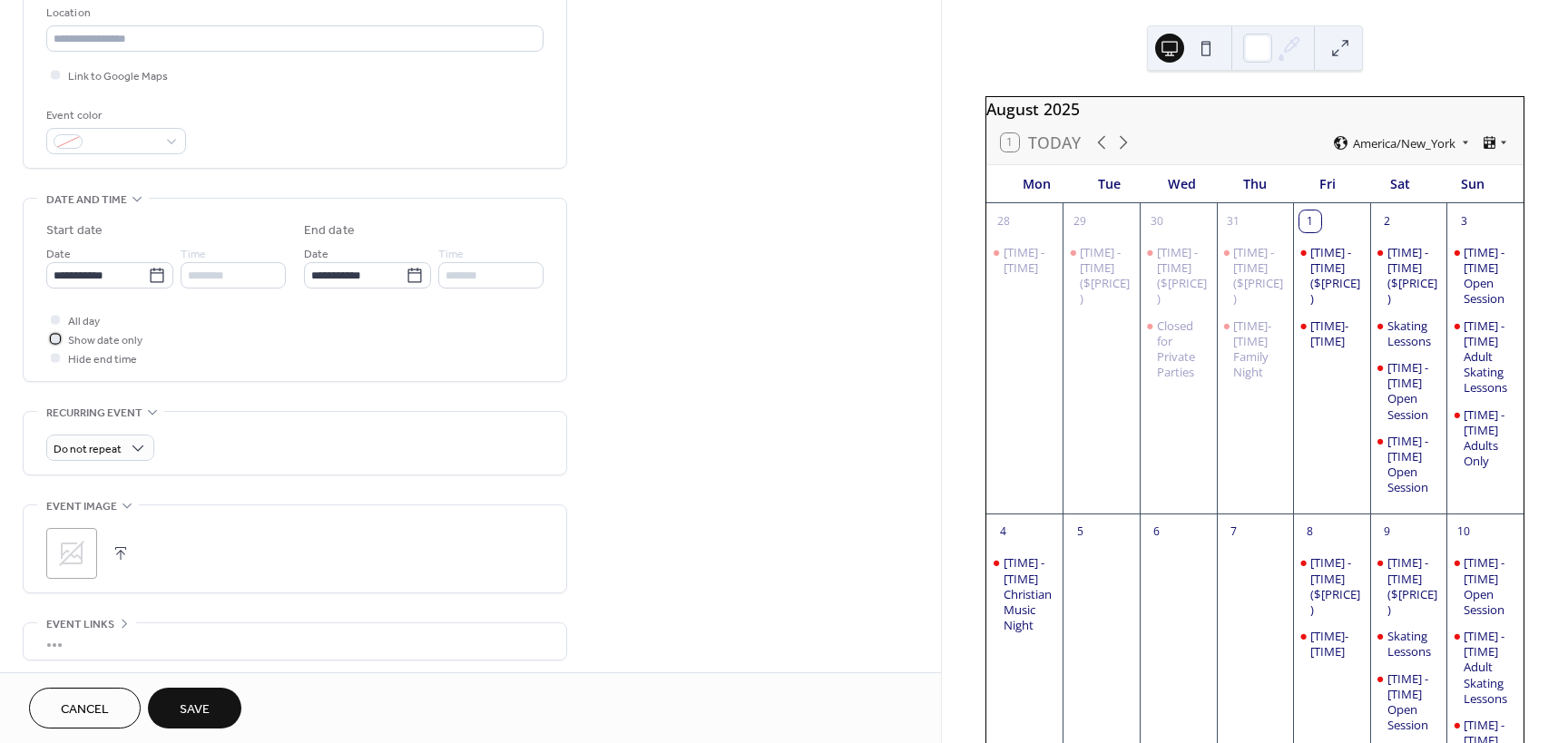 scroll, scrollTop: 533, scrollLeft: 0, axis: vertical 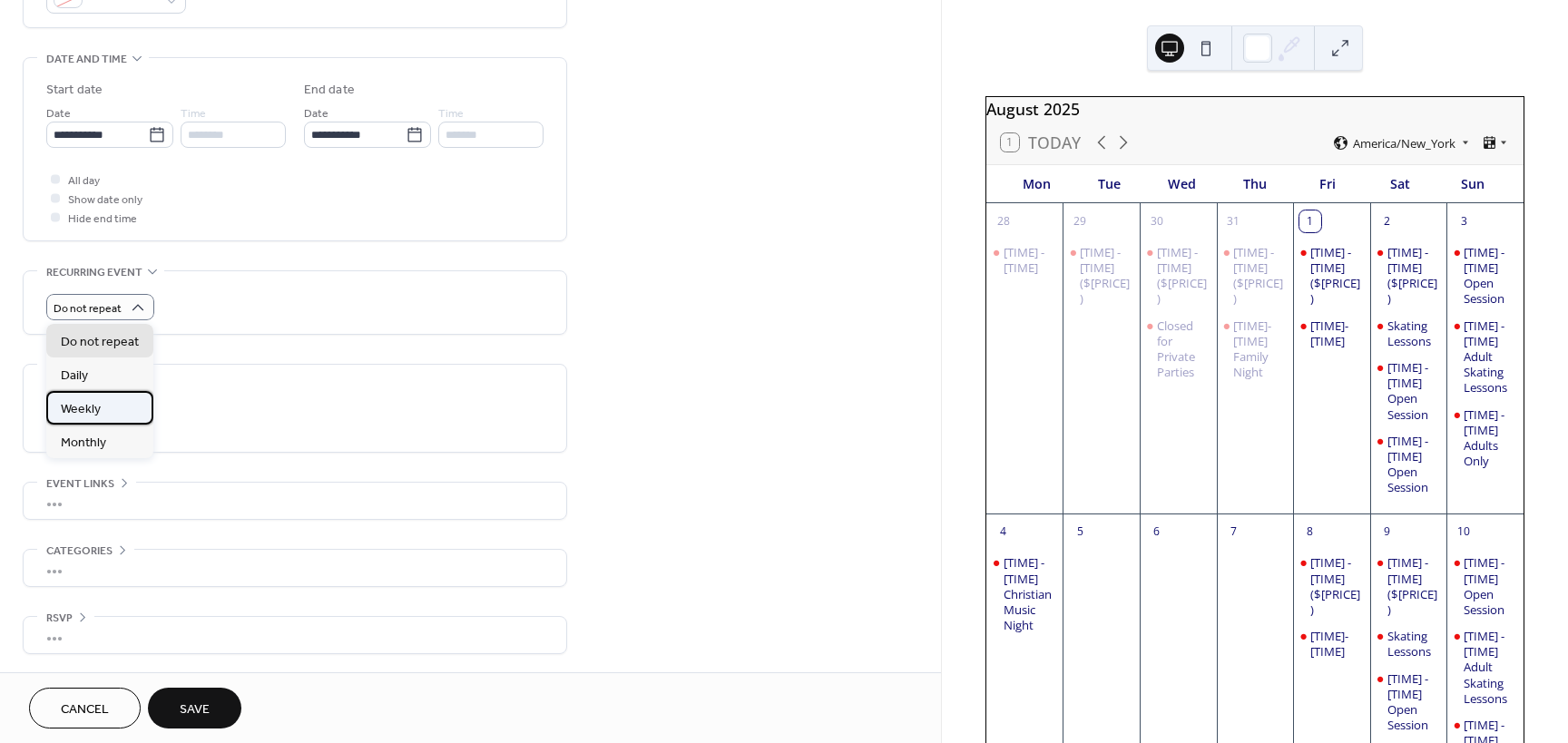 click on "Weekly" at bounding box center (100, 407) 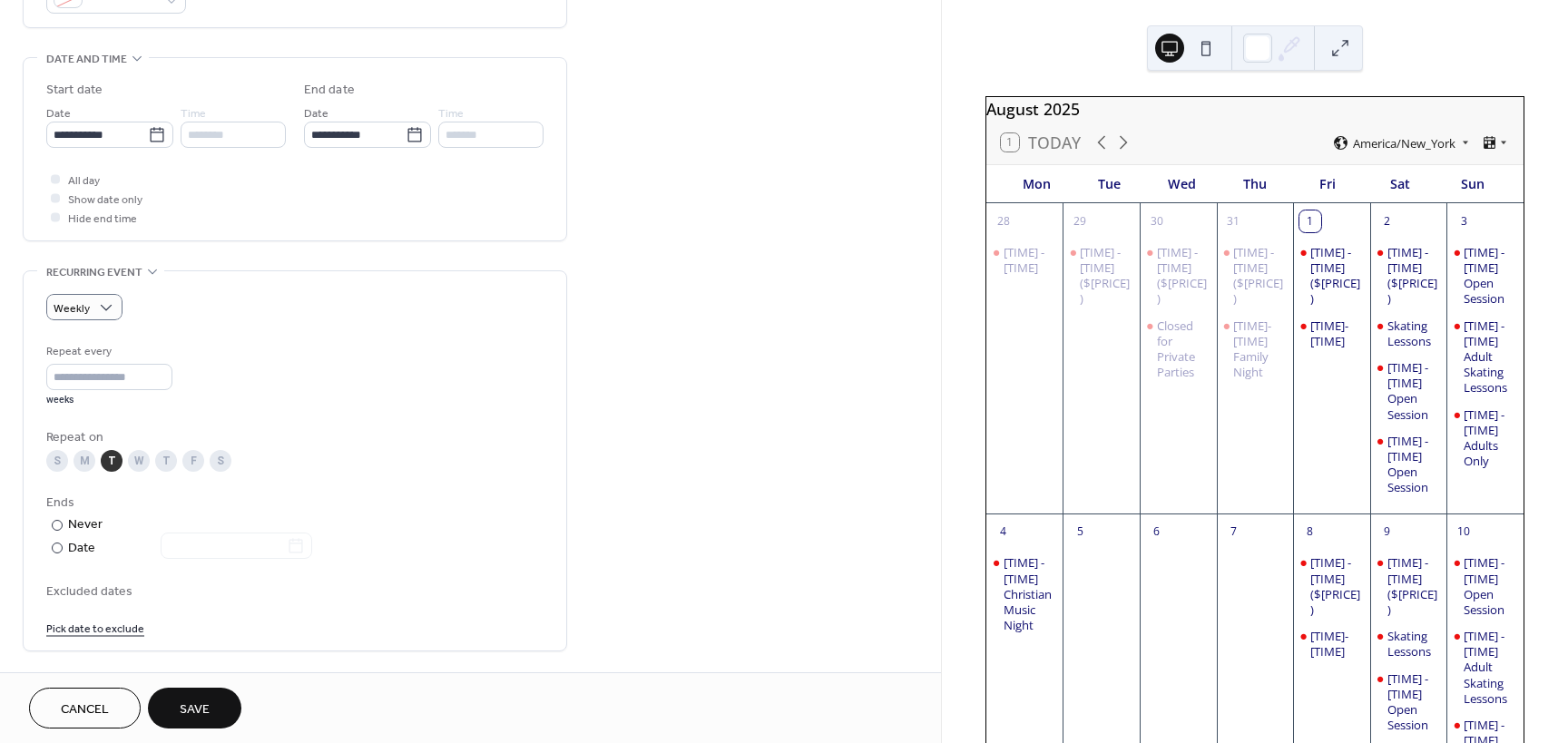 click on "Save" at bounding box center [194, 709] 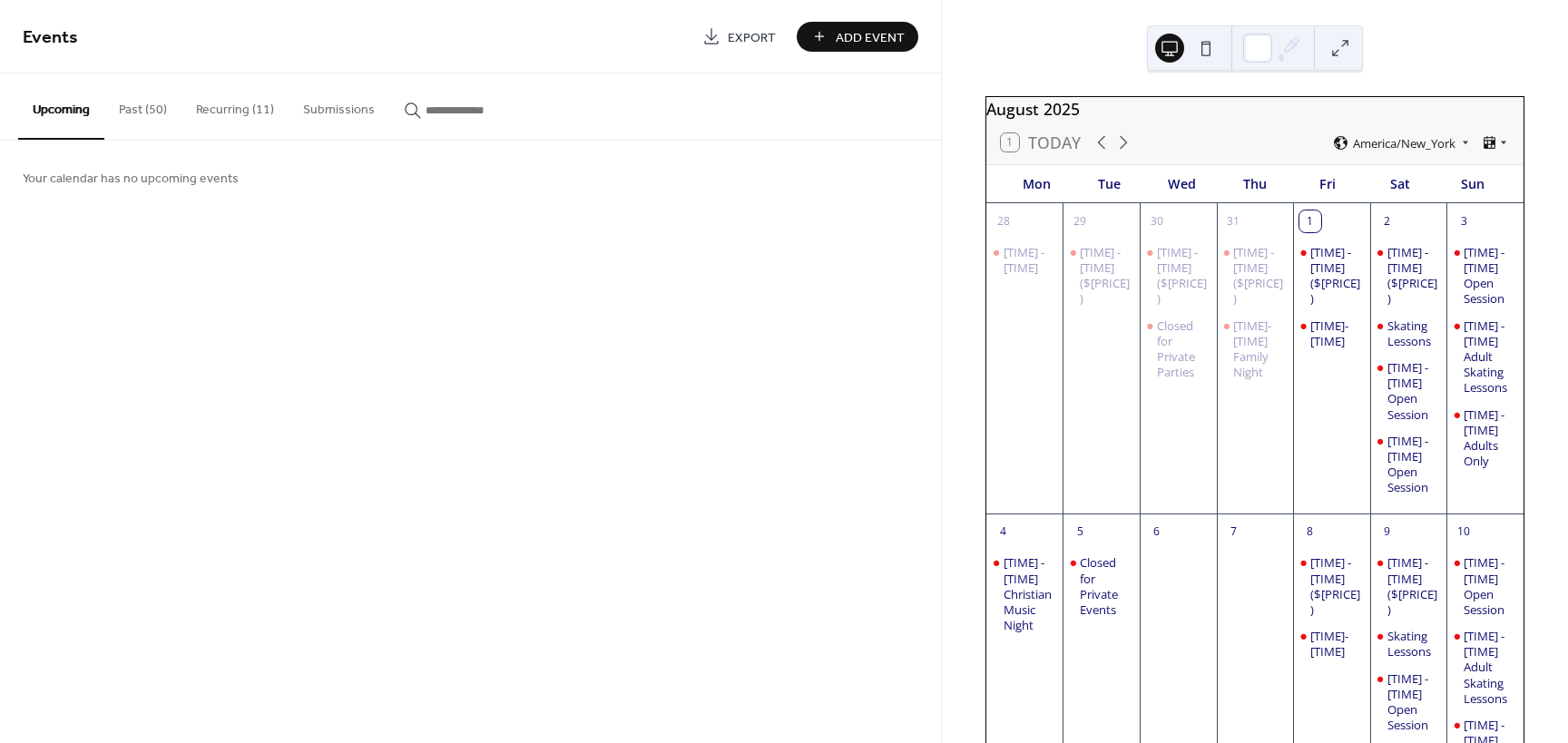 click on "Add Event" at bounding box center (870, 37) 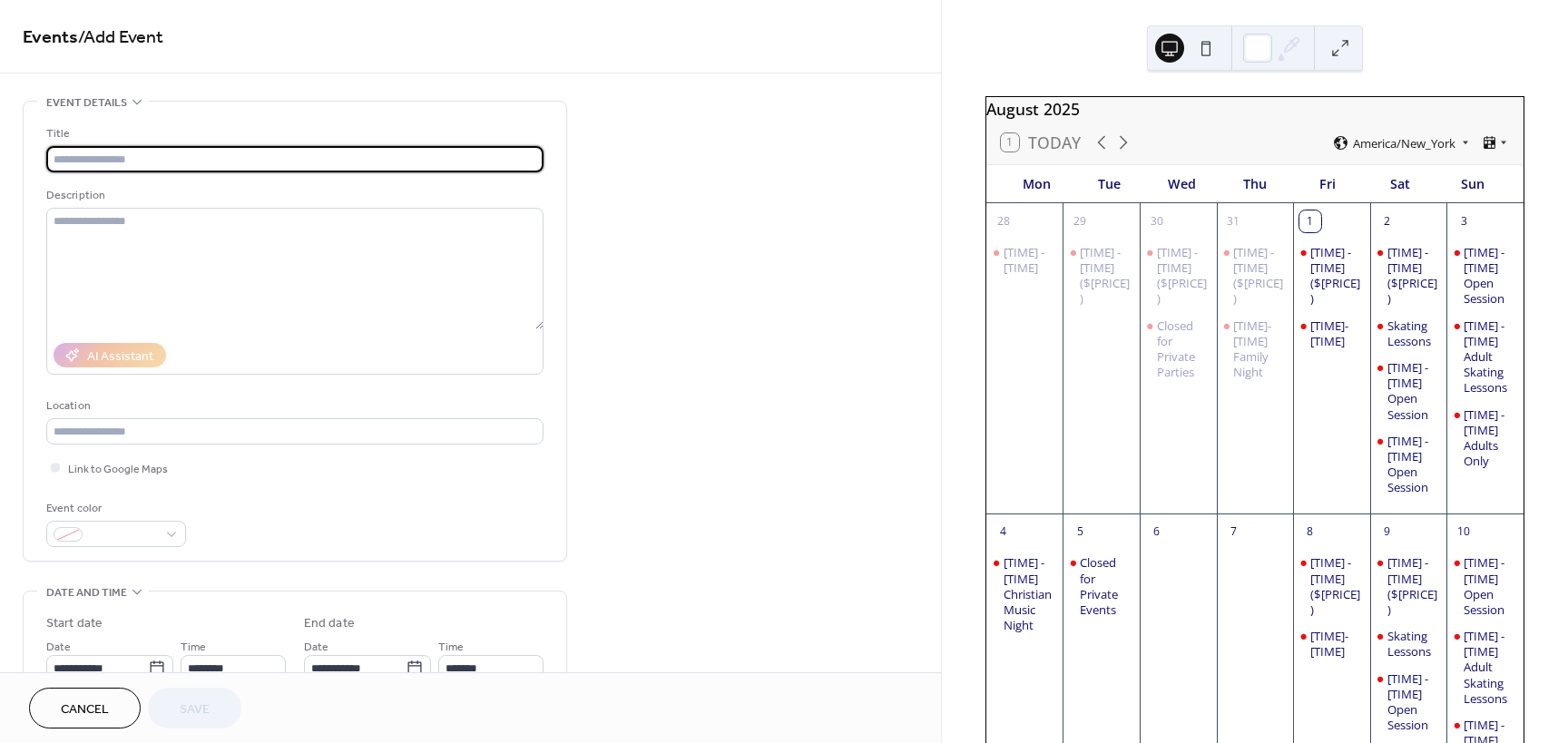 click at bounding box center [295, 159] 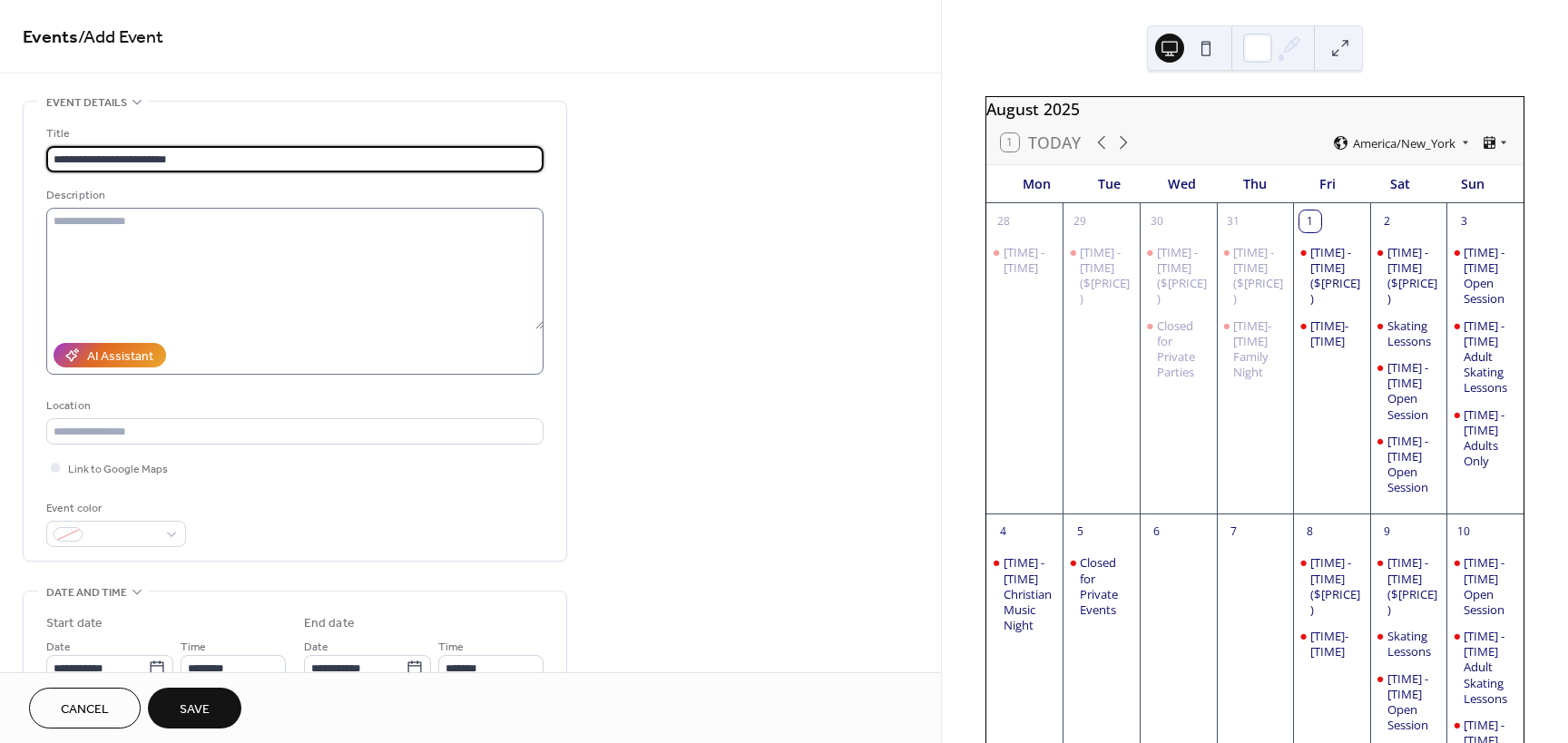 type on "**********" 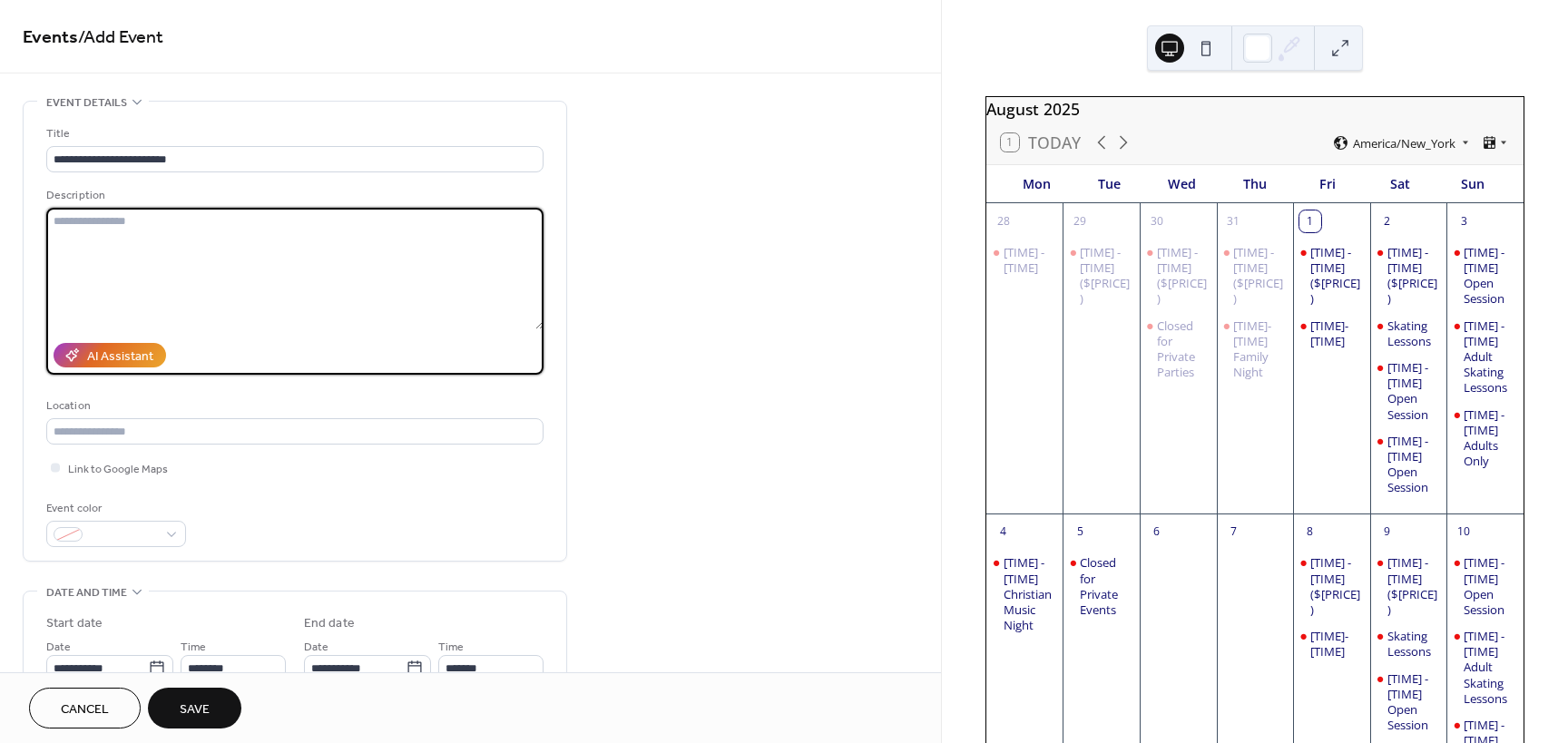 click at bounding box center [295, 269] 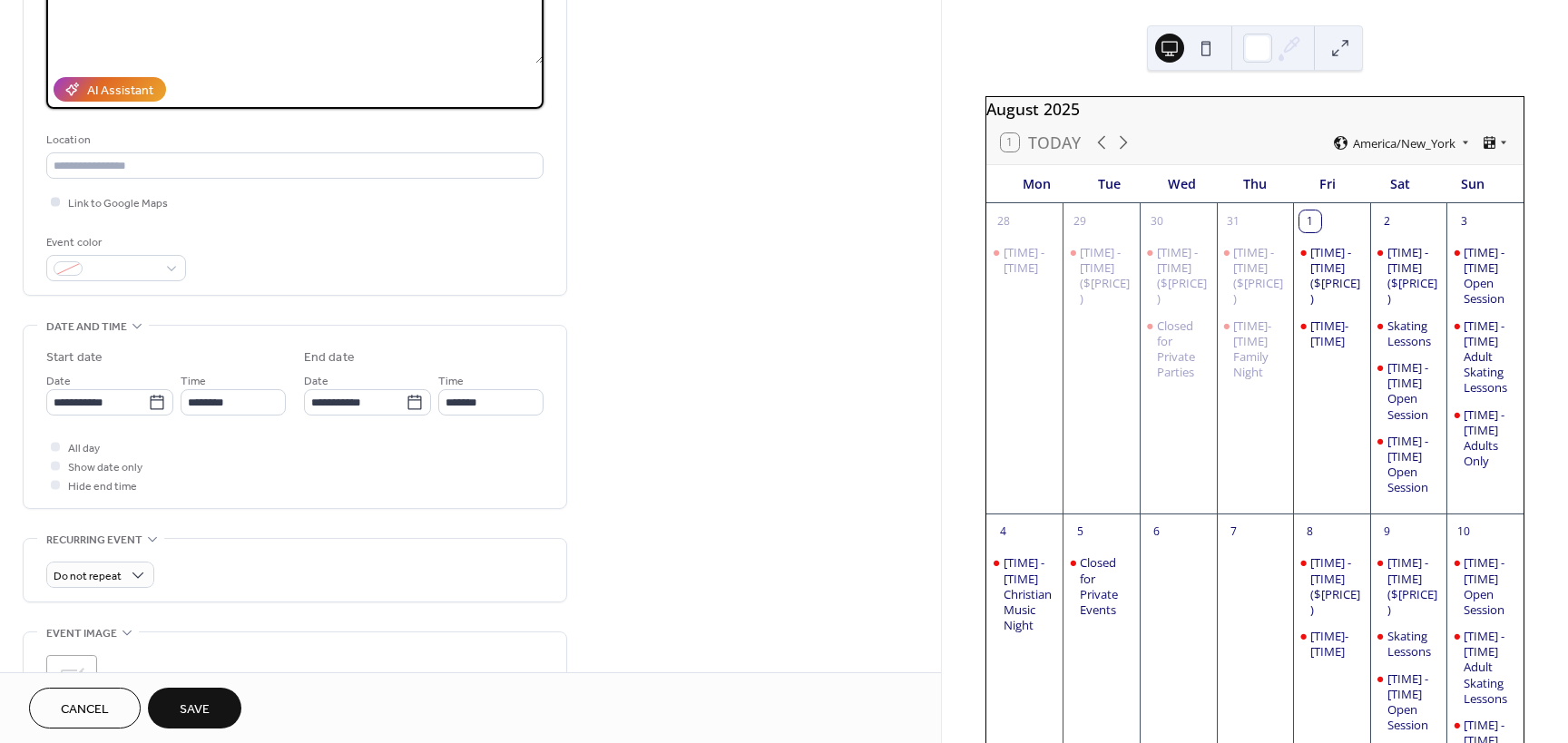 scroll, scrollTop: 272, scrollLeft: 0, axis: vertical 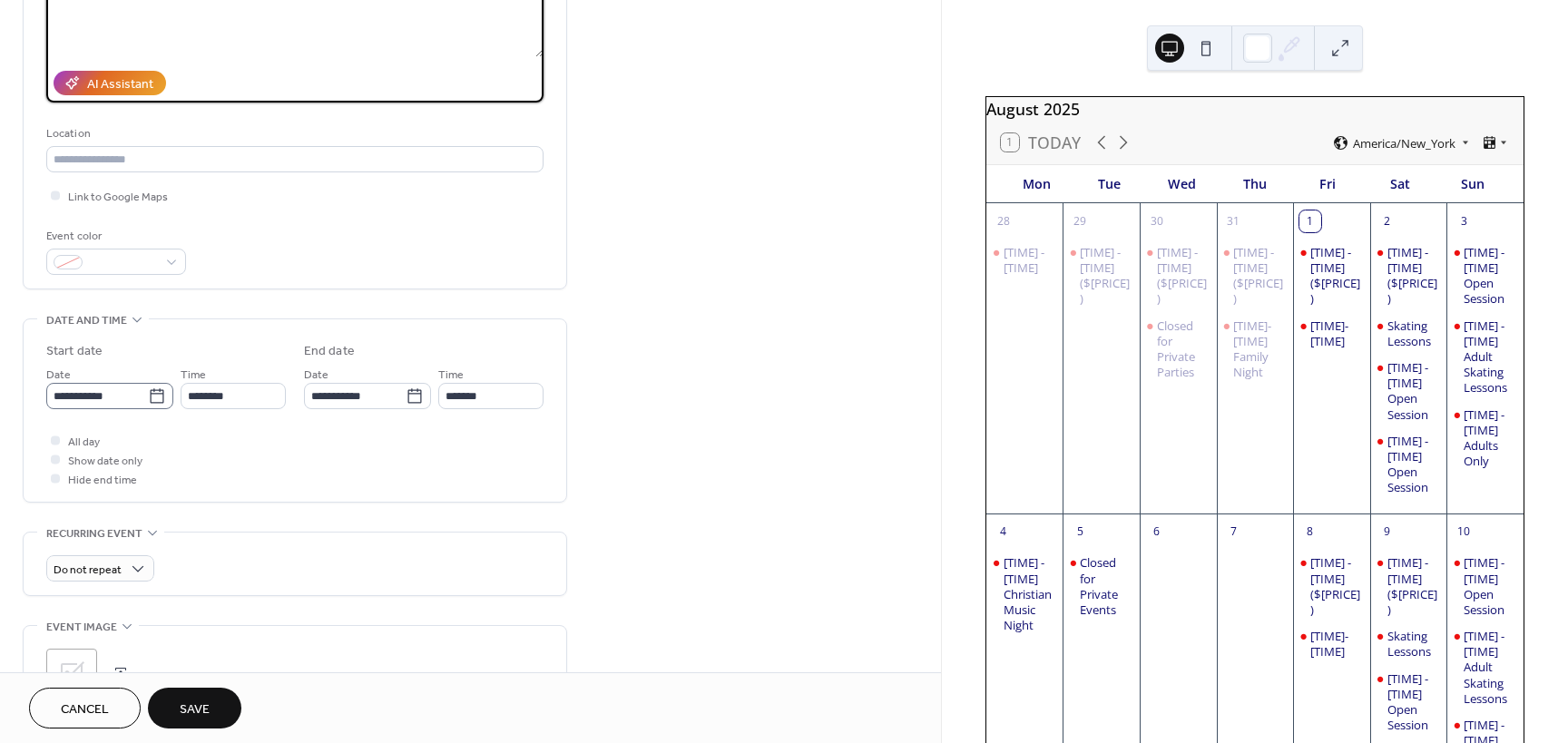 type on "**********" 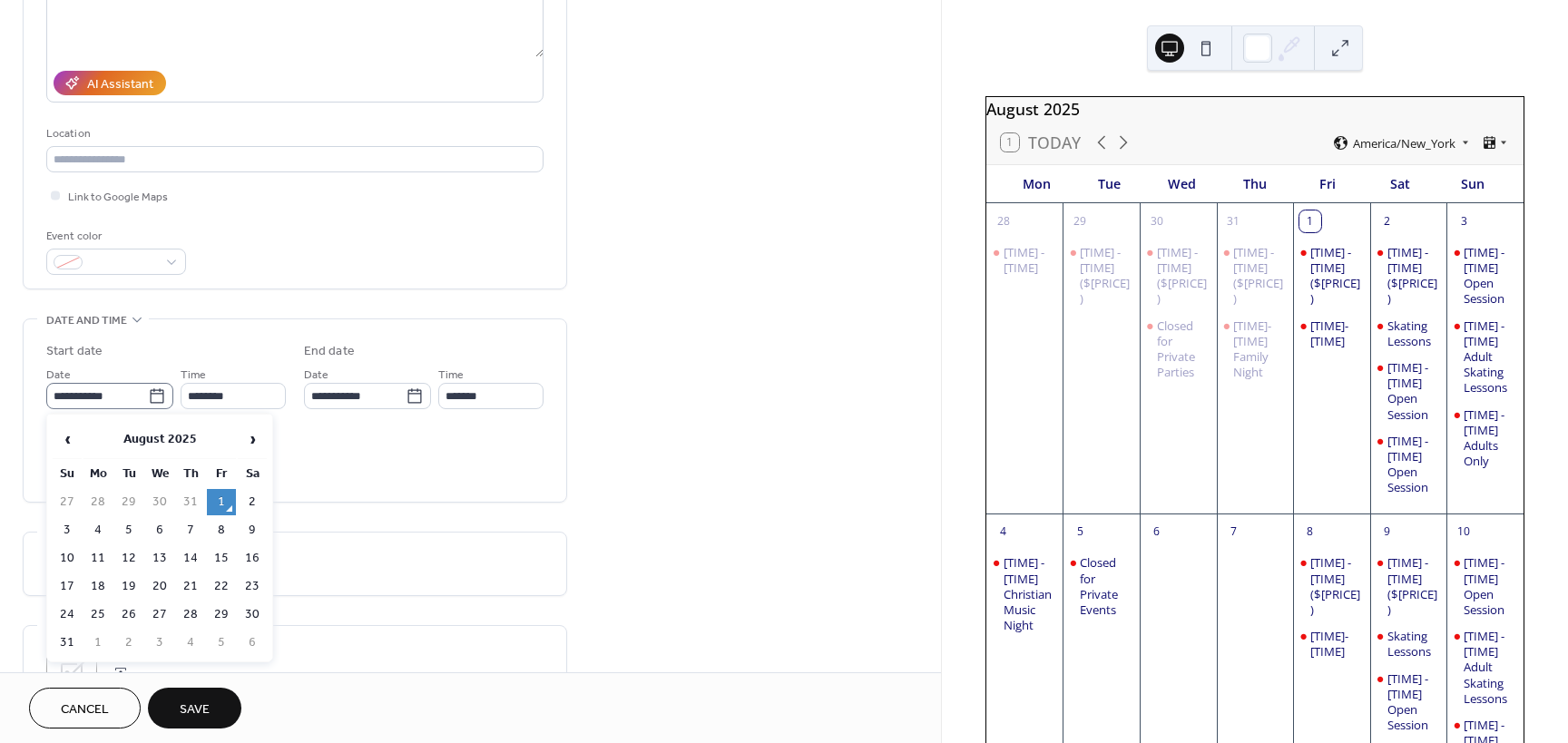 click 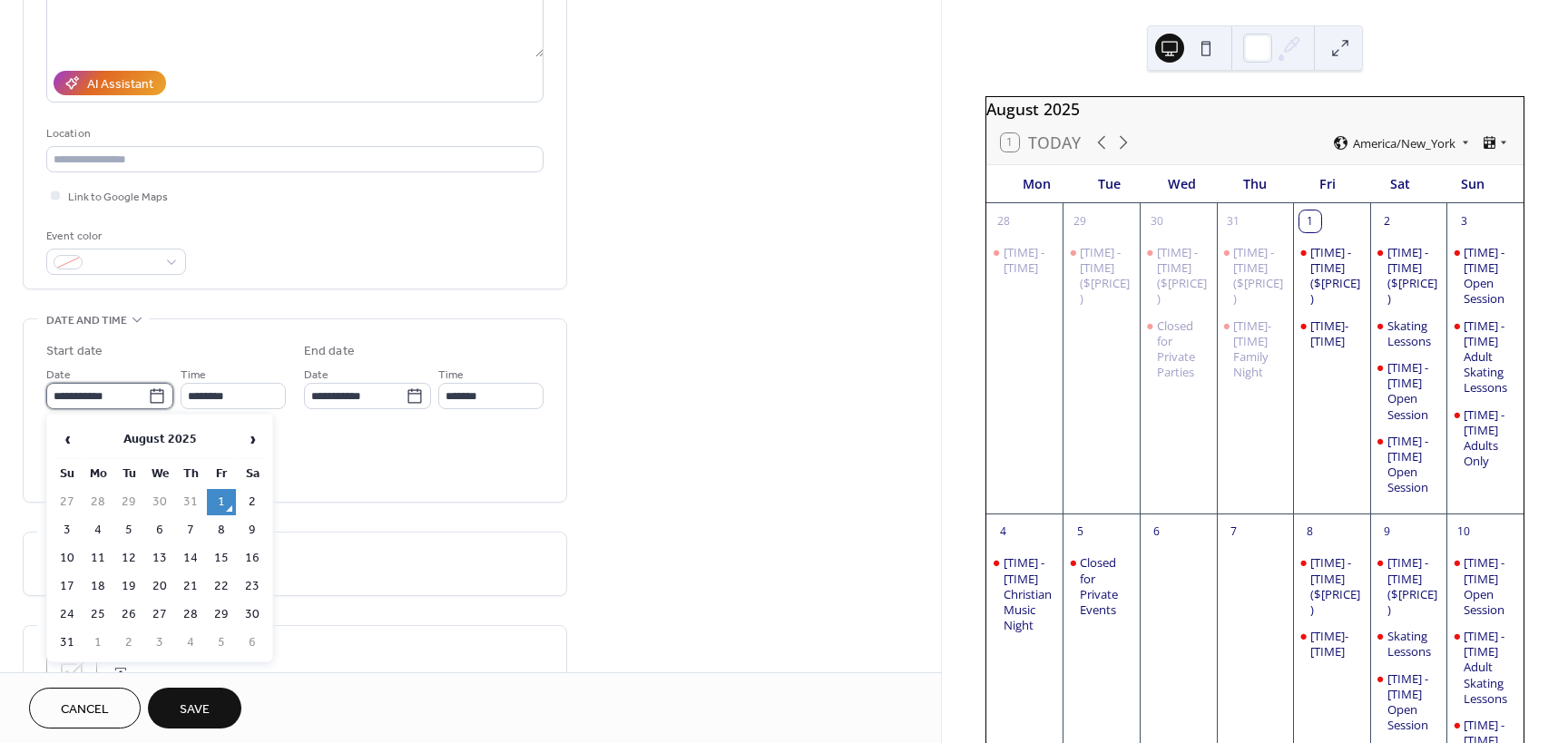 click on "**********" at bounding box center [97, 396] 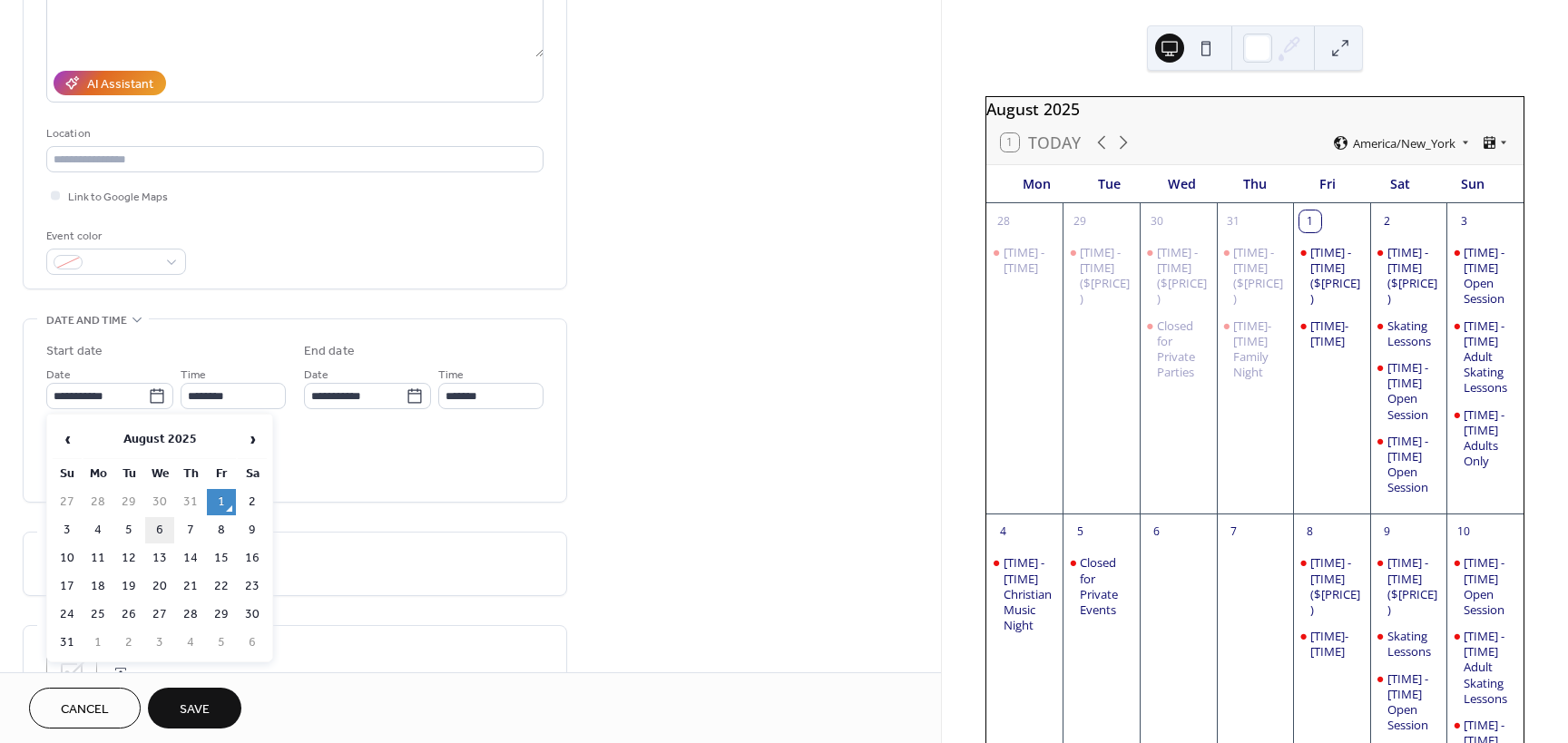 click on "6" at bounding box center (160, 530) 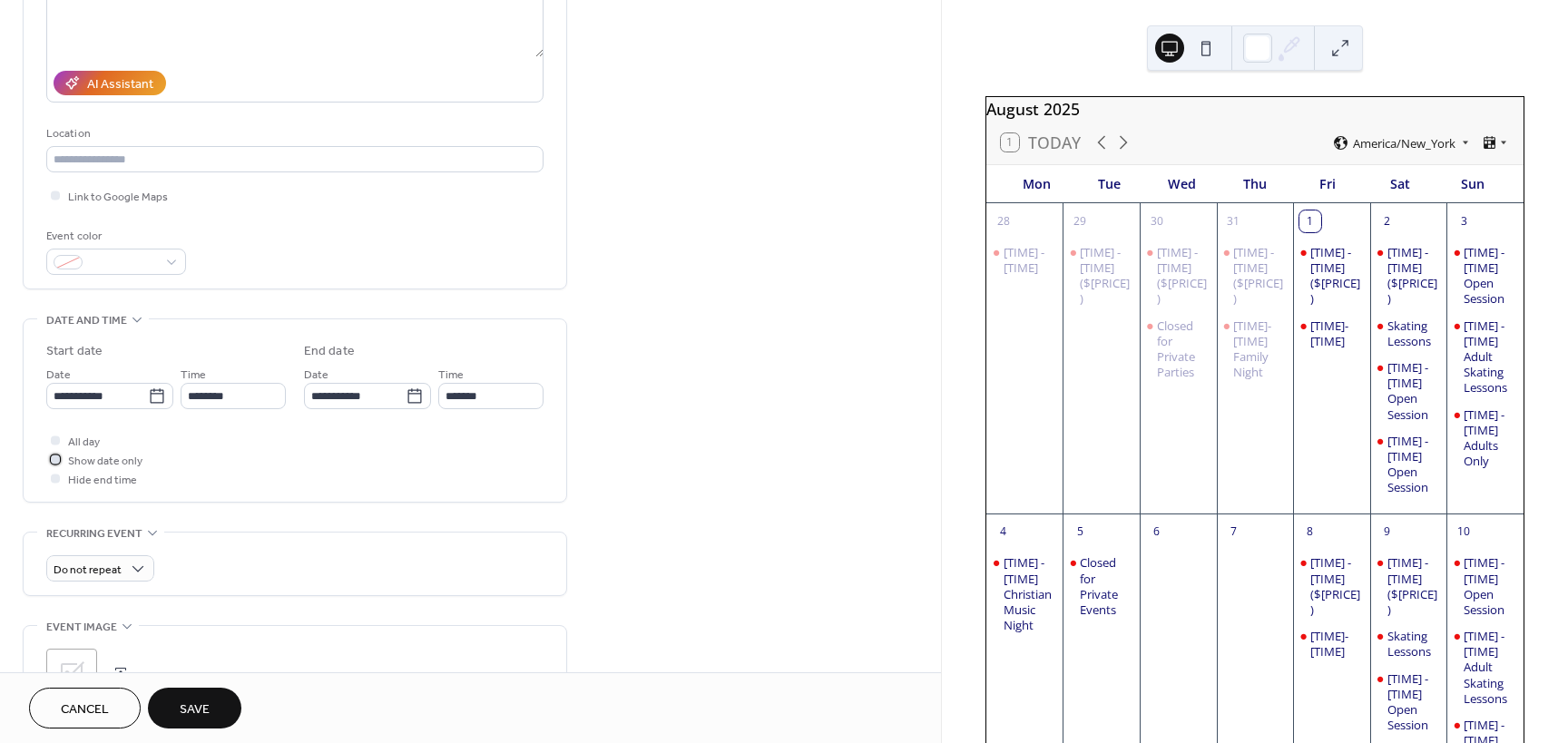 click at bounding box center (55, 459) 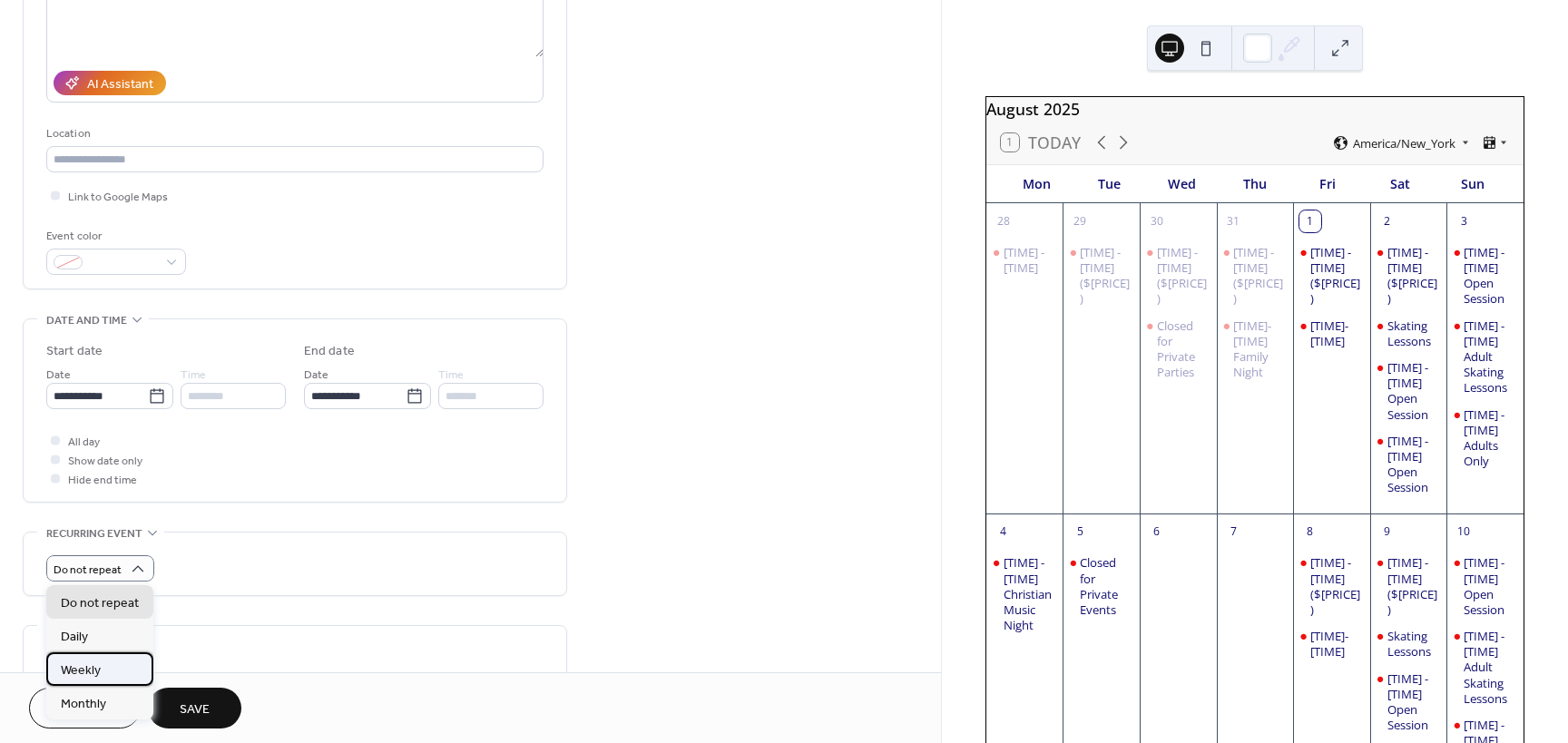 click on "Weekly" at bounding box center (100, 669) 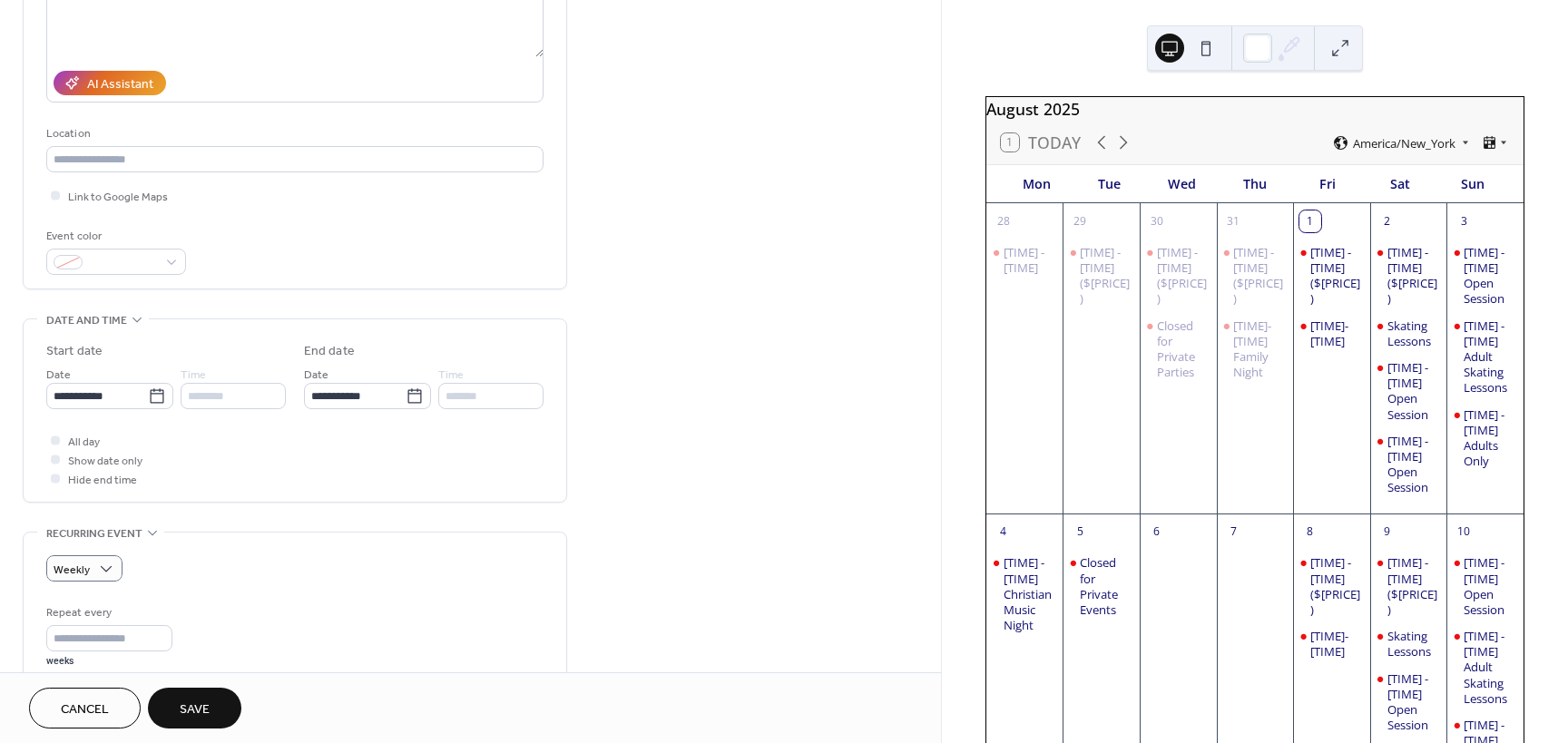 click on "Save" at bounding box center [194, 709] 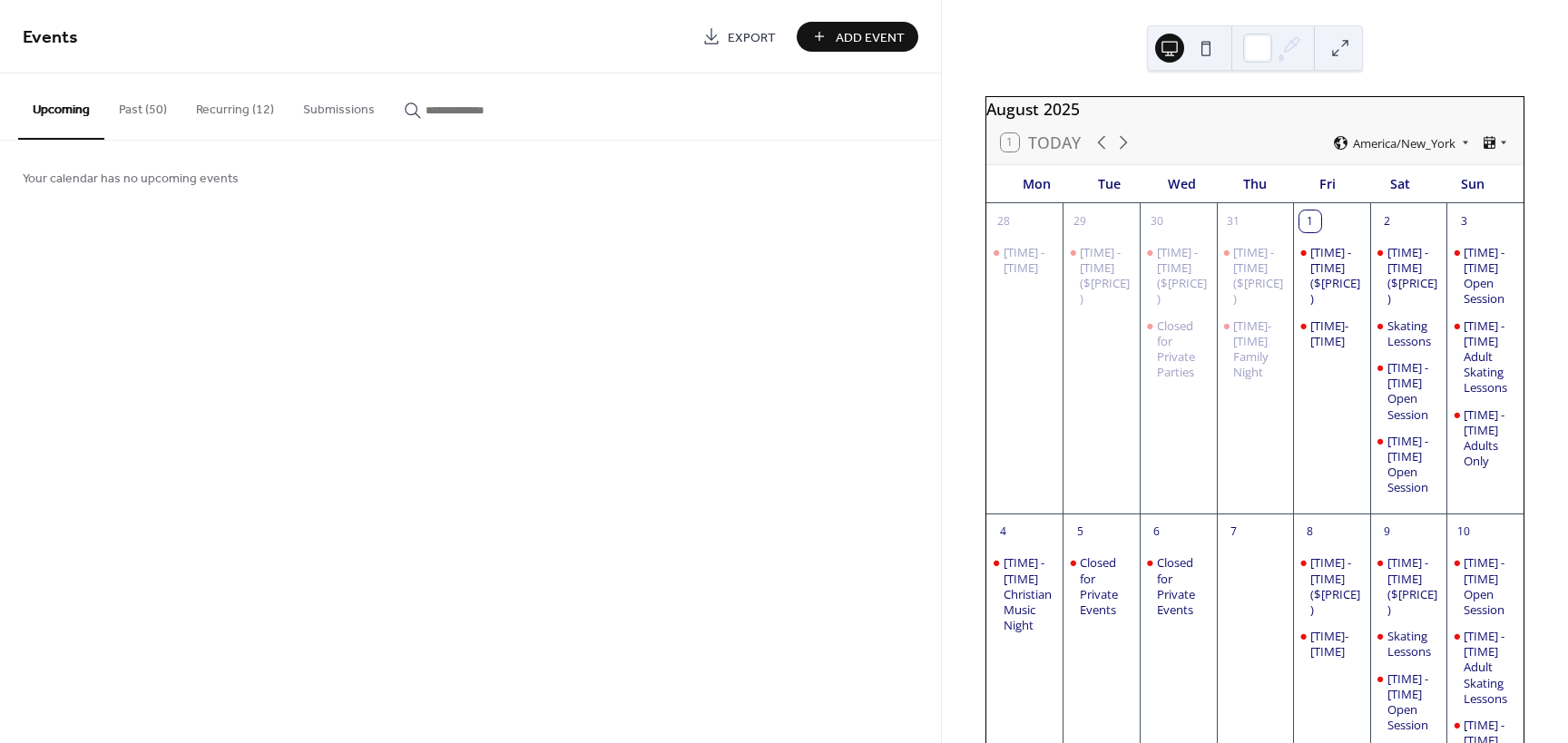 click on "Add Event" at bounding box center [870, 37] 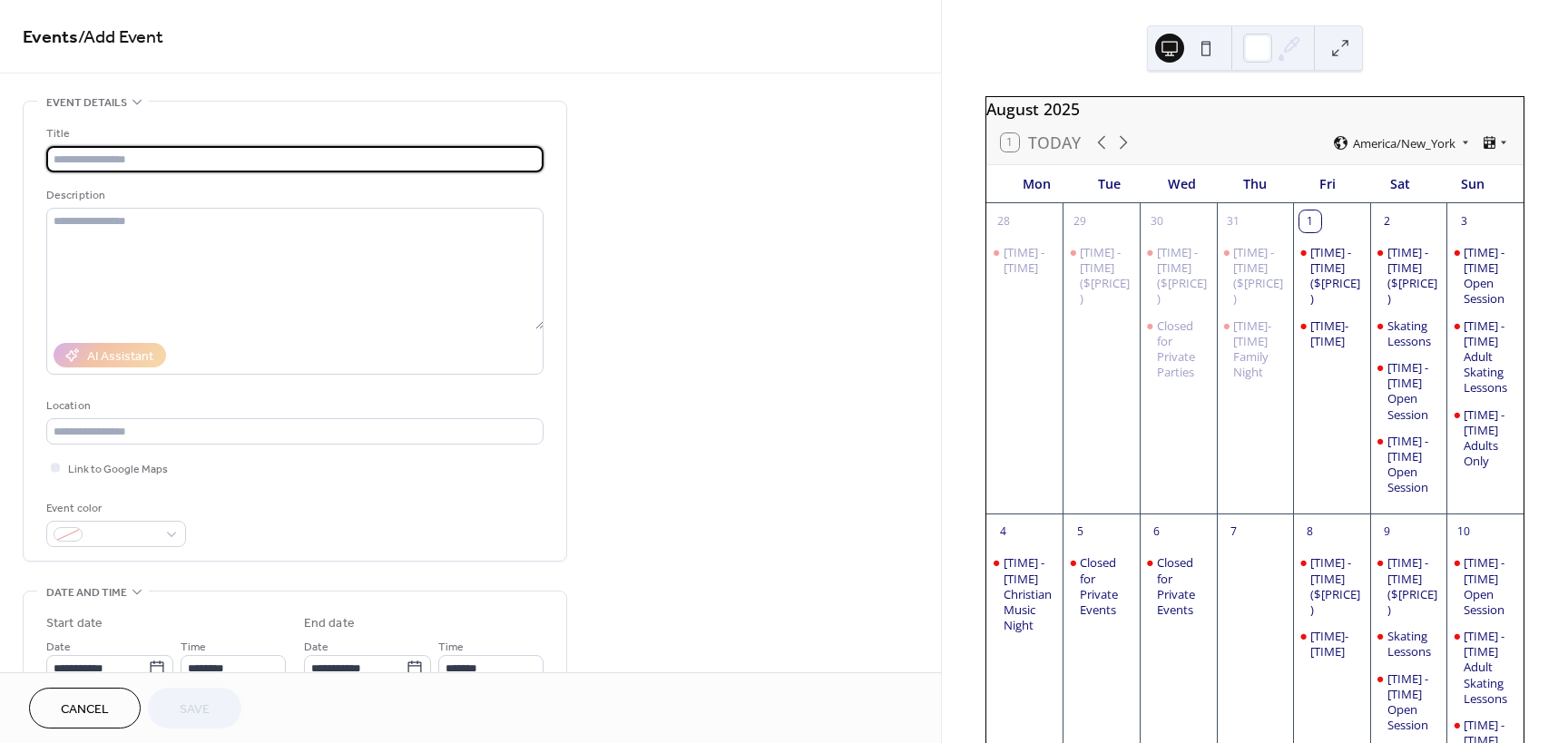 click at bounding box center [295, 159] 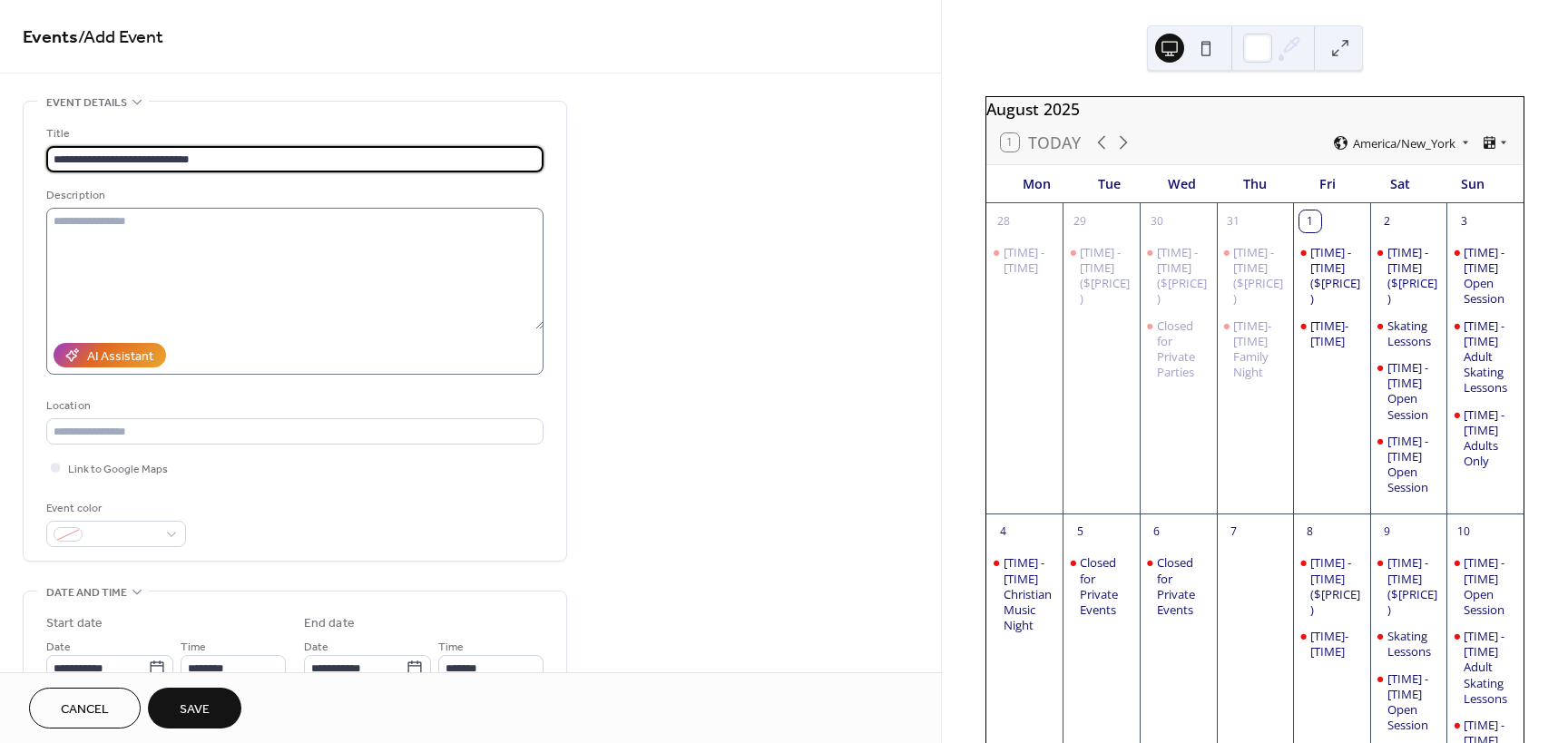 type on "**********" 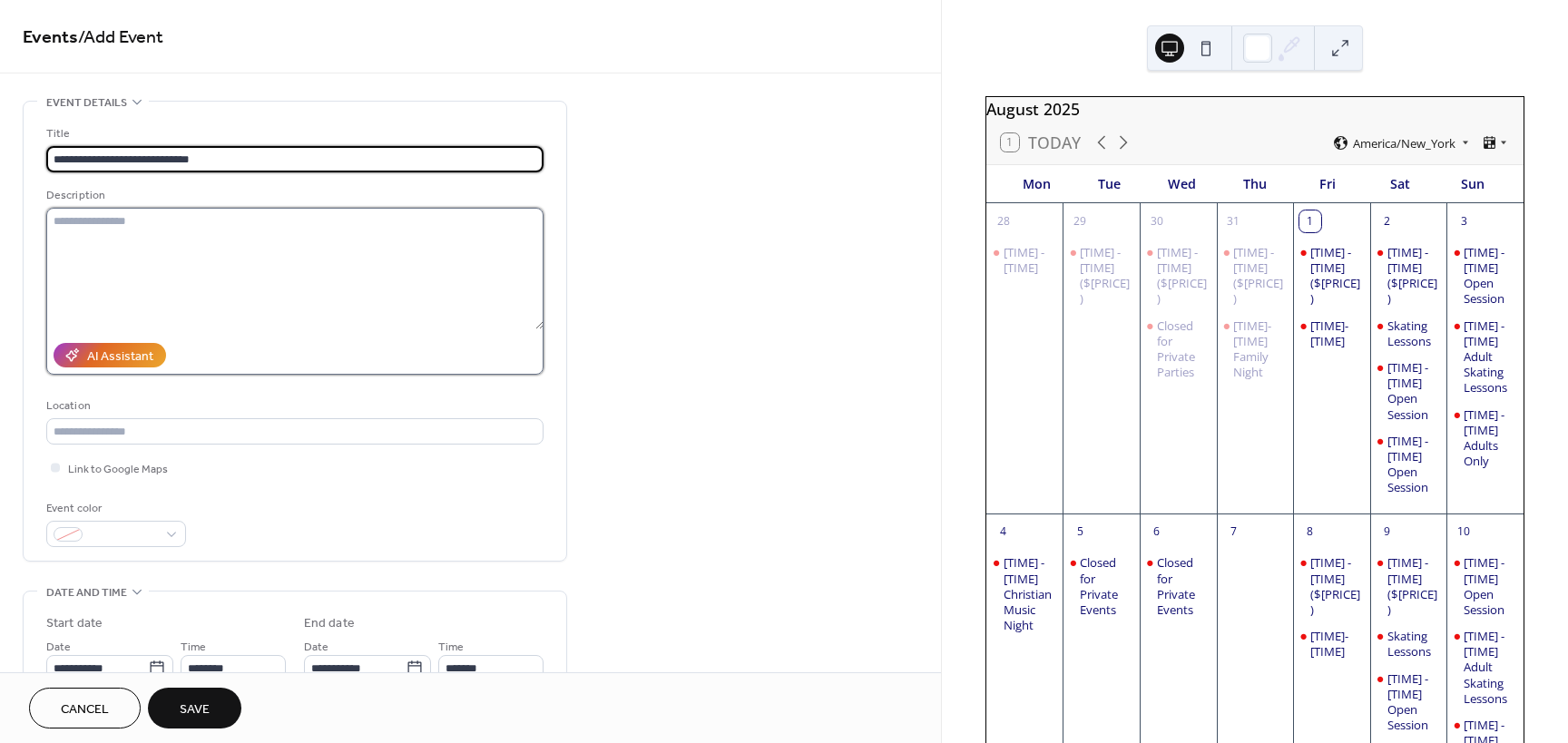 click at bounding box center (295, 269) 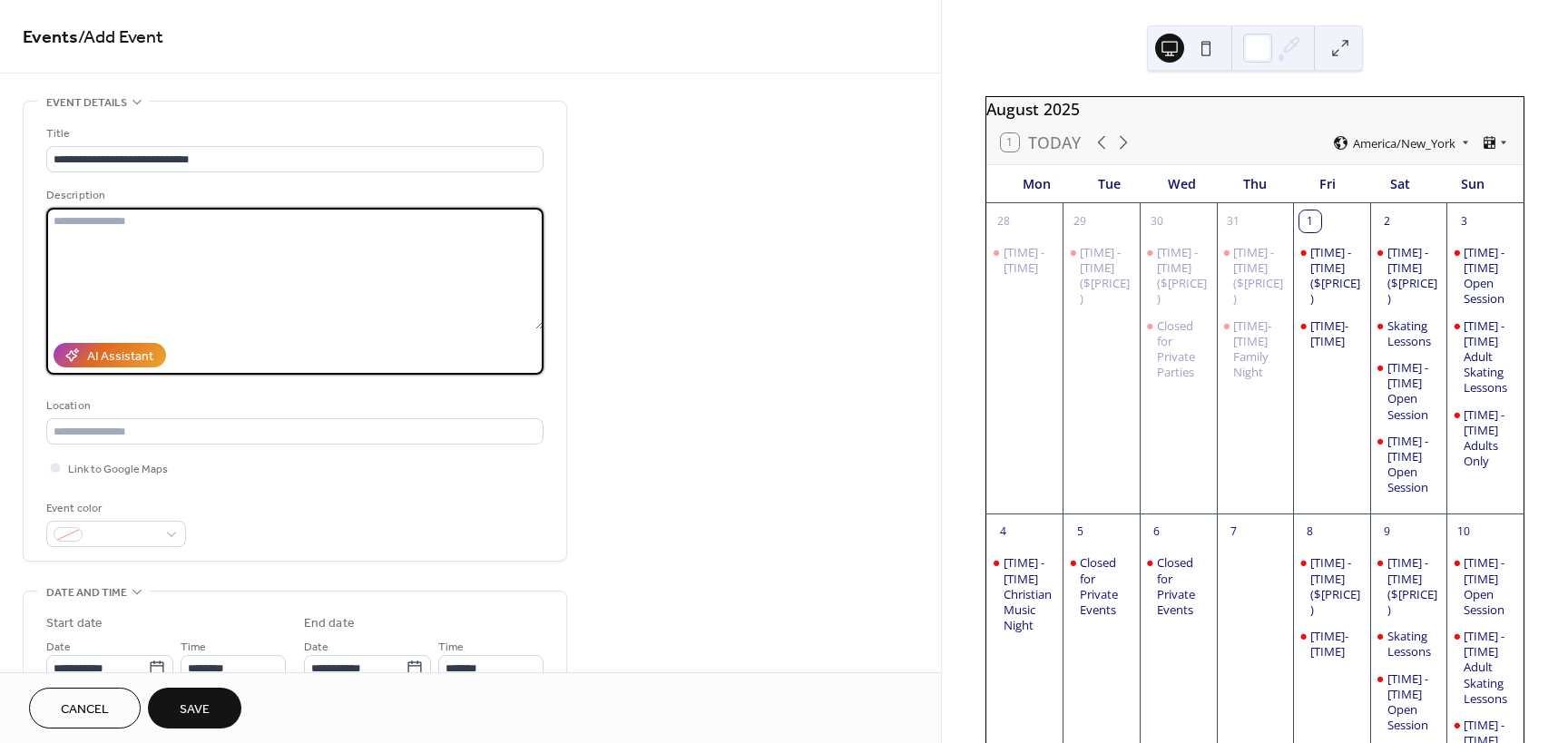 type on "*" 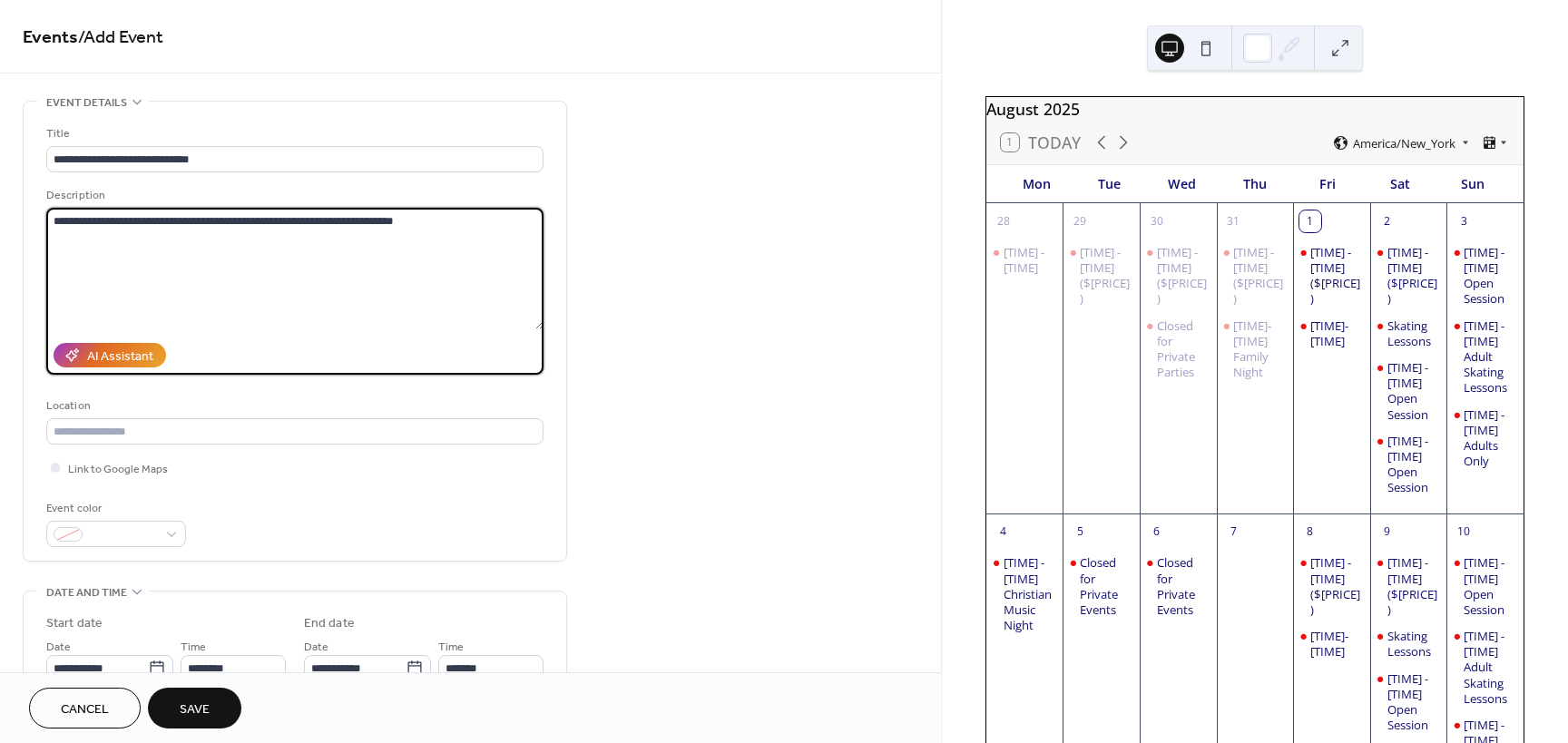 click on "**********" at bounding box center (295, 269) 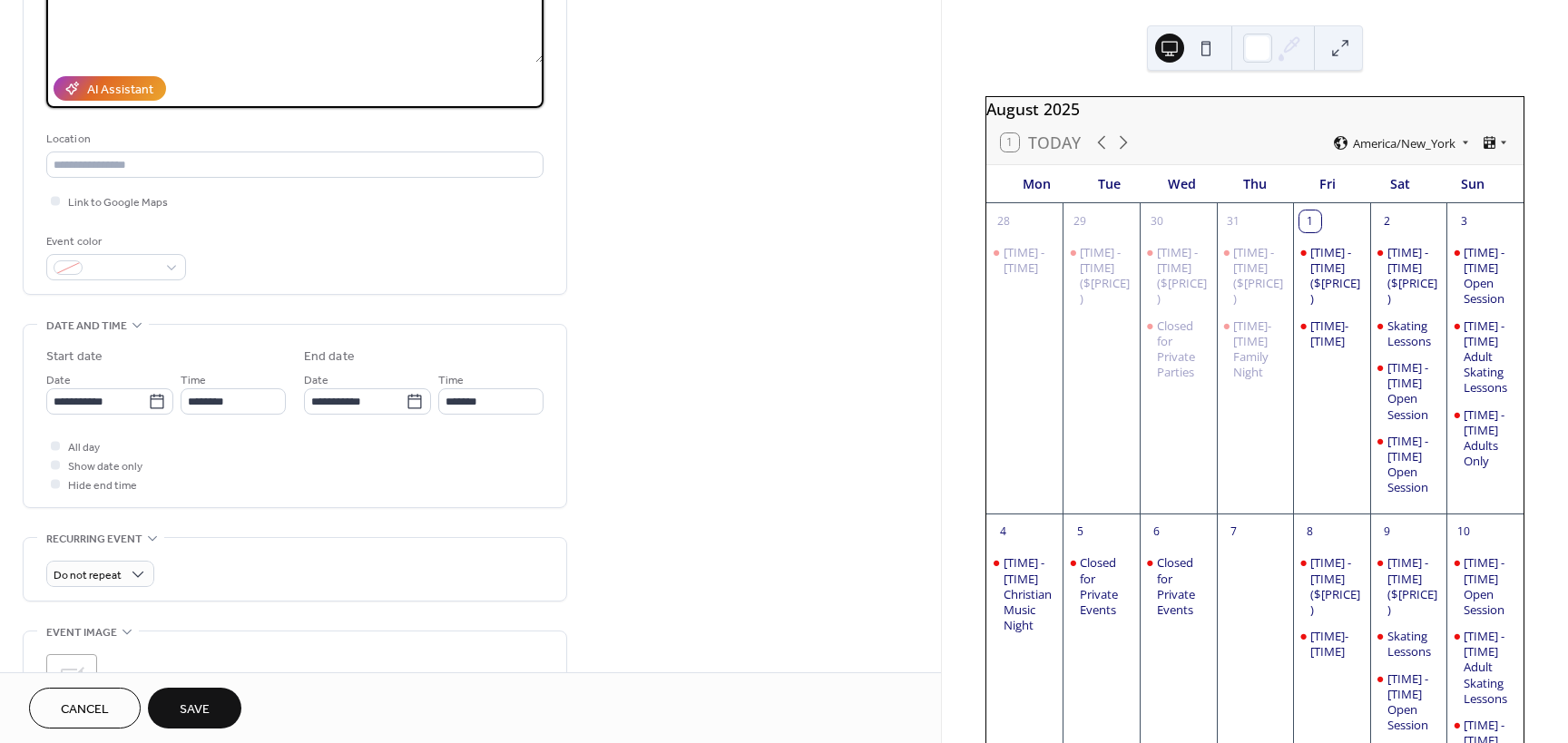 scroll, scrollTop: 272, scrollLeft: 0, axis: vertical 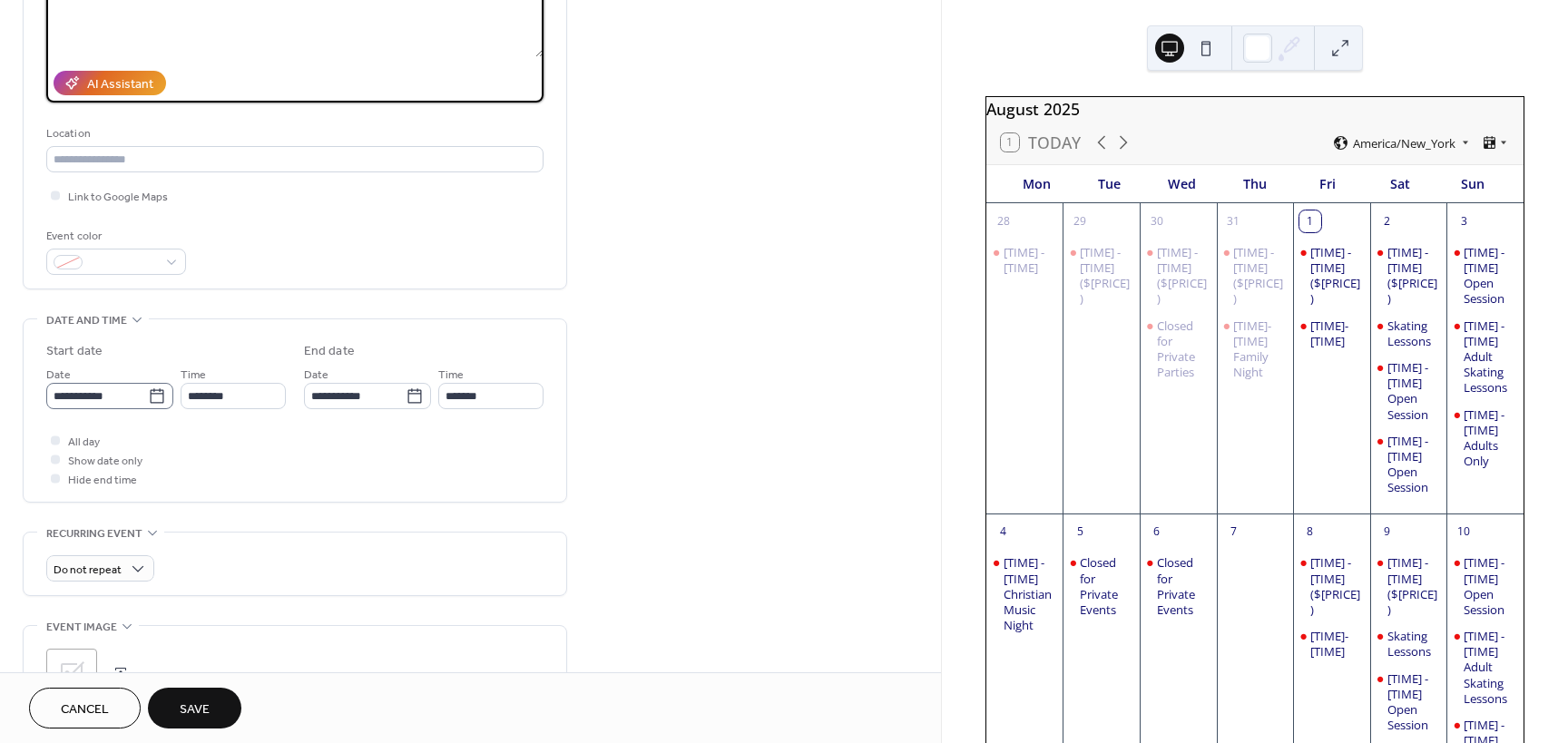 type on "**********" 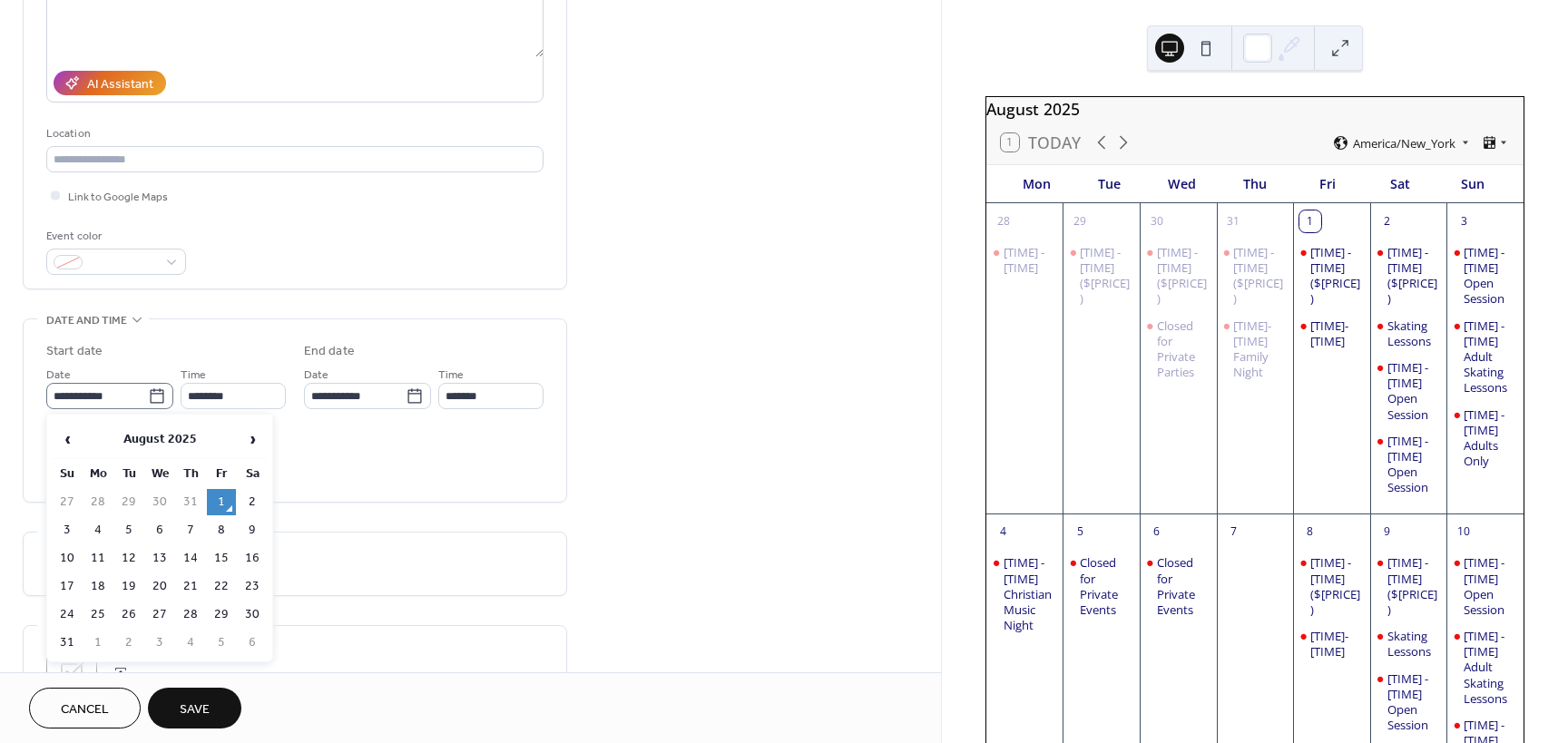 click 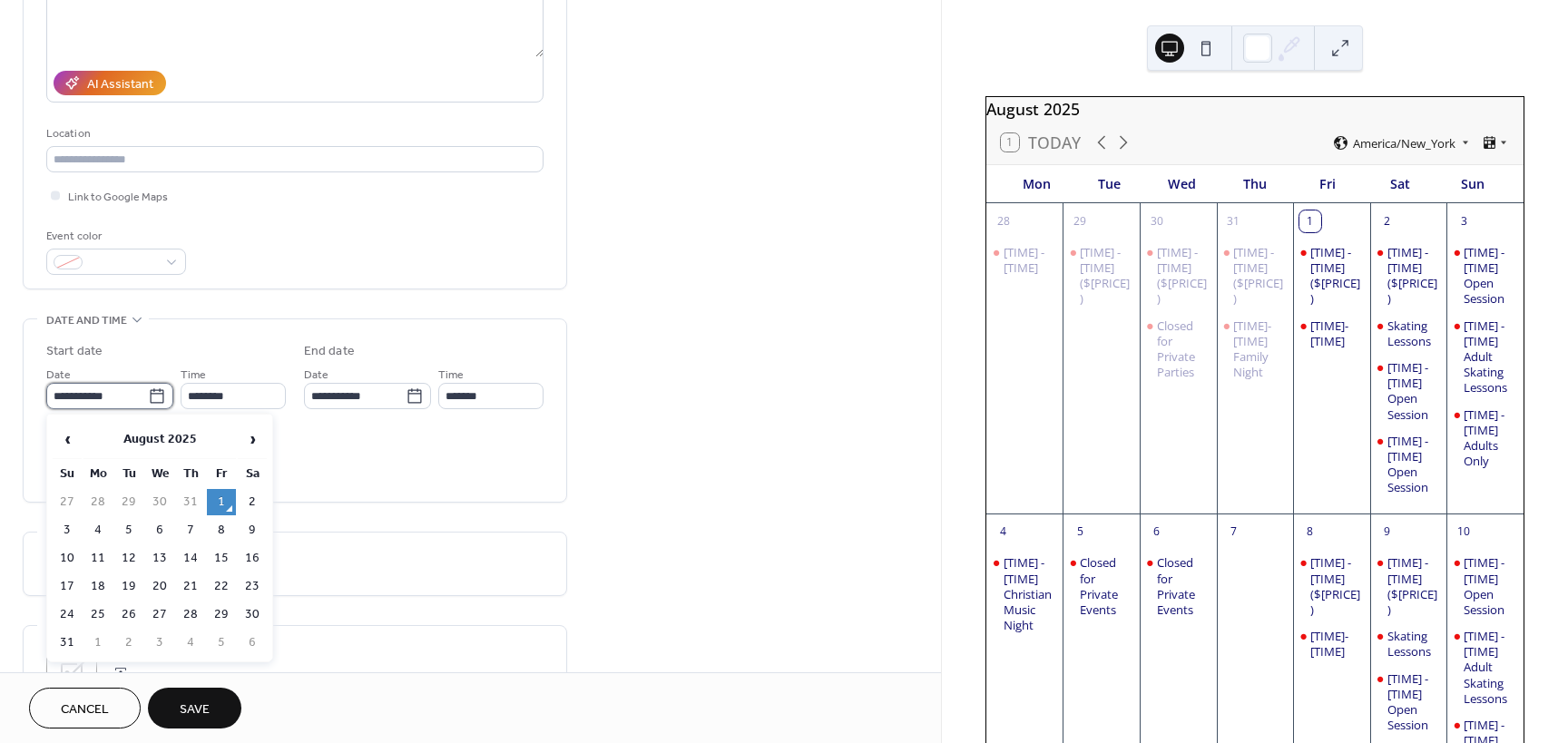 click on "**********" at bounding box center (97, 396) 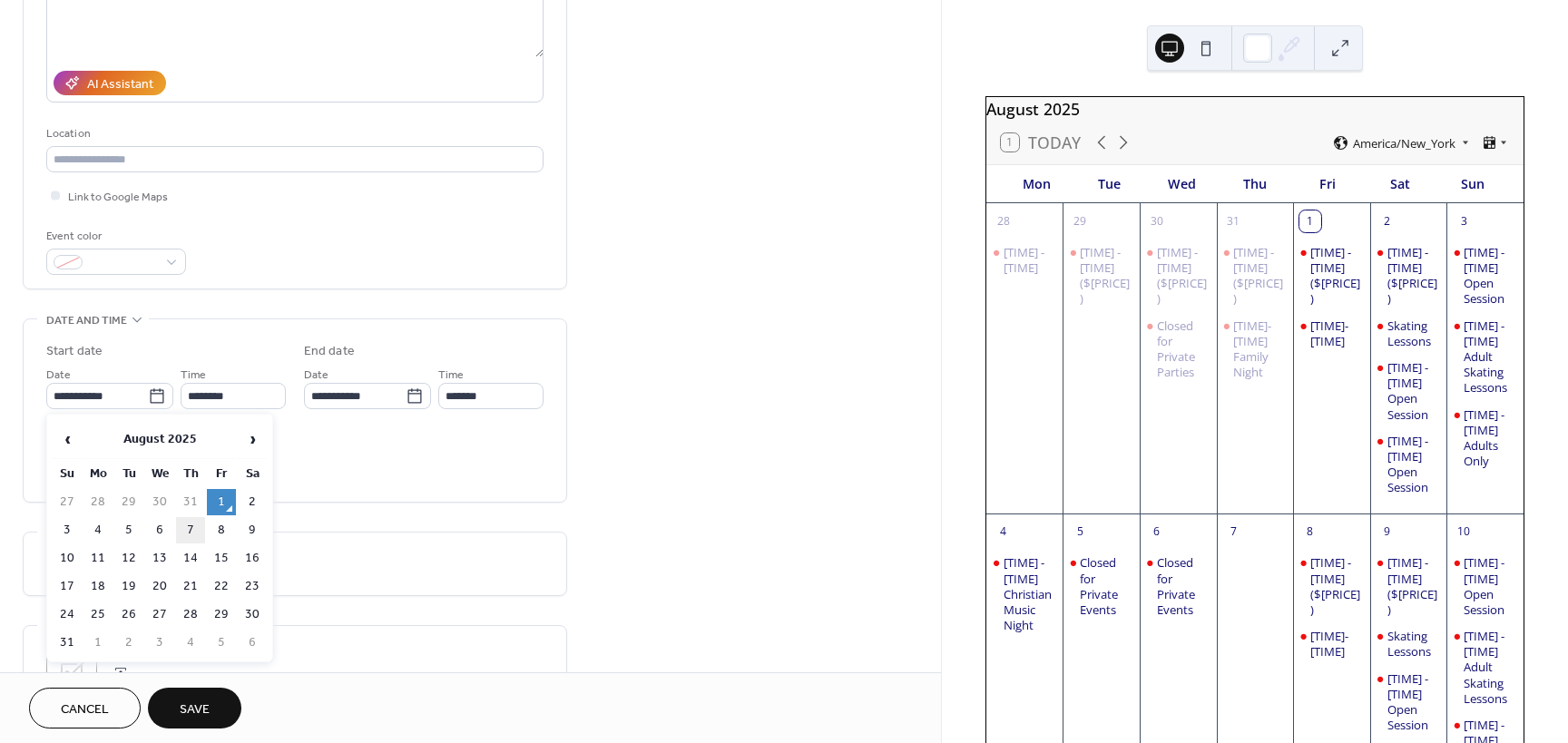click on "7" at bounding box center [191, 530] 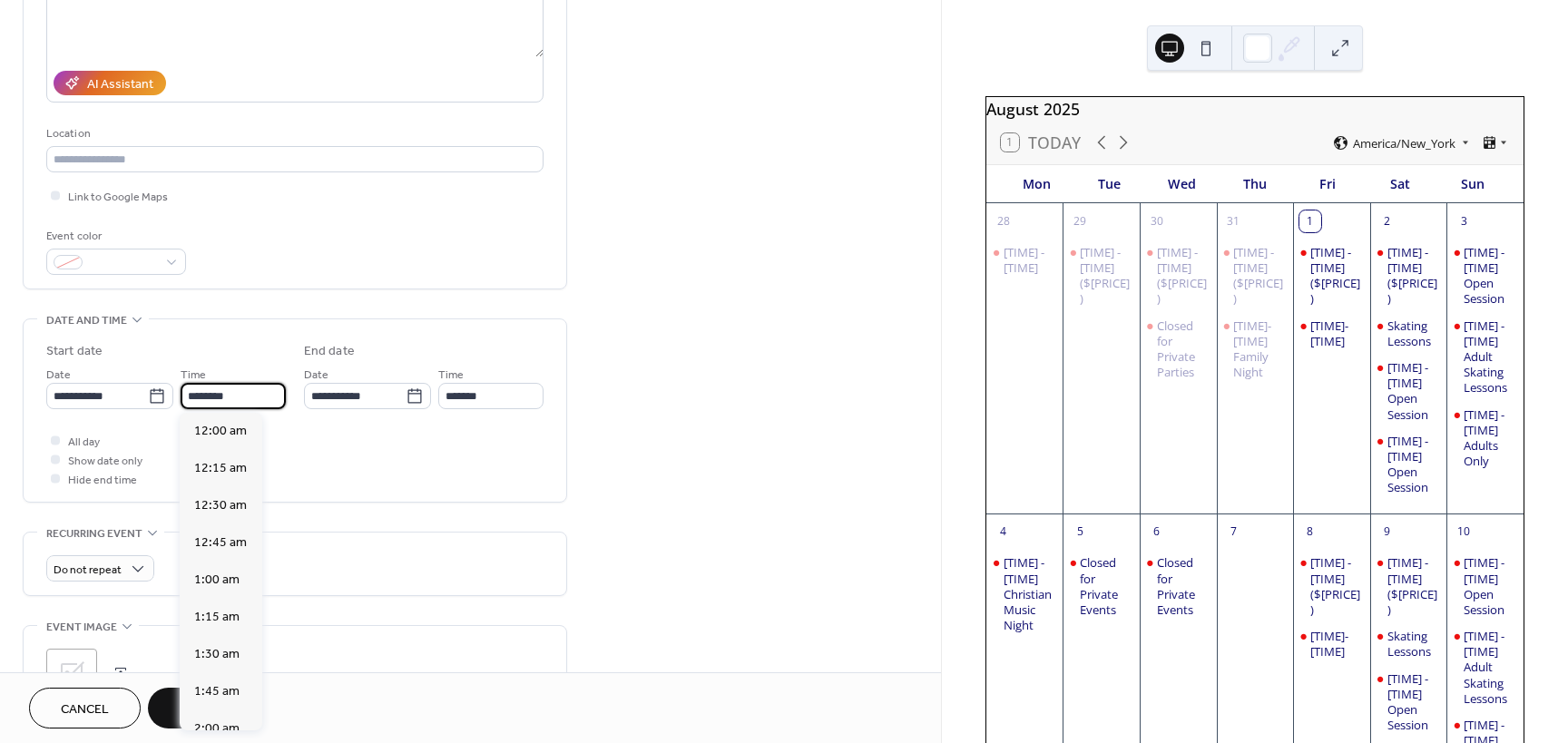 click on "********" at bounding box center (233, 396) 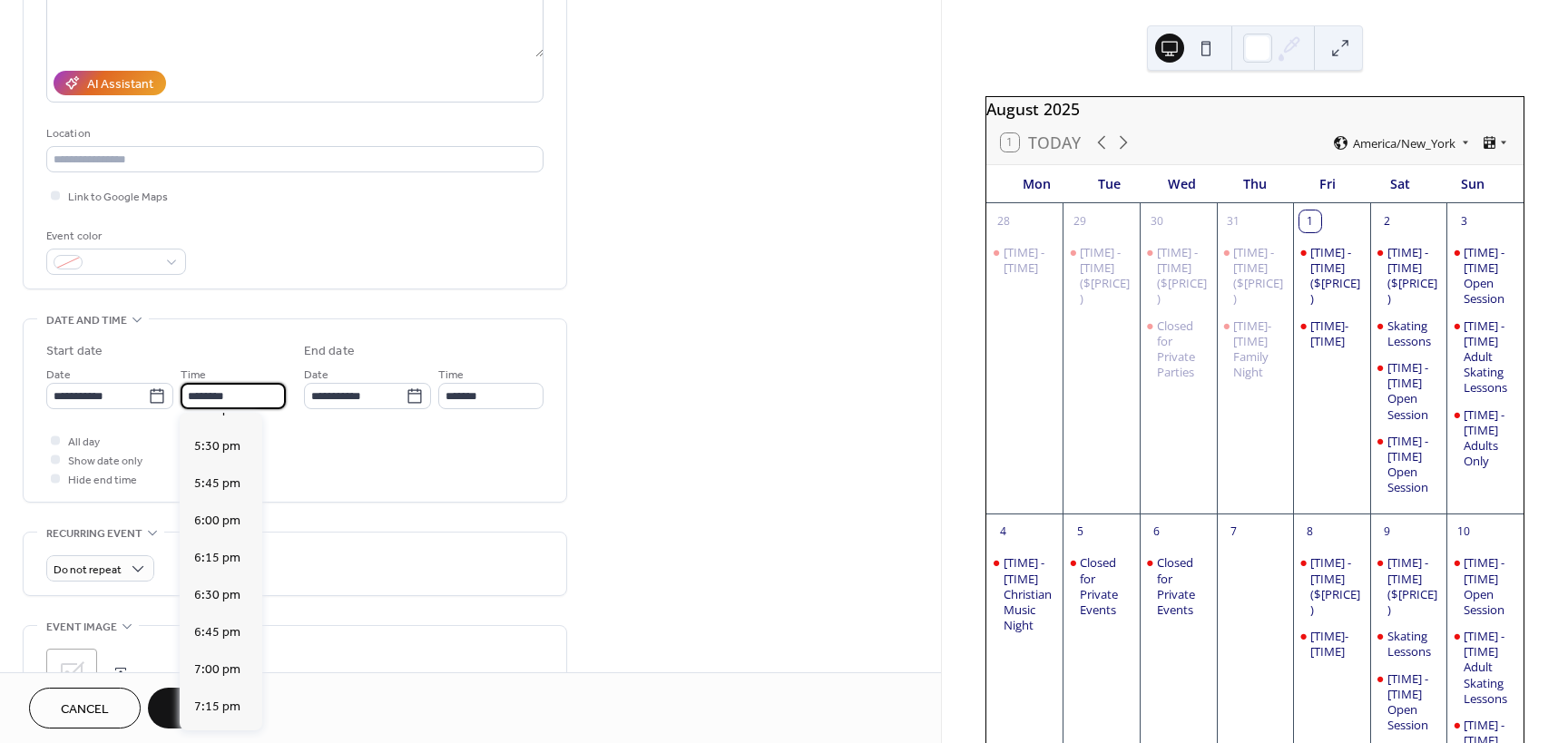 scroll, scrollTop: 2602, scrollLeft: 0, axis: vertical 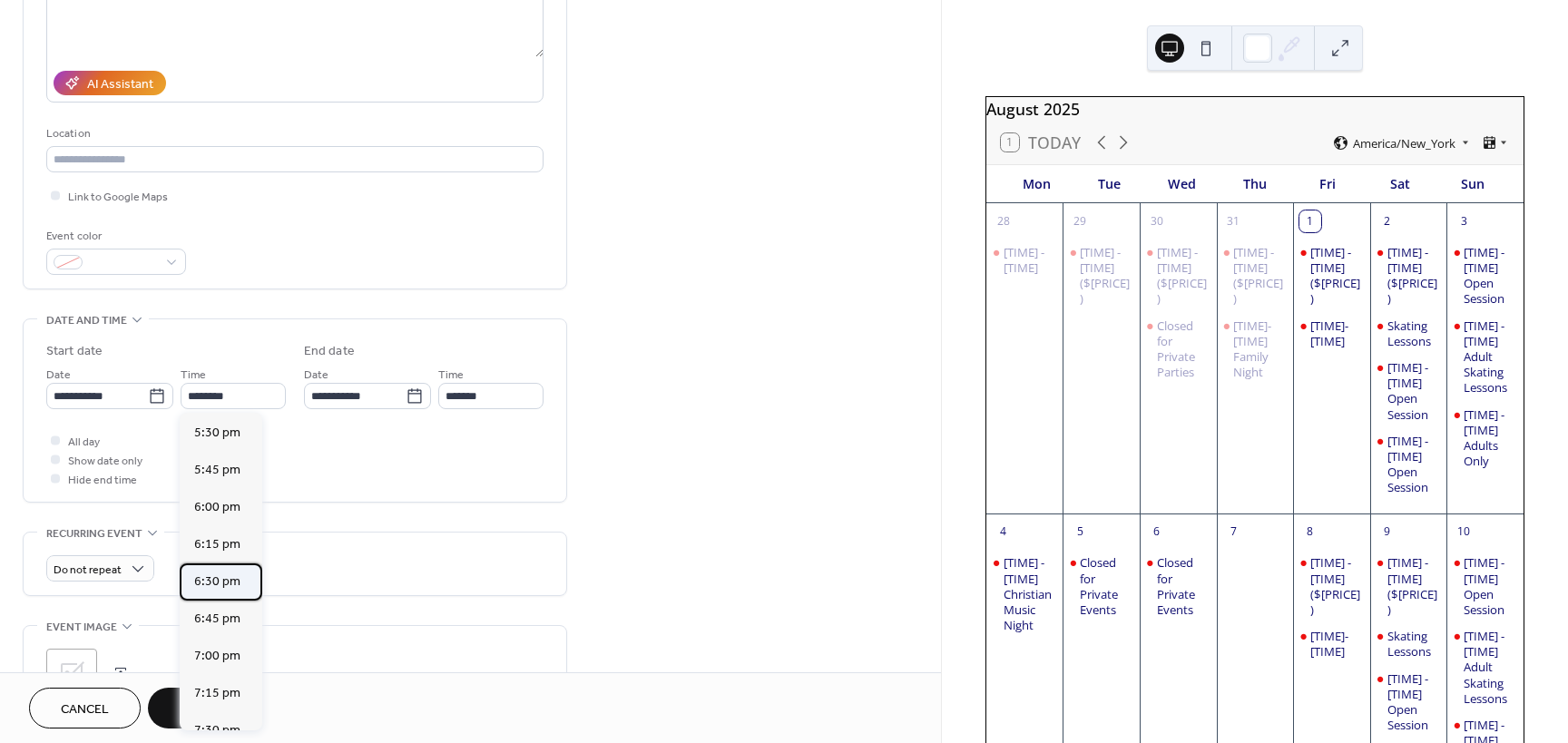 click on "6:30 pm" at bounding box center [217, 582] 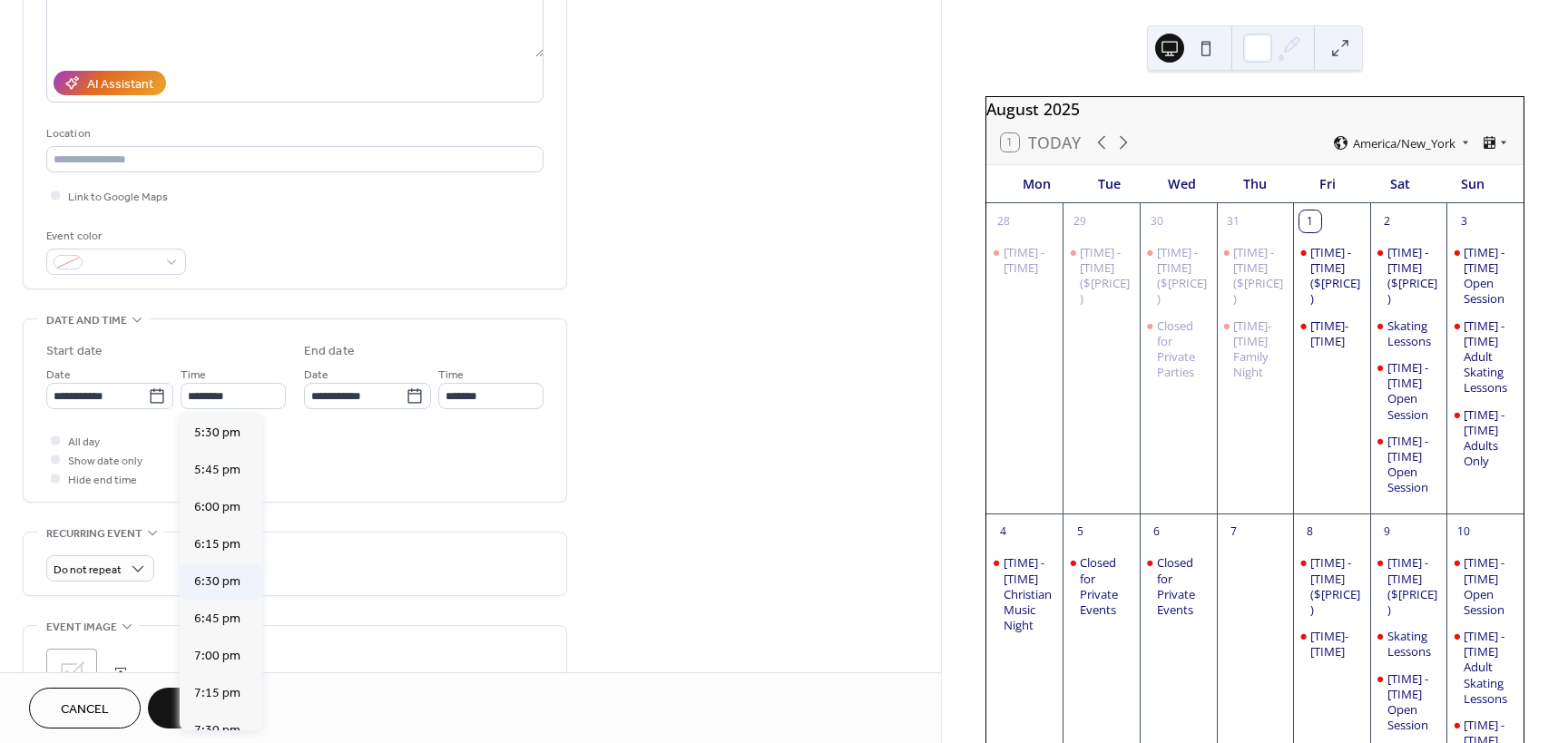 type on "*******" 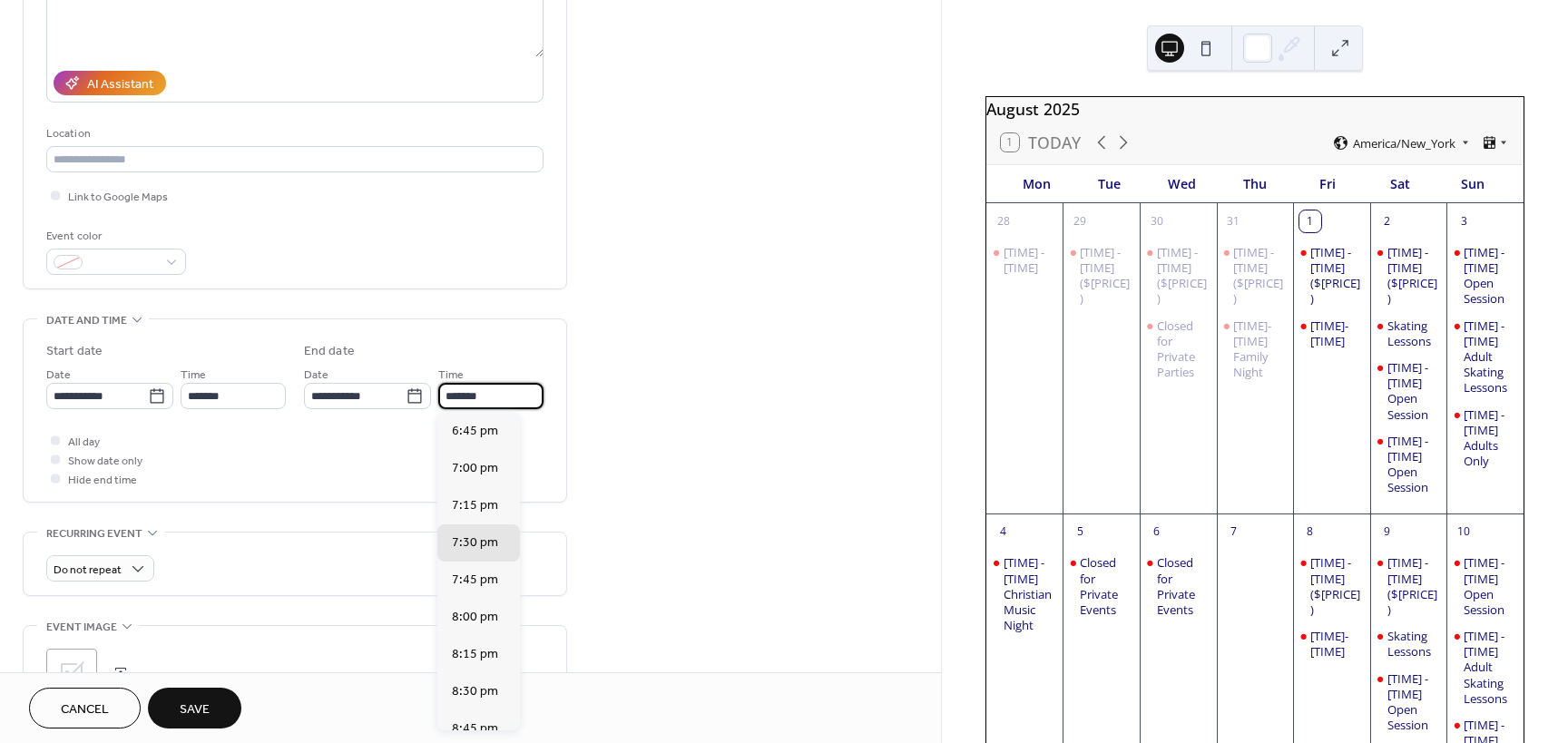 click on "*******" at bounding box center [491, 396] 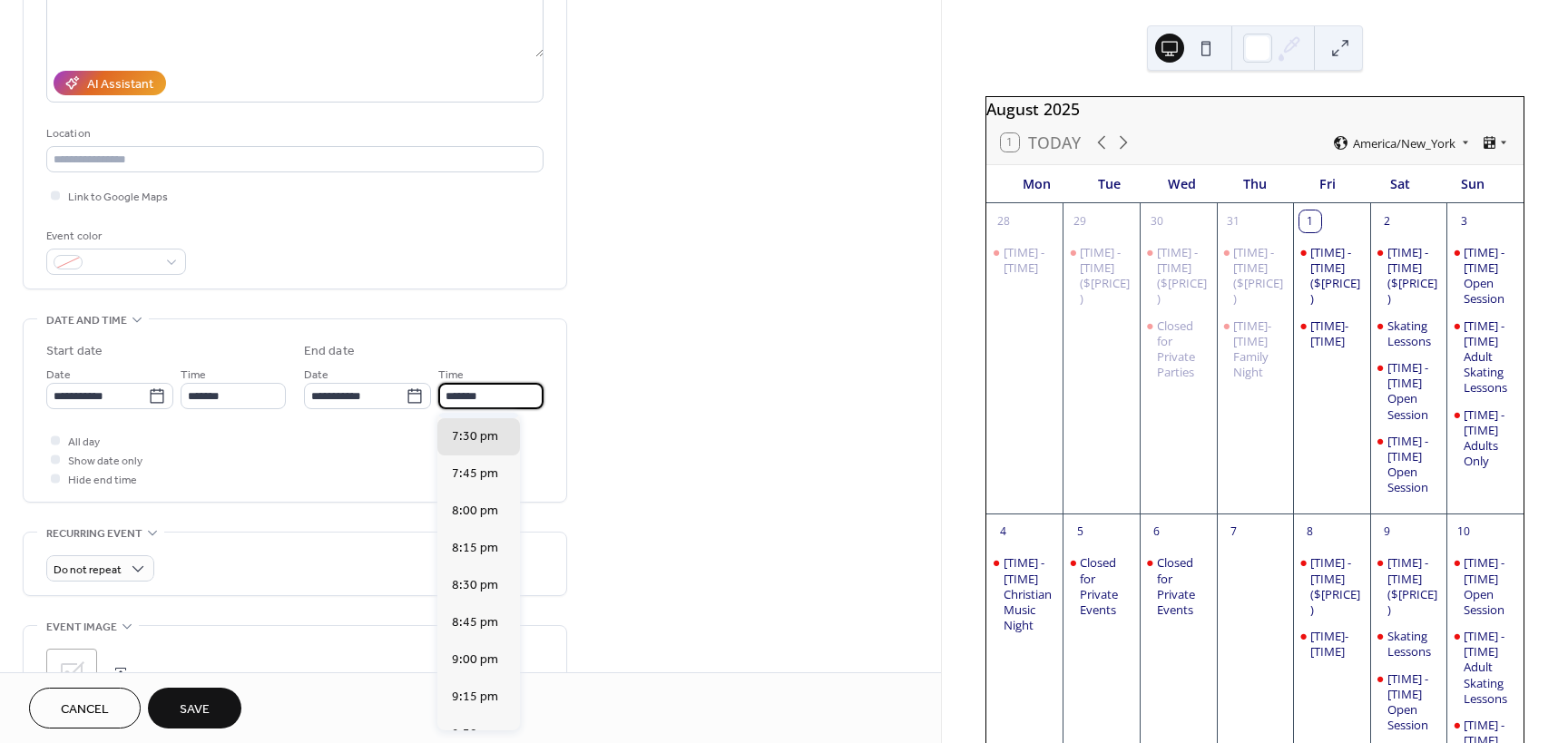scroll, scrollTop: 181, scrollLeft: 0, axis: vertical 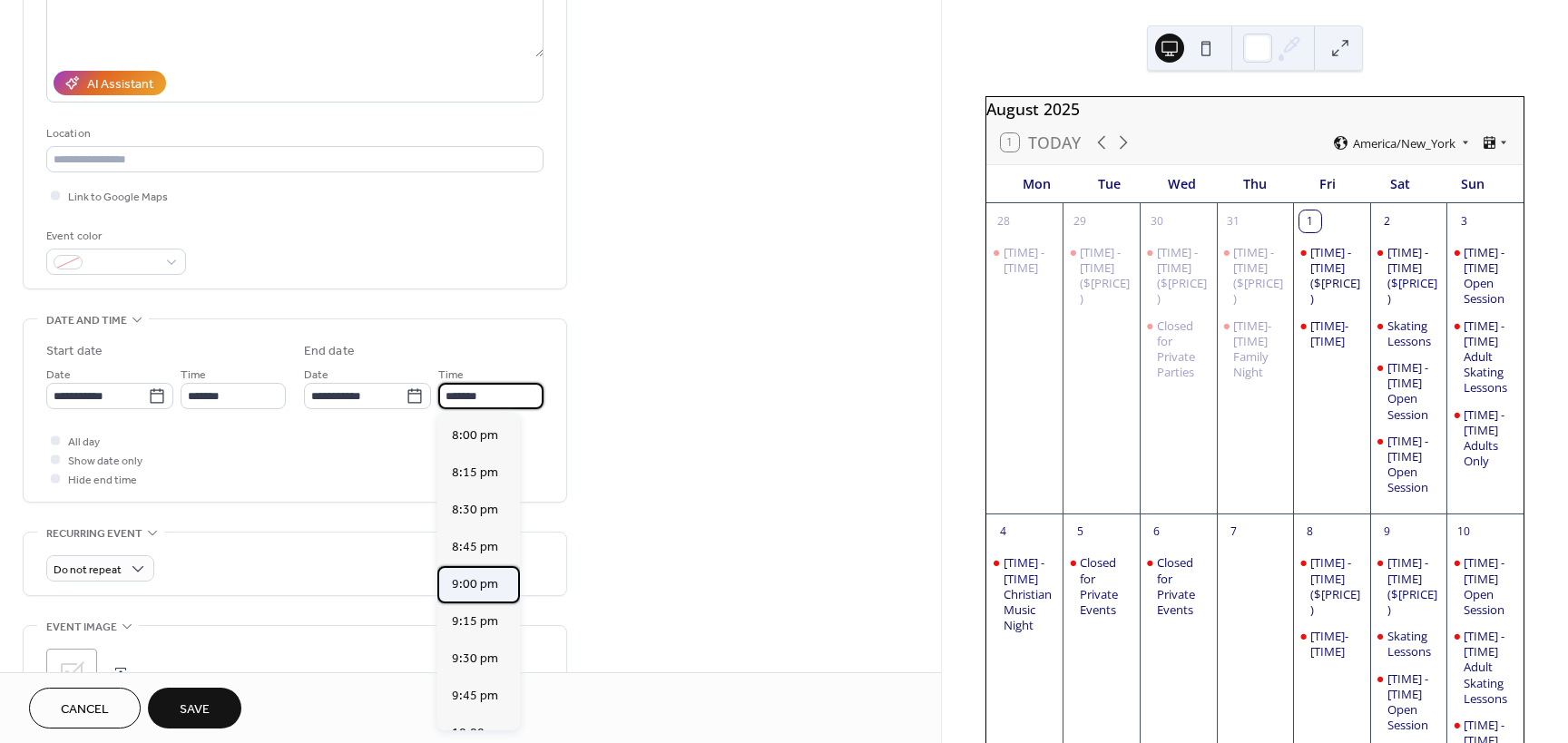 click on "9:00 pm" at bounding box center (475, 584) 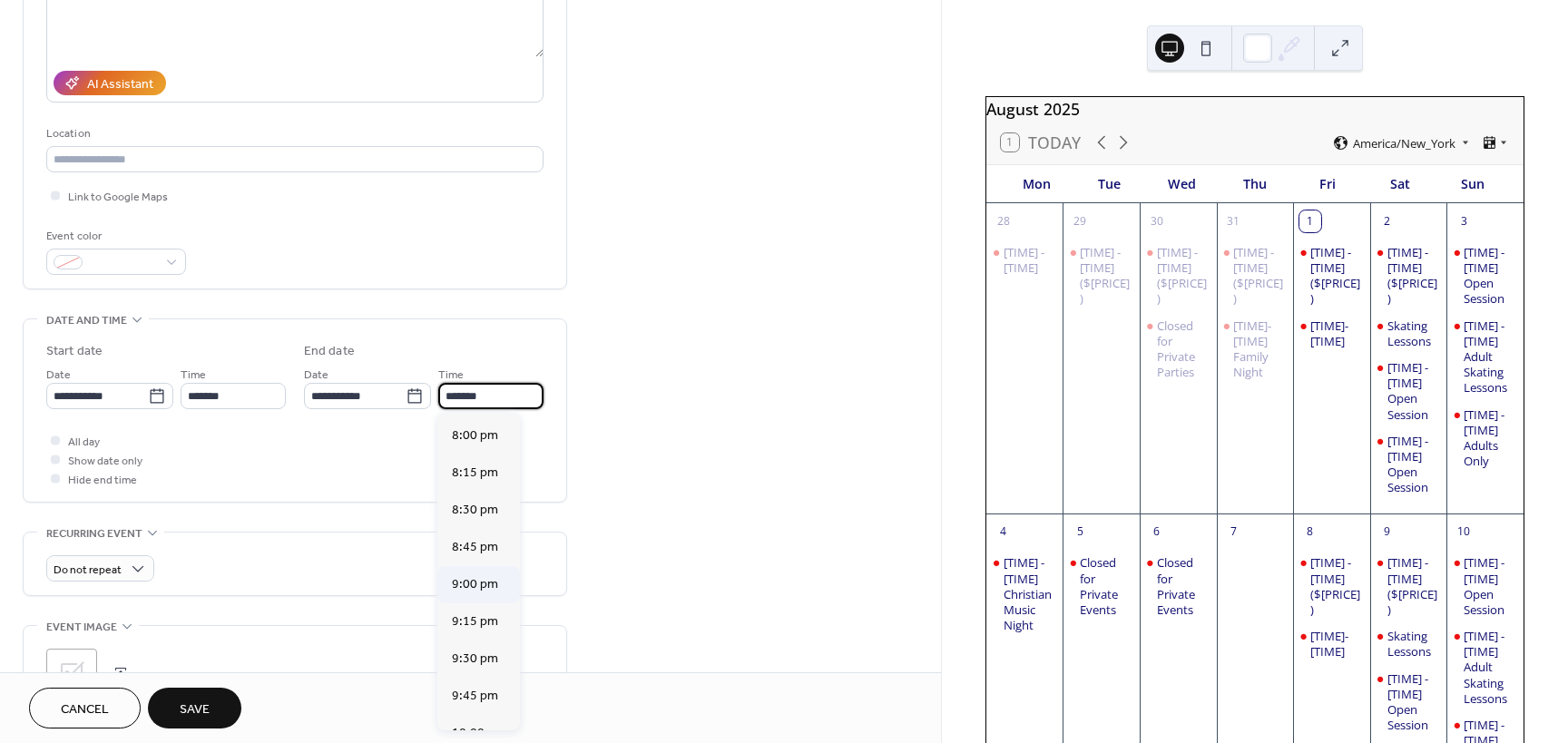 type on "*******" 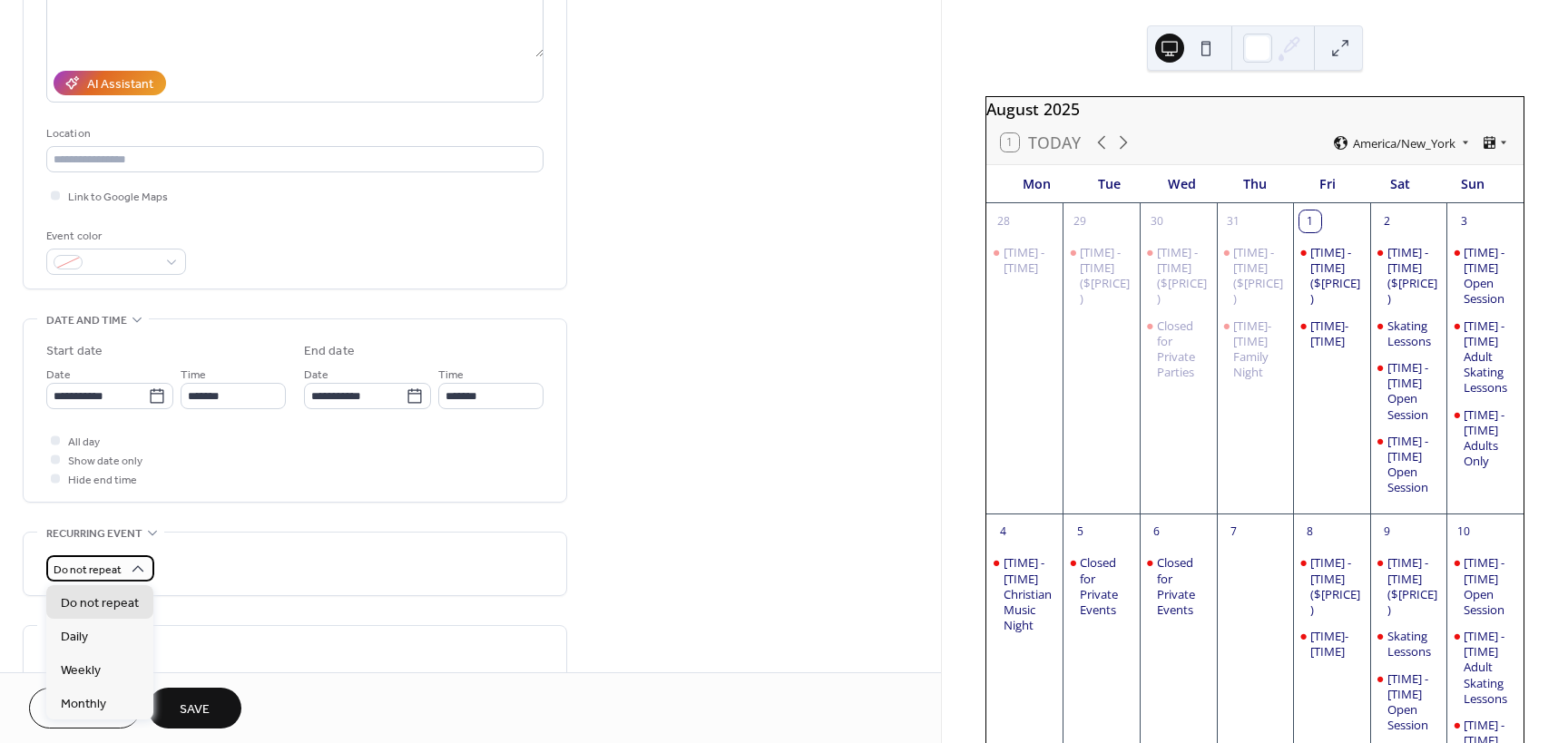 click on "Do not repeat" at bounding box center (87, 570) 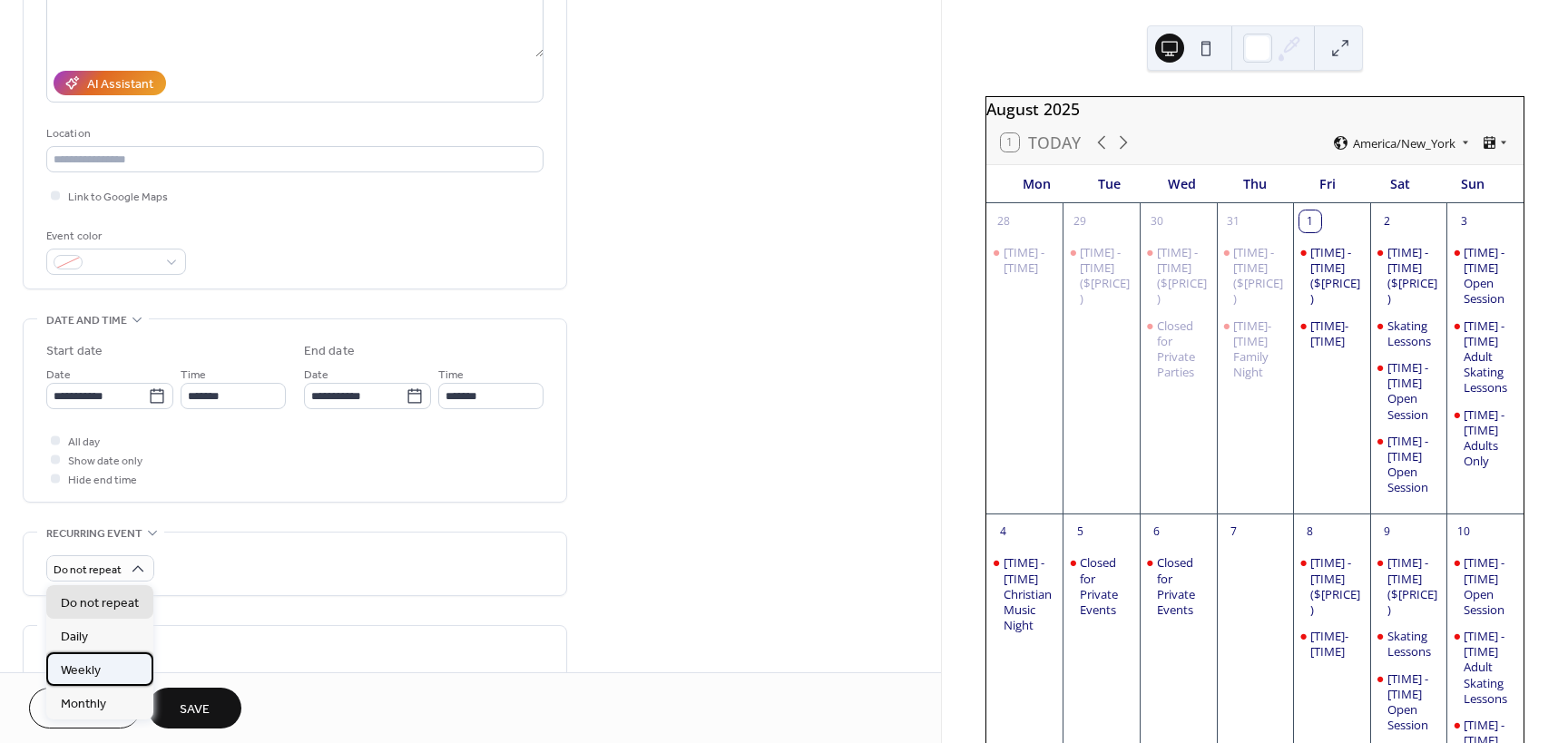 click on "Weekly" at bounding box center [81, 670] 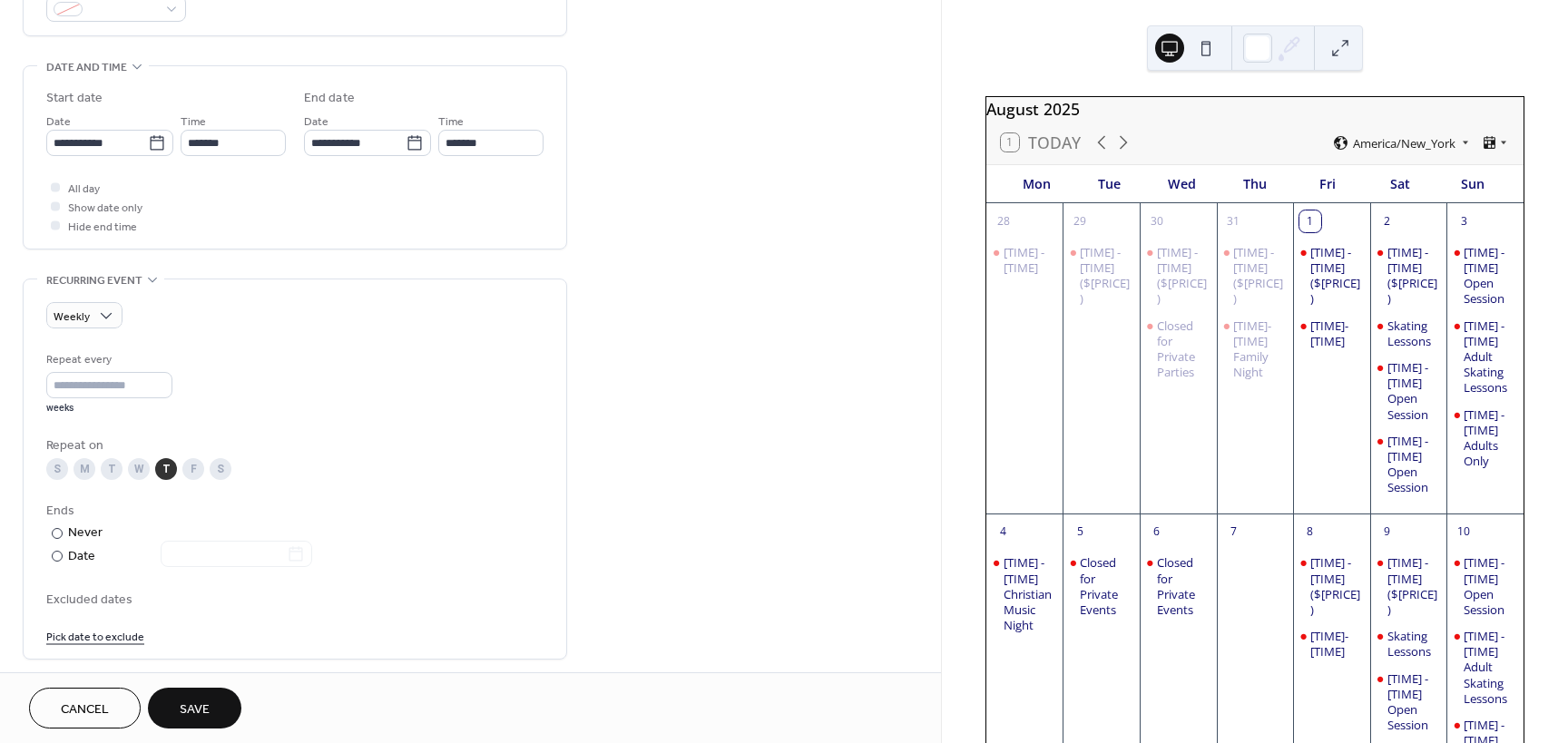 scroll, scrollTop: 544, scrollLeft: 0, axis: vertical 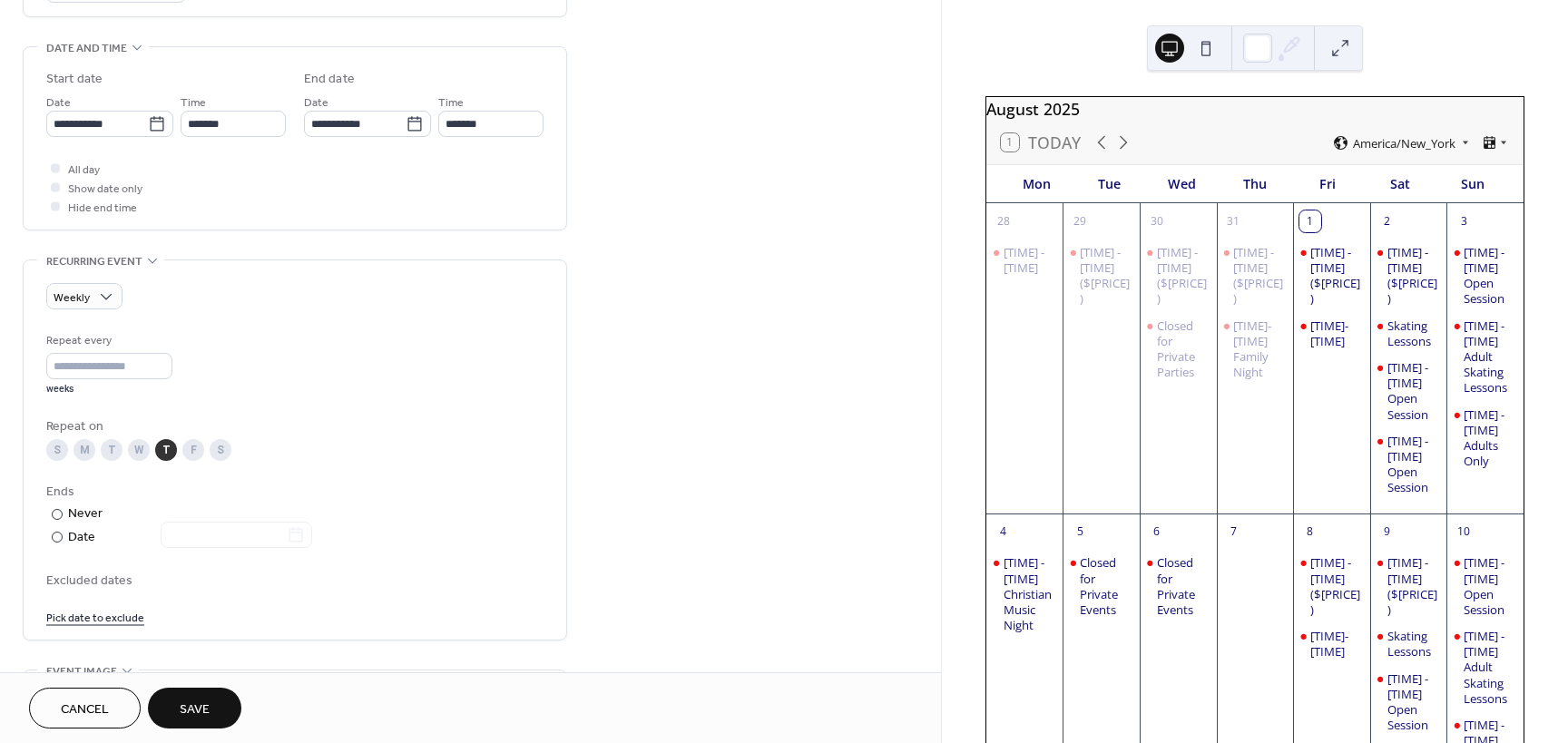 click on "Save" at bounding box center (194, 709) 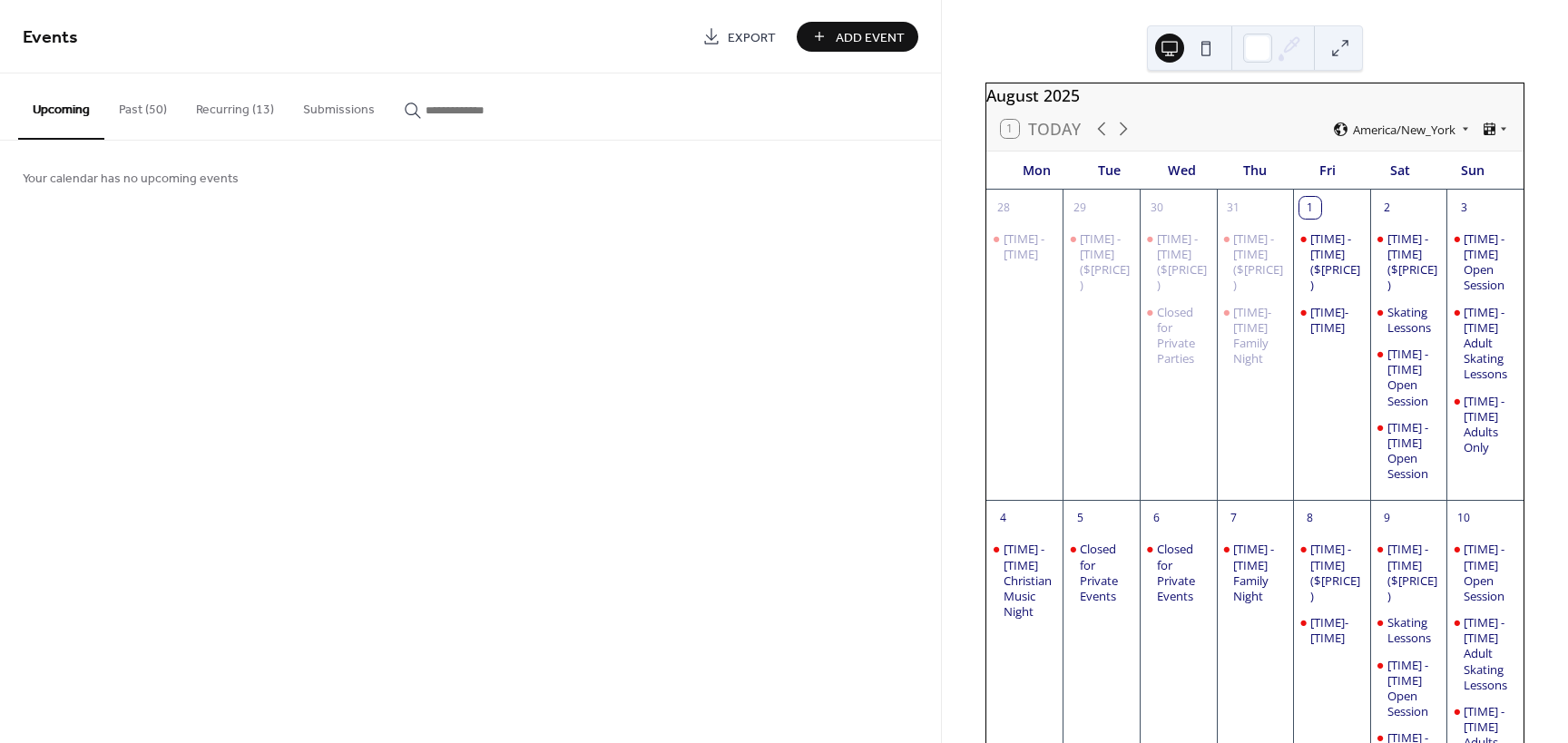 scroll, scrollTop: 0, scrollLeft: 0, axis: both 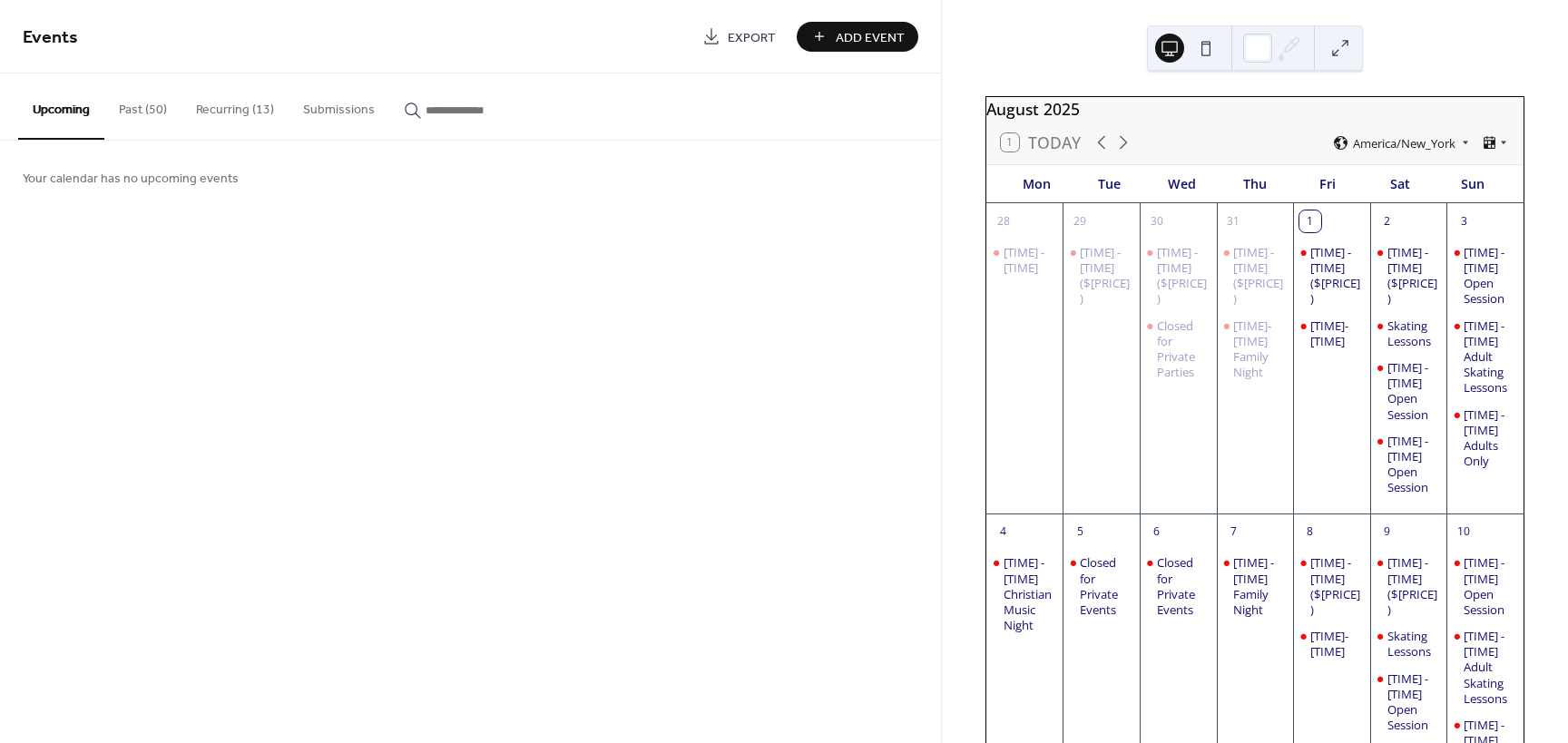 click on "Export" at bounding box center [751, 37] 